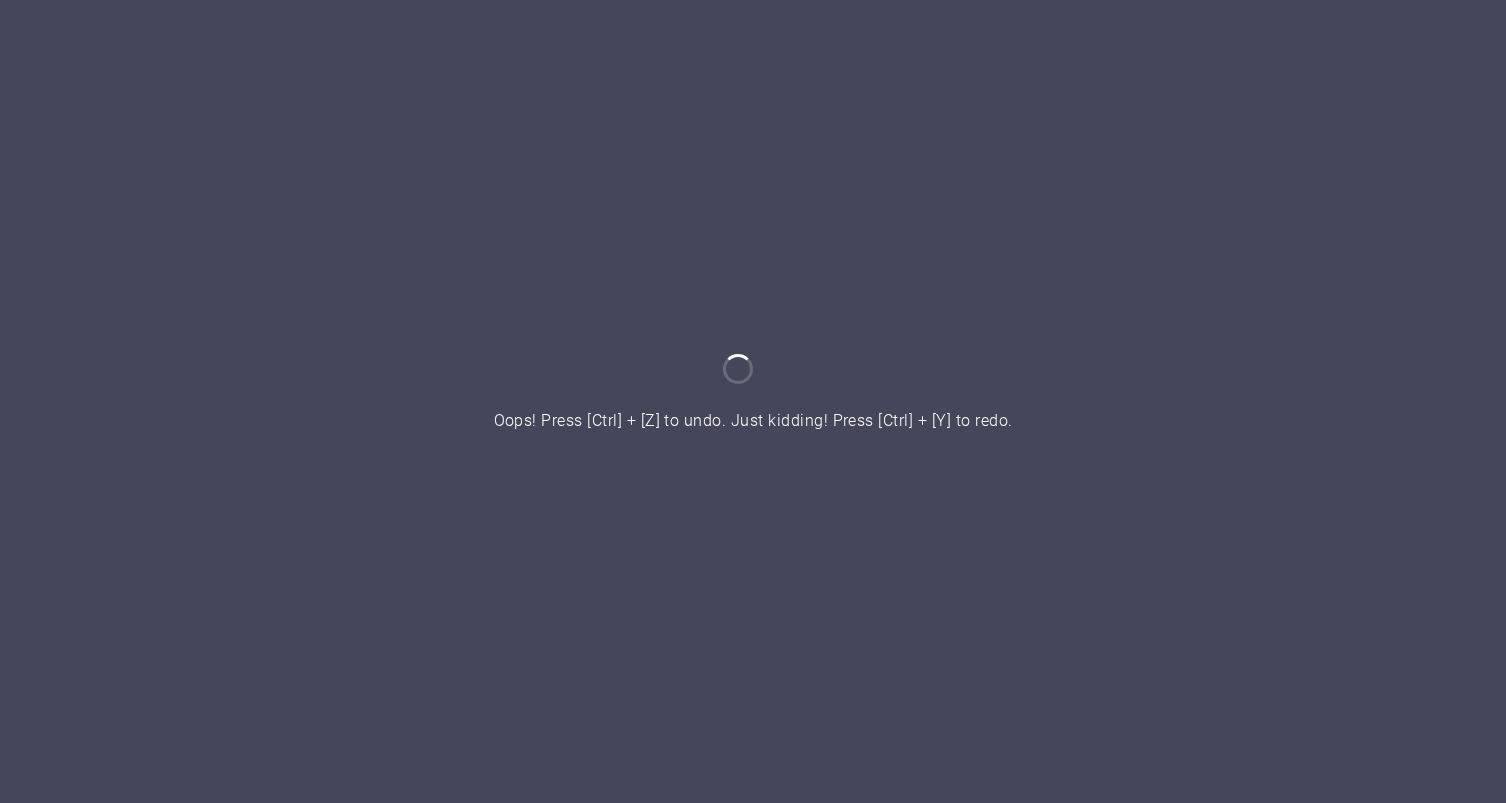 scroll, scrollTop: 0, scrollLeft: 0, axis: both 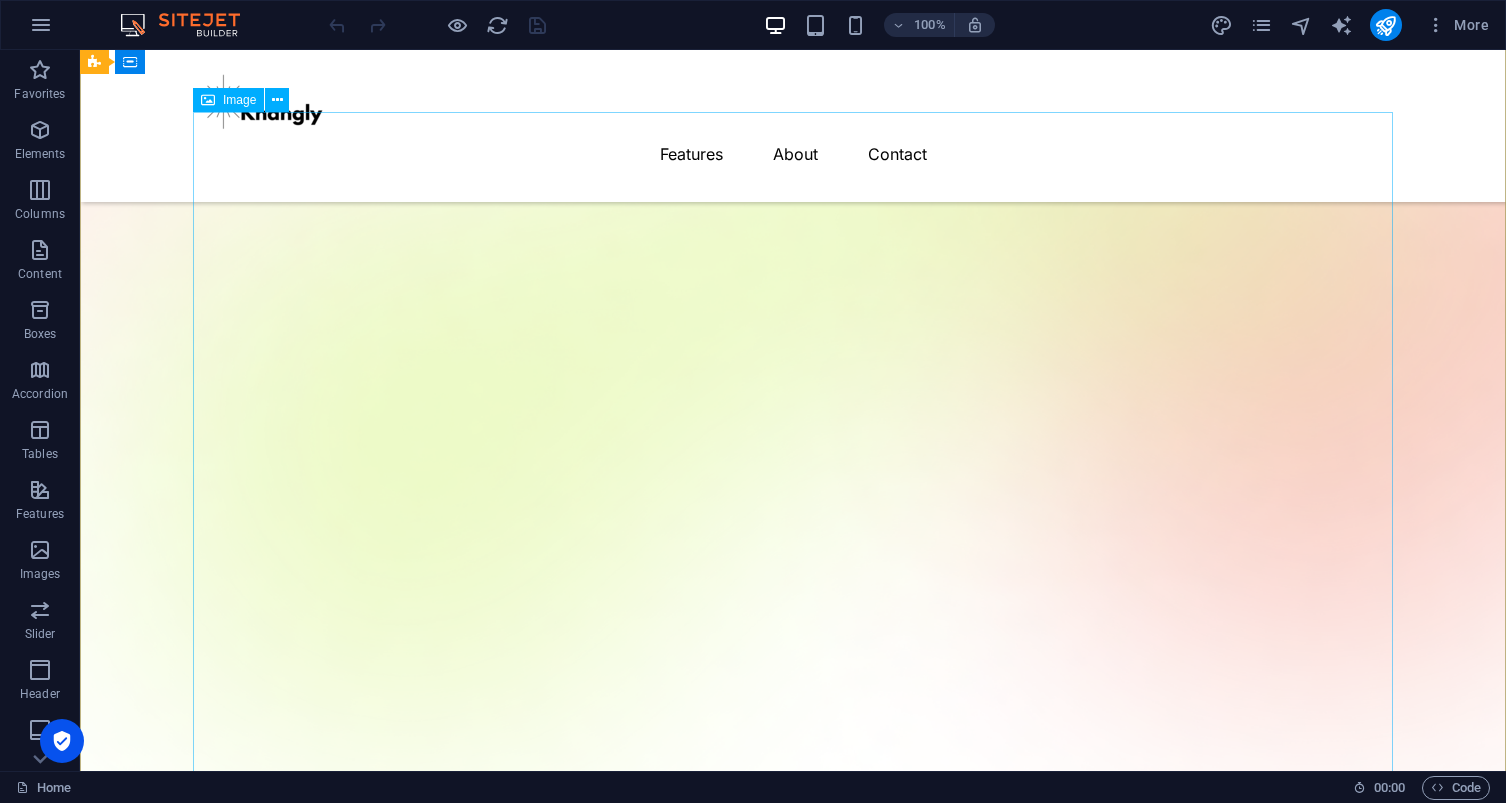 click at bounding box center [793, 1961] 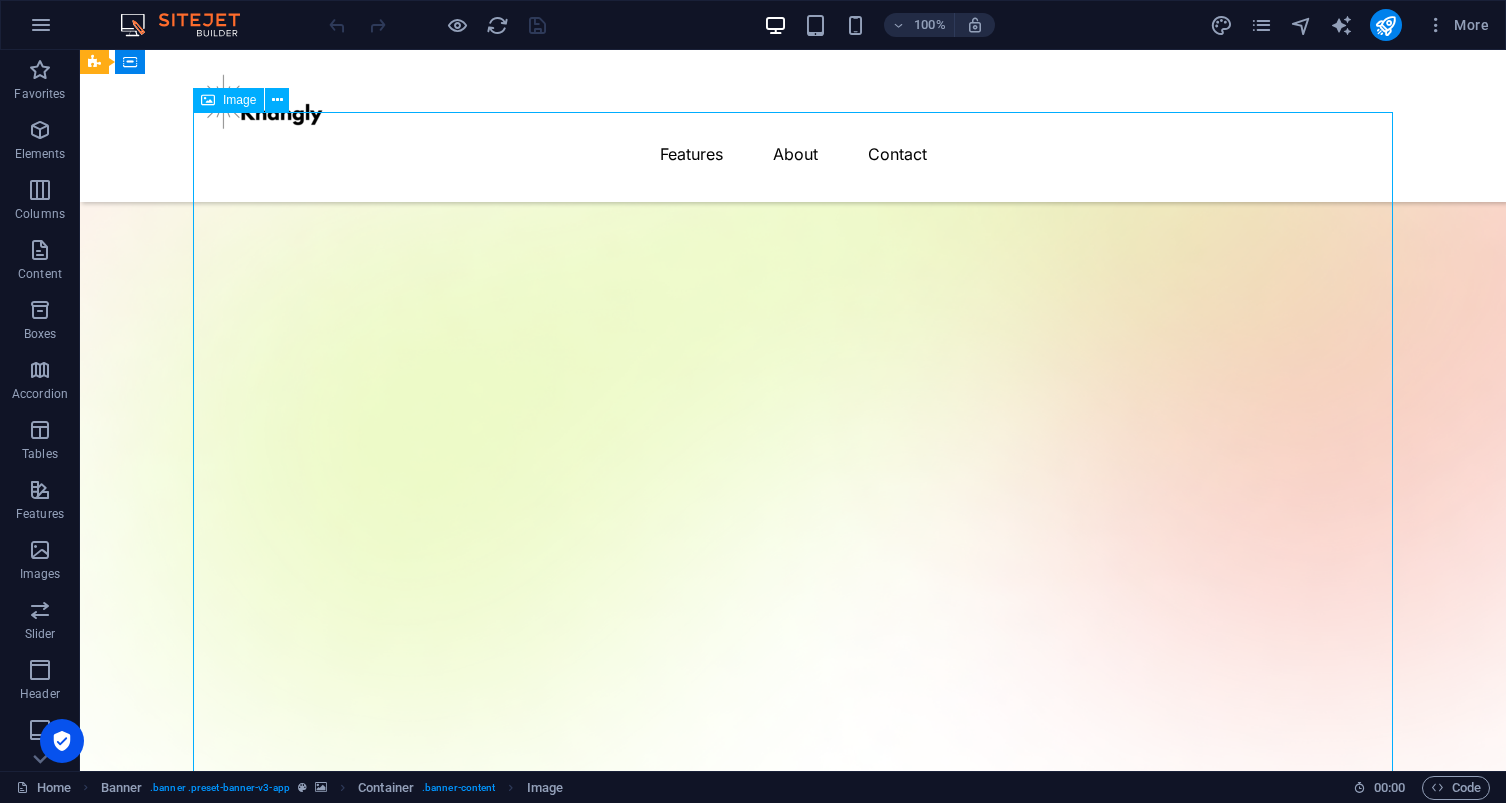 click at bounding box center (793, 1961) 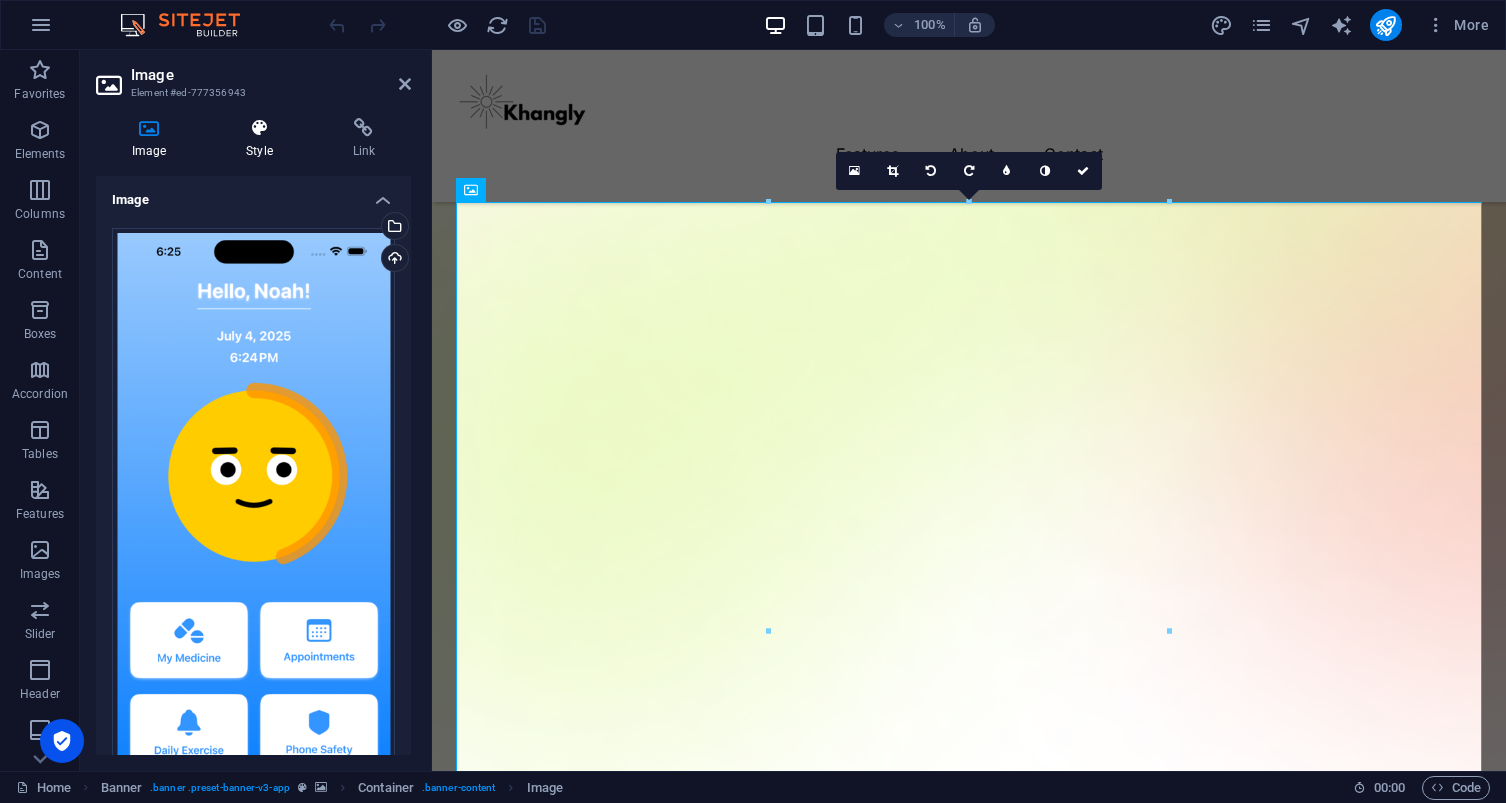 click at bounding box center [259, 128] 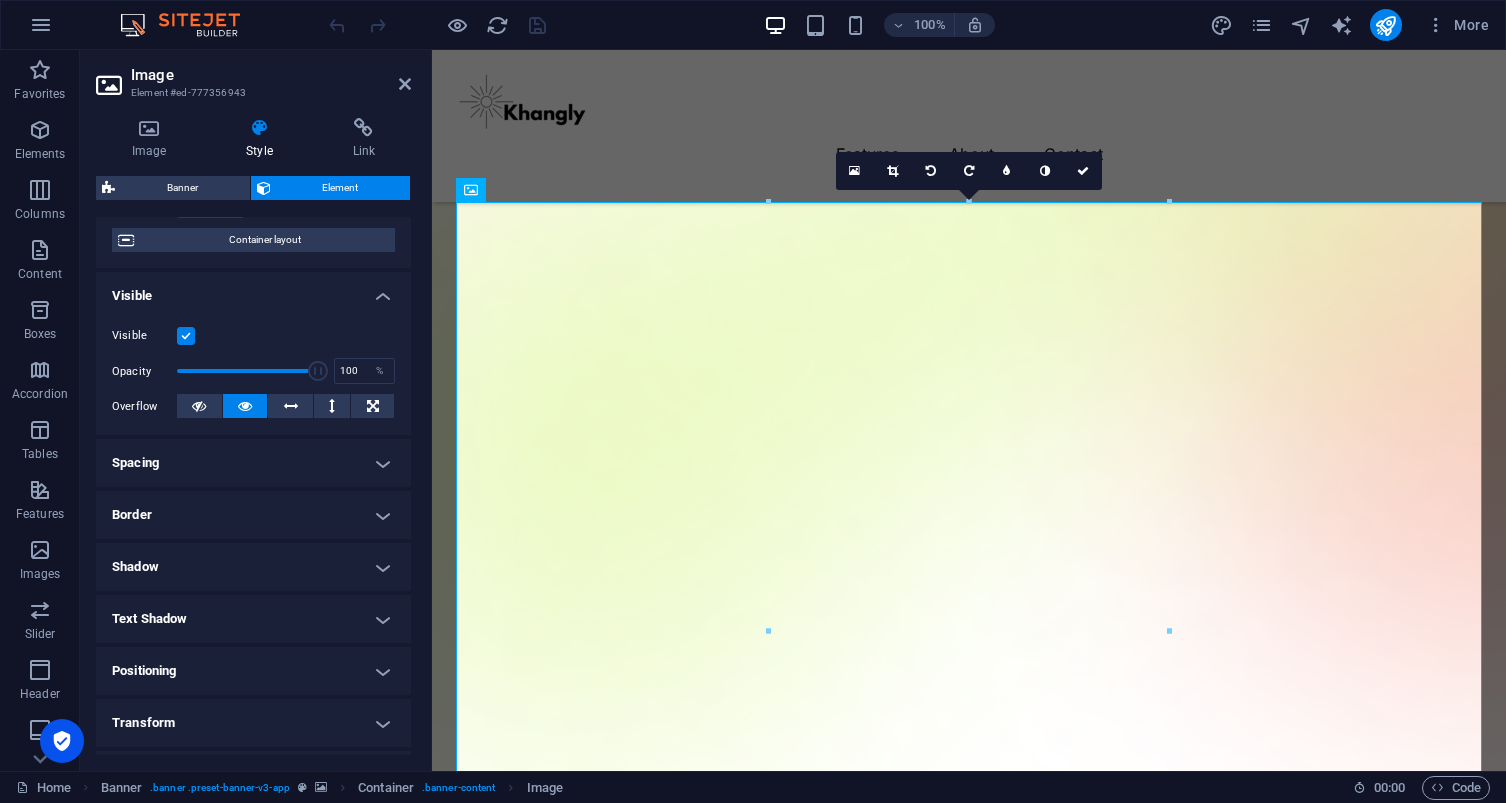 scroll, scrollTop: 193, scrollLeft: 0, axis: vertical 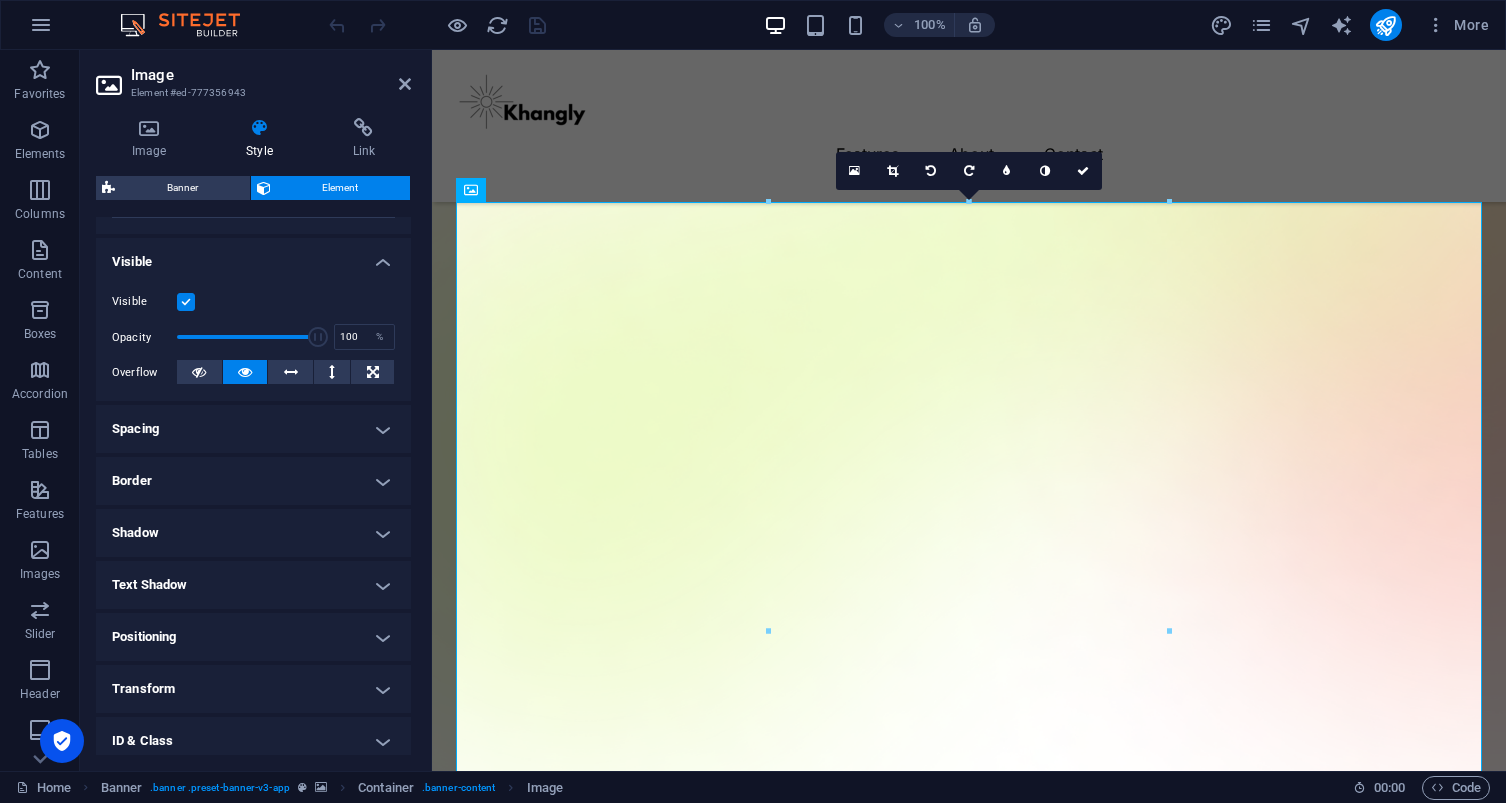 click on "Border" at bounding box center [253, 481] 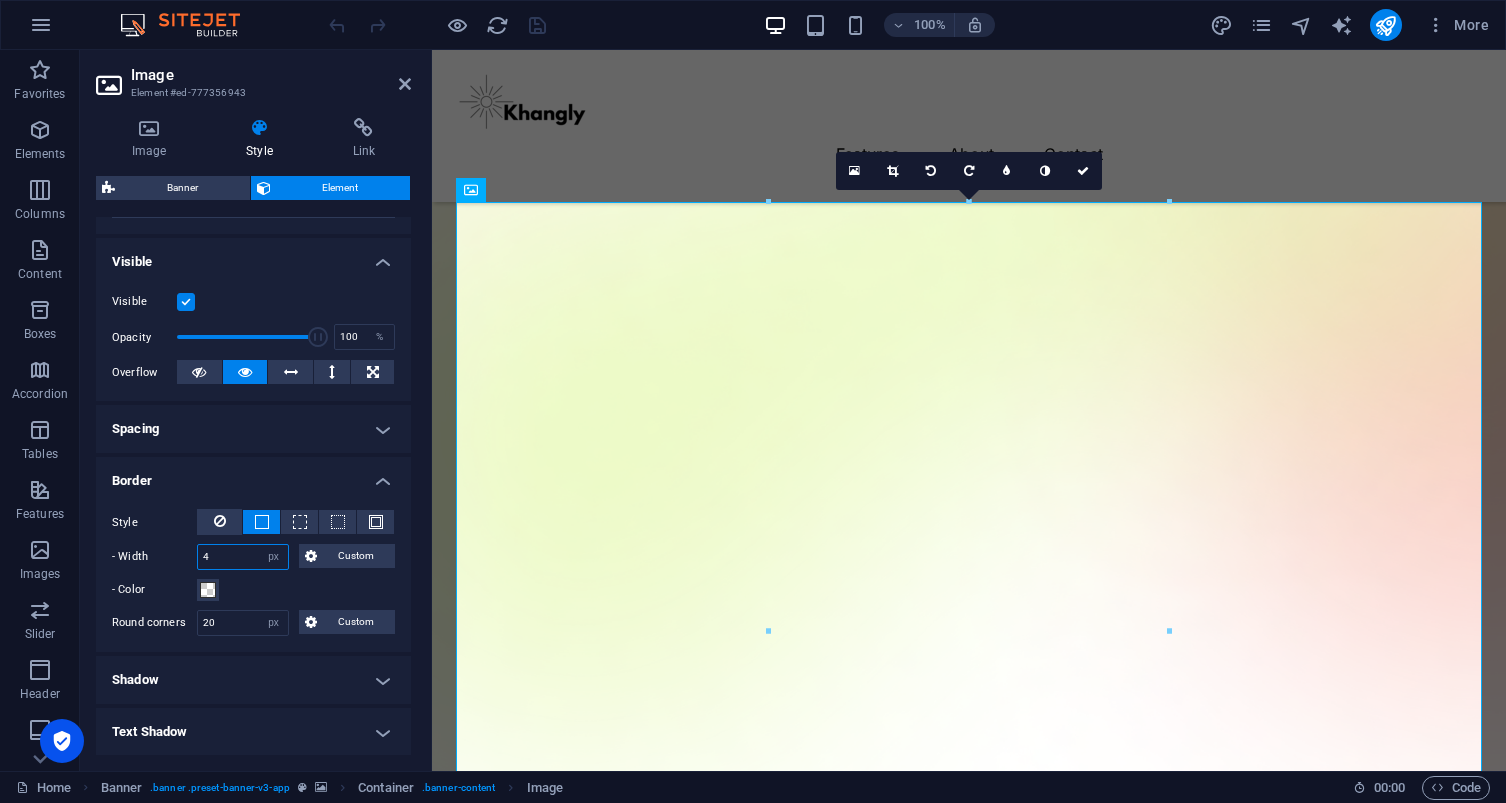 drag, startPoint x: 228, startPoint y: 549, endPoint x: 159, endPoint y: 549, distance: 69 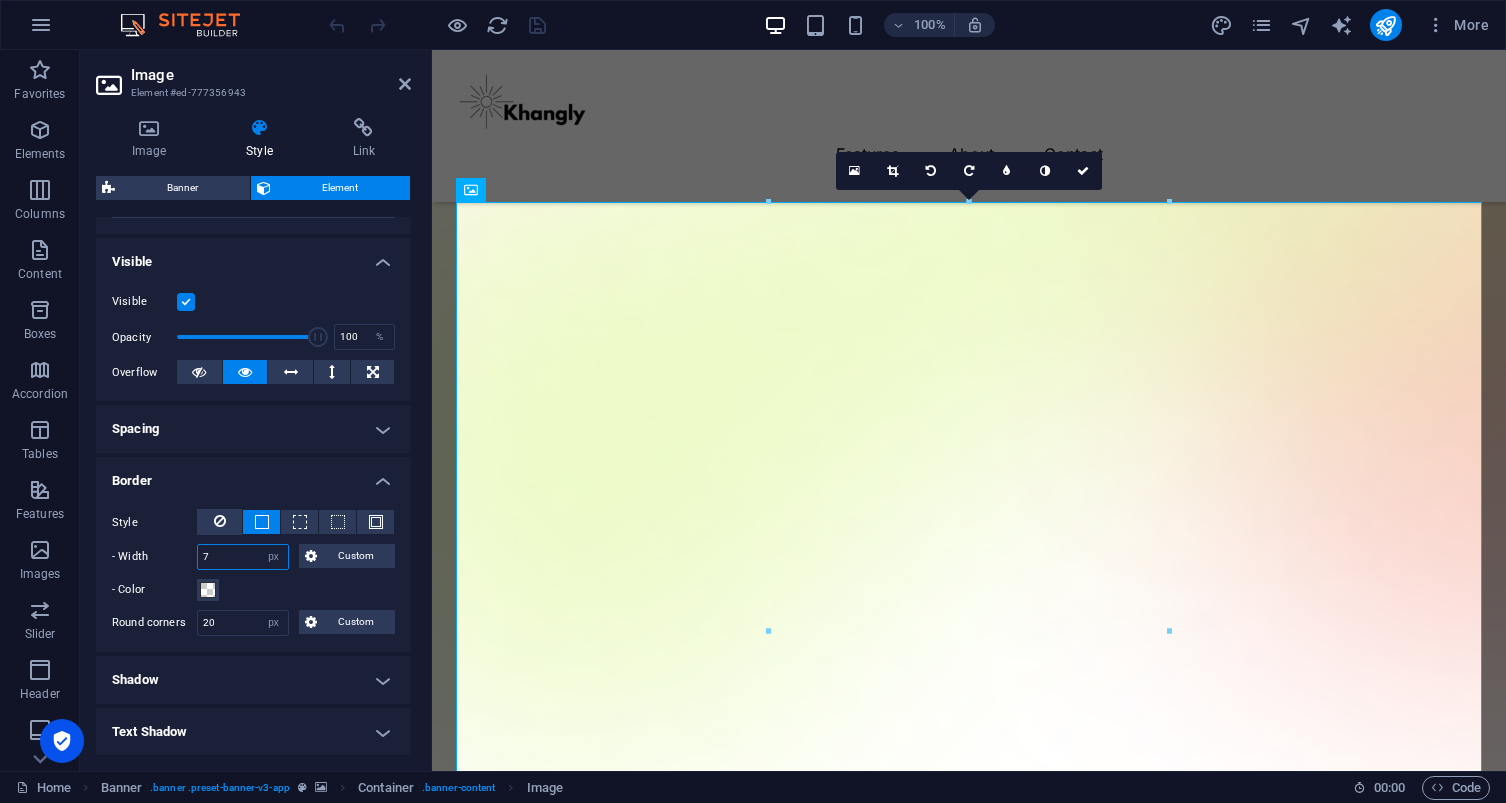 type on "7" 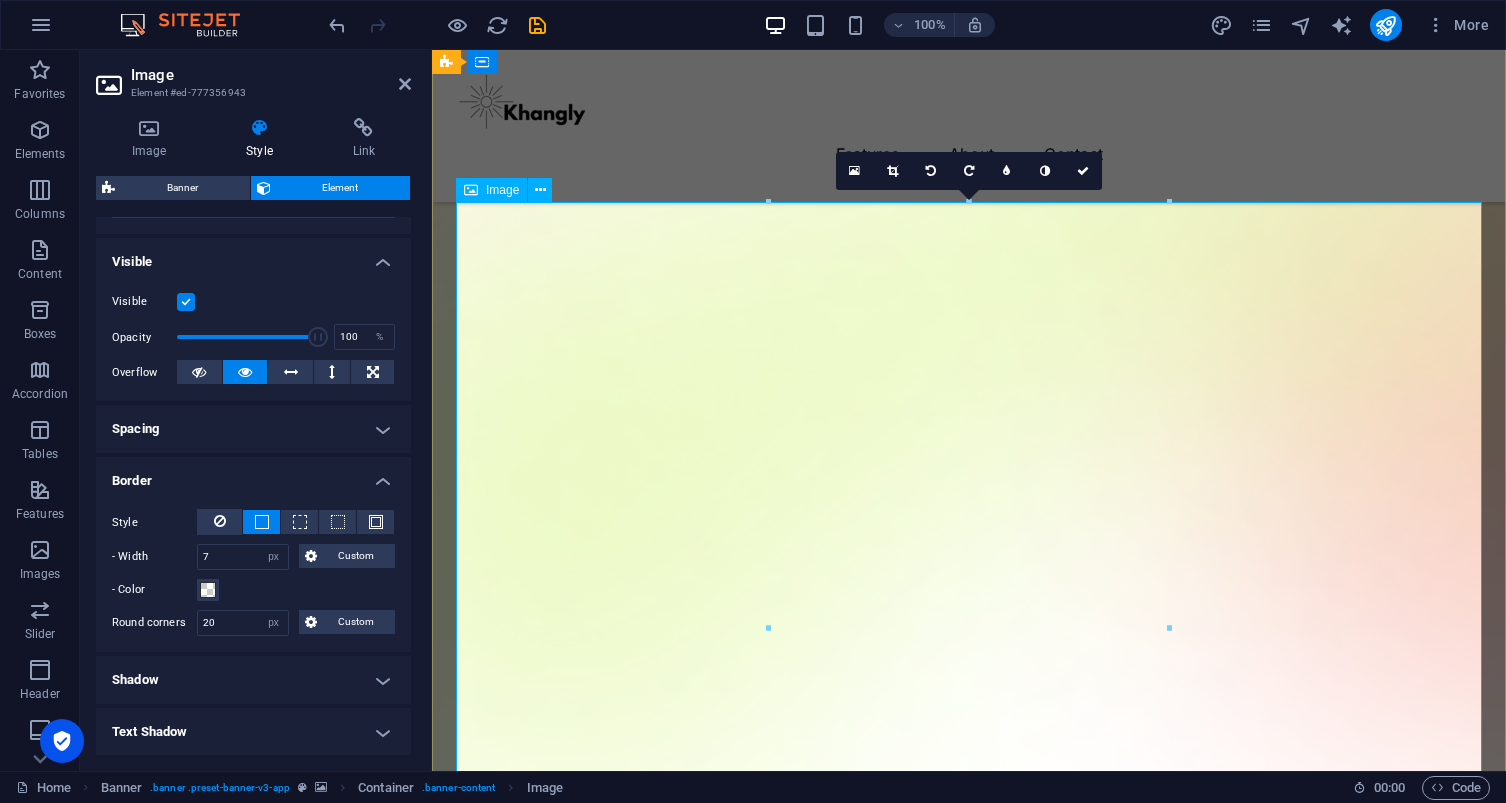 click at bounding box center [969, 2131] 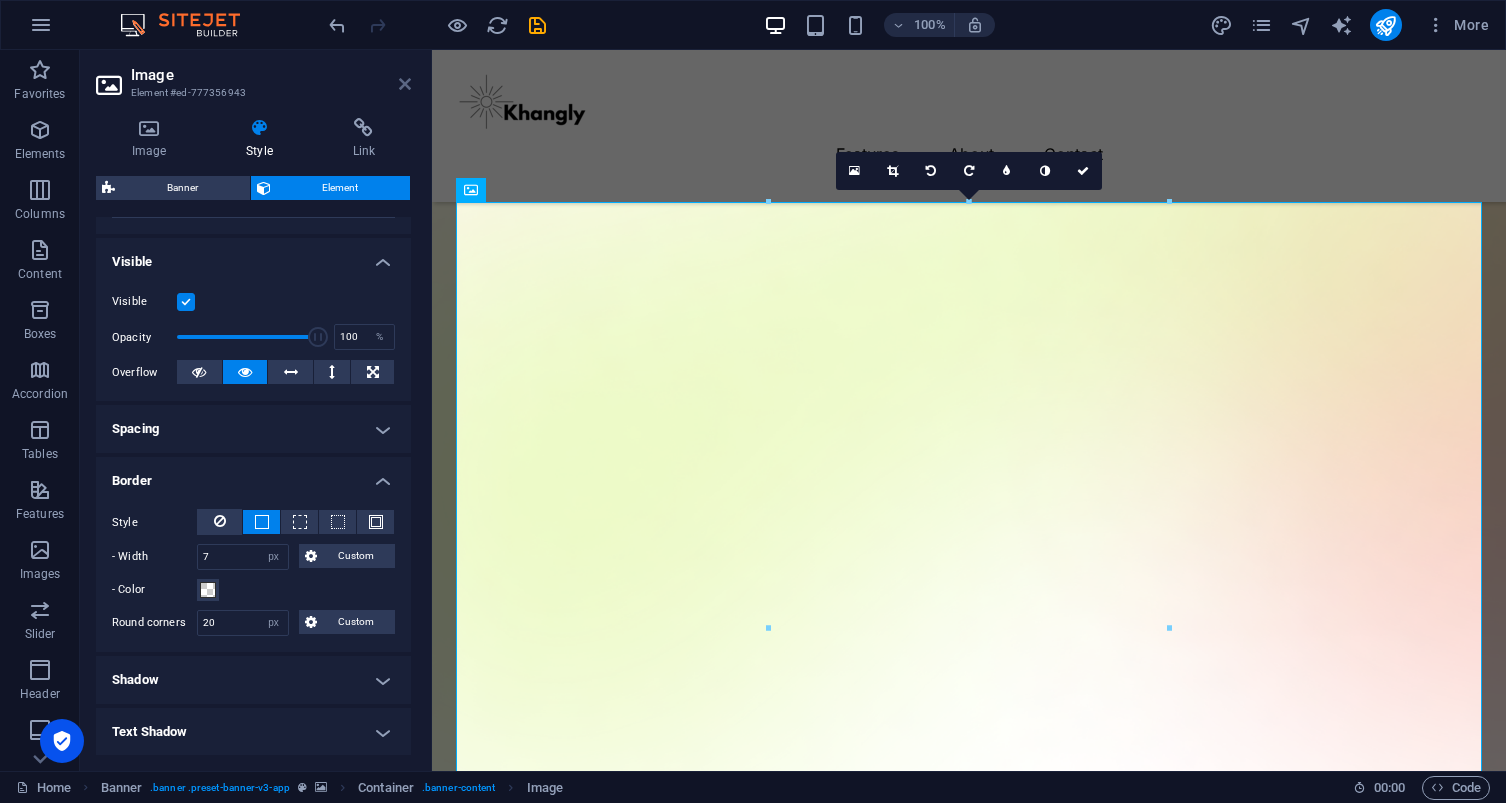 click at bounding box center [405, 84] 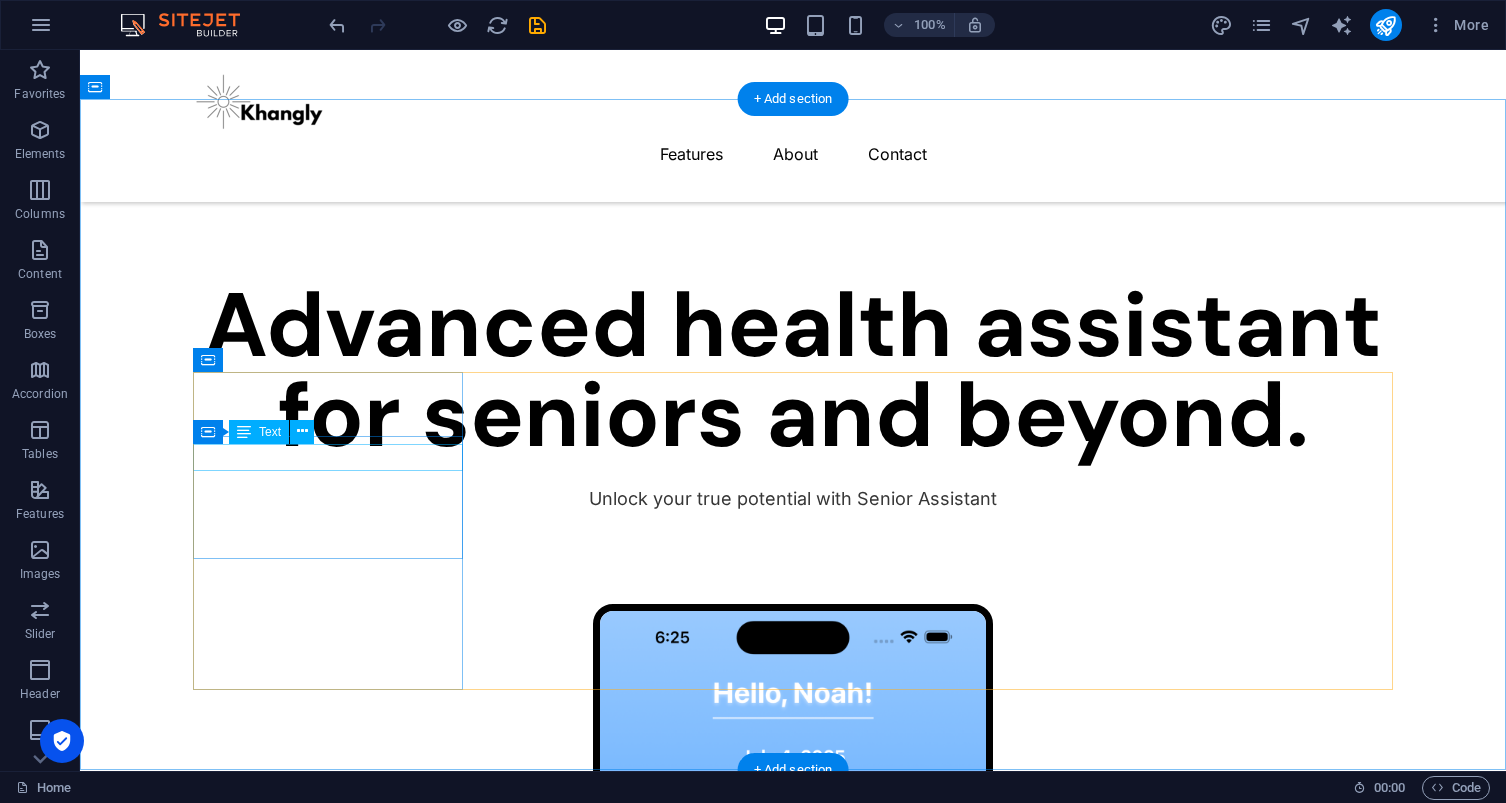scroll, scrollTop: 1416, scrollLeft: 0, axis: vertical 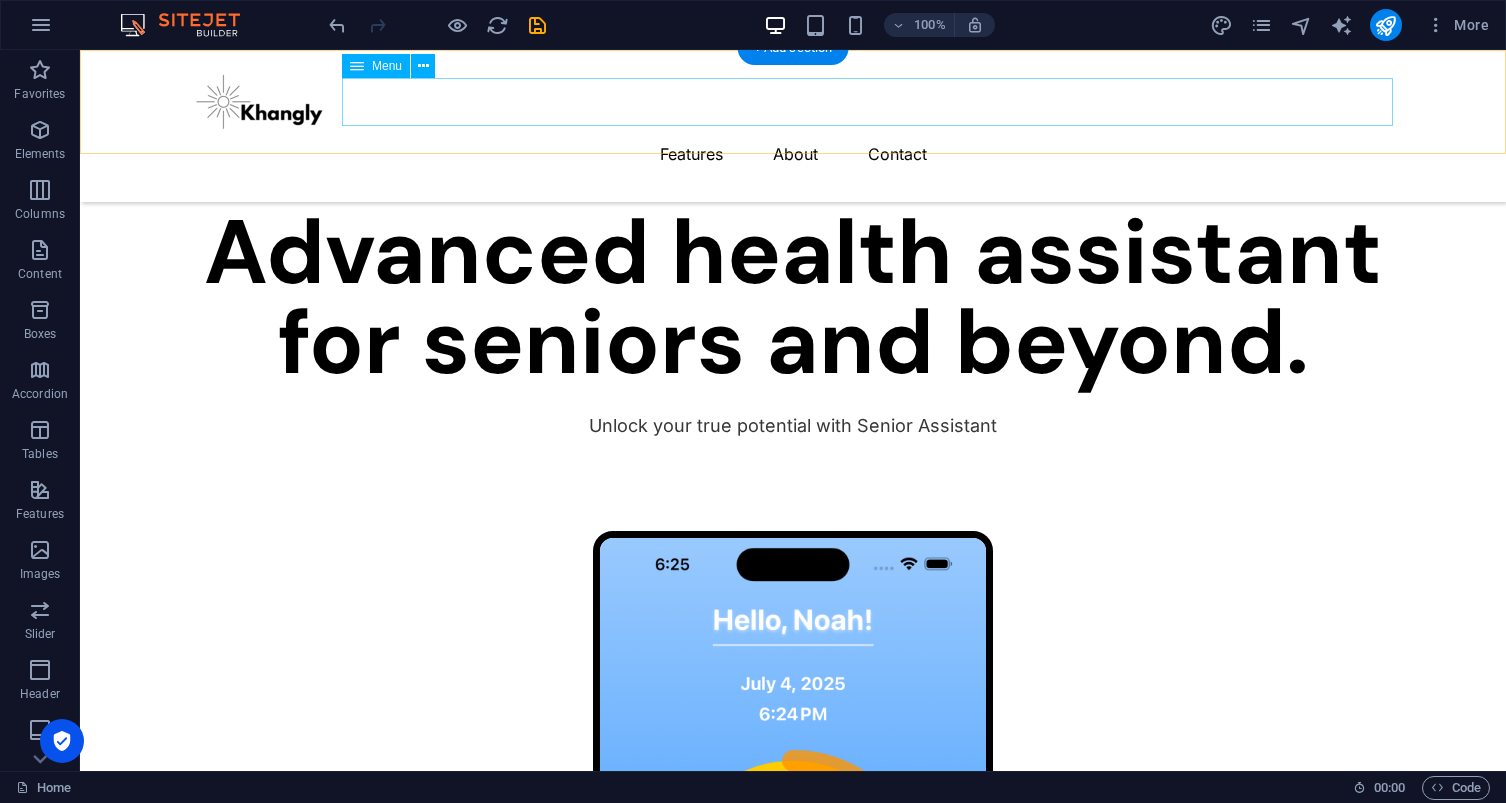 click on "Features About Contact" at bounding box center (793, 154) 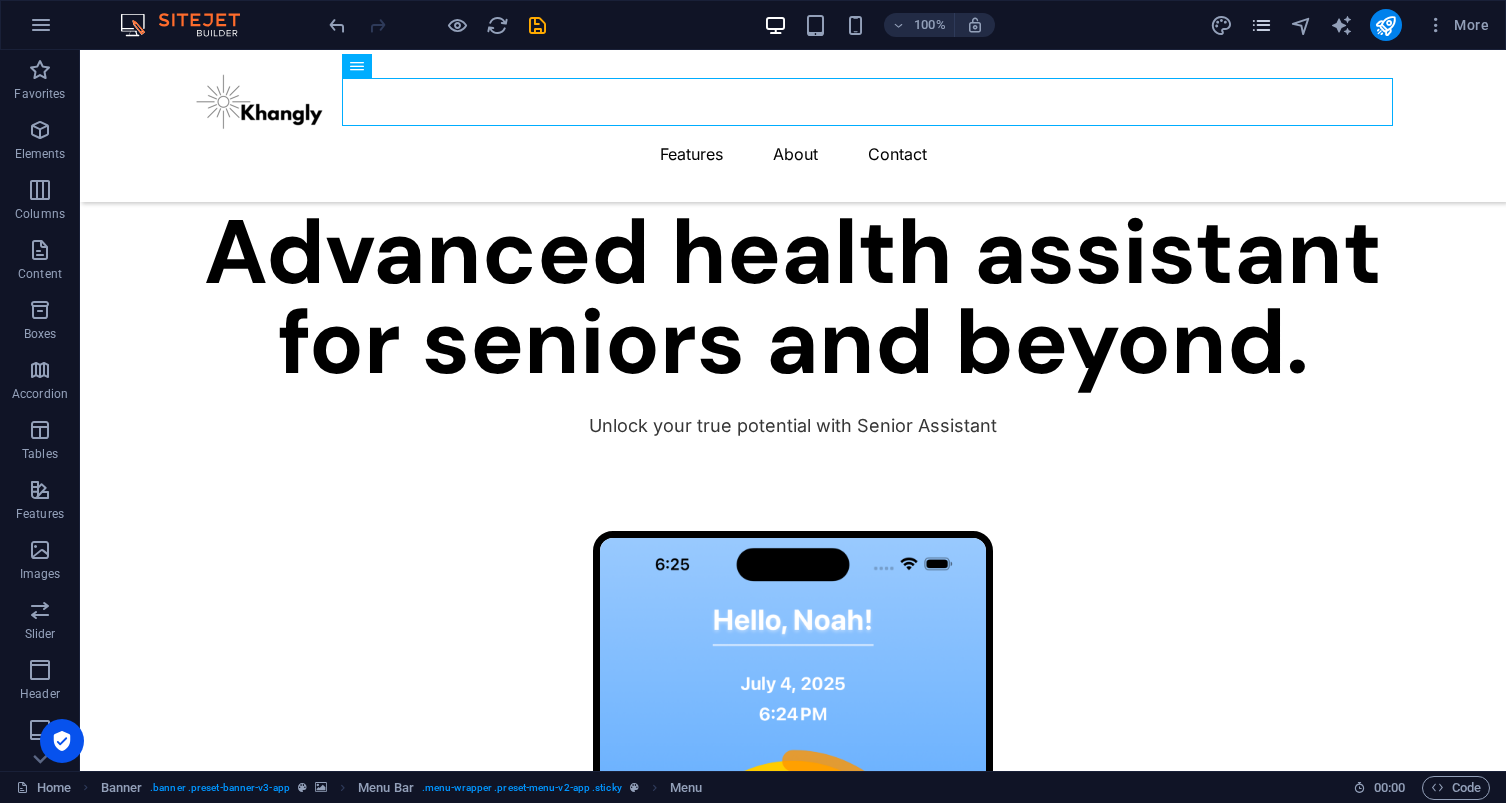 click at bounding box center (1261, 25) 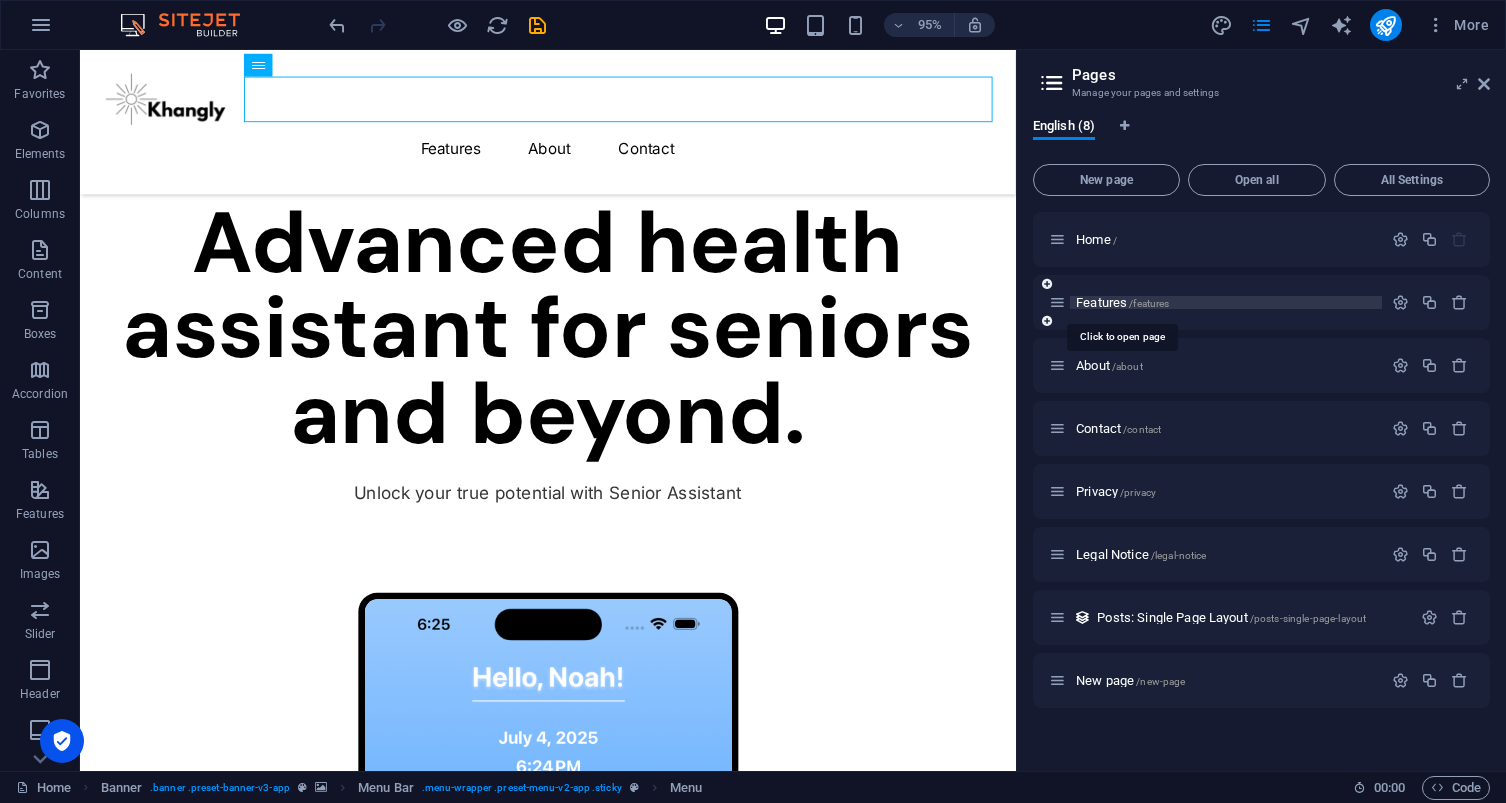 click on "Features /features" at bounding box center (1122, 302) 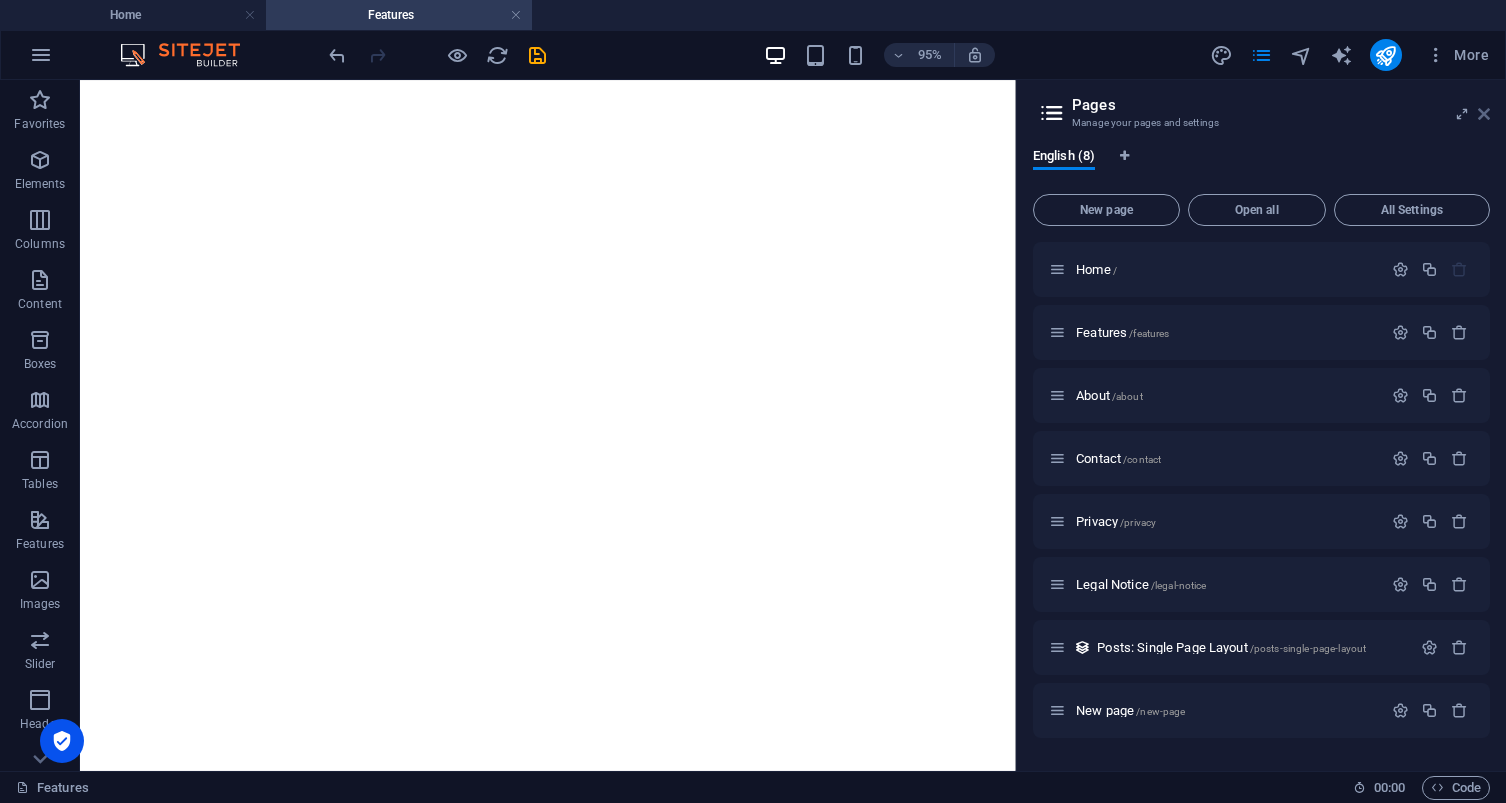 click at bounding box center [1484, 114] 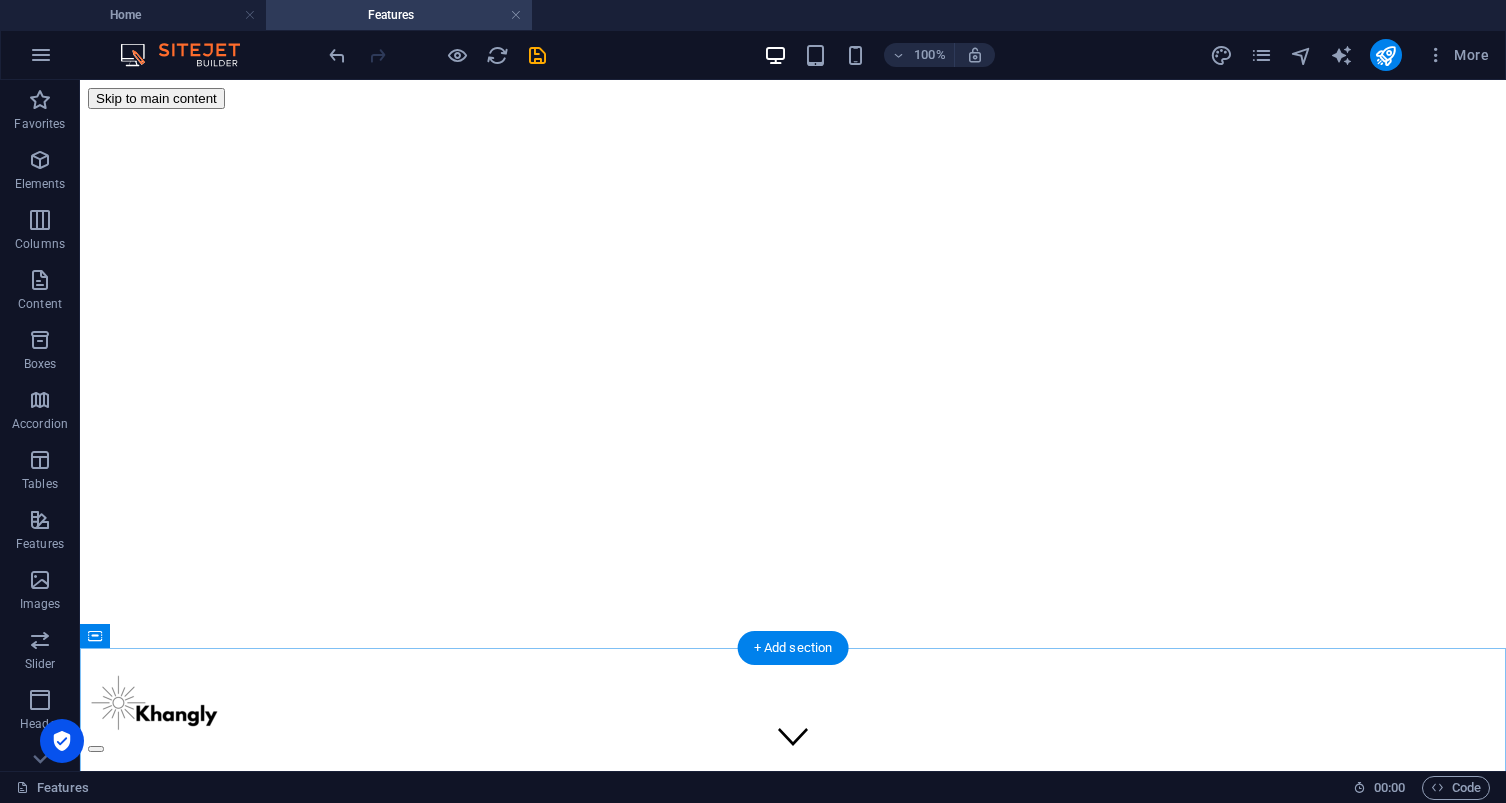 scroll, scrollTop: 0, scrollLeft: 0, axis: both 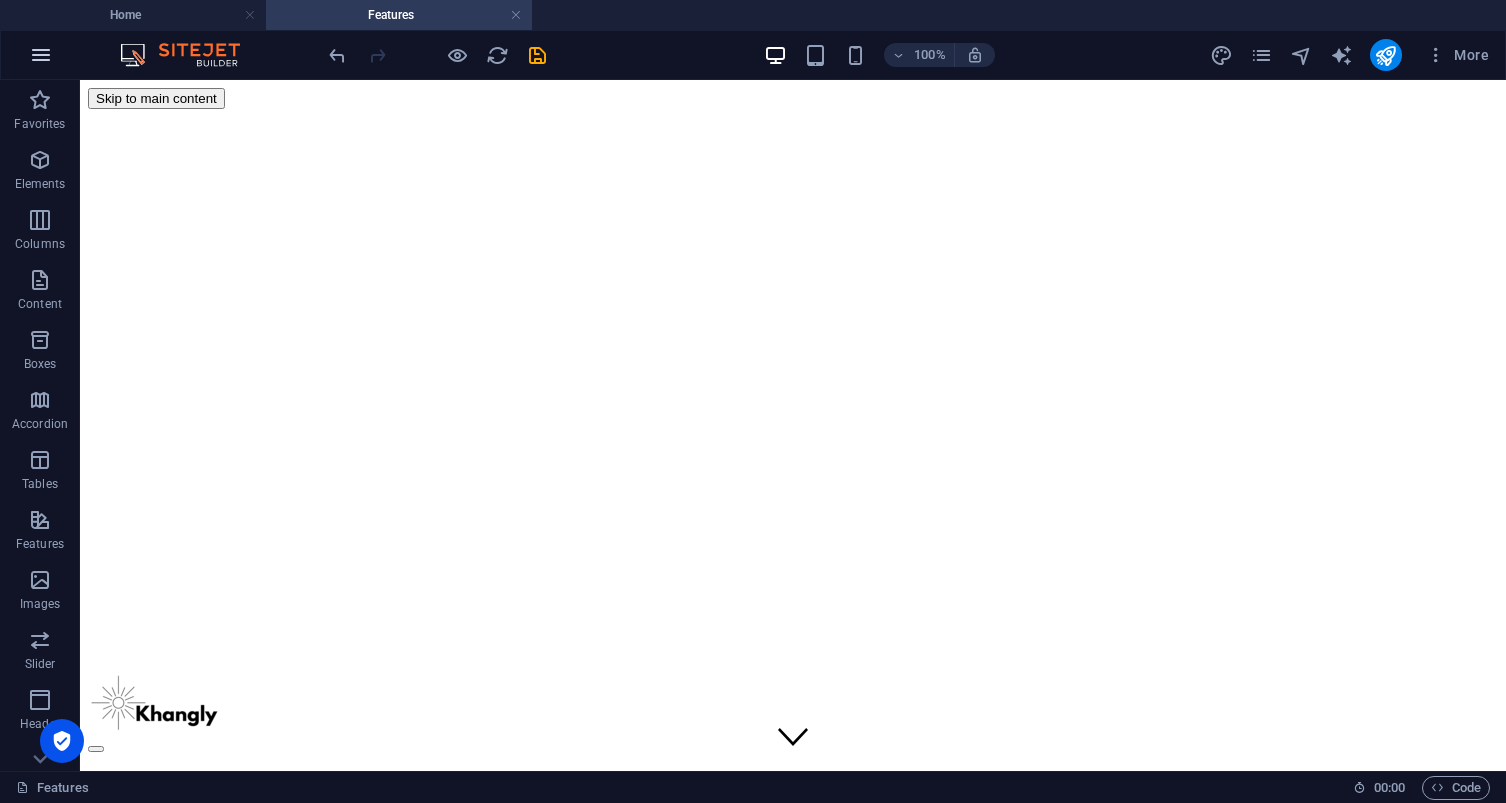 click at bounding box center [41, 55] 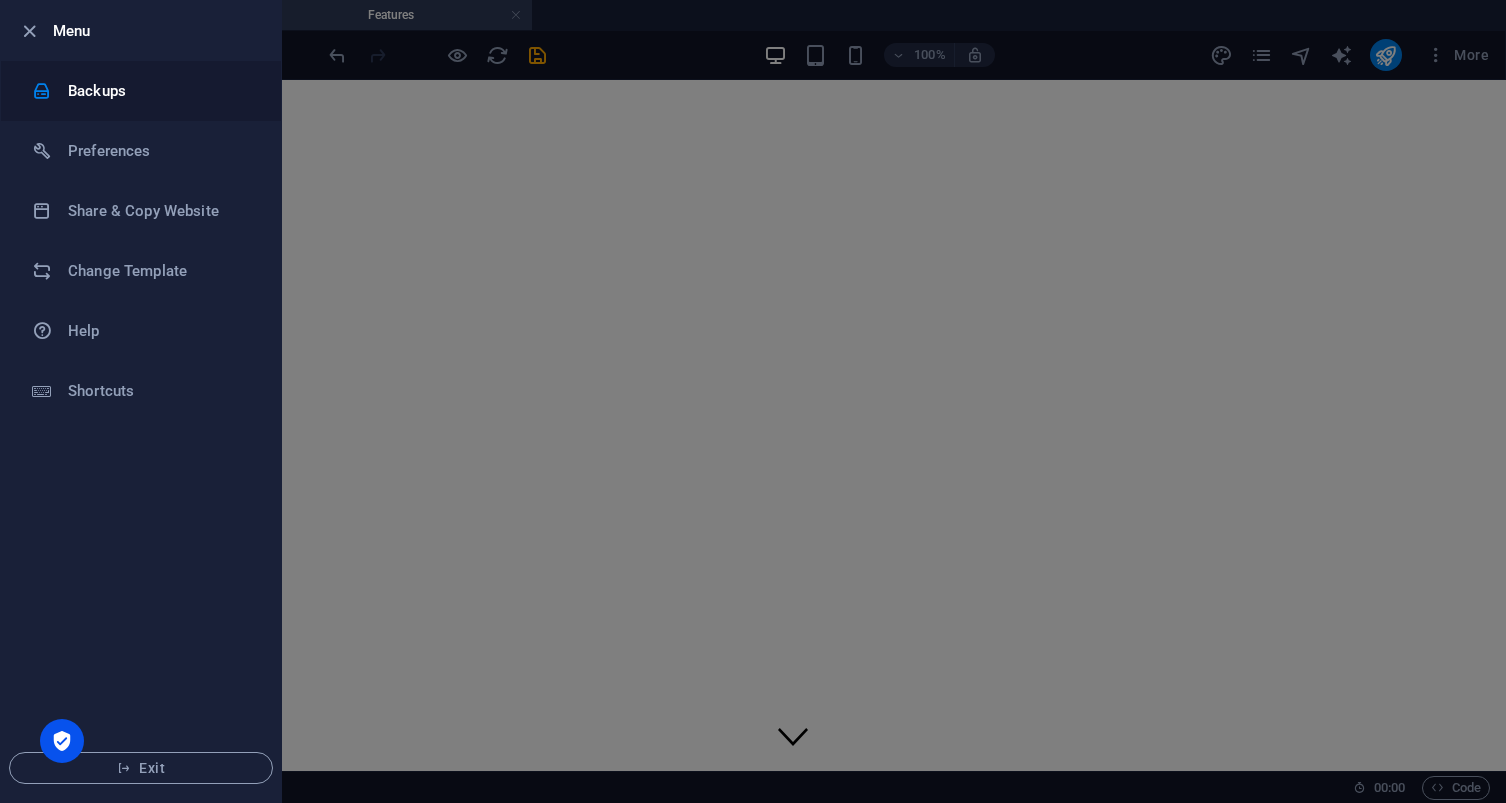 click on "Backups" at bounding box center (160, 91) 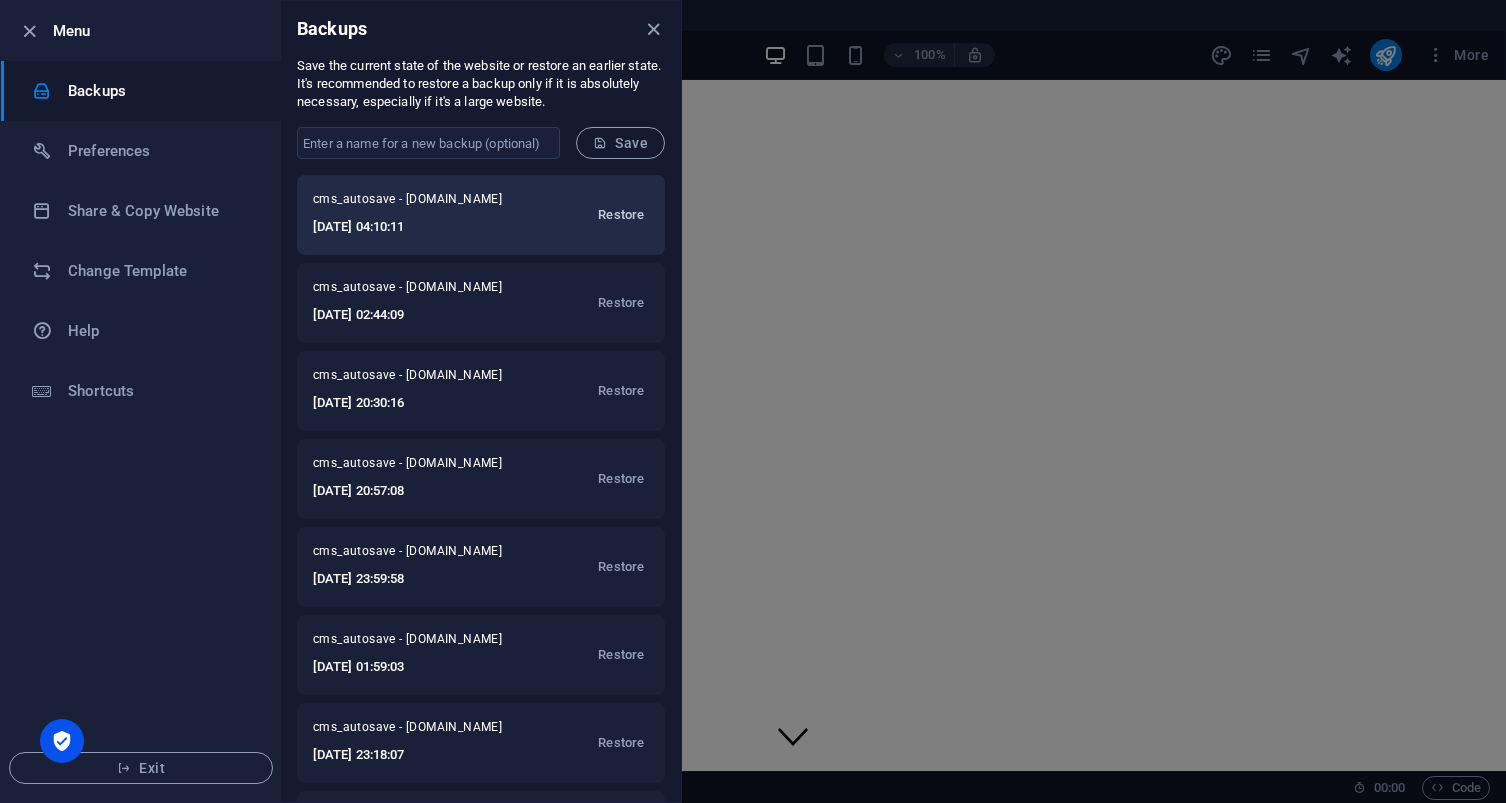 click on "Restore" at bounding box center (621, 215) 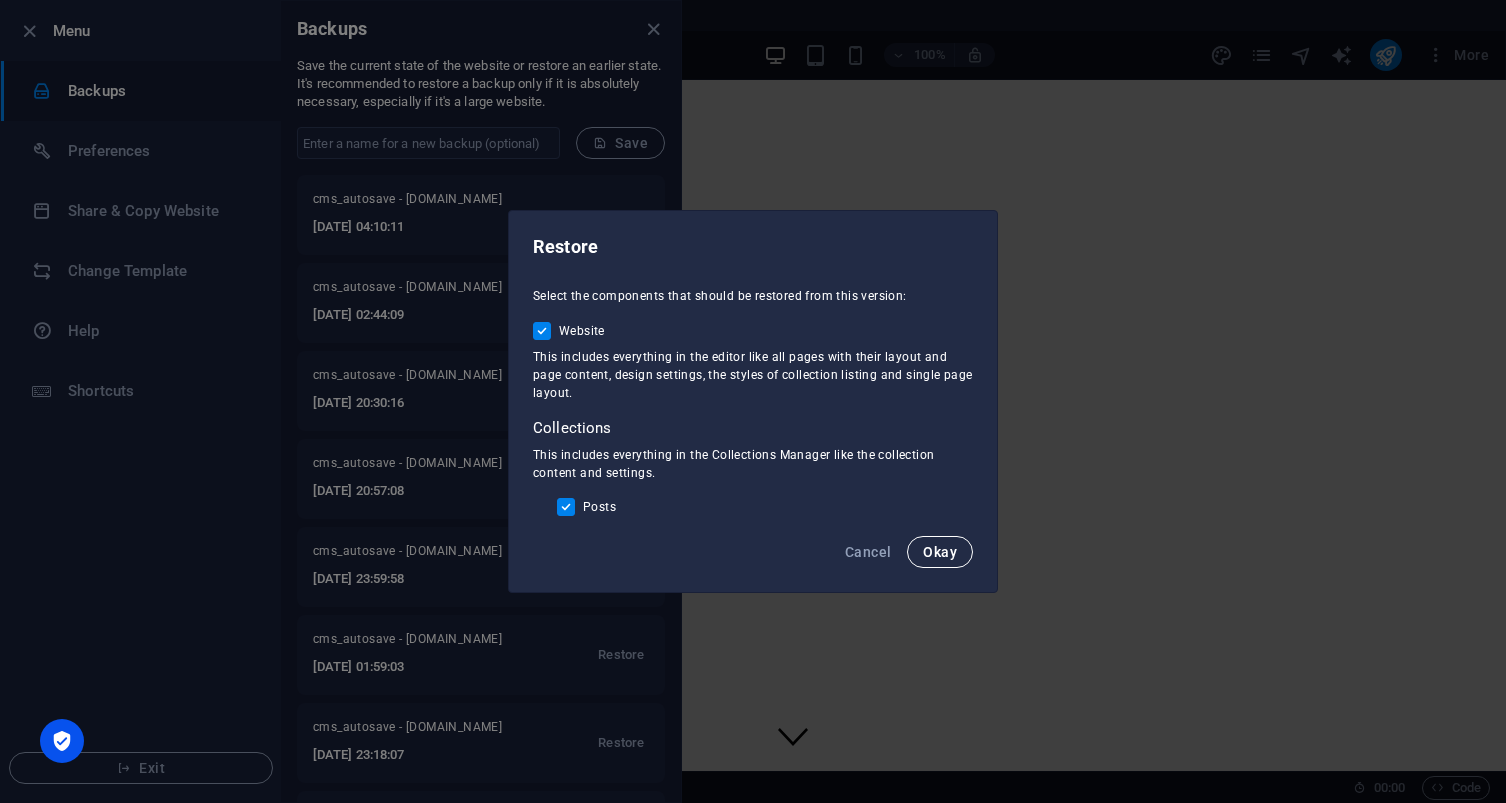 click on "Okay" at bounding box center (940, 552) 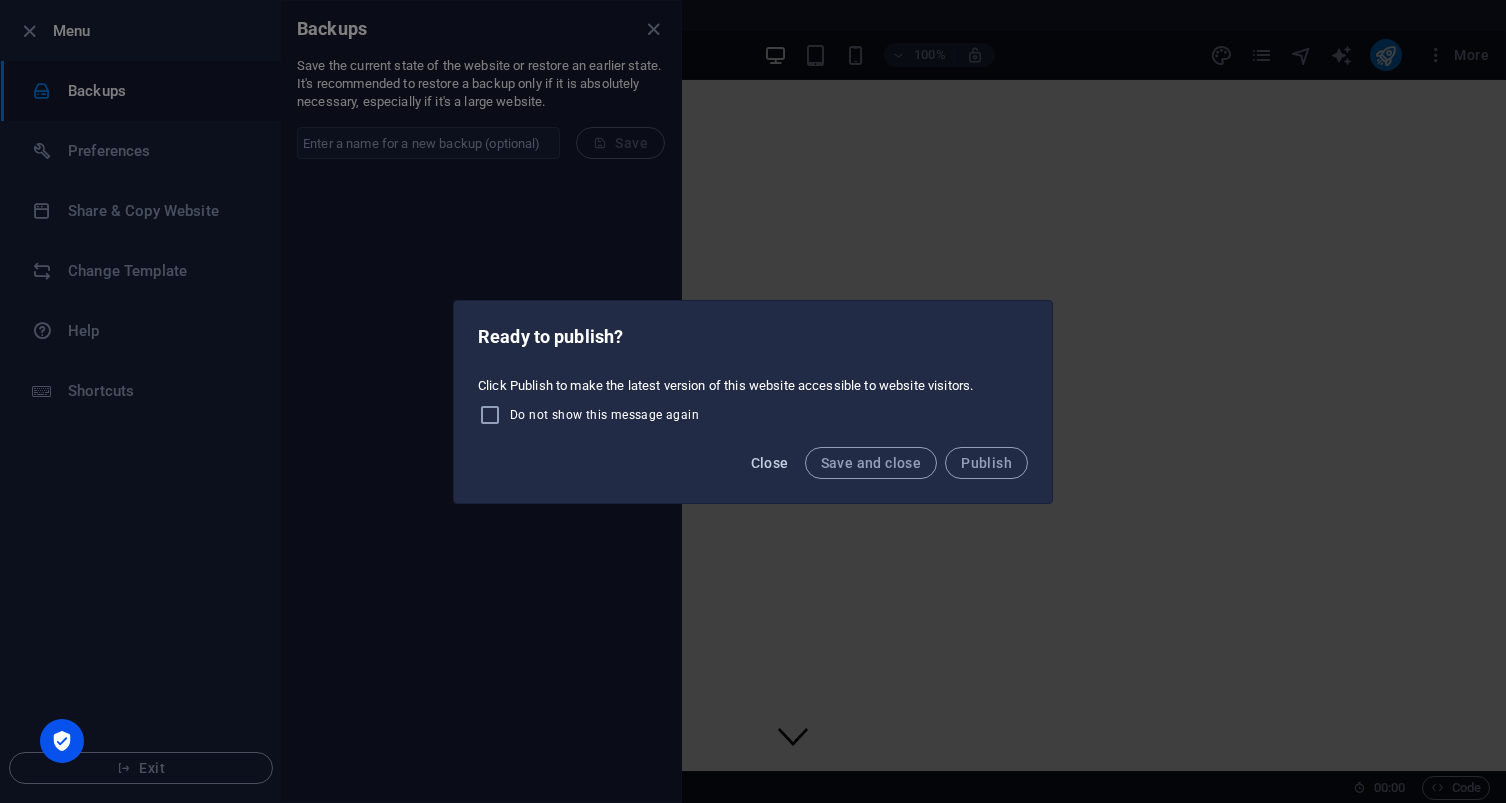 click on "Close" at bounding box center [770, 463] 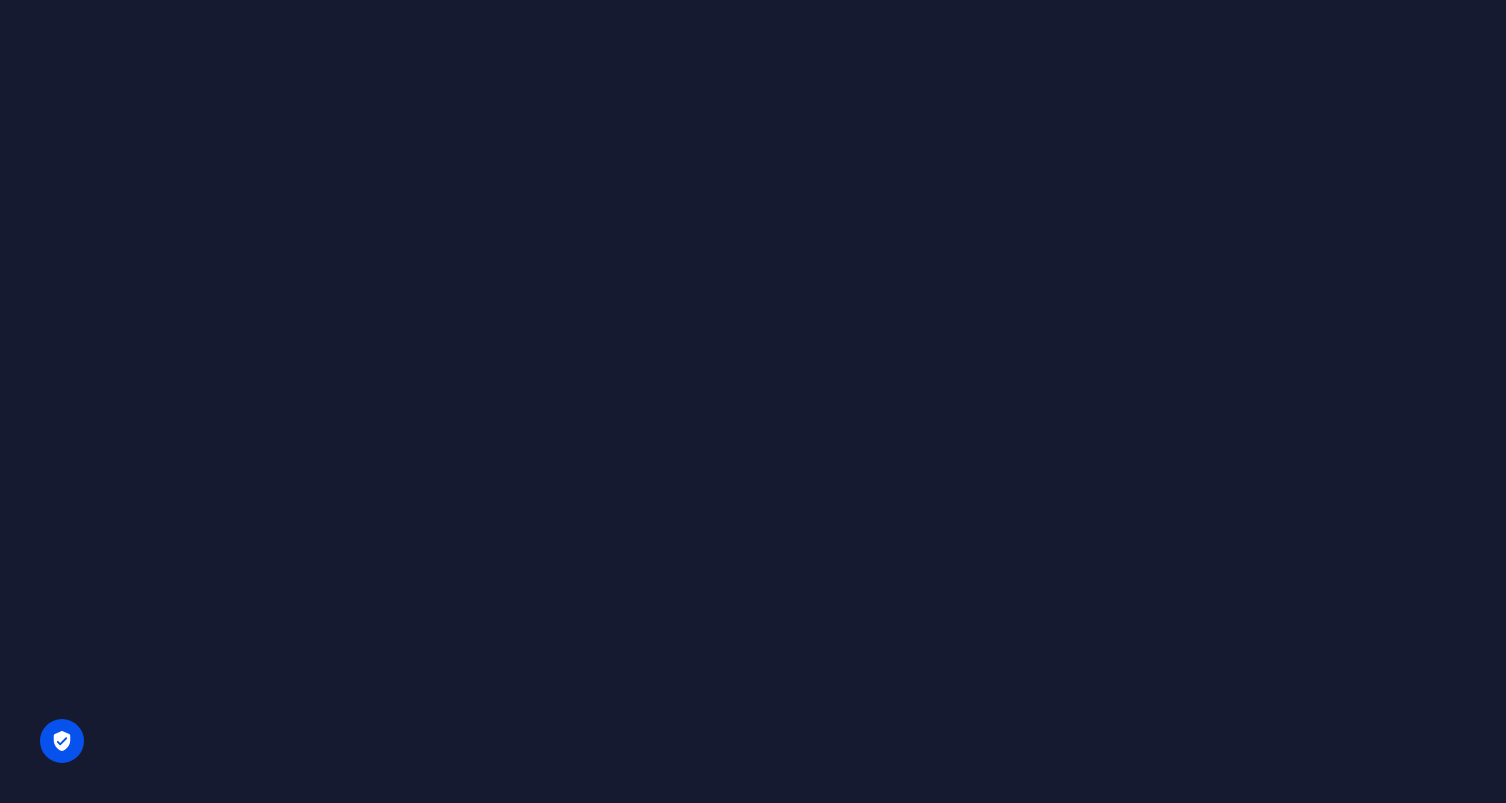 scroll, scrollTop: 0, scrollLeft: 0, axis: both 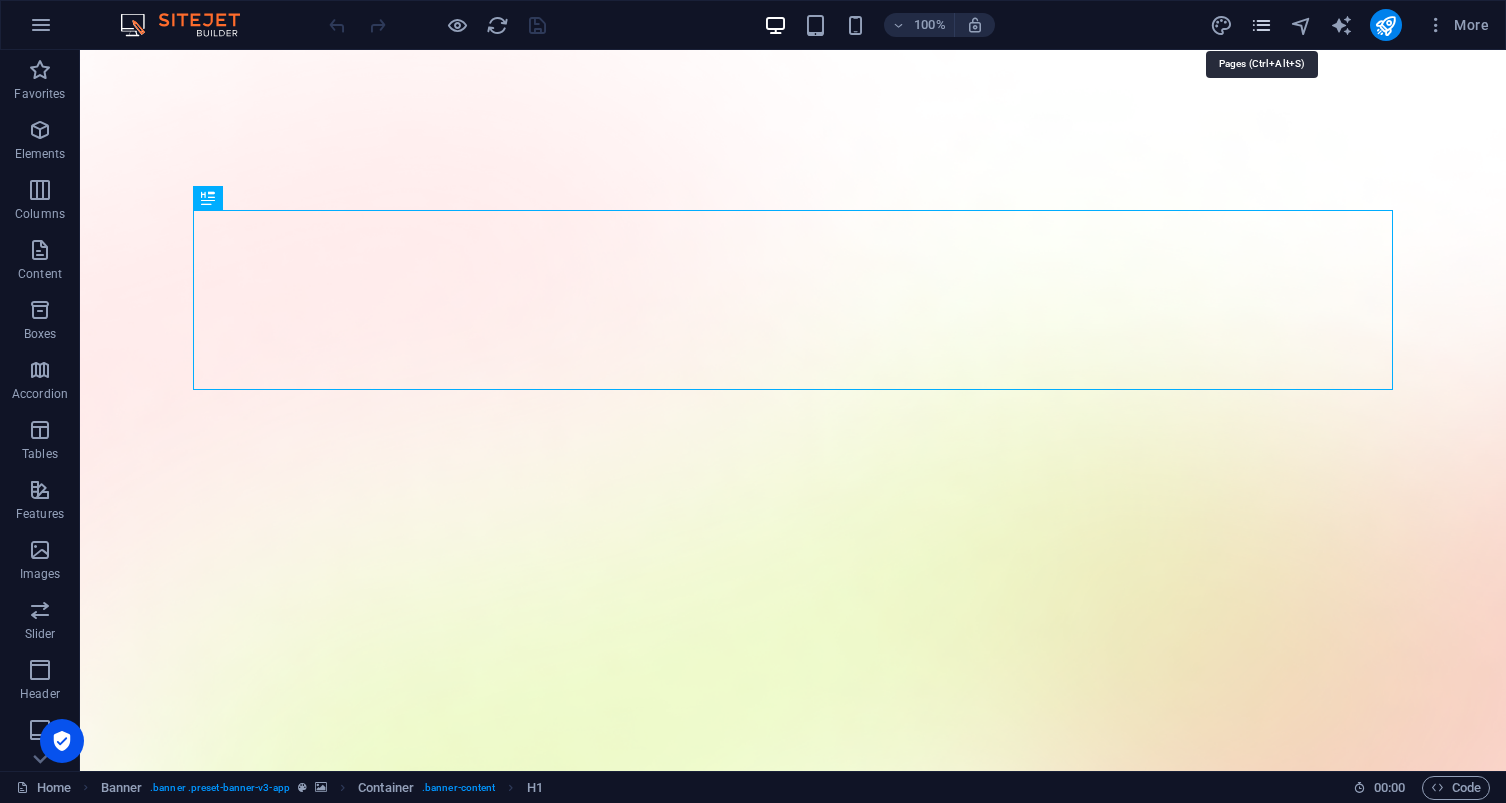 click at bounding box center (1261, 25) 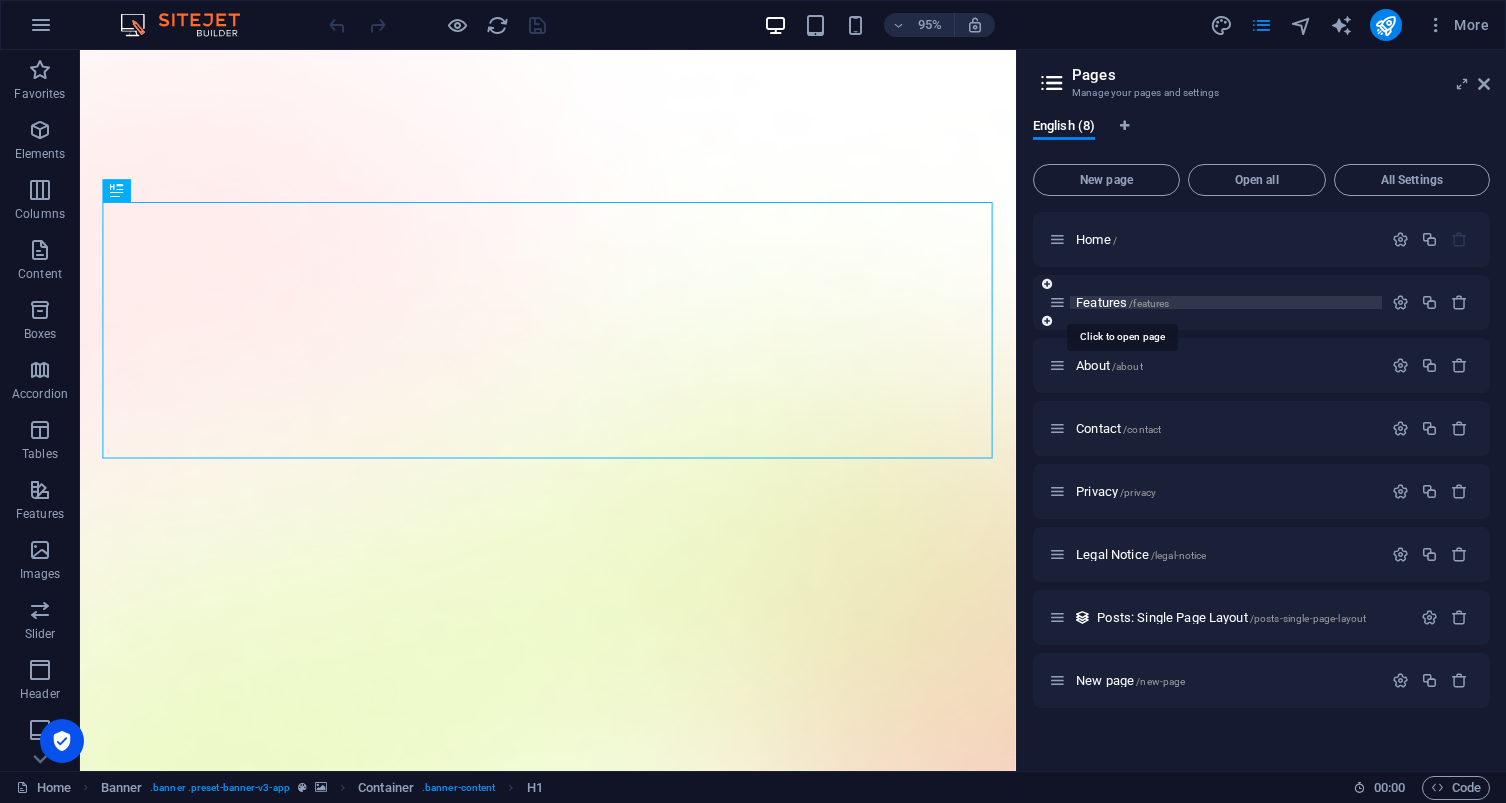 click on "Features /features" at bounding box center (1122, 302) 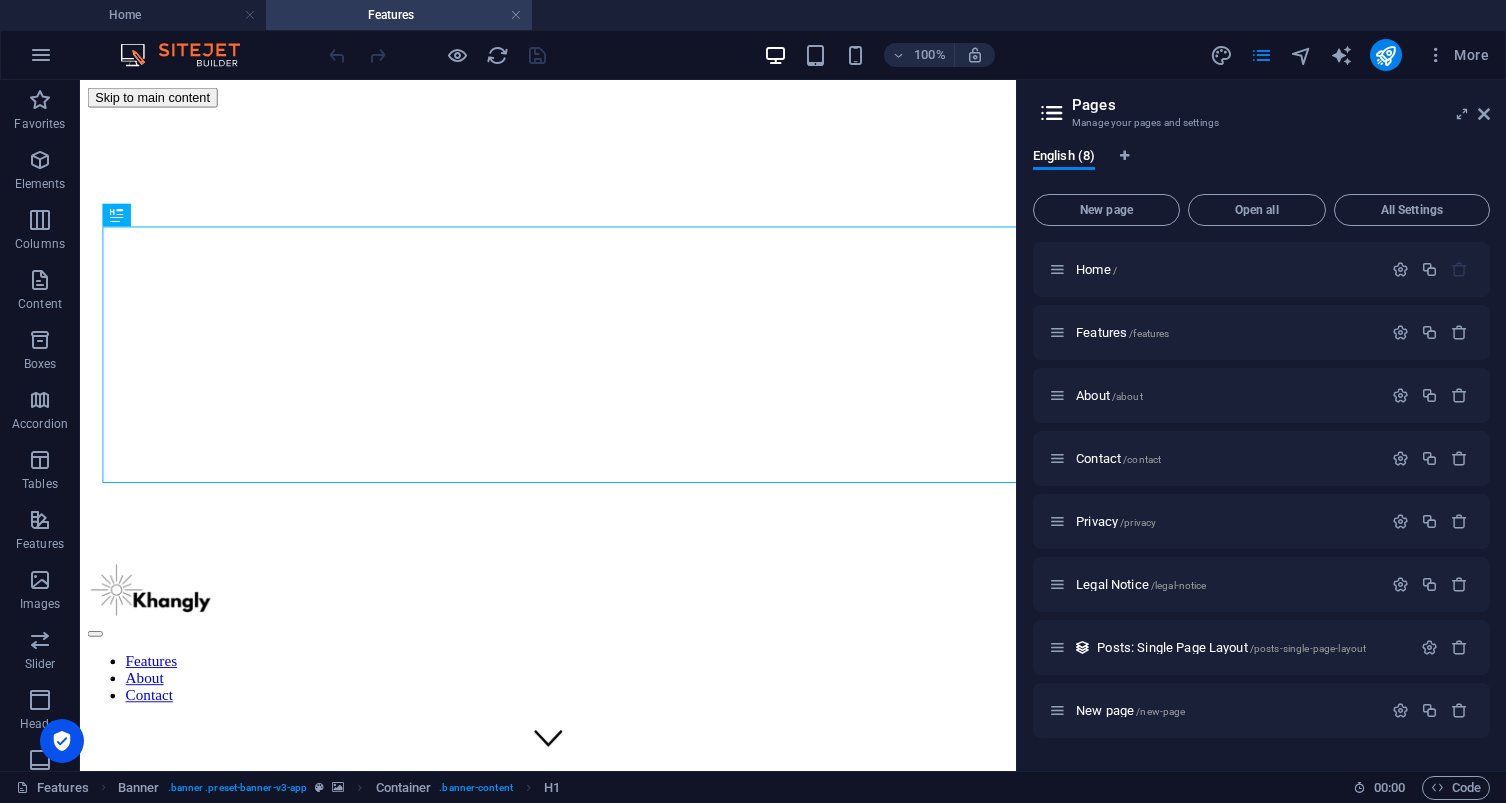 scroll, scrollTop: 0, scrollLeft: 0, axis: both 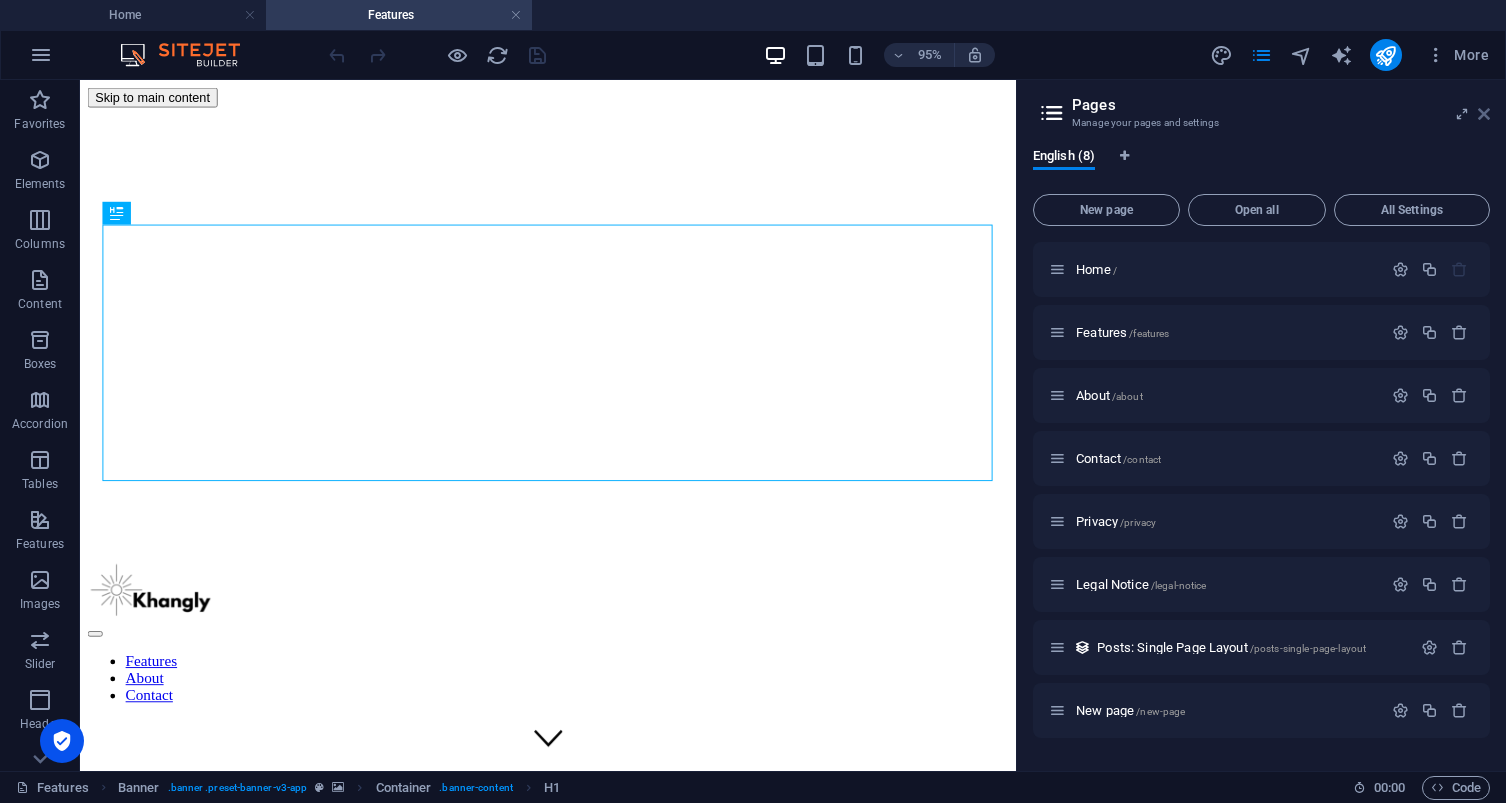 click at bounding box center [1484, 114] 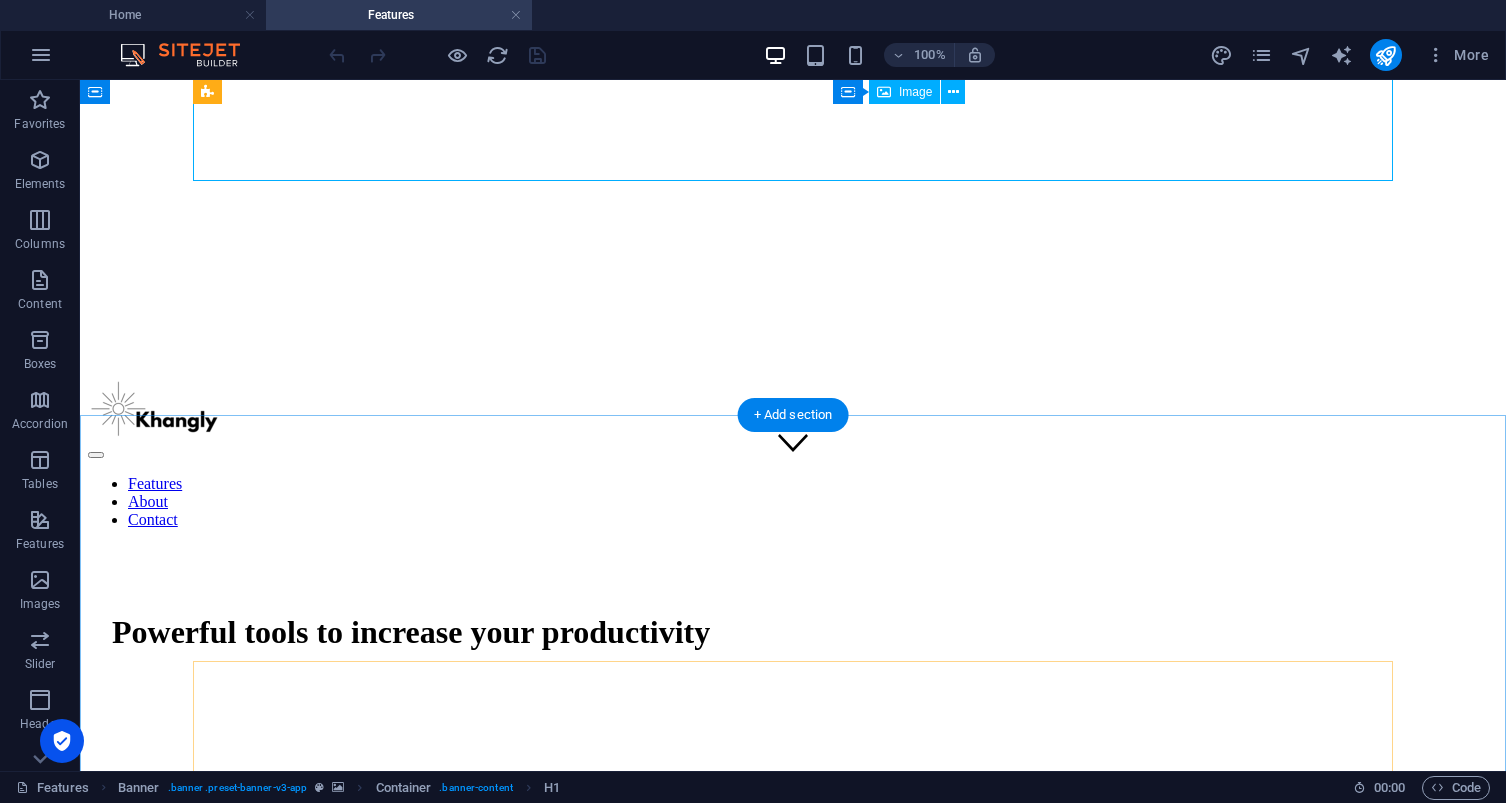 scroll, scrollTop: 45, scrollLeft: 0, axis: vertical 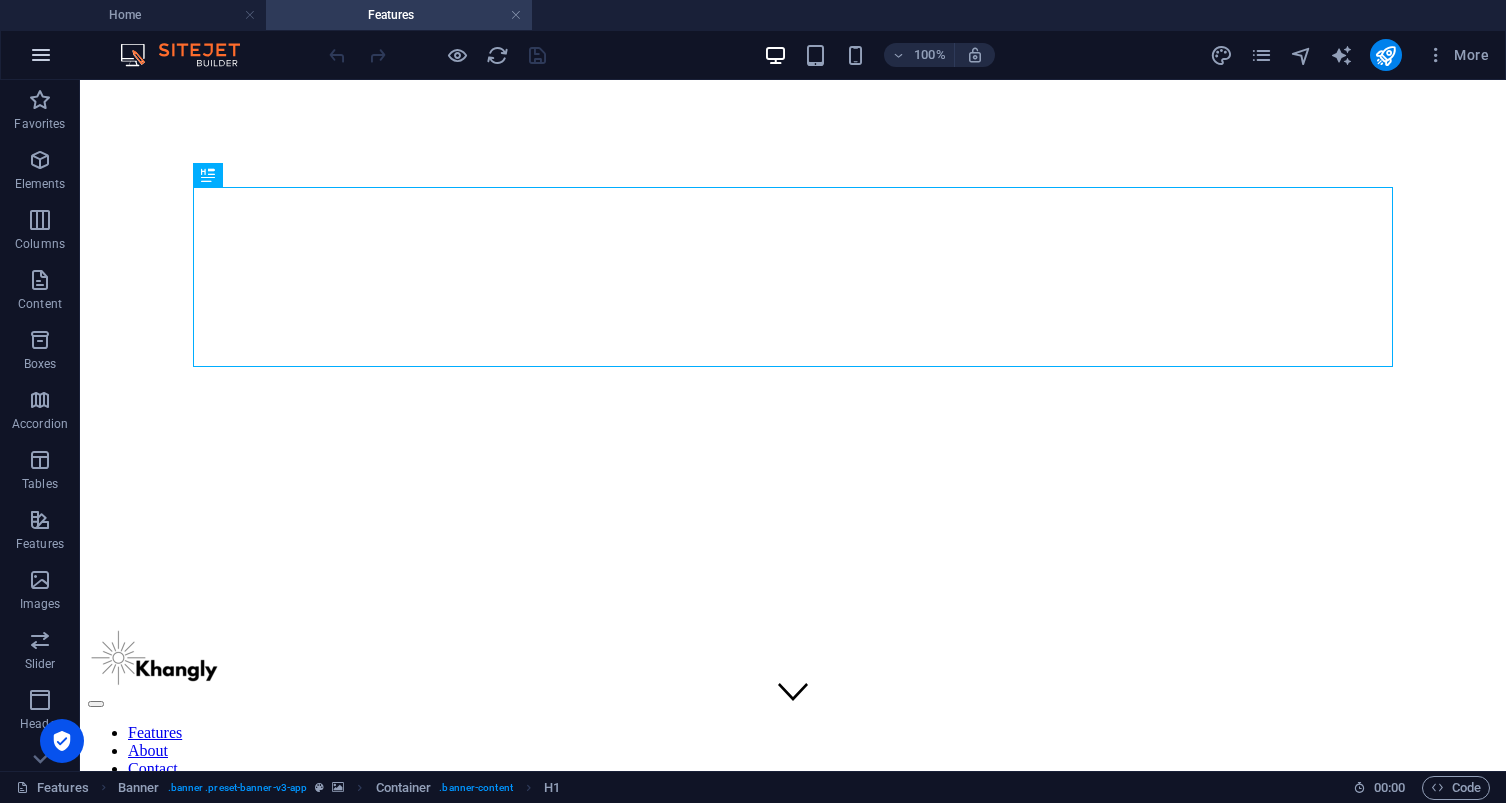 click at bounding box center [41, 55] 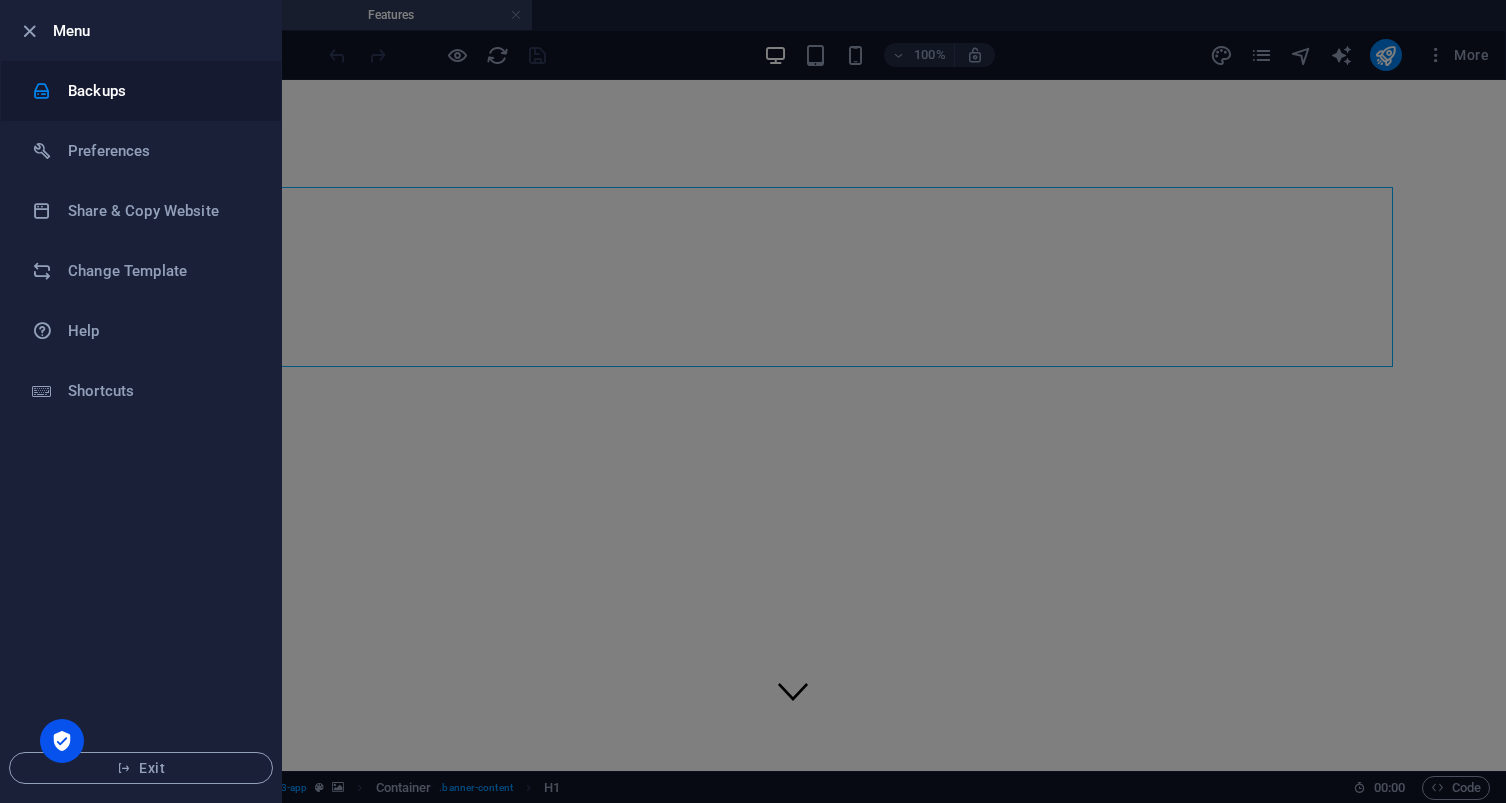 click on "Backups" at bounding box center [160, 91] 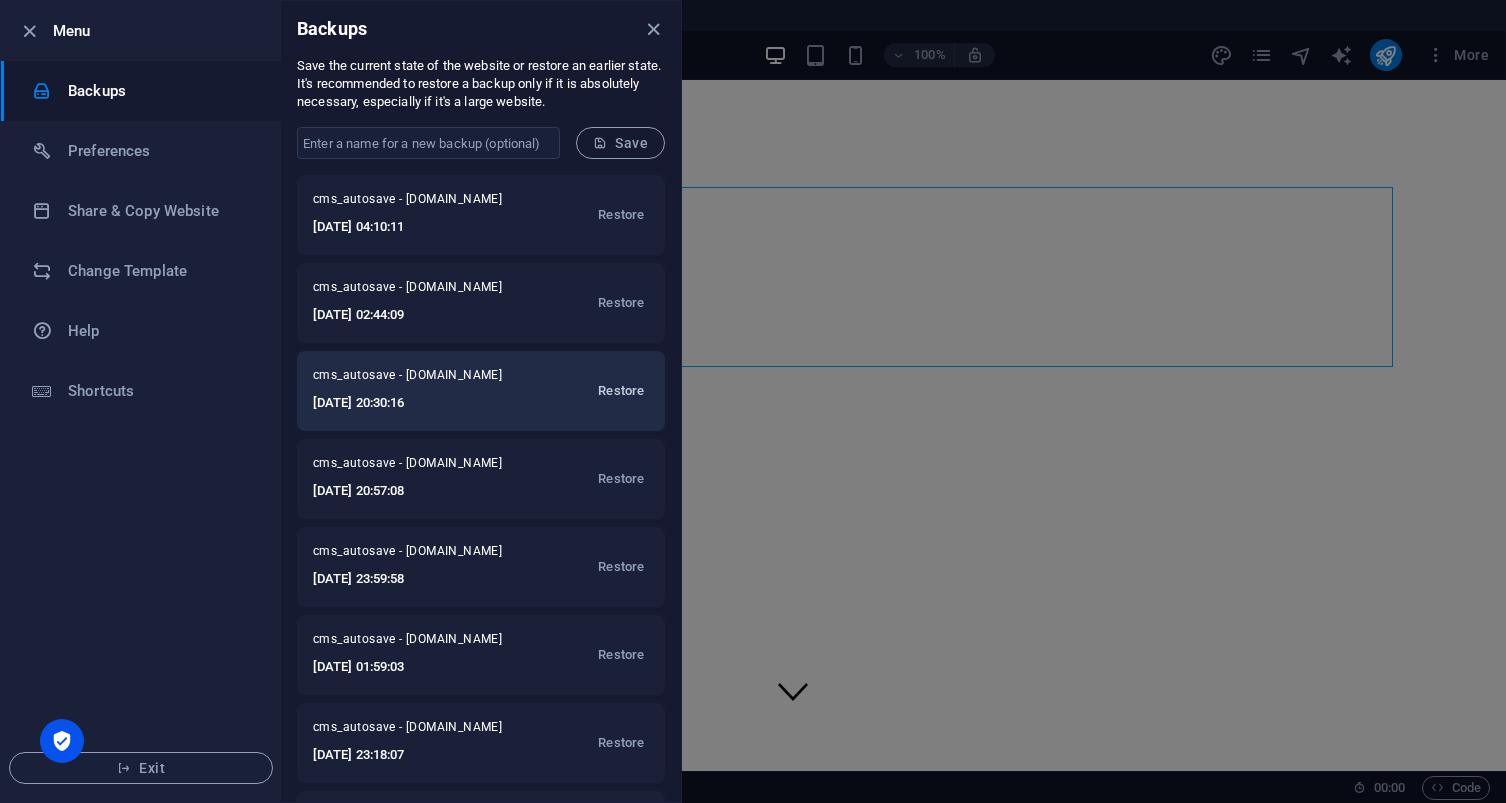 click on "Restore" at bounding box center (621, 391) 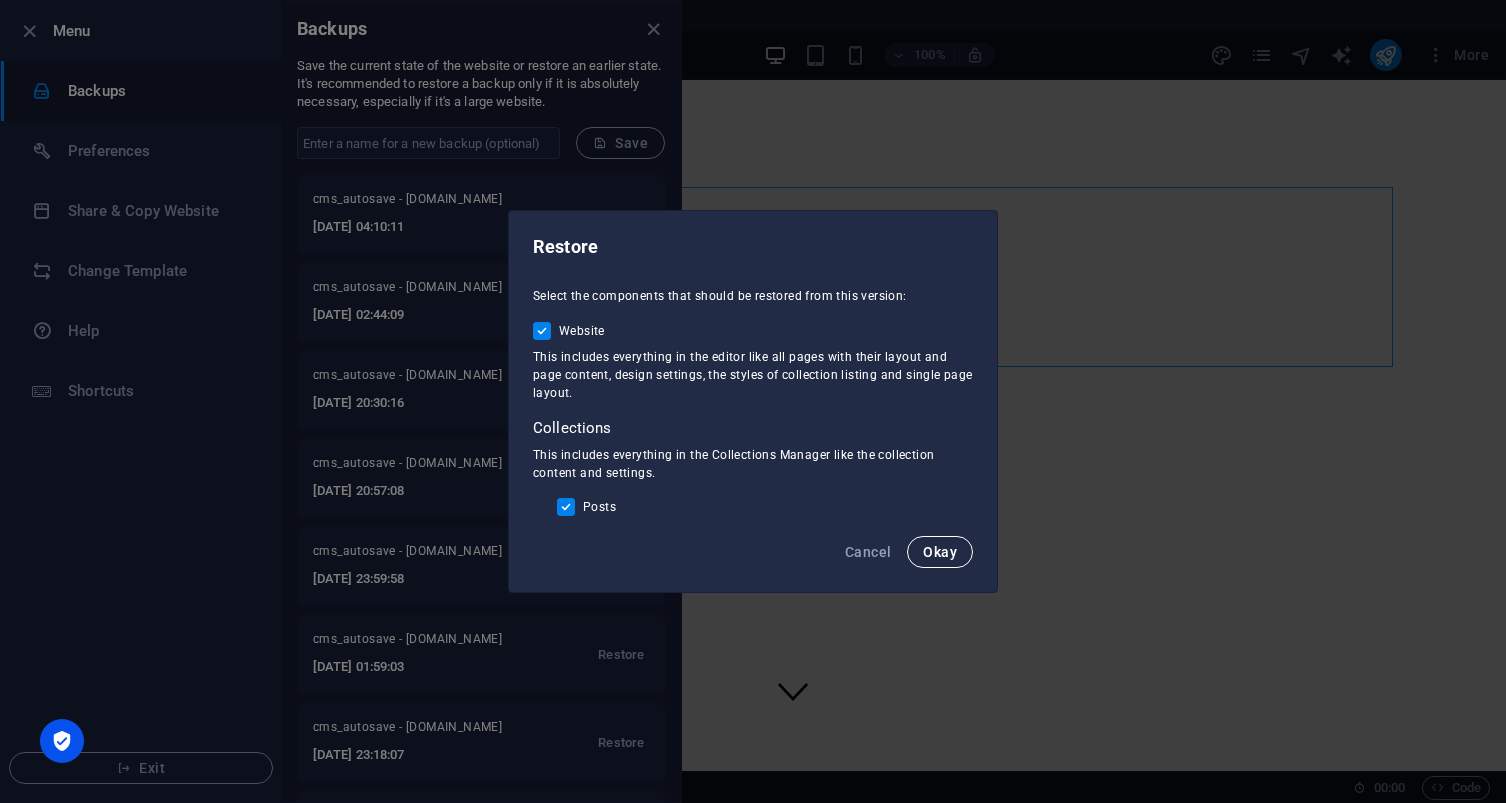click on "Okay" at bounding box center (940, 552) 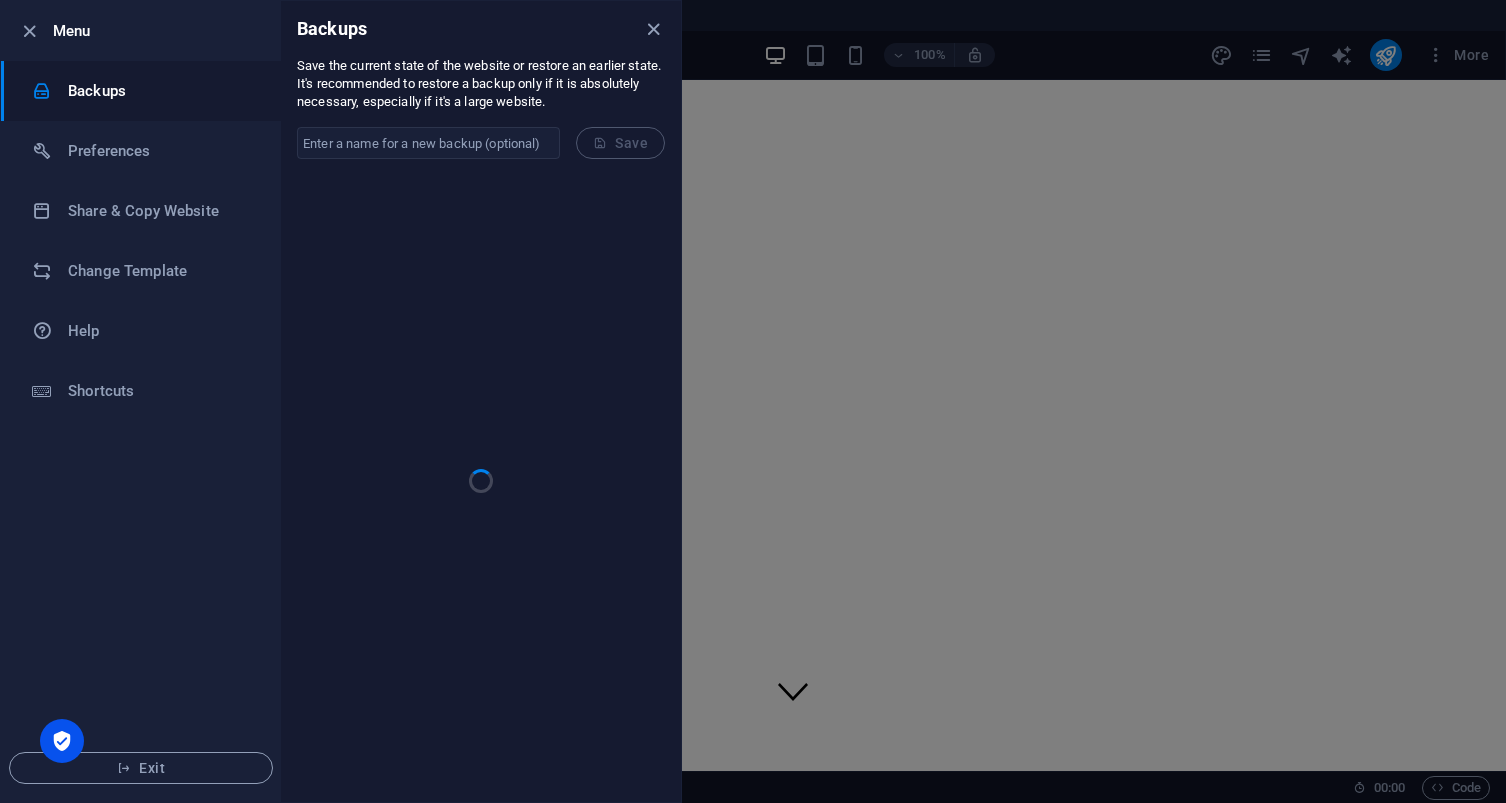 click at bounding box center [481, 480] 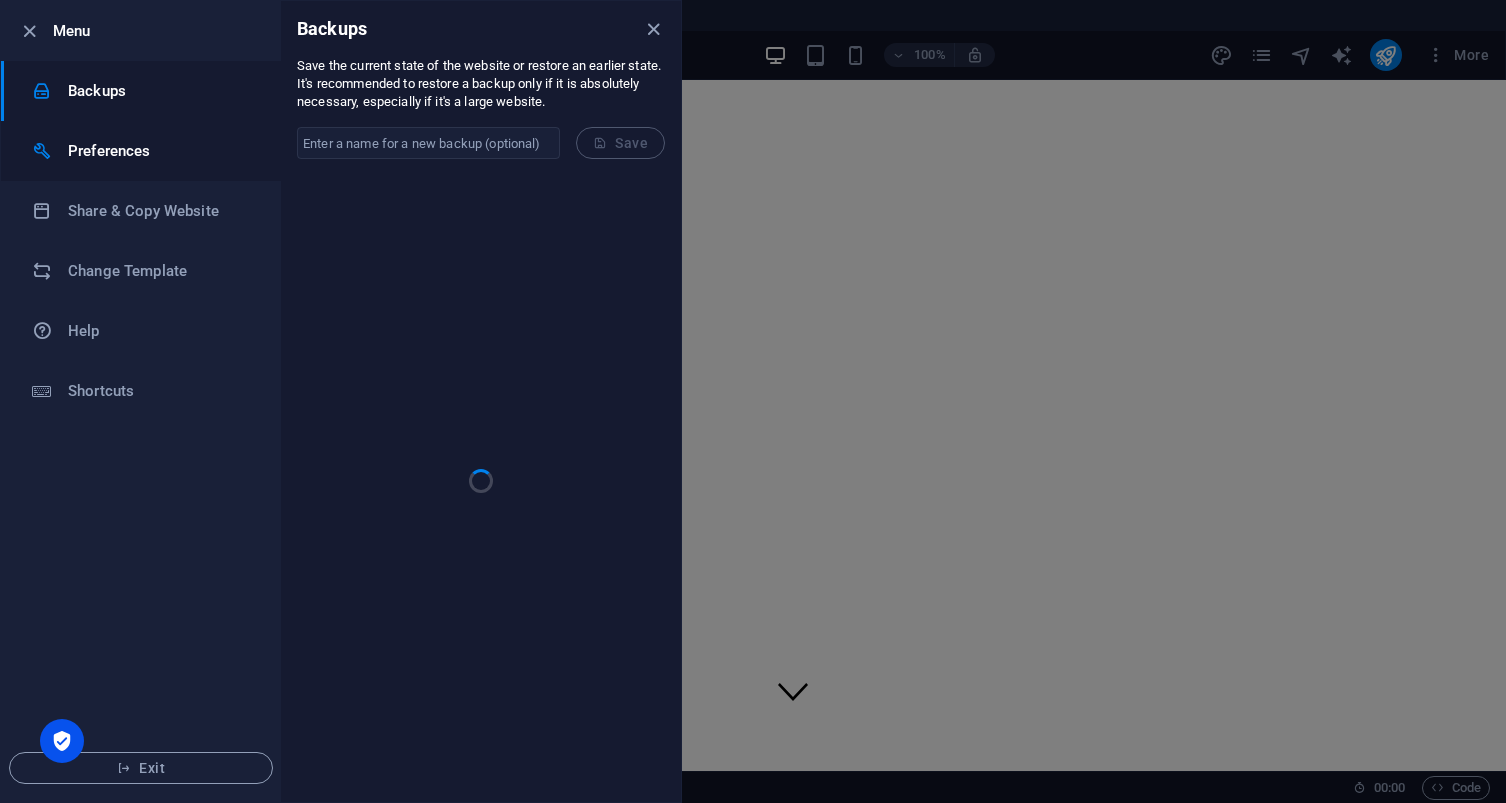 click on "Preferences" at bounding box center [160, 151] 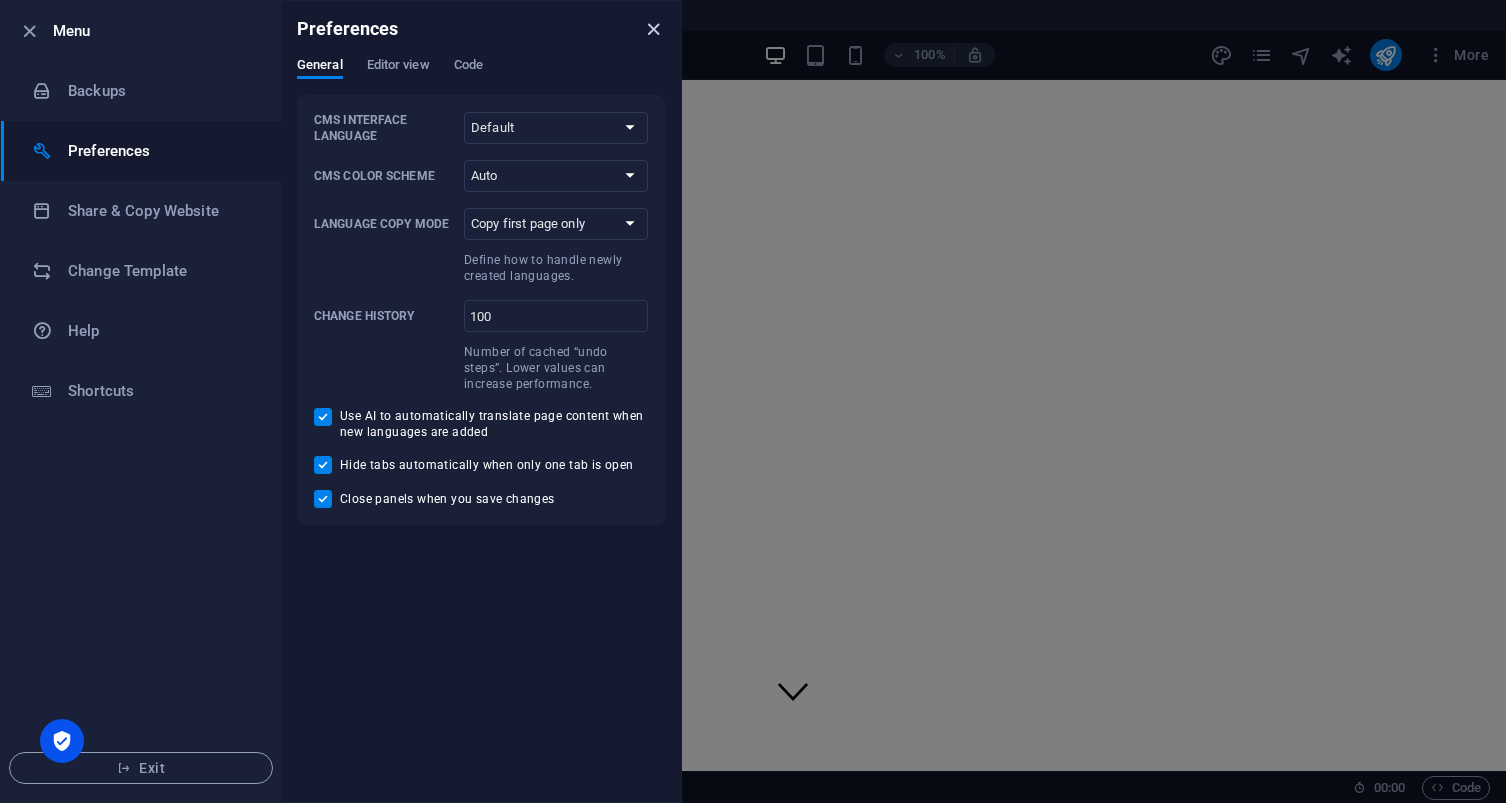 click at bounding box center (653, 29) 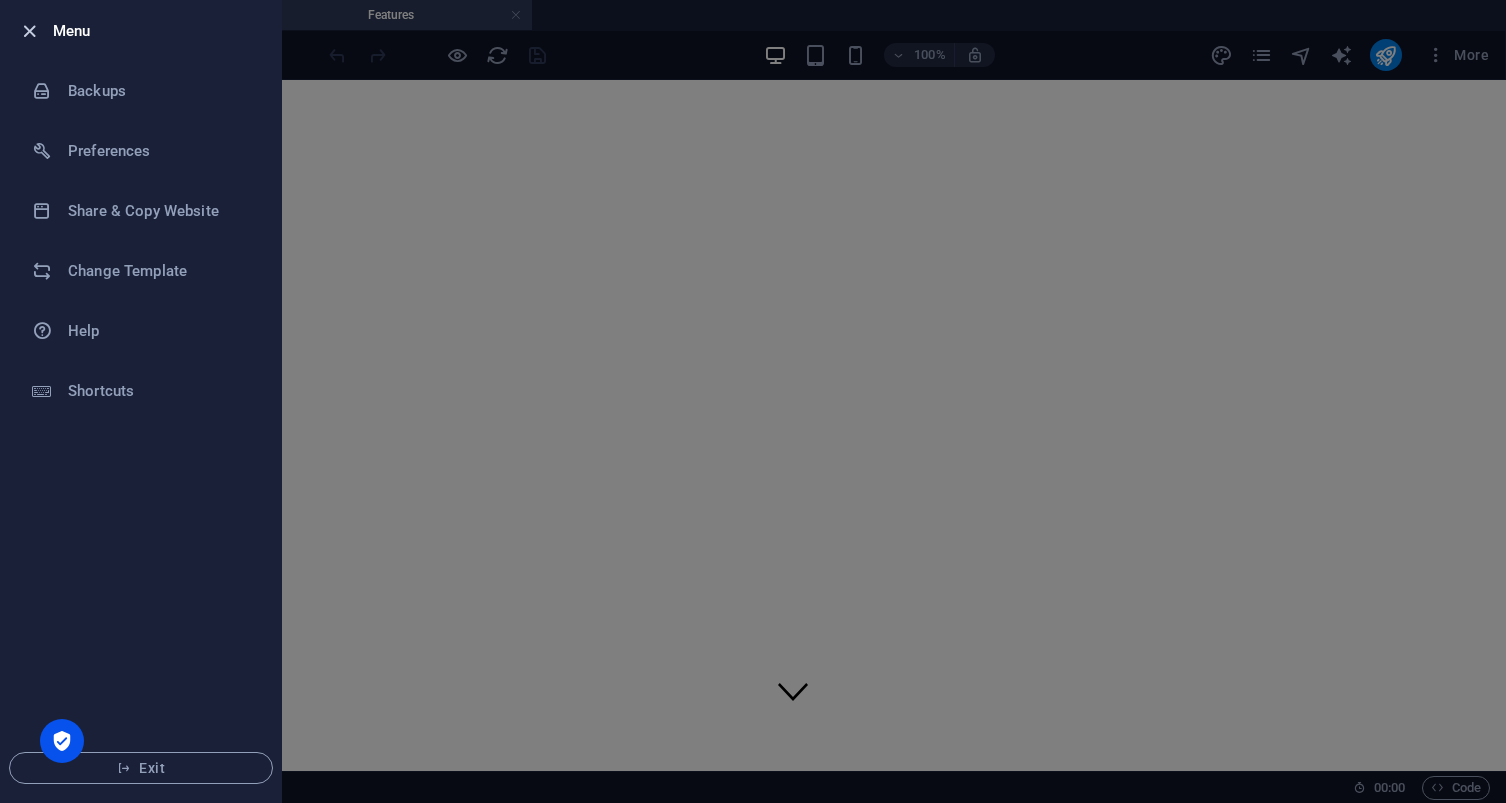click at bounding box center [29, 31] 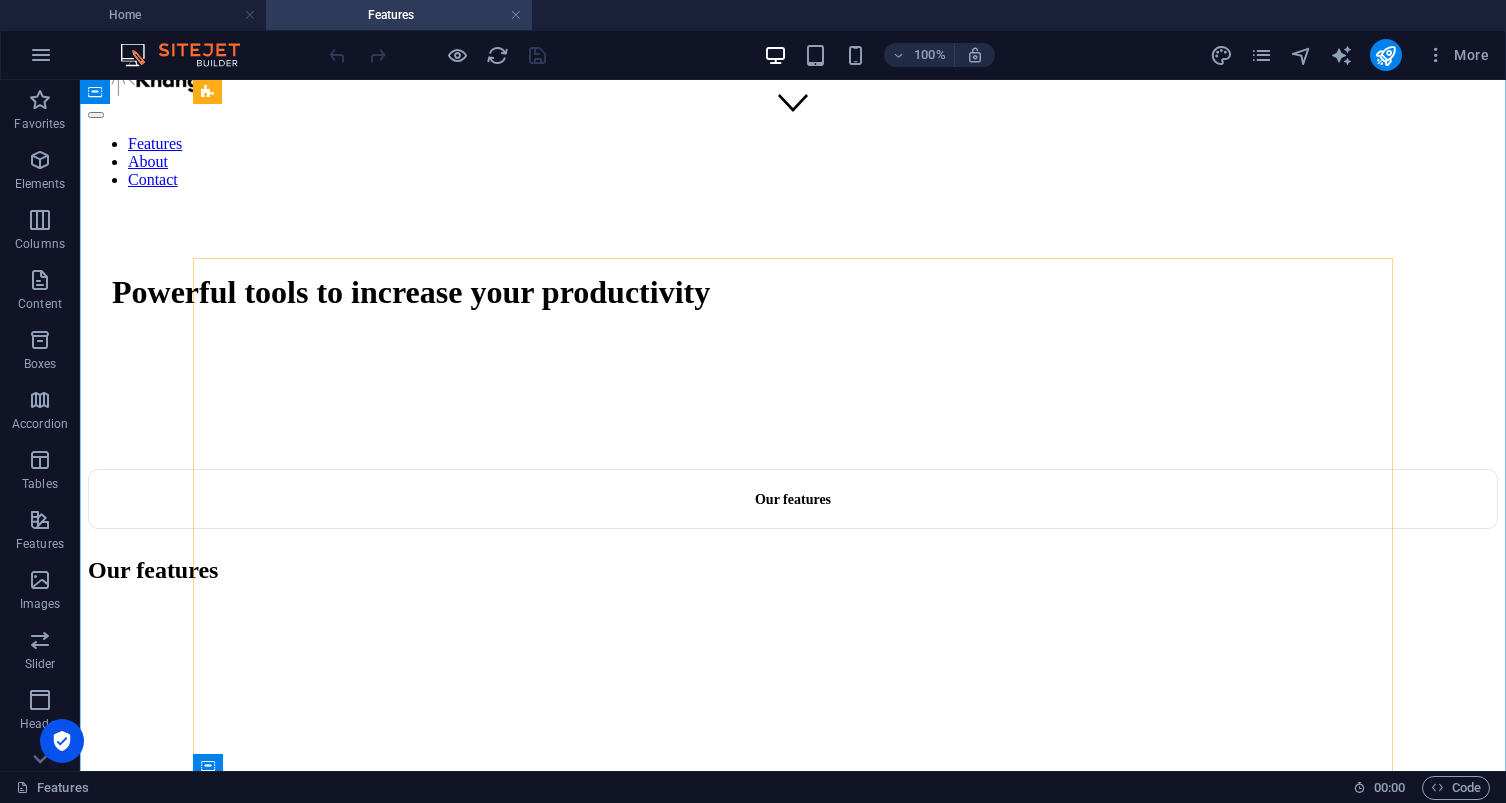 scroll, scrollTop: 551, scrollLeft: 0, axis: vertical 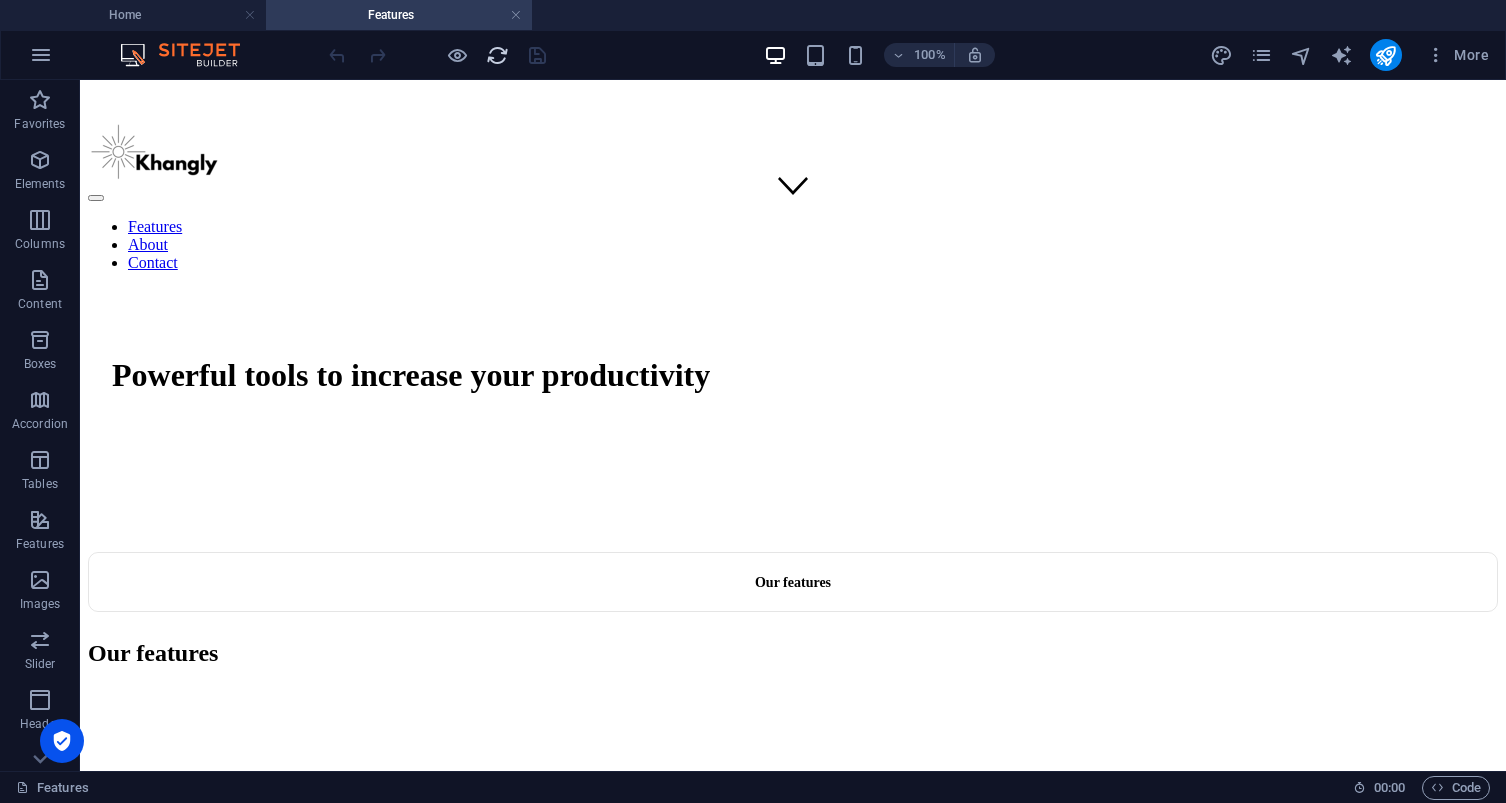 click at bounding box center [497, 55] 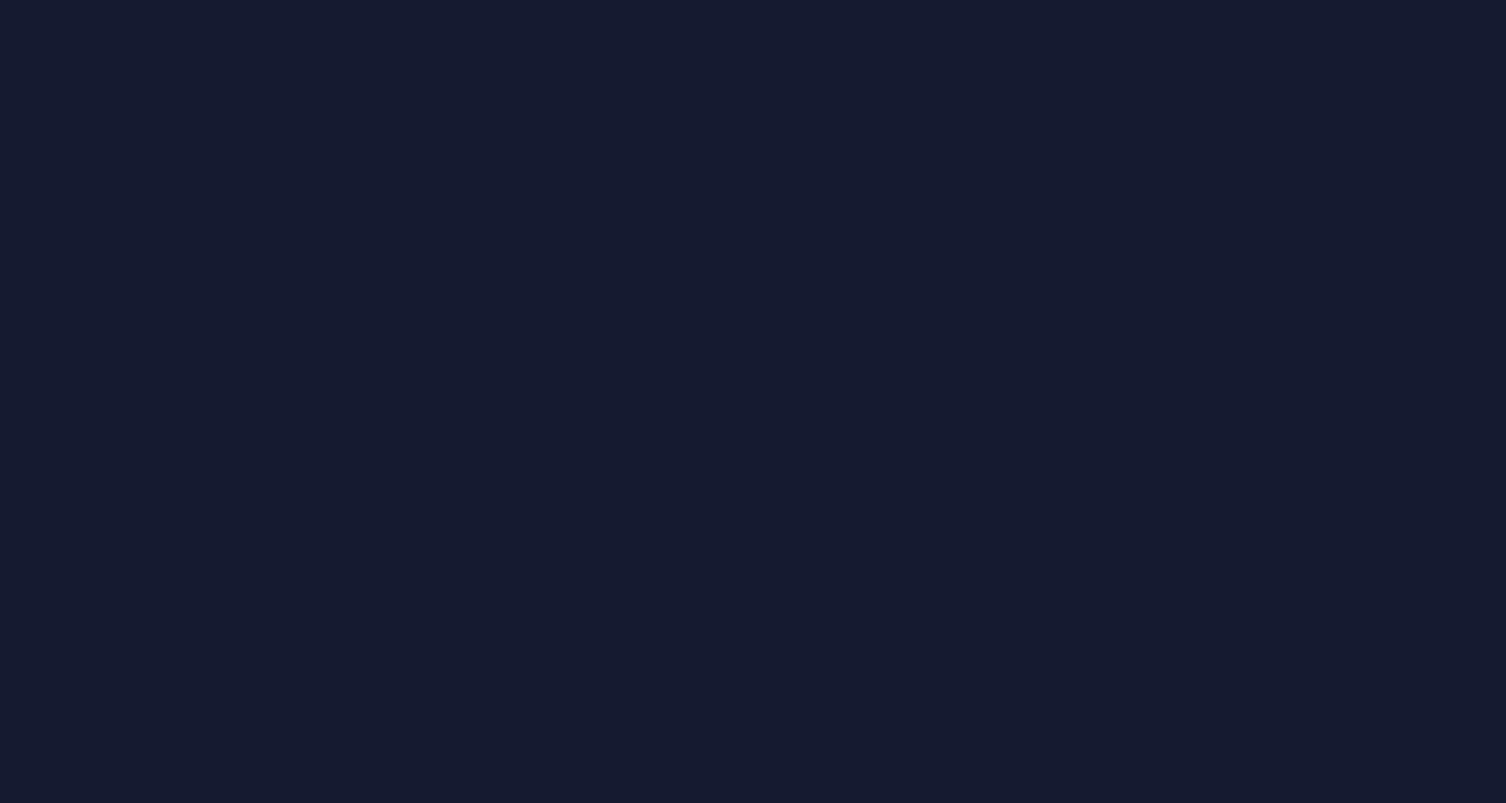 scroll, scrollTop: 0, scrollLeft: 0, axis: both 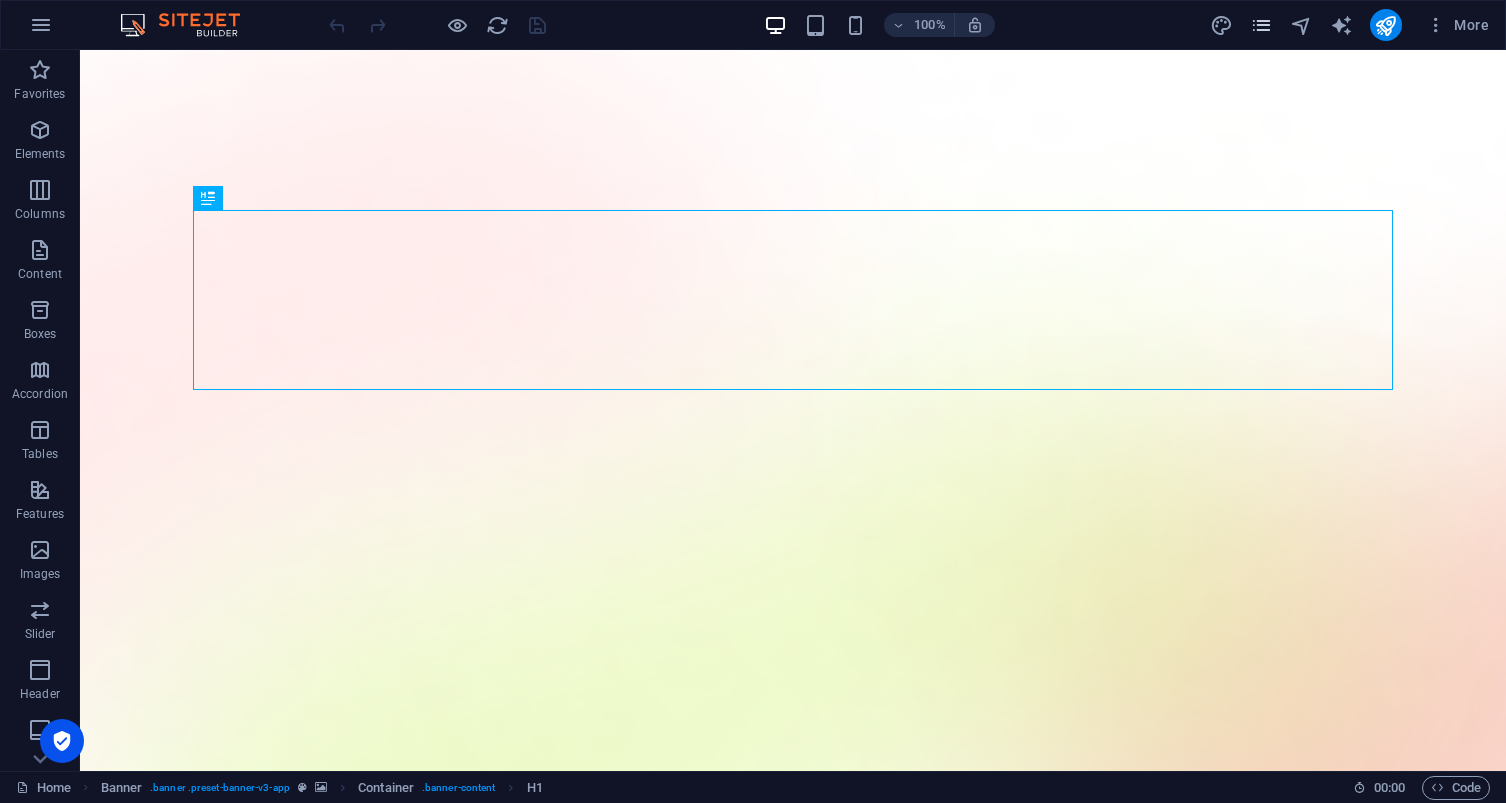 click at bounding box center [1261, 25] 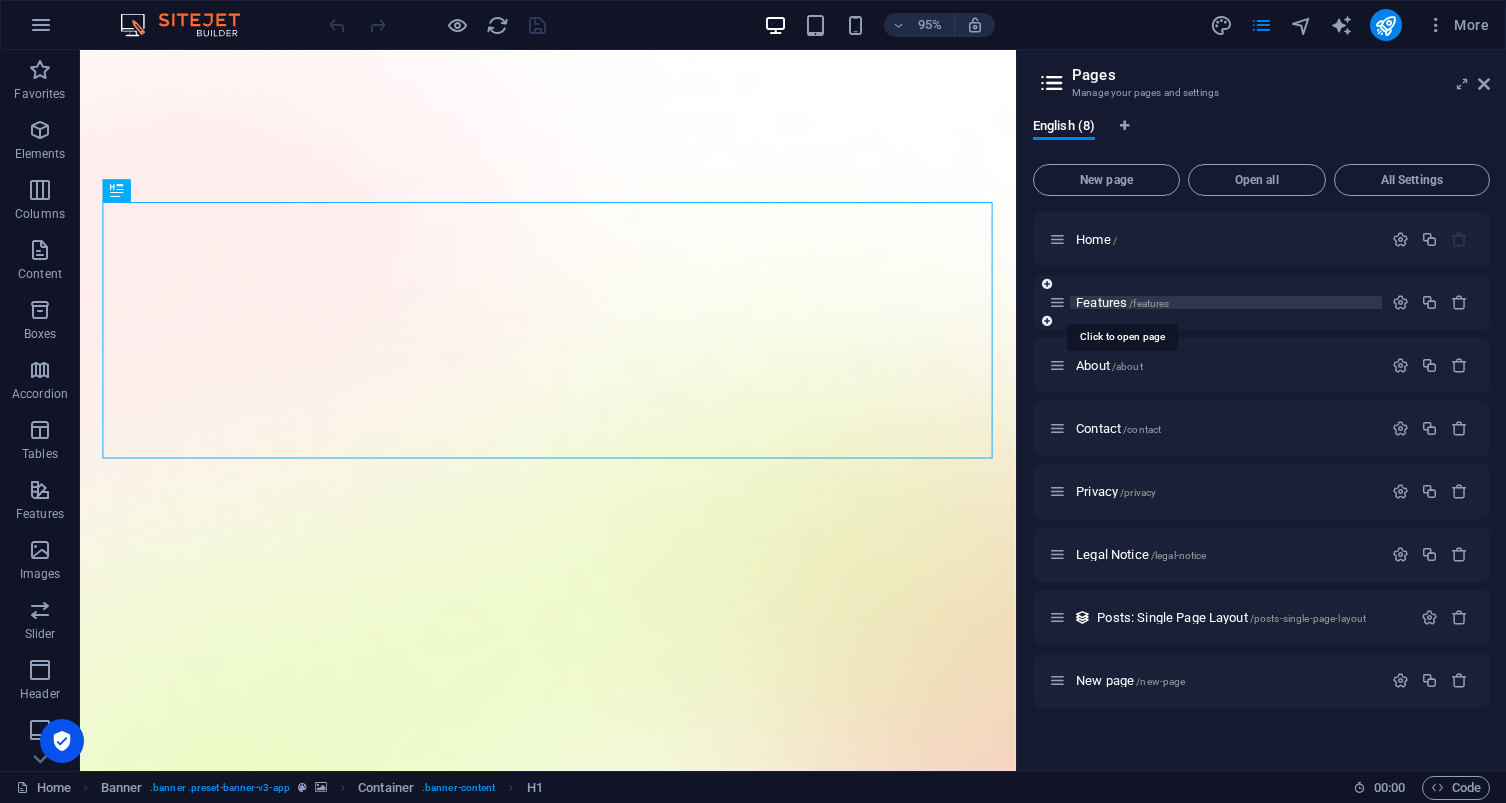 click on "Features /features" at bounding box center (1122, 302) 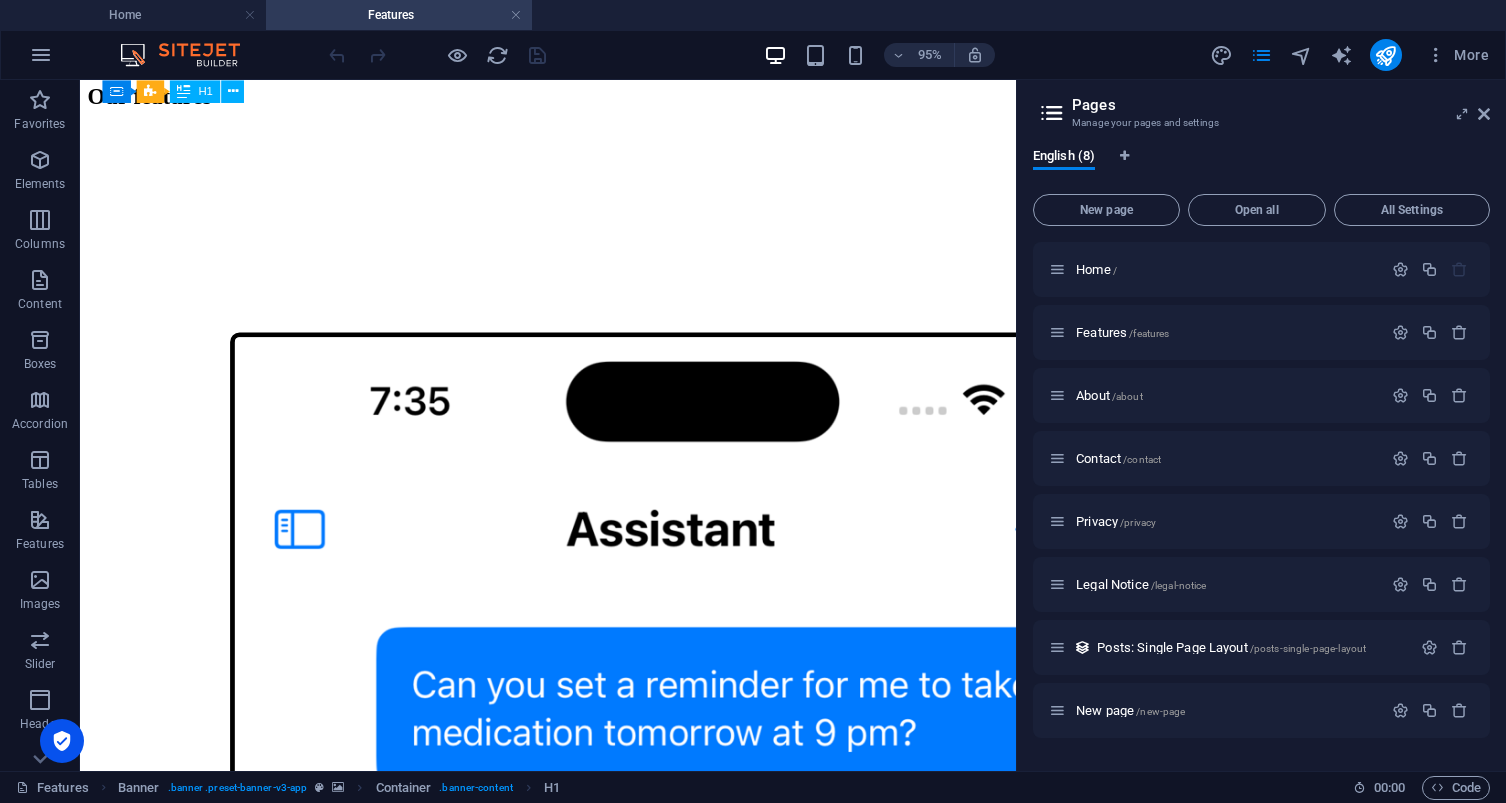 scroll, scrollTop: 1446, scrollLeft: 0, axis: vertical 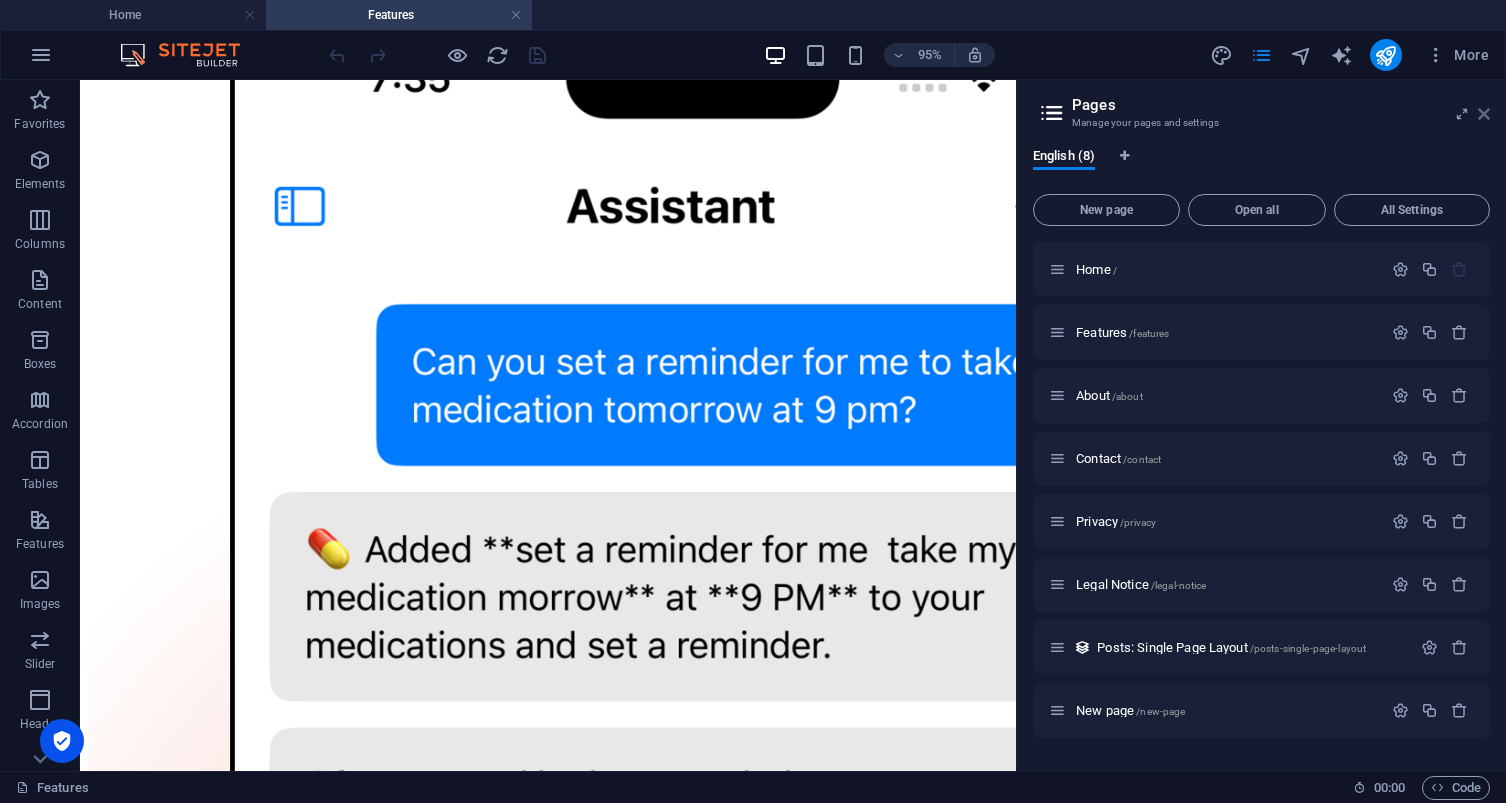 click at bounding box center (1484, 114) 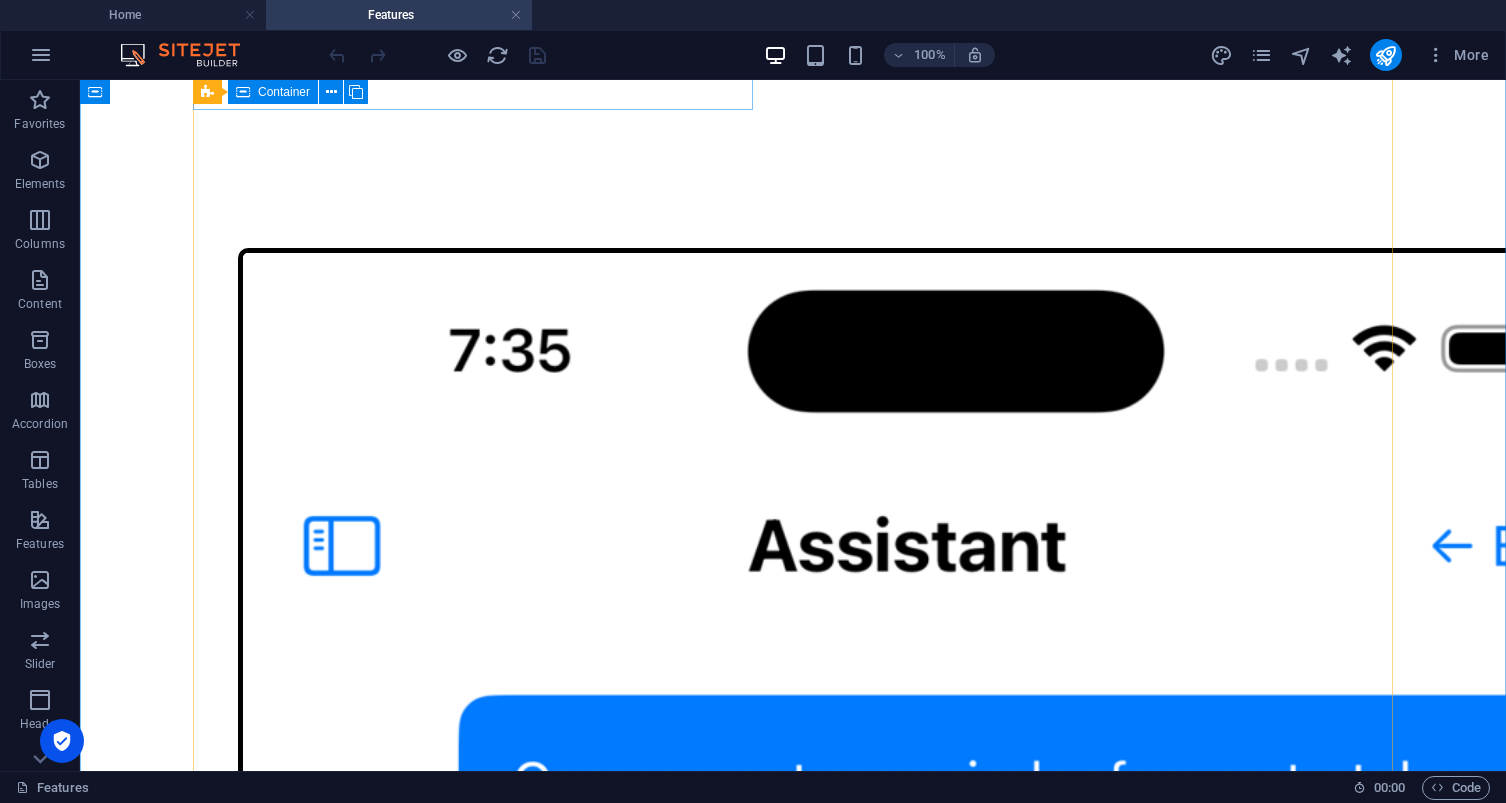 scroll, scrollTop: 1195, scrollLeft: 0, axis: vertical 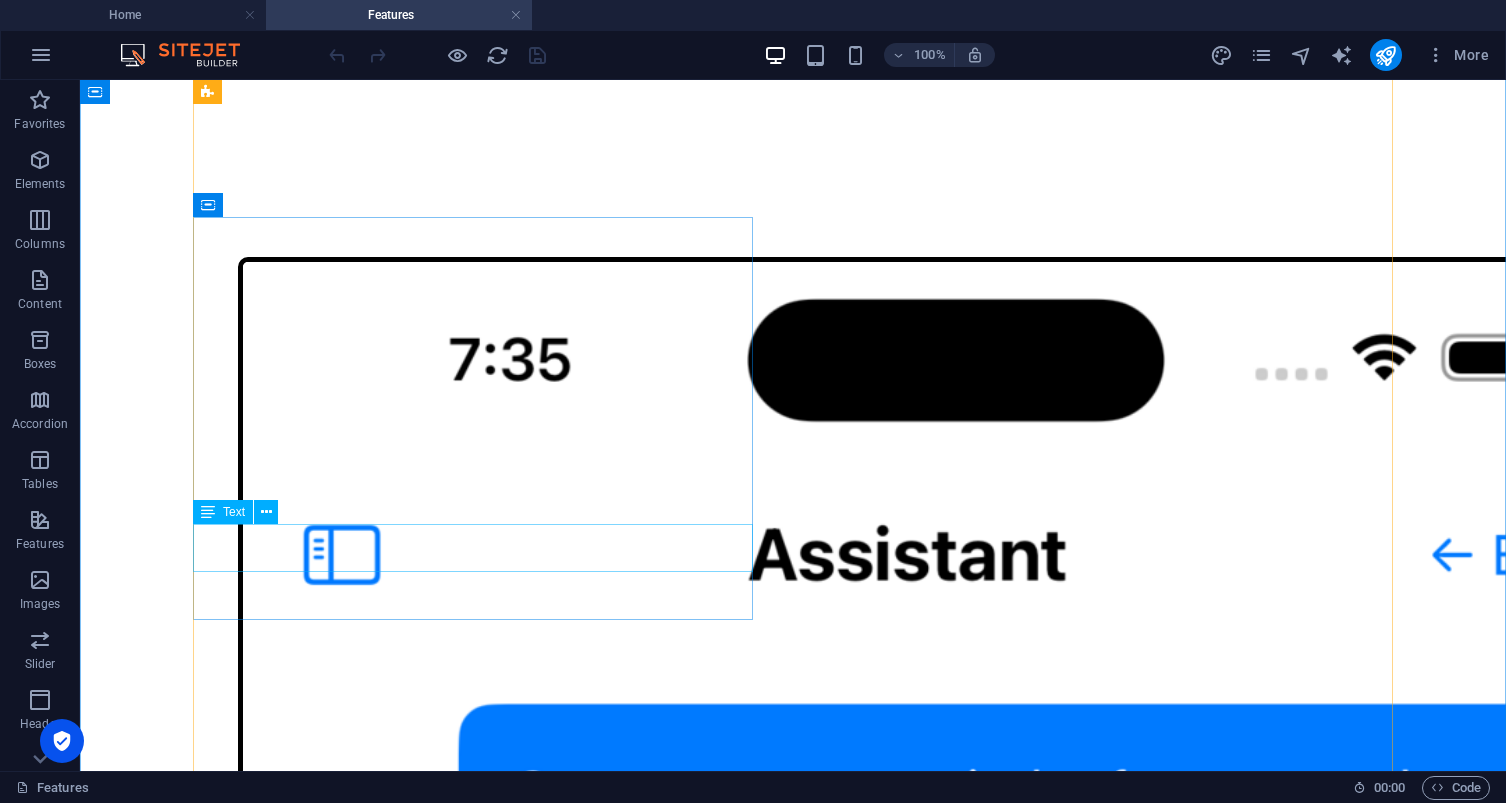 click on "Lorem ipsum dolor sit amet consectetur eget maecenas sapien fusce egestas risus purus suspendisse turpis." at bounding box center (793, 4100) 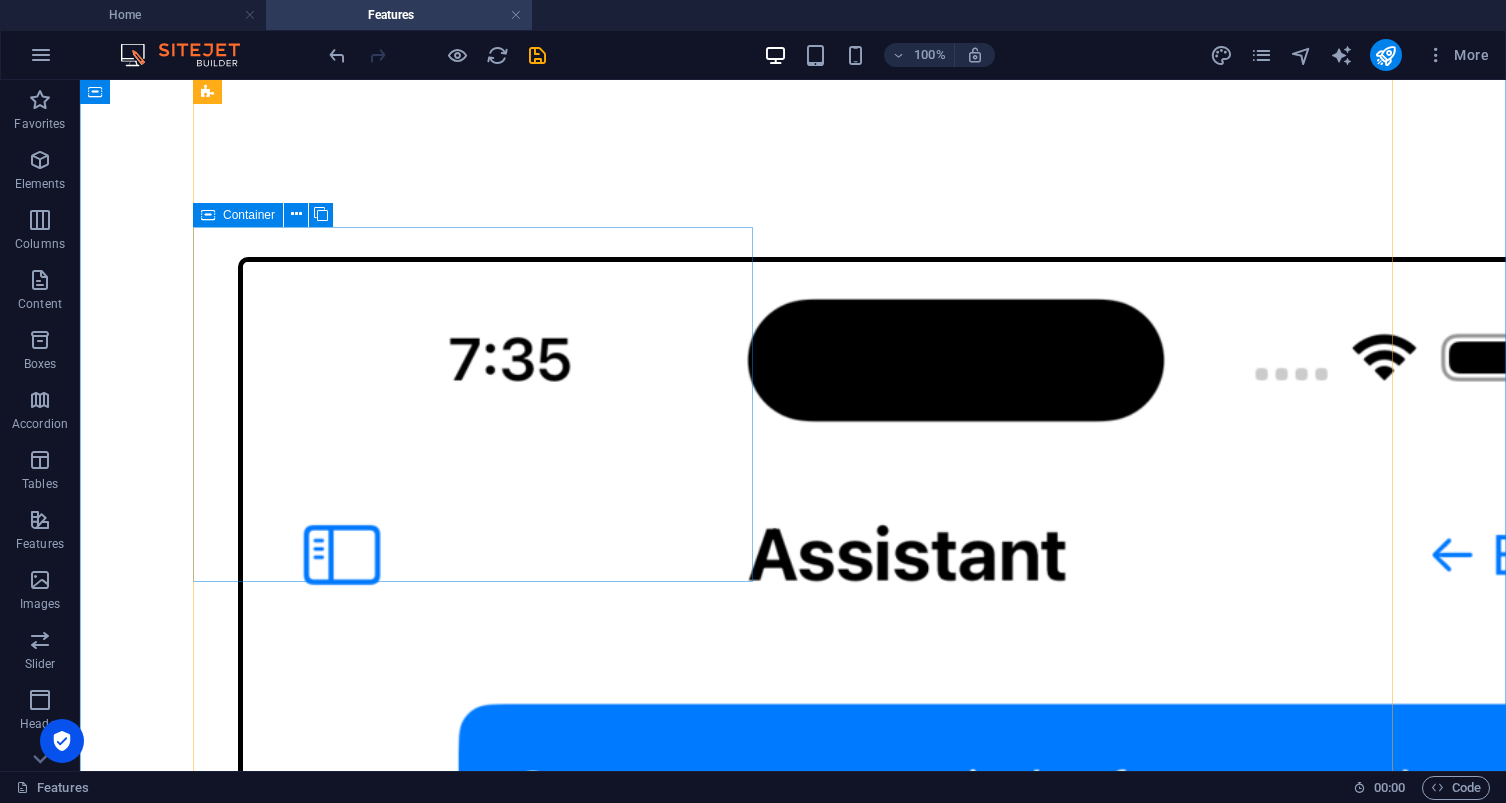 click on "Customizable notifications Lorem ipsum dolor sit amet consectetur eget maecenas sapien fusce egestas risus purus suspendisse turpis. Lorem ipsum dolor sit amet consectetur eget maecenas sapien fusce egestas risus purus suspendisse turpis Lorem ipsum dolor sit amet consectetur eget maecenas sapien fusce egestas risus purus suspendisse turpis." at bounding box center (793, 3959) 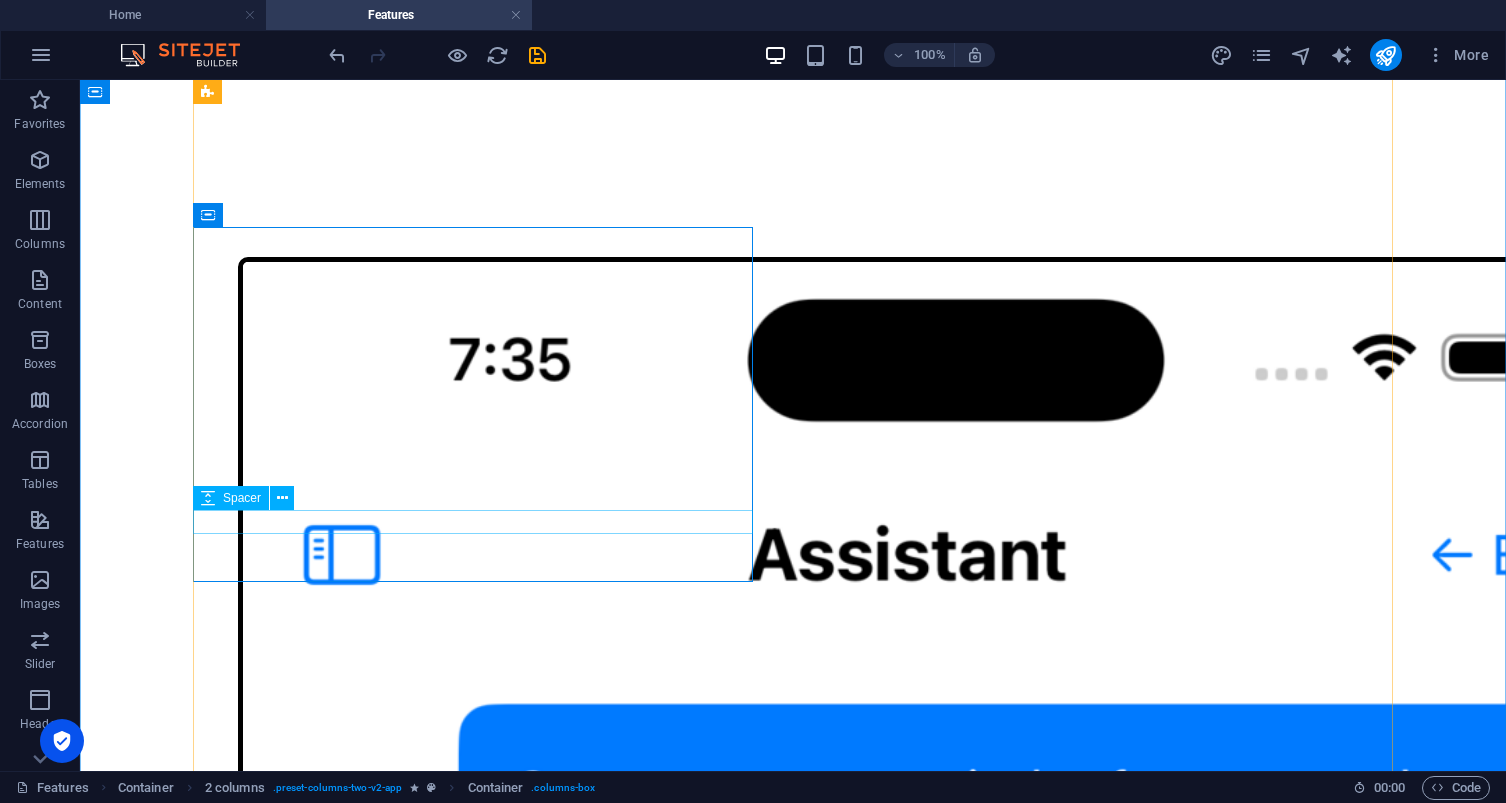 click at bounding box center [793, 4063] 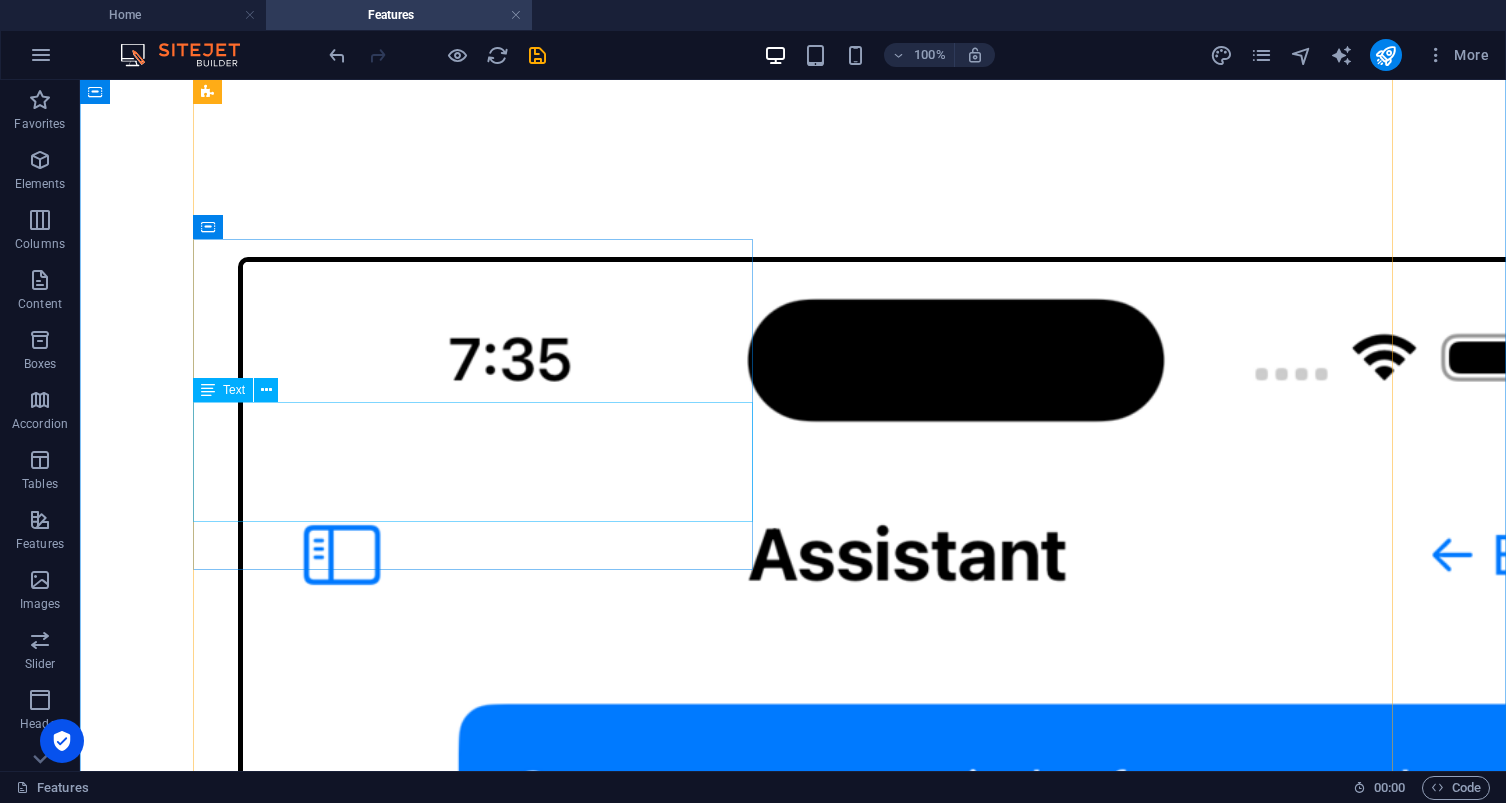 click on "Lorem ipsum dolor sit amet consectetur eget maecenas sapien fusce egestas risus purus suspendisse turpis. Lorem ipsum dolor sit amet consectetur eget maecenas sapien fusce egestas risus purus suspendisse turpis Lorem ipsum dolor sit amet consectetur eget maecenas sapien fusce egestas risus purus suspendisse turpis." at bounding box center [793, 4017] 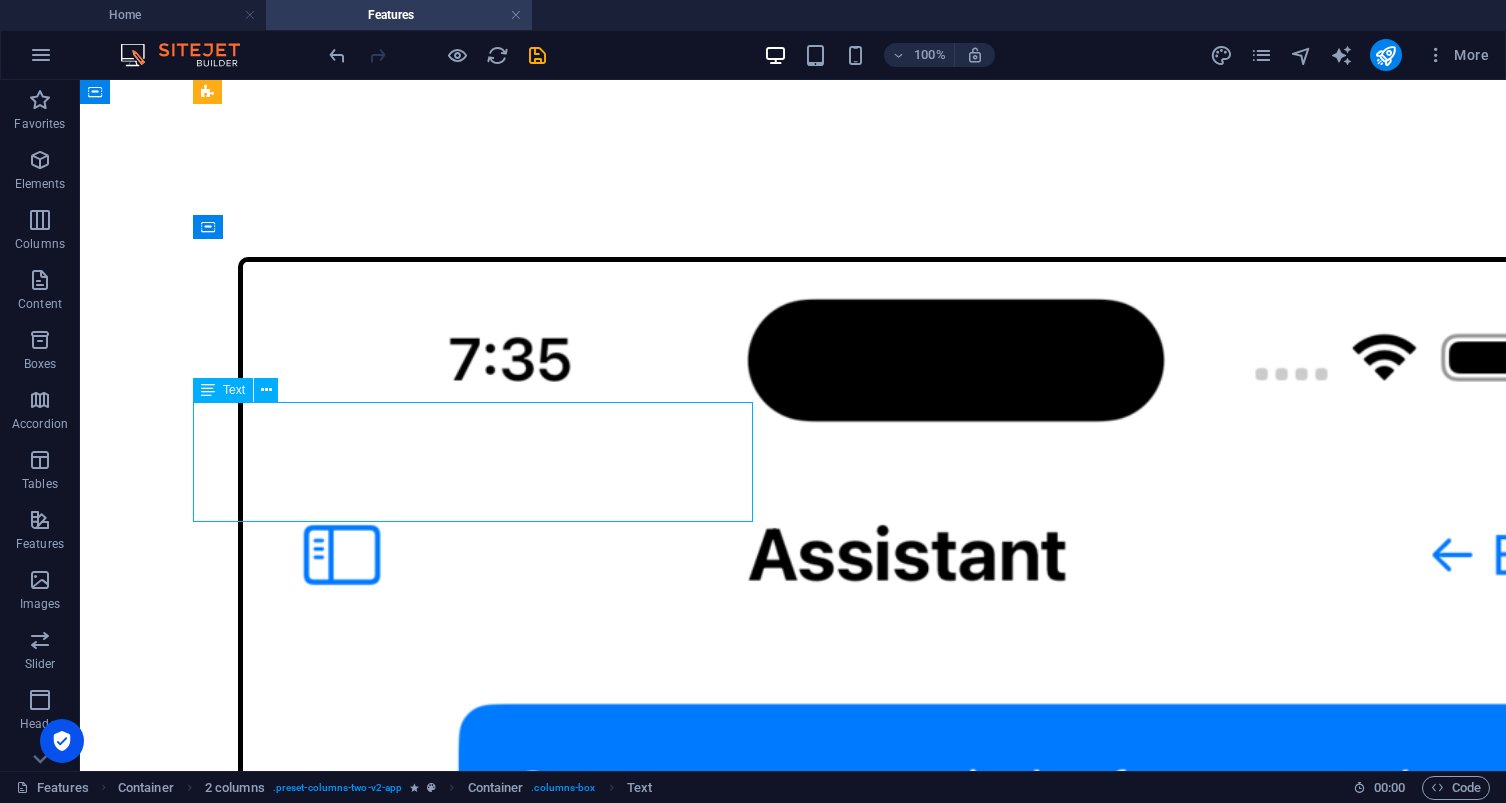 click on "Lorem ipsum dolor sit amet consectetur eget maecenas sapien fusce egestas risus purus suspendisse turpis. Lorem ipsum dolor sit amet consectetur eget maecenas sapien fusce egestas risus purus suspendisse turpis Lorem ipsum dolor sit amet consectetur eget maecenas sapien fusce egestas risus purus suspendisse turpis." at bounding box center (793, 4017) 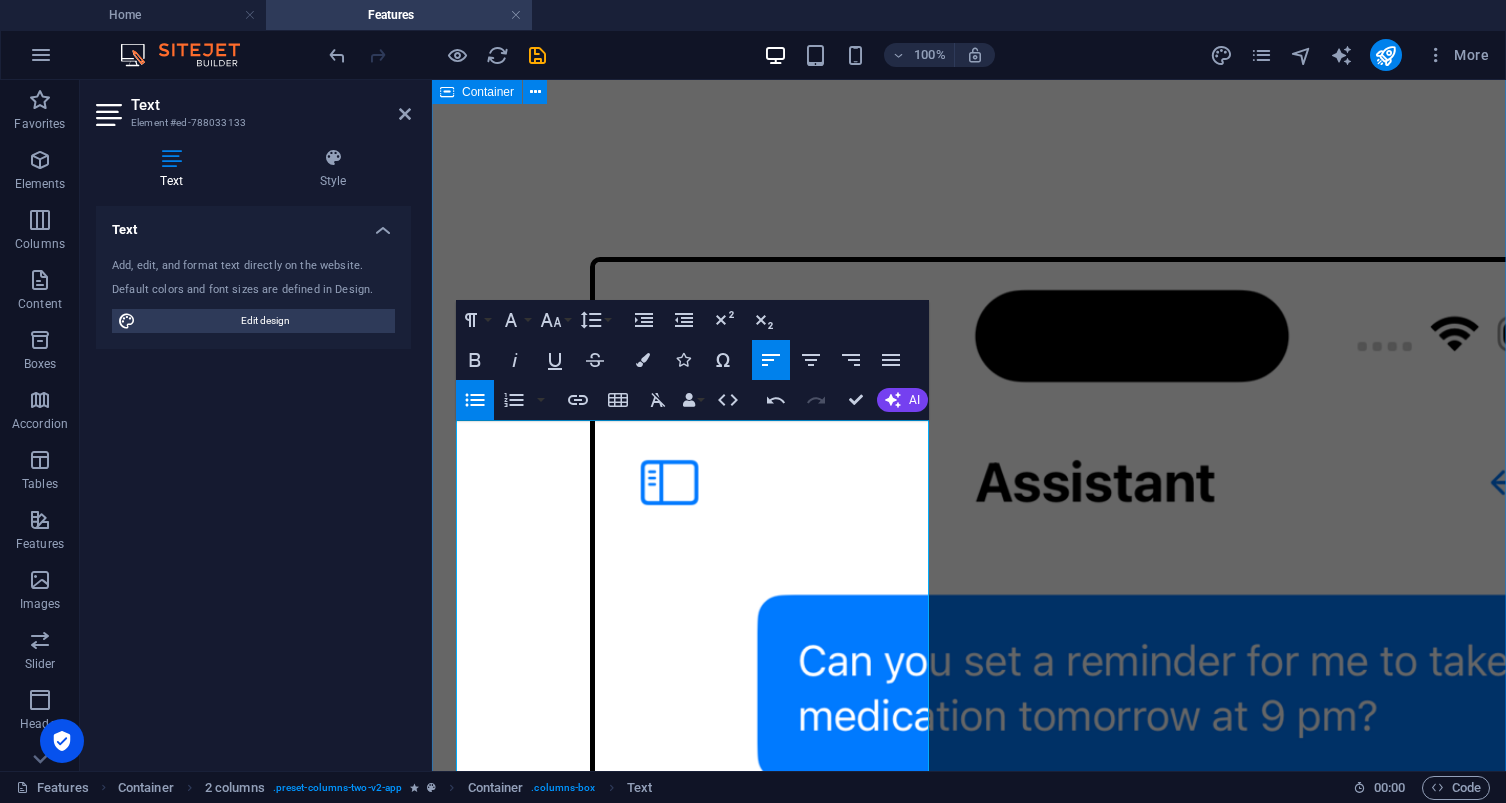 drag, startPoint x: 504, startPoint y: 451, endPoint x: 442, endPoint y: 434, distance: 64.288414 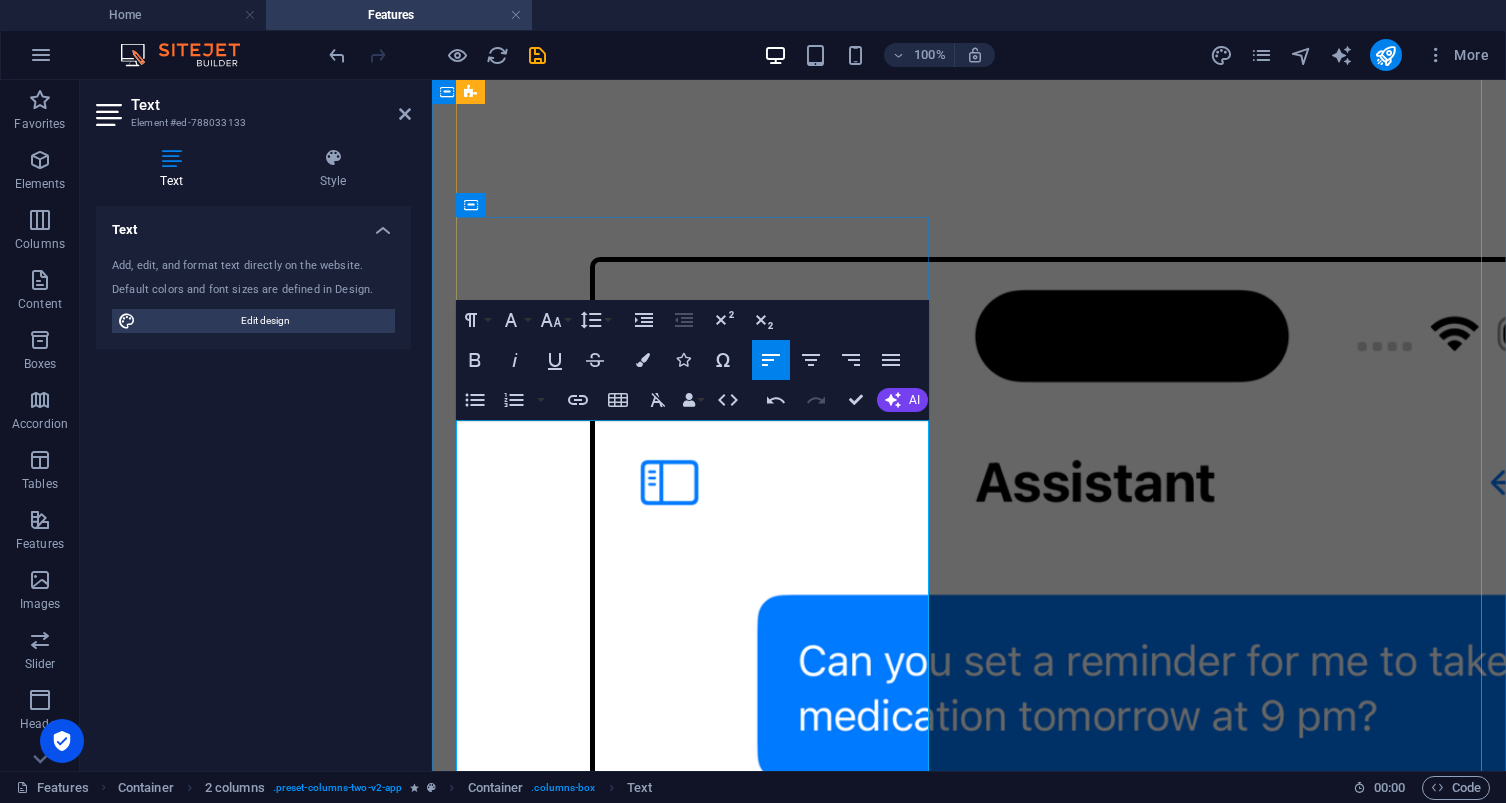 click on "Task Reminders & Daily Motivation" at bounding box center (969, 3268) 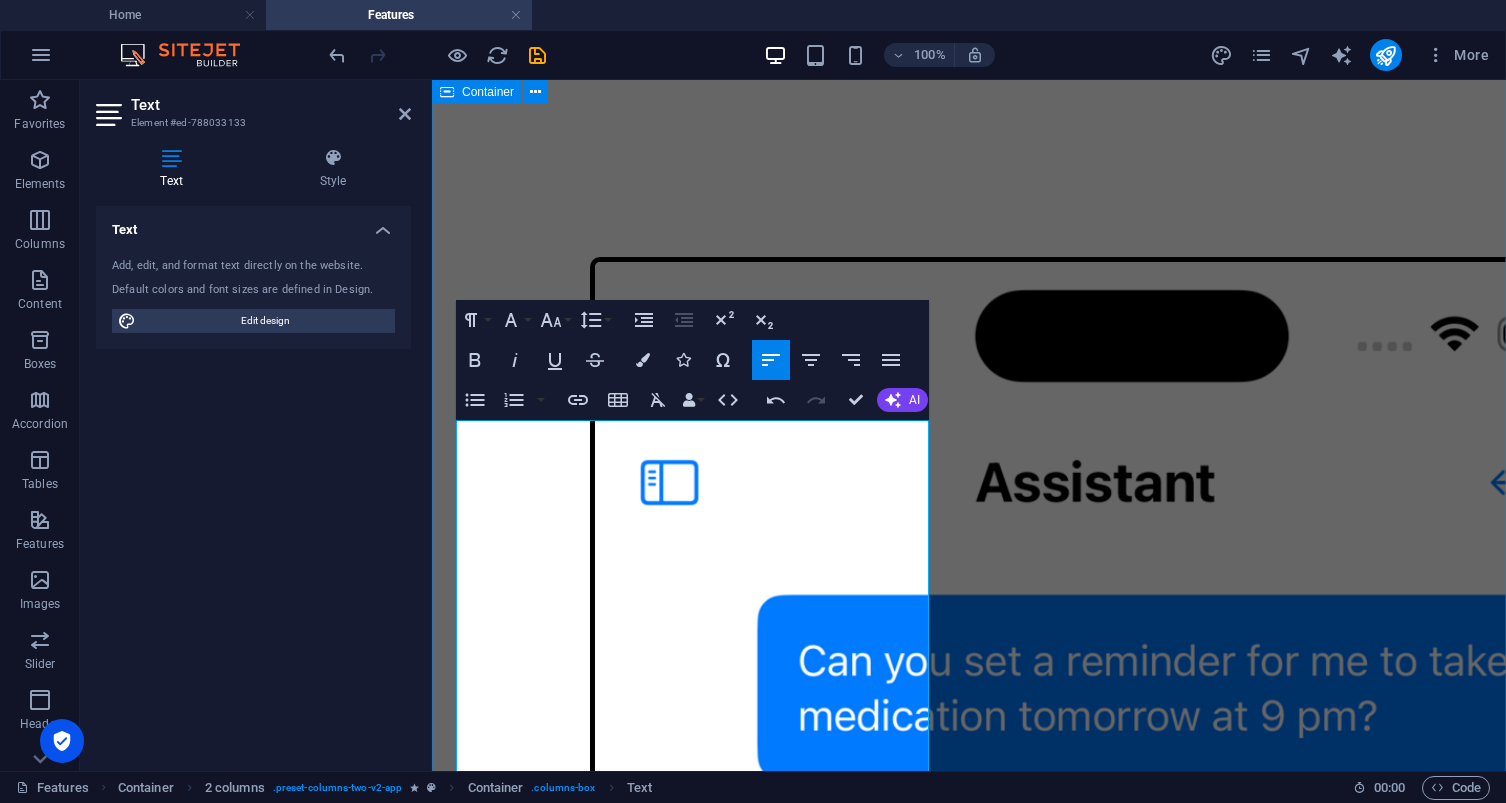 drag, startPoint x: 474, startPoint y: 444, endPoint x: 453, endPoint y: 444, distance: 21 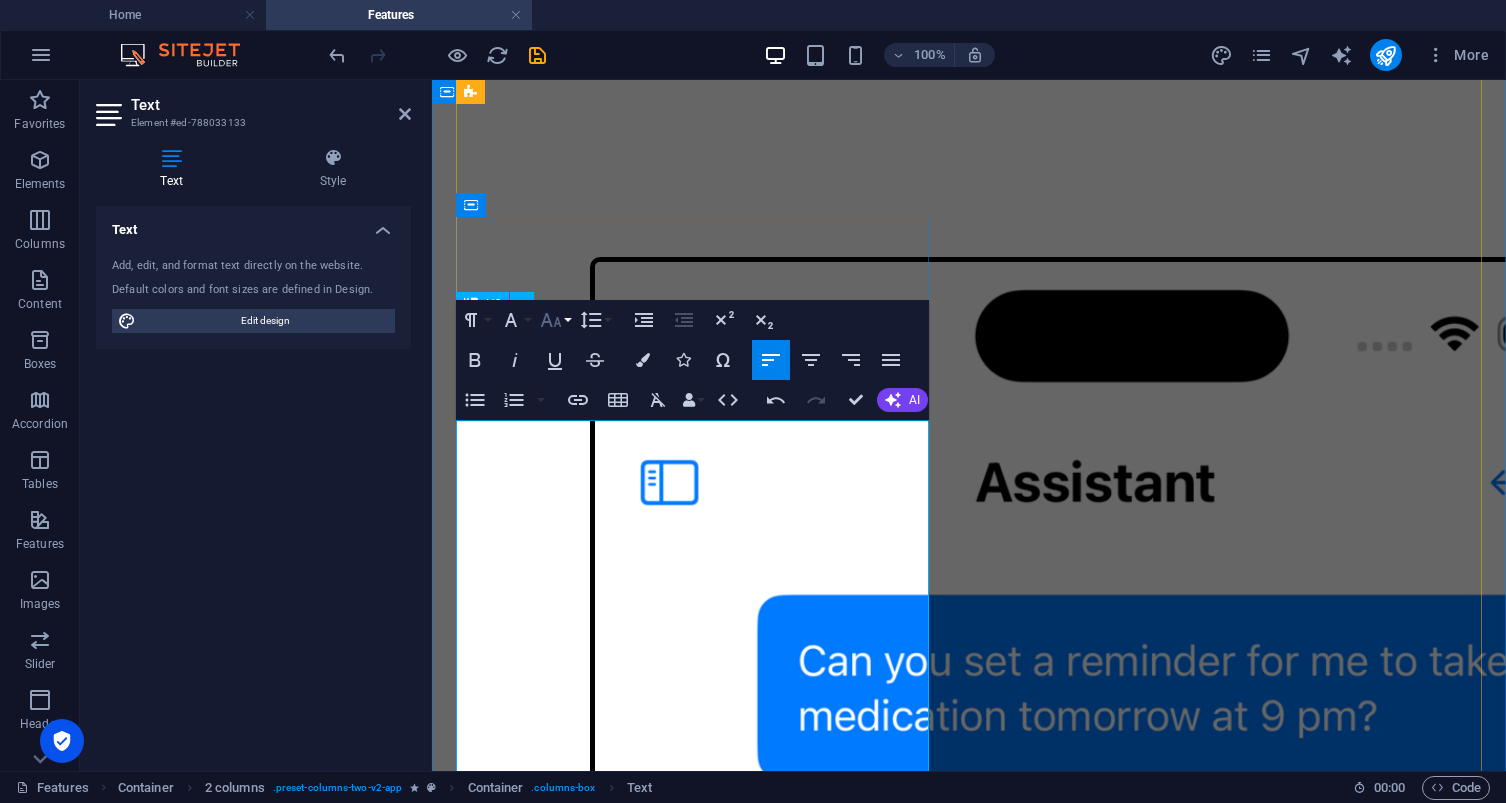 click on "Font Size" at bounding box center [555, 320] 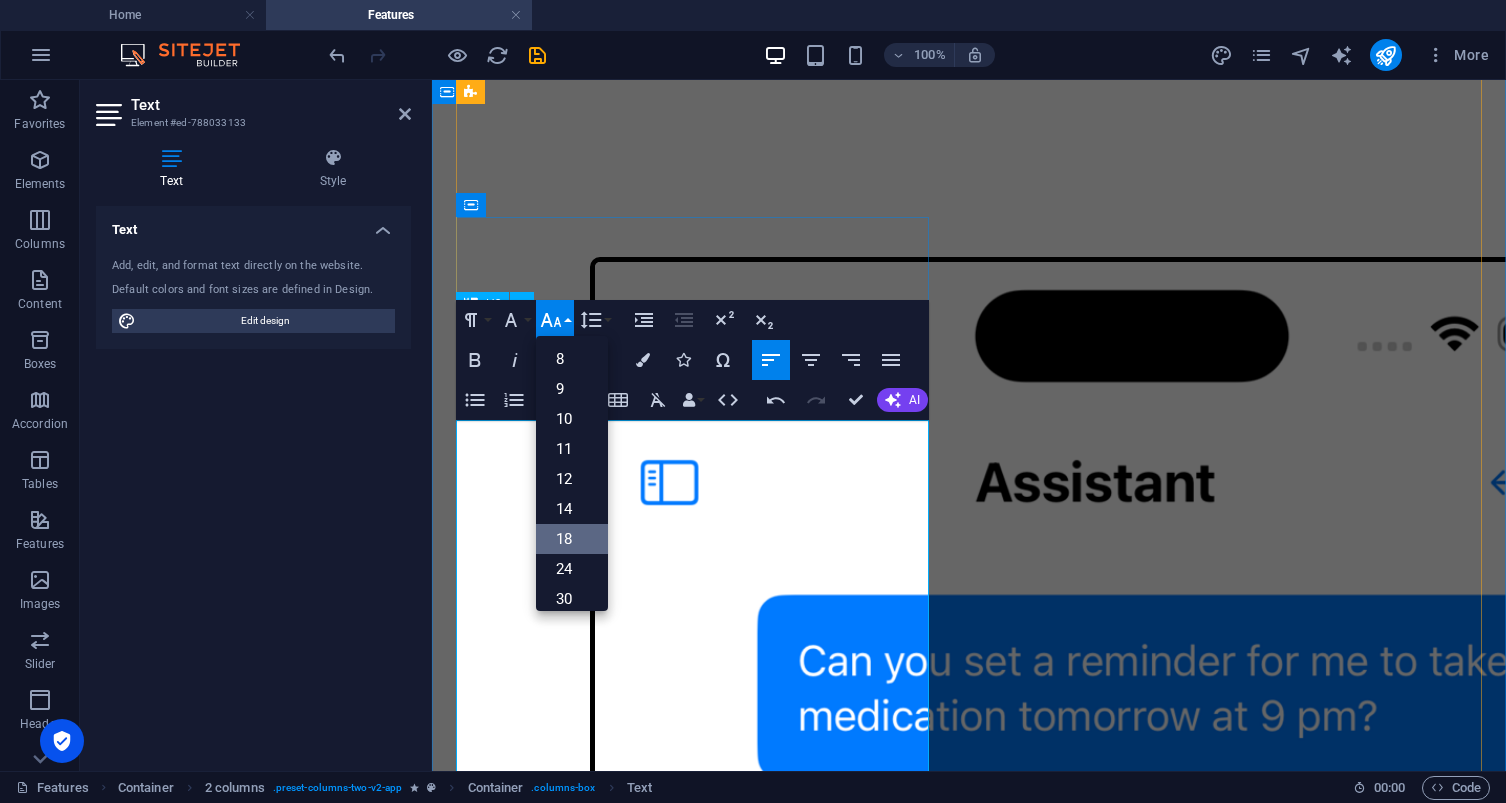 click on "18" at bounding box center (572, 539) 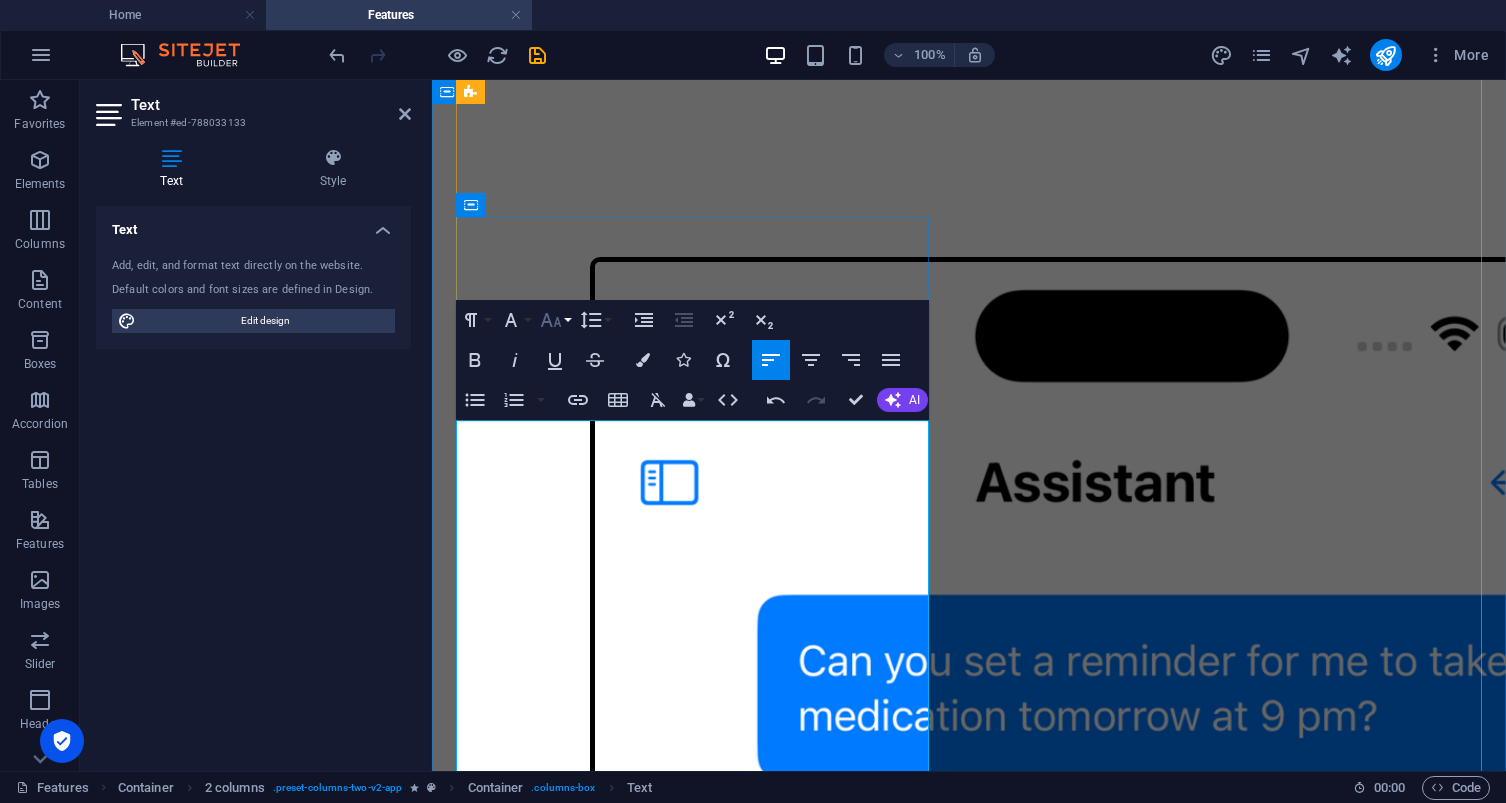 click 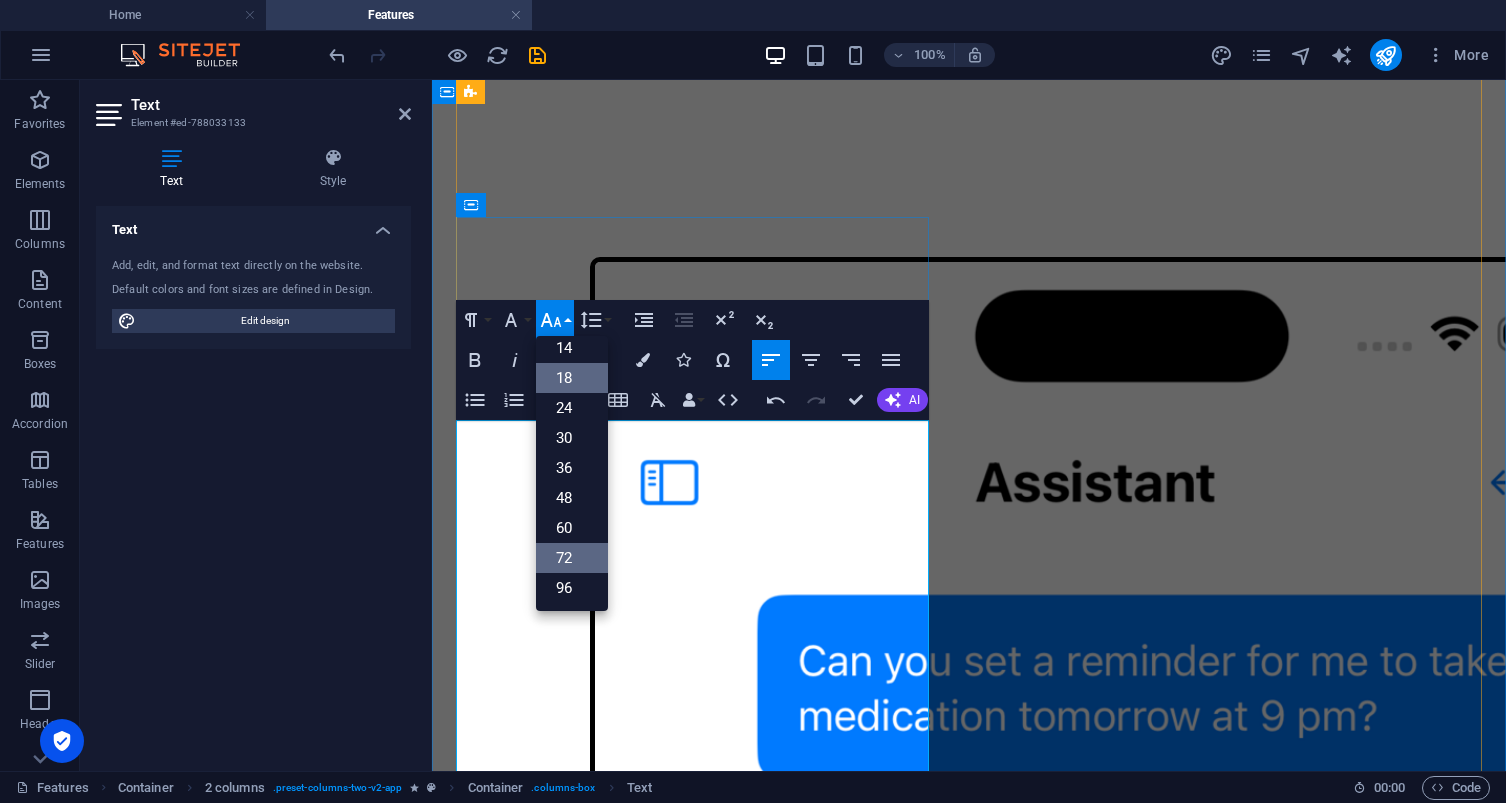 scroll, scrollTop: 161, scrollLeft: 0, axis: vertical 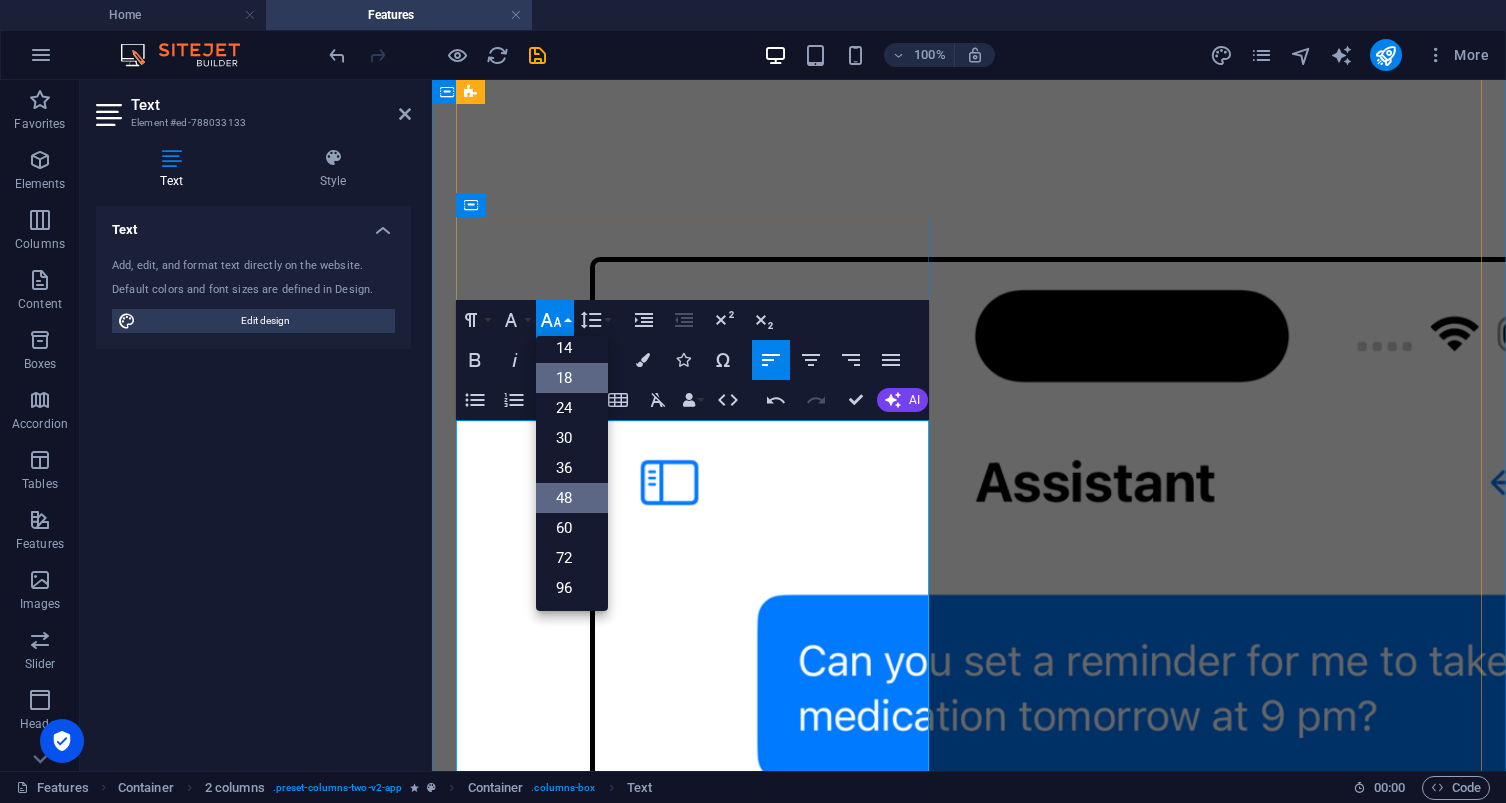 click on "48" at bounding box center [572, 498] 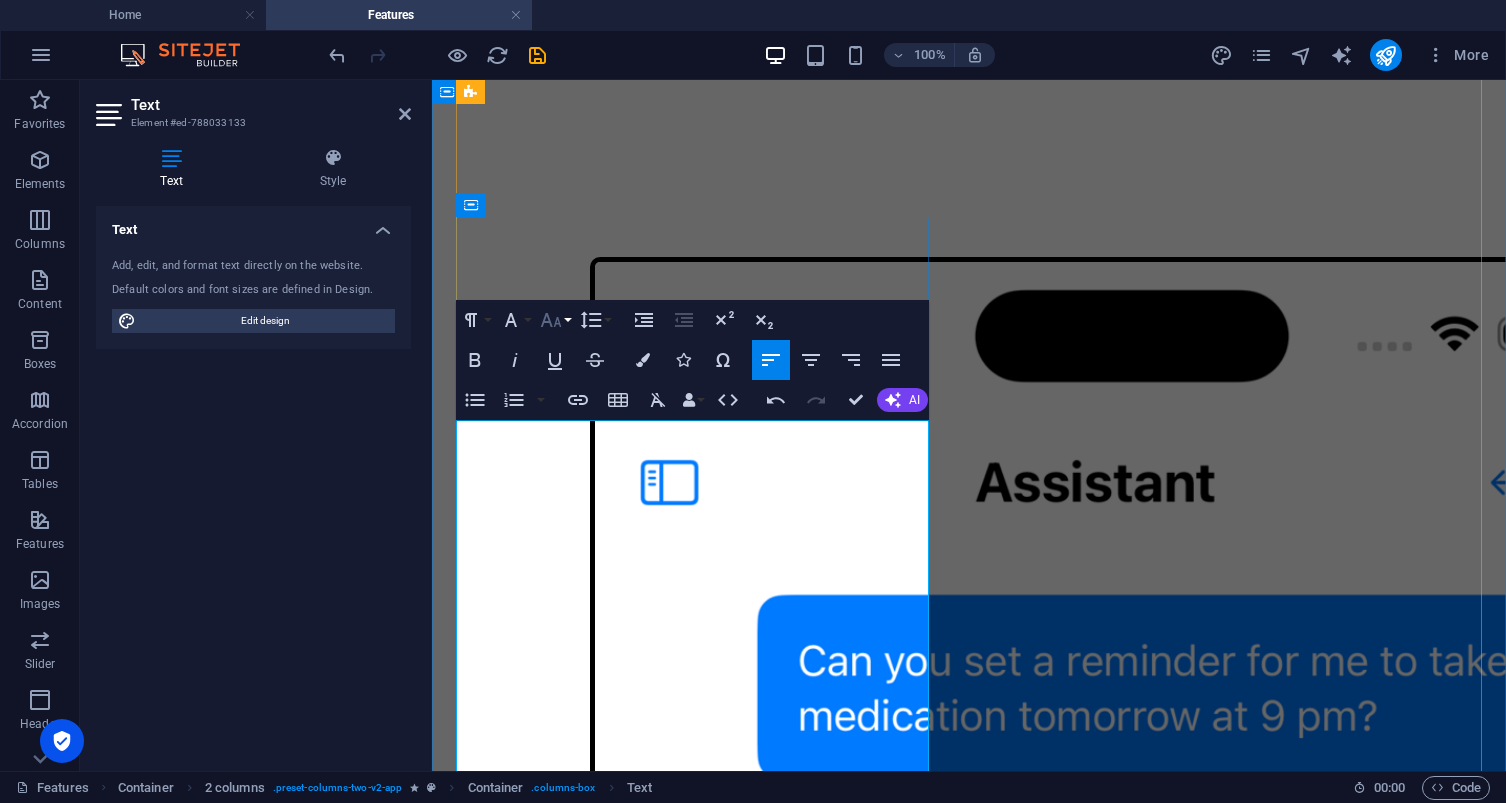 click on "Font Size" at bounding box center (555, 320) 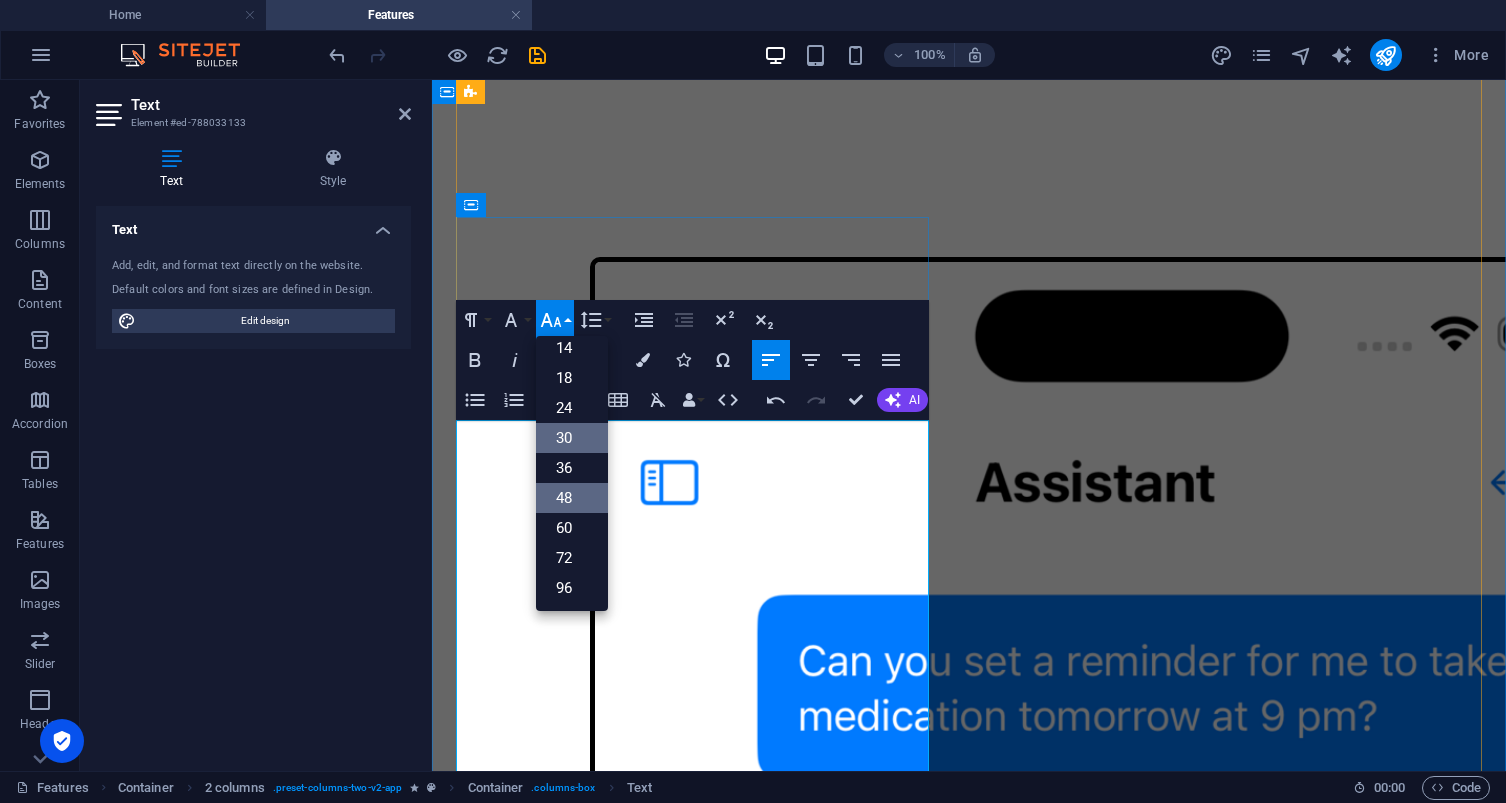 scroll, scrollTop: 161, scrollLeft: 0, axis: vertical 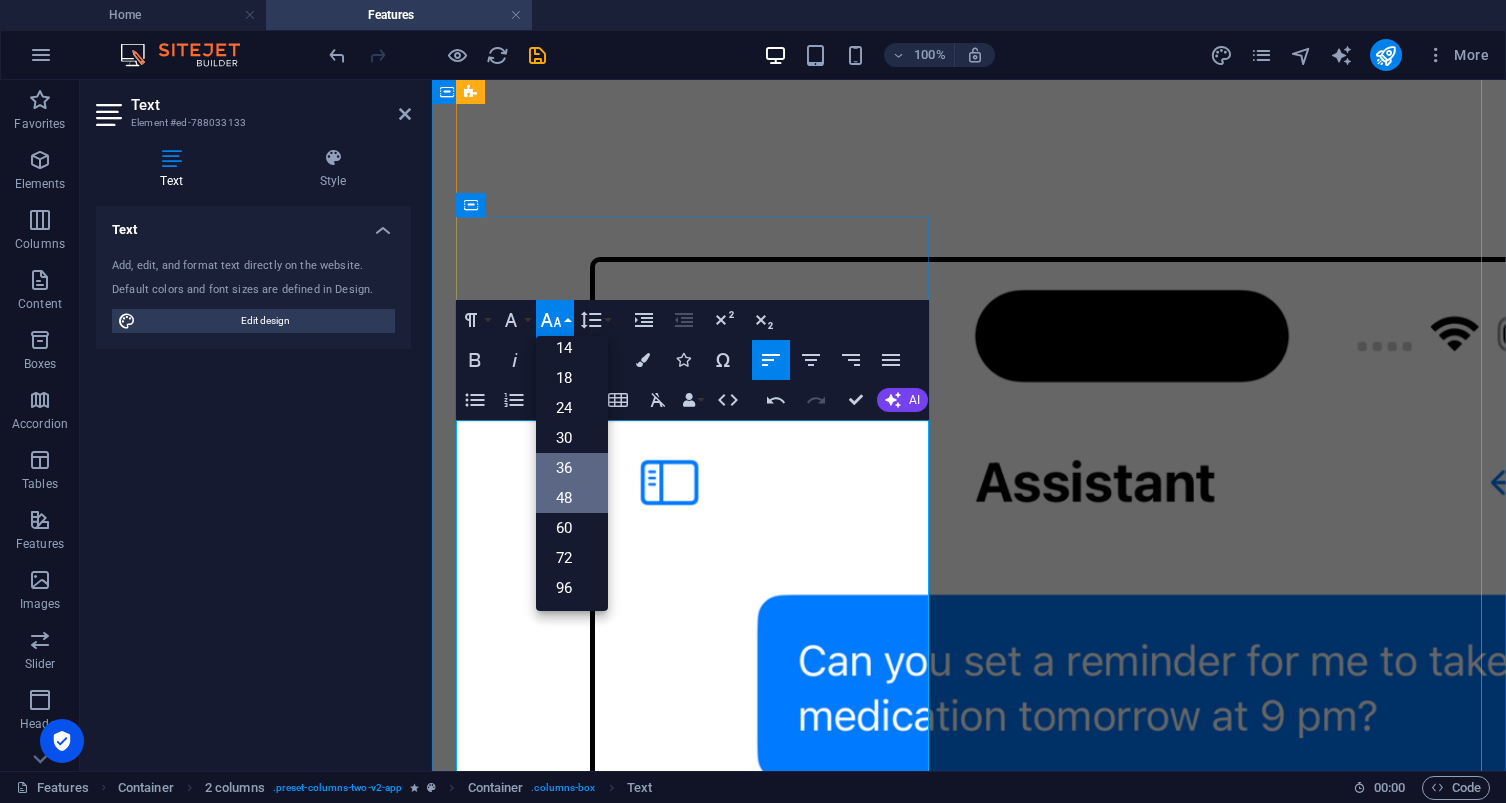 click on "36" at bounding box center [572, 468] 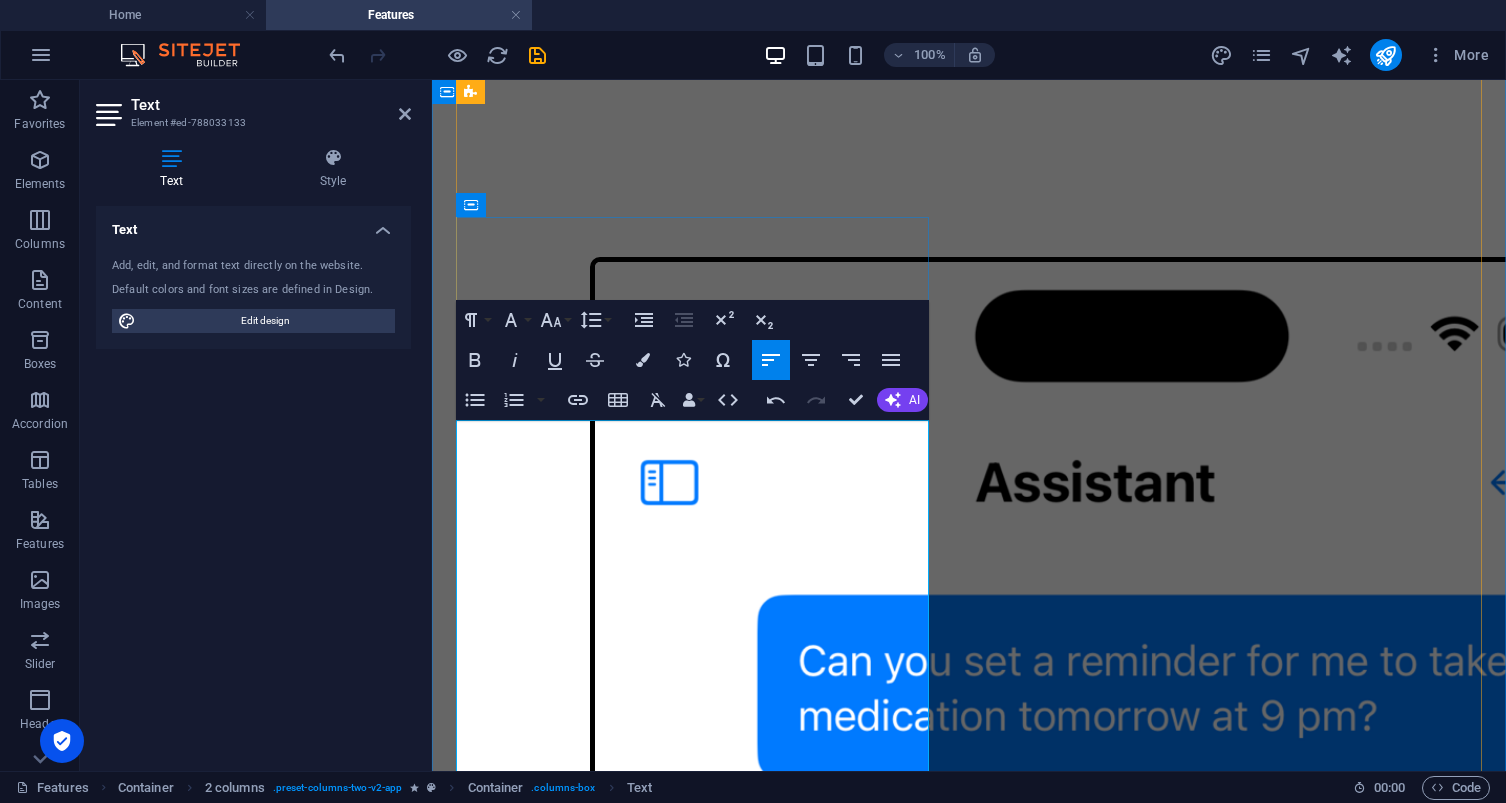 click on "🗓️   Task Reminders & Daily Motivation" at bounding box center (969, 3278) 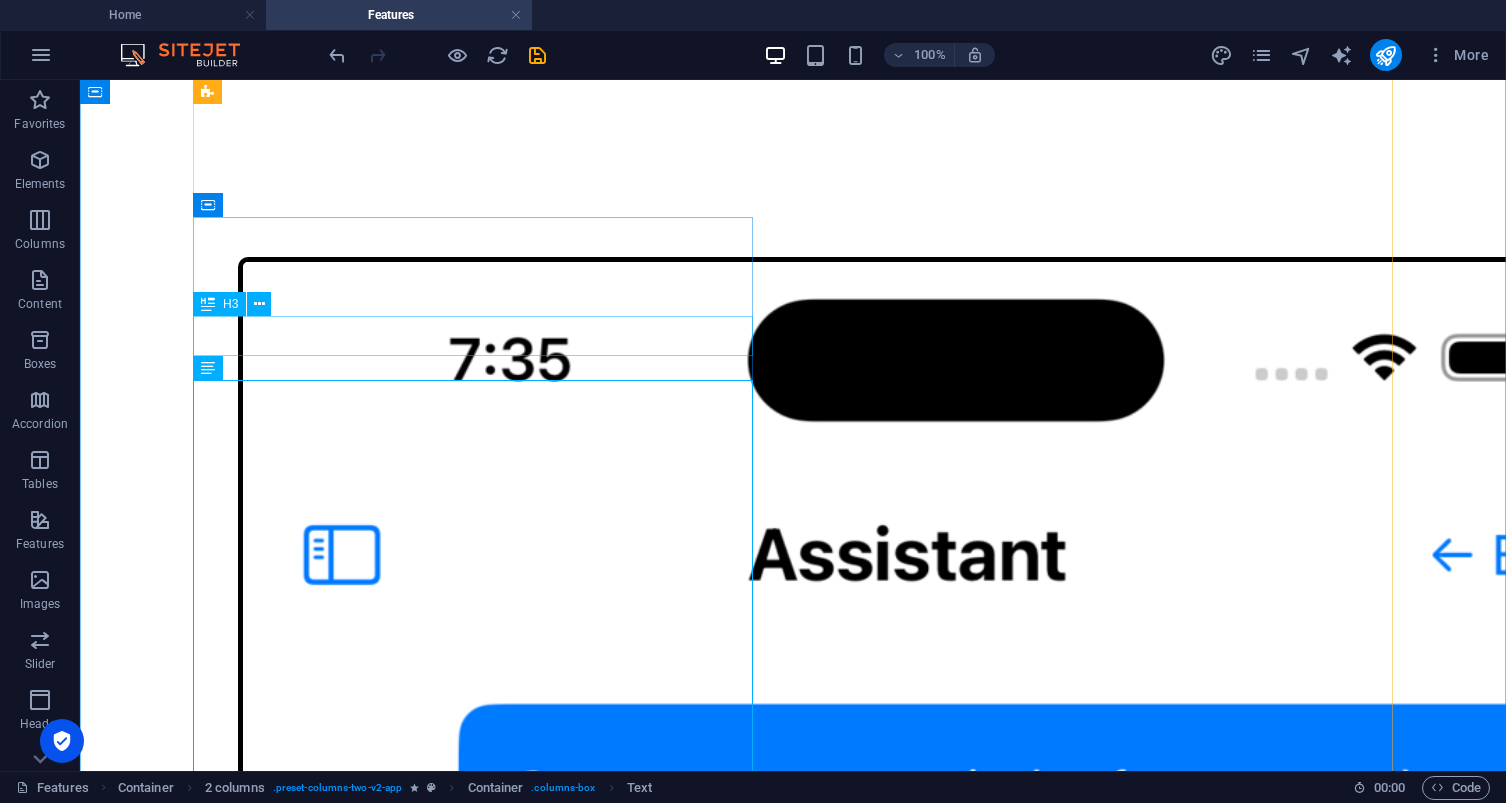 click on "Customizable notifications" at bounding box center (793, 3929) 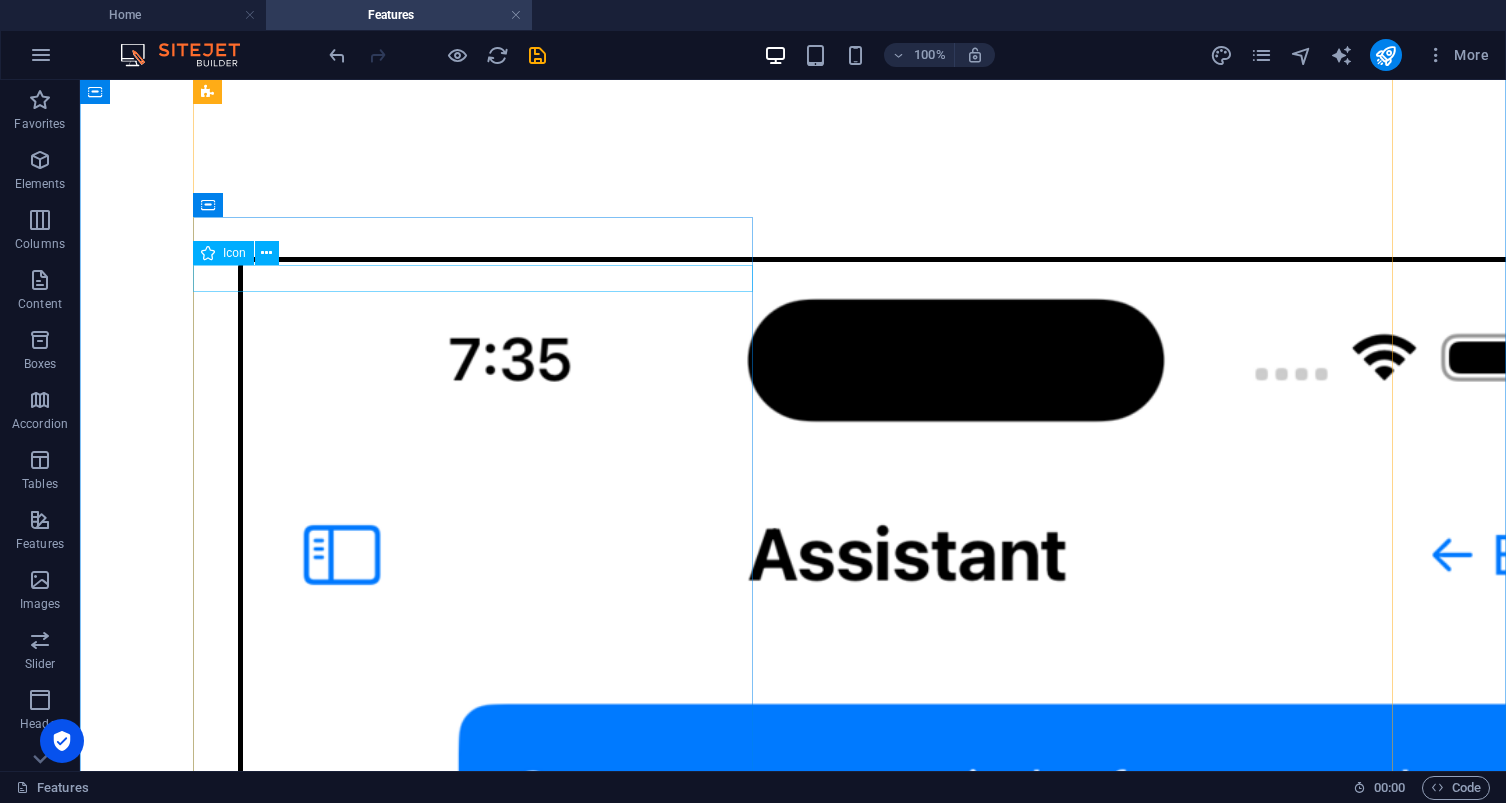 click at bounding box center [793, 3859] 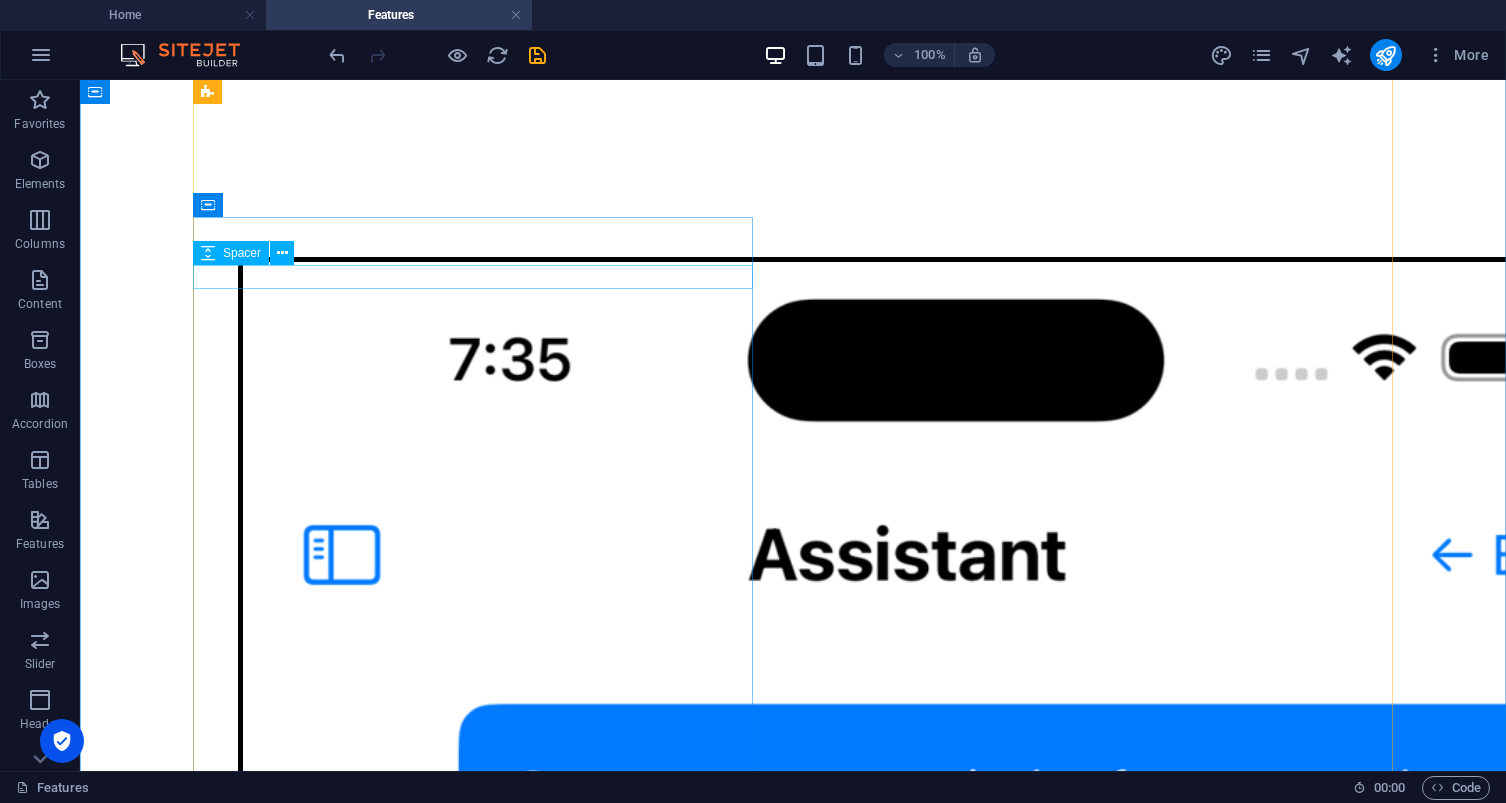 click at bounding box center [793, 3856] 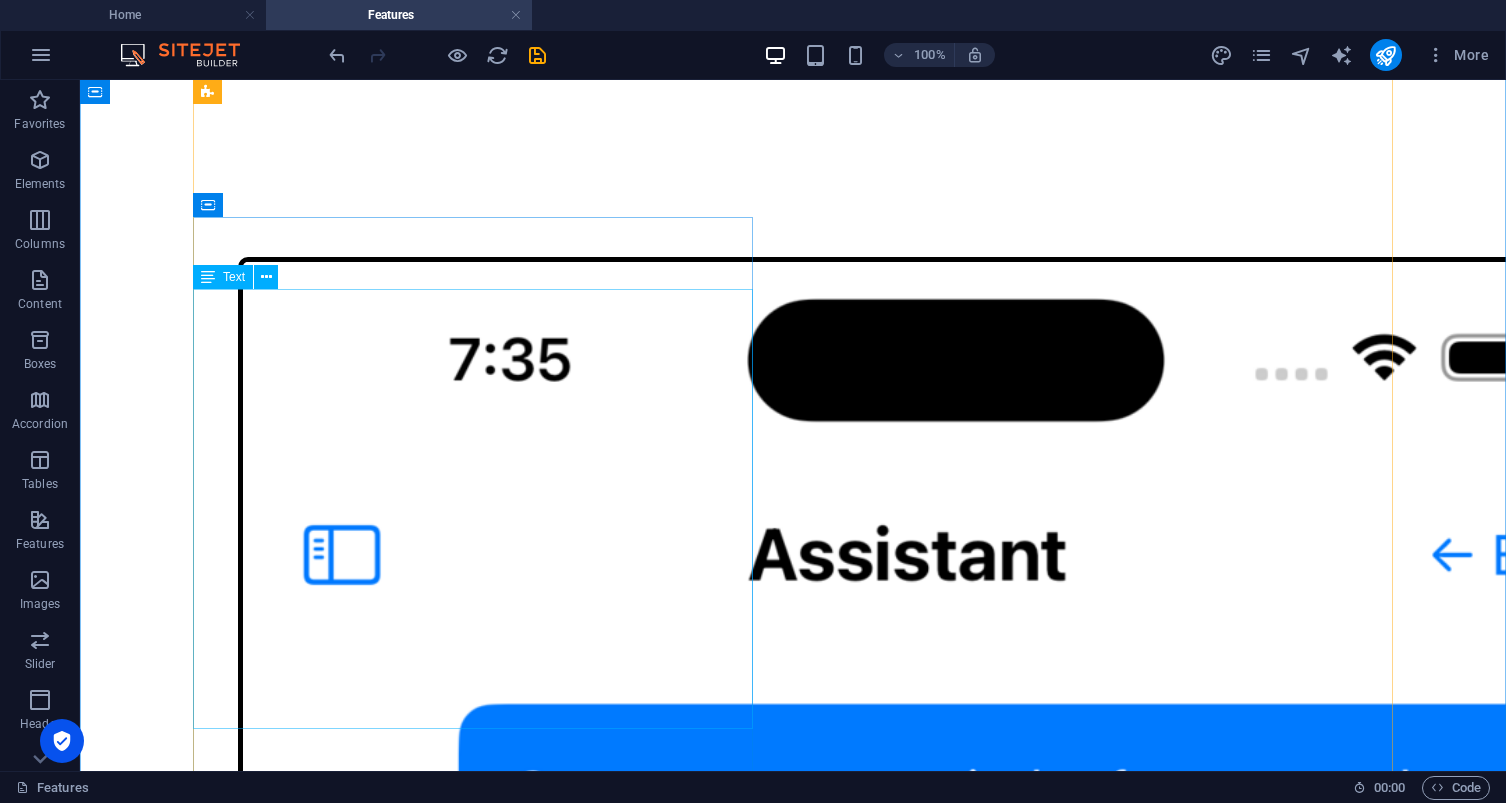 click on "🗓️   Task Reminders & Daily Motivation Smart Reminders : Get notified when it's time for medications, appointments, or exercise. Easy Scheduling : Add doctor visits, therapy, or workouts with just a few taps. Daily To-Do Lists : View your personalized list of appointments and exercises each day. Progress Tracking : See a live completion ring and percentage for your daily health tasks. Motivational Confetti : Celebrate your wins with fun animations when you finish everything!" at bounding box center [793, 3994] 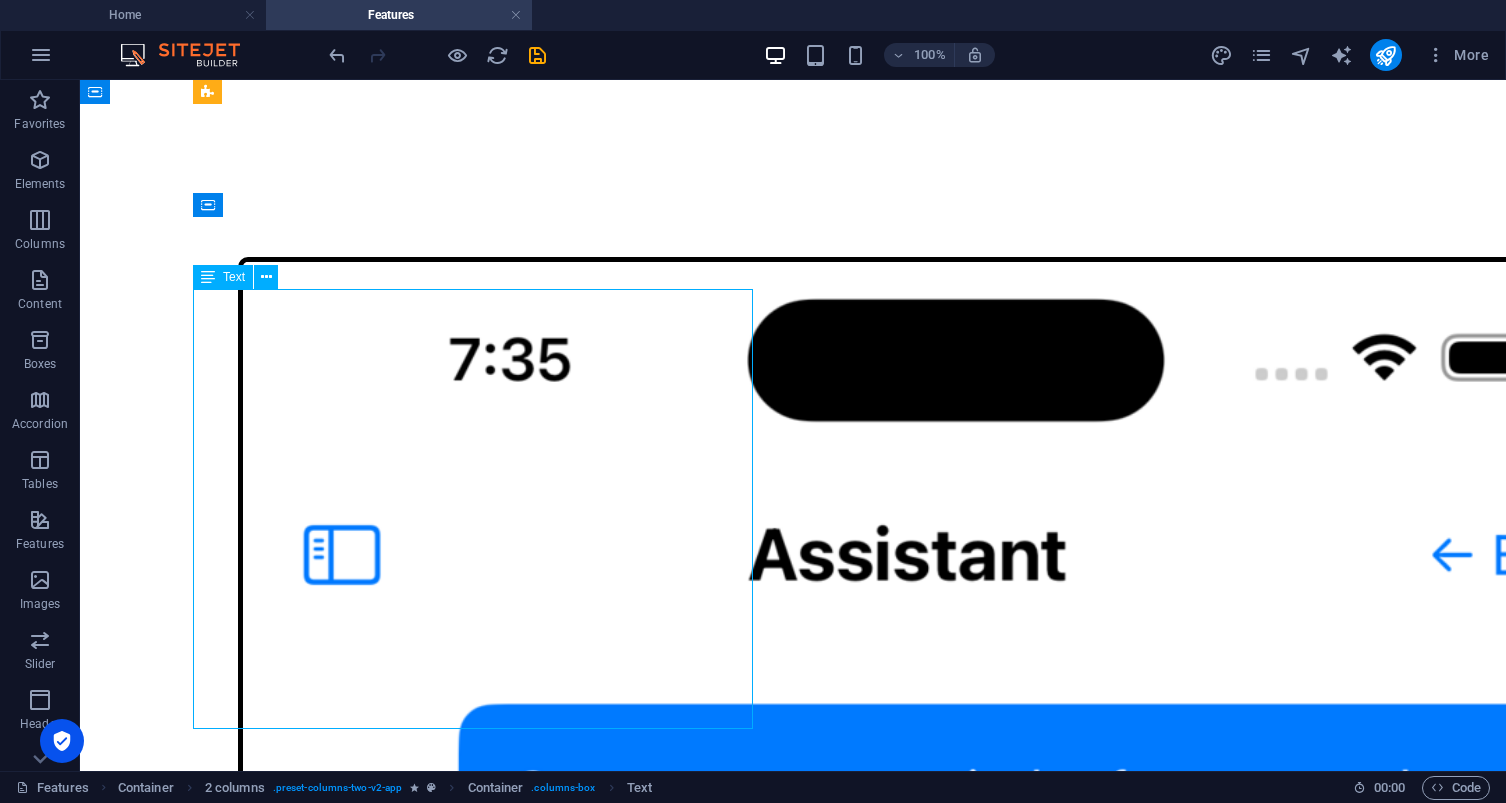 click on "🗓️   Task Reminders & Daily Motivation Smart Reminders : Get notified when it's time for medications, appointments, or exercise. Easy Scheduling : Add doctor visits, therapy, or workouts with just a few taps. Daily To-Do Lists : View your personalized list of appointments and exercises each day. Progress Tracking : See a live completion ring and percentage for your daily health tasks. Motivational Confetti : Celebrate your wins with fun animations when you finish everything!" at bounding box center [793, 3994] 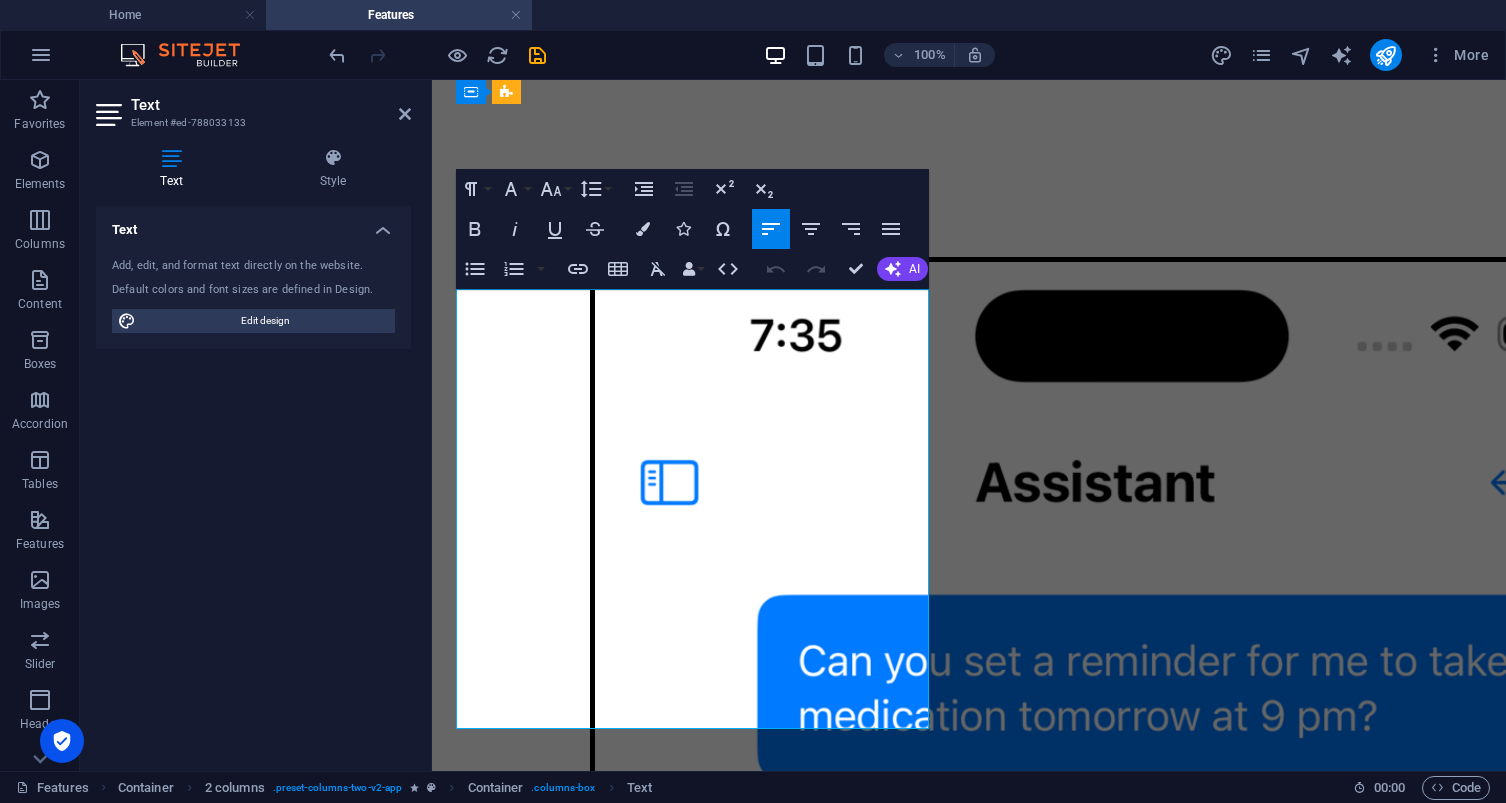 click on "Motivational Confetti : Celebrate your wins with fun animations when you finish everything!" at bounding box center (989, 3348) 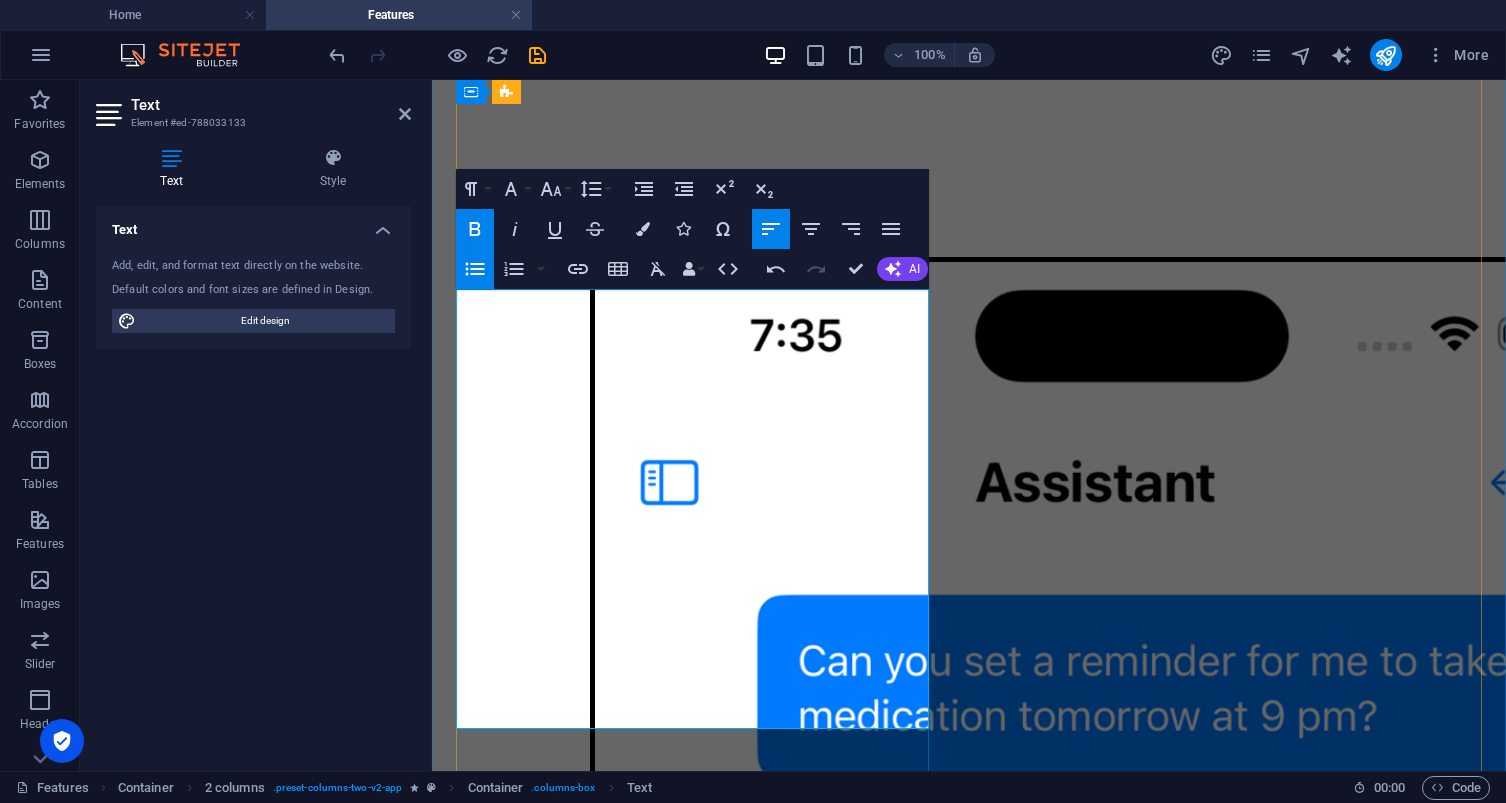 type 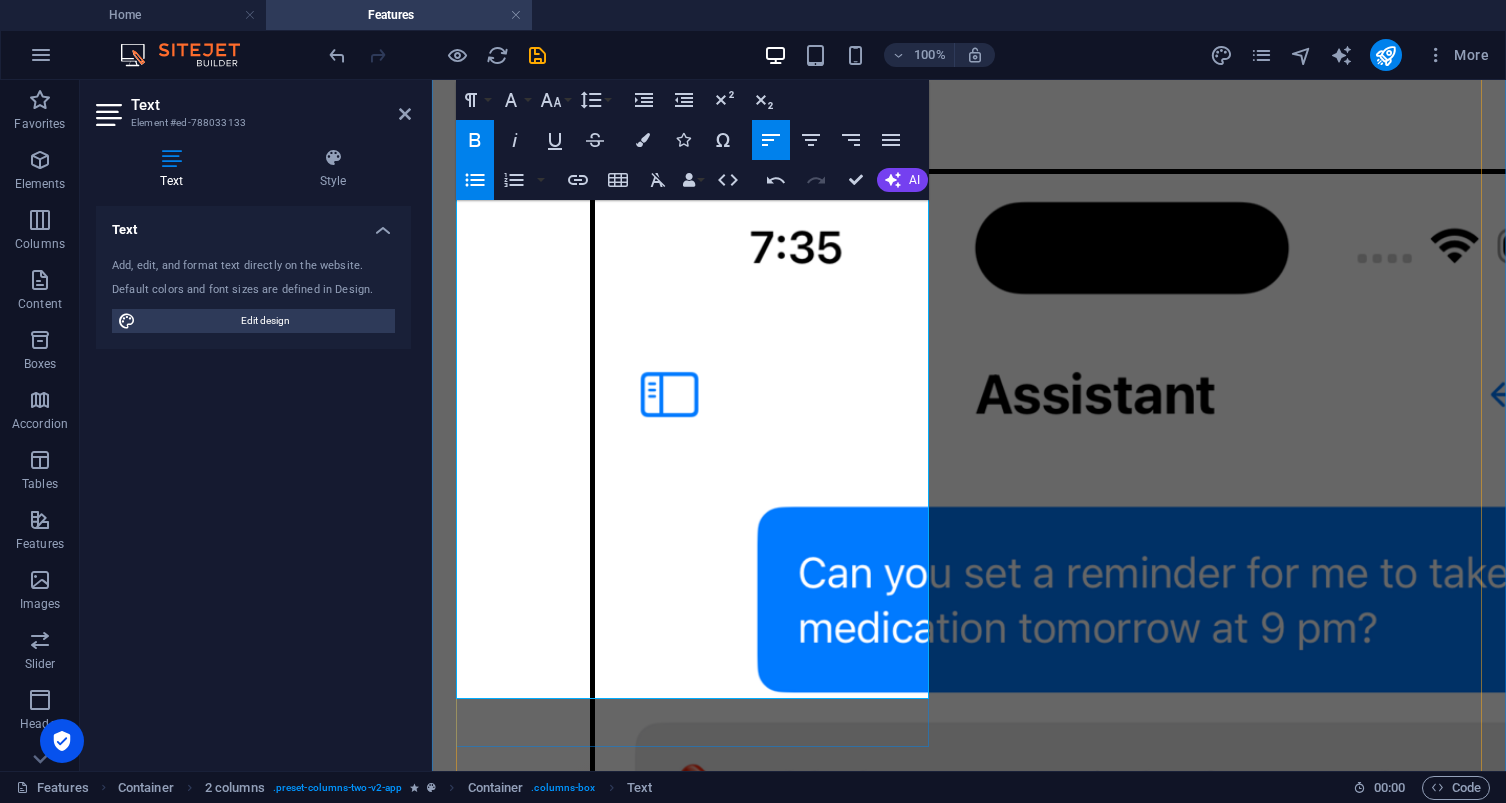 scroll, scrollTop: 1295, scrollLeft: 0, axis: vertical 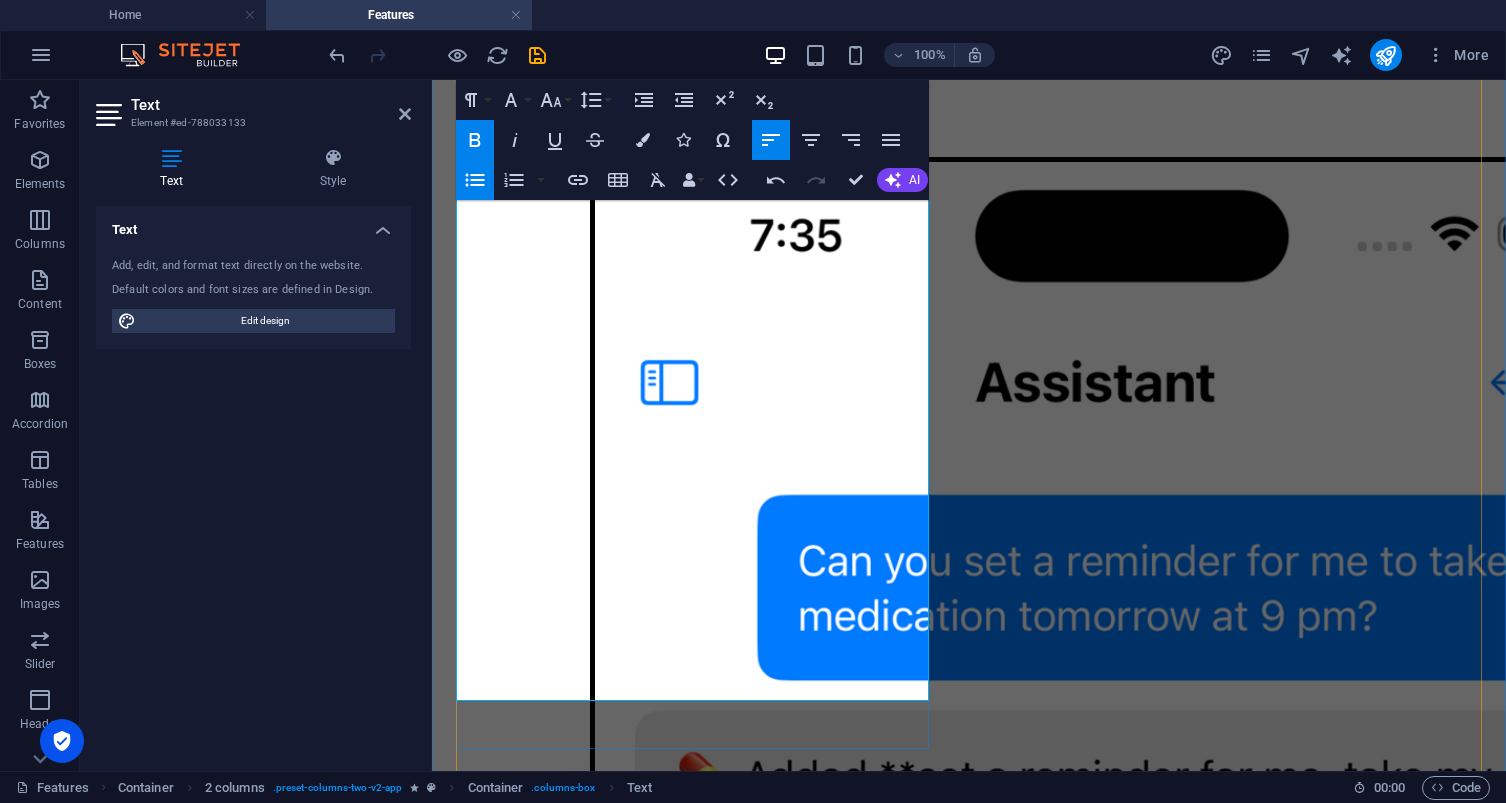 click on "Motivational Confetti : Celebrate your wins with fun animations when you finish everything!" at bounding box center [989, 3275] 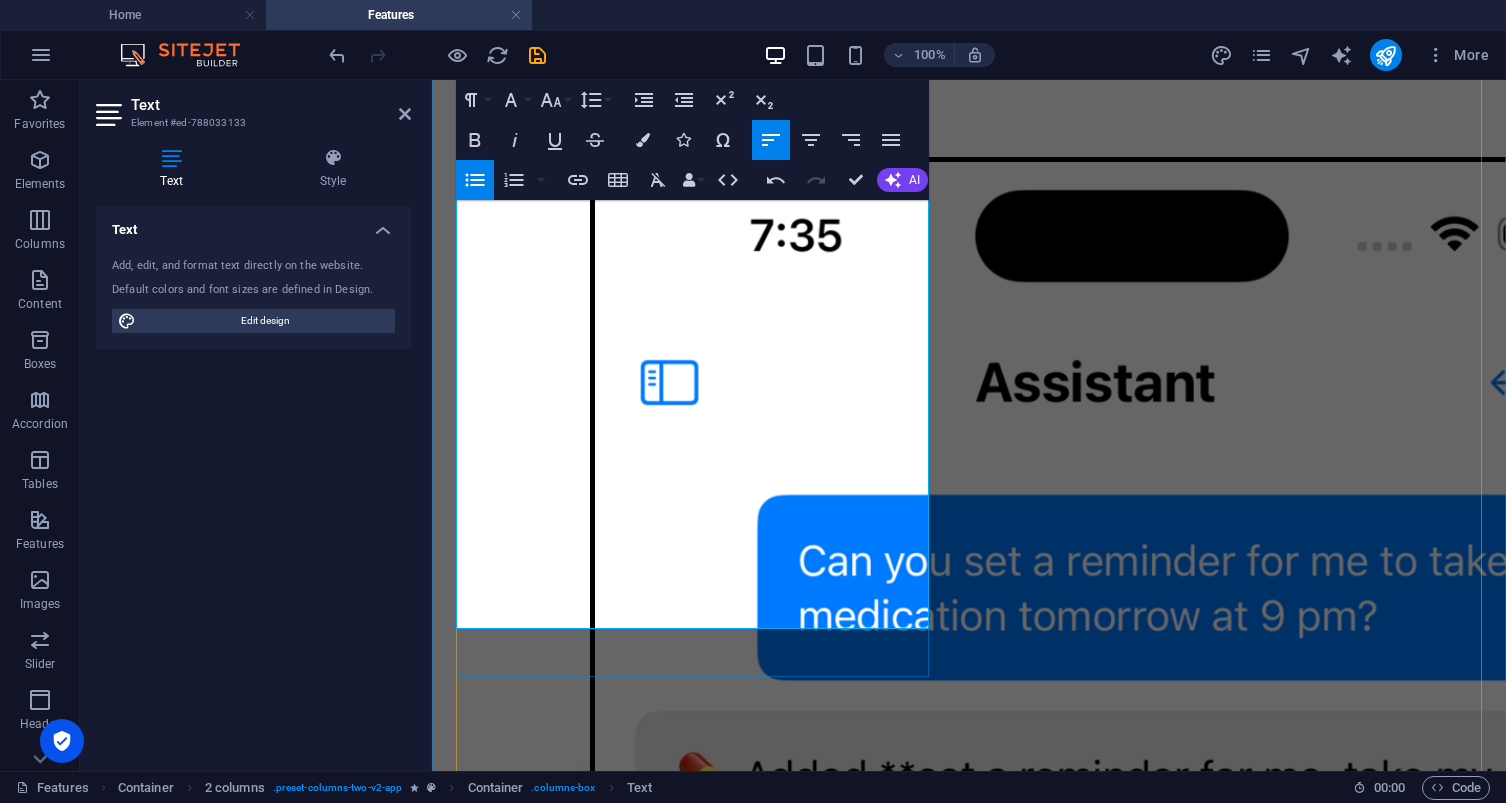 drag, startPoint x: 797, startPoint y: 617, endPoint x: 461, endPoint y: 280, distance: 475.8834 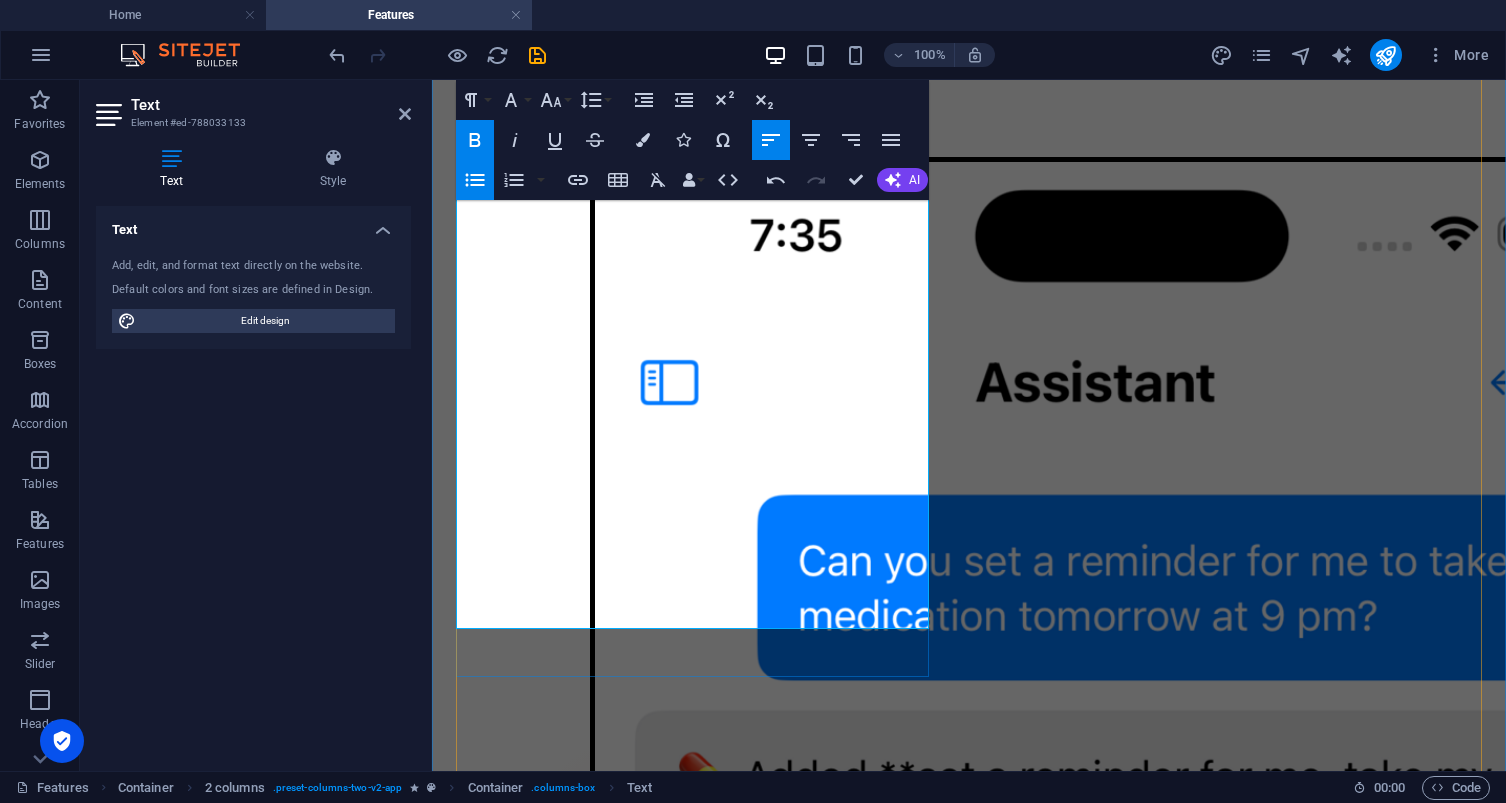 click 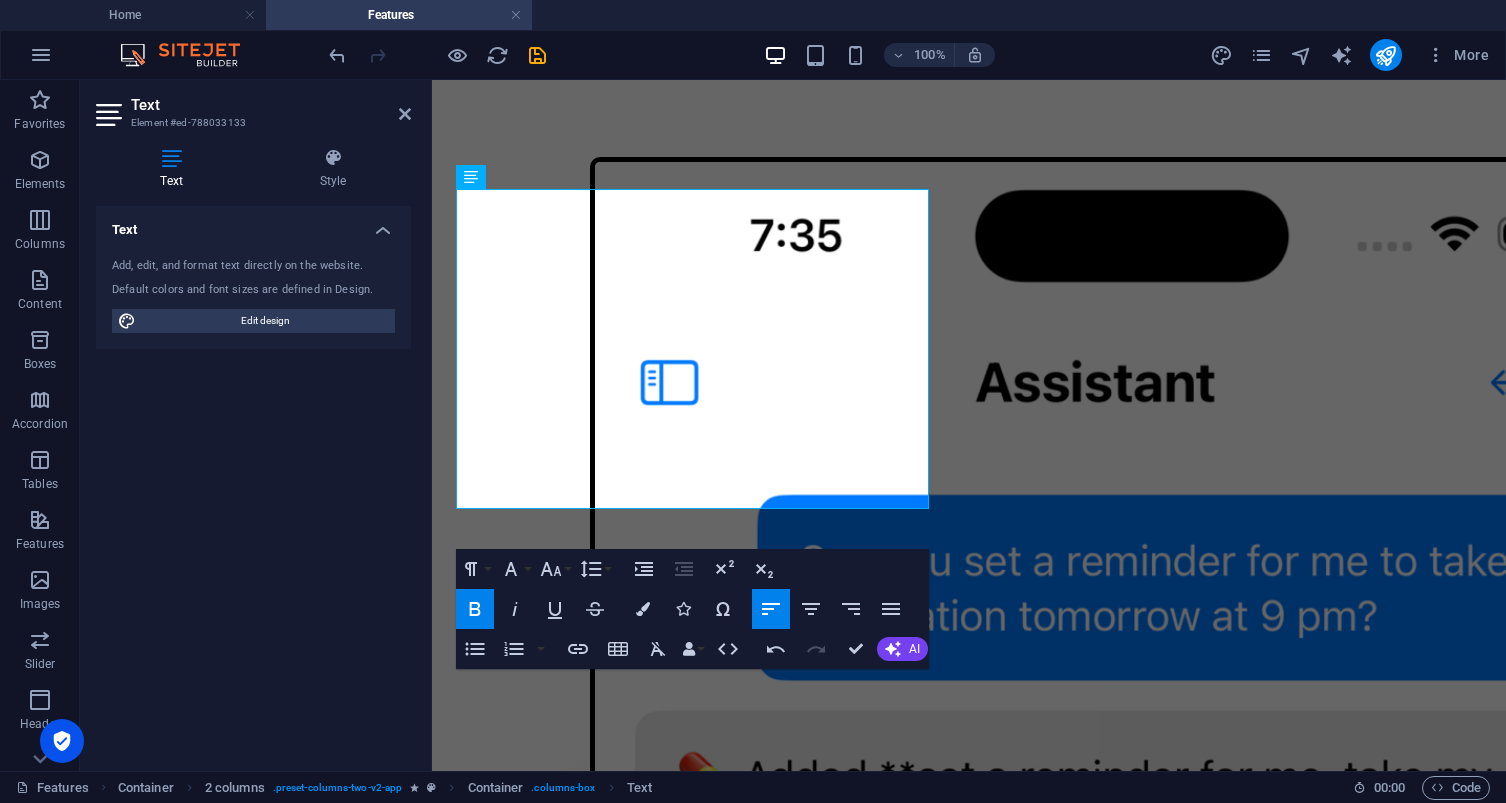 click on "Smart Reminders : Get notified when it's time for medications, appointments, or exercise." at bounding box center (969, 3112) 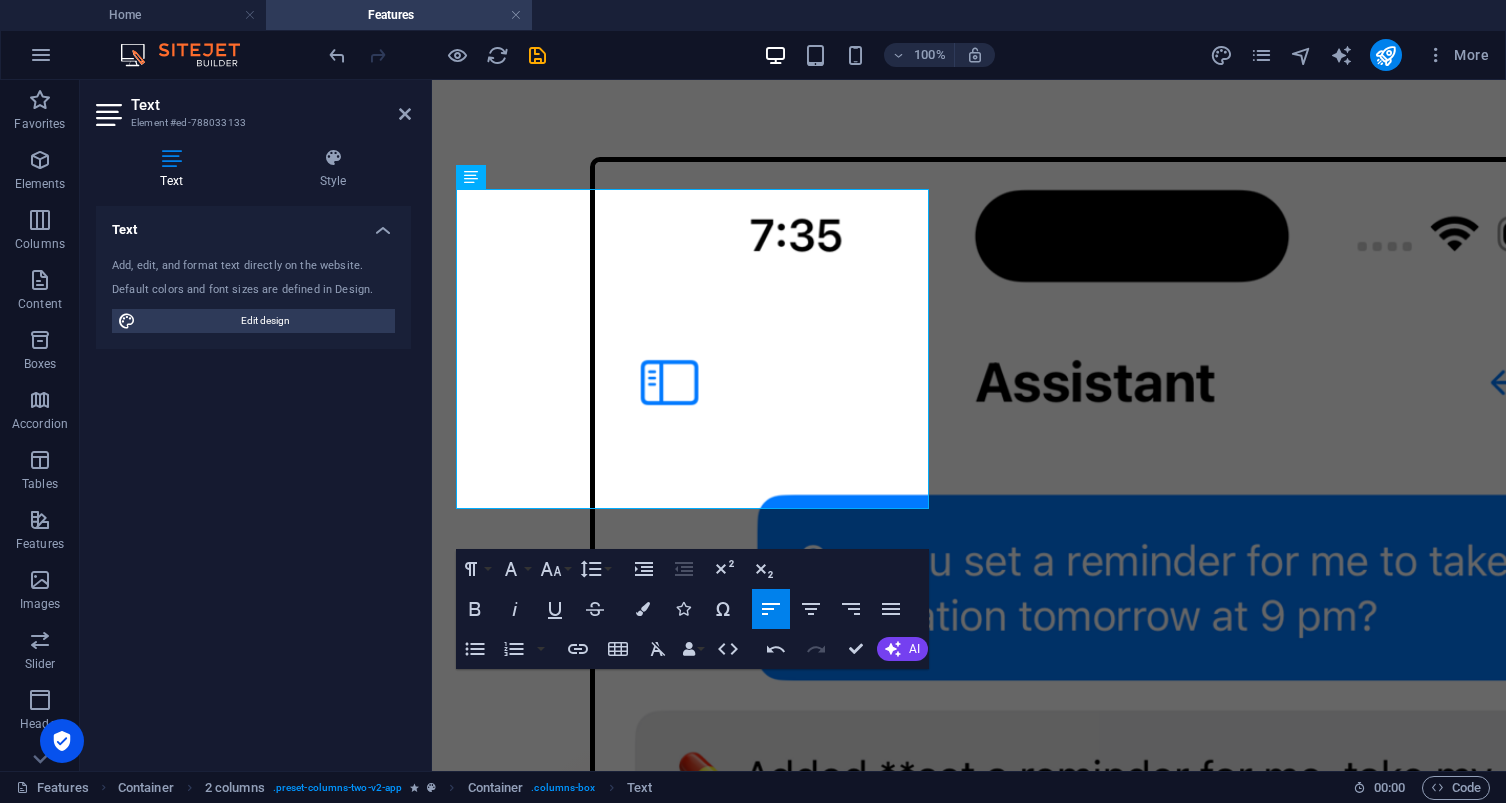 click on "Smart Reminders : Get notified when it's time for medications, appointments, or exercise." at bounding box center (969, 3112) 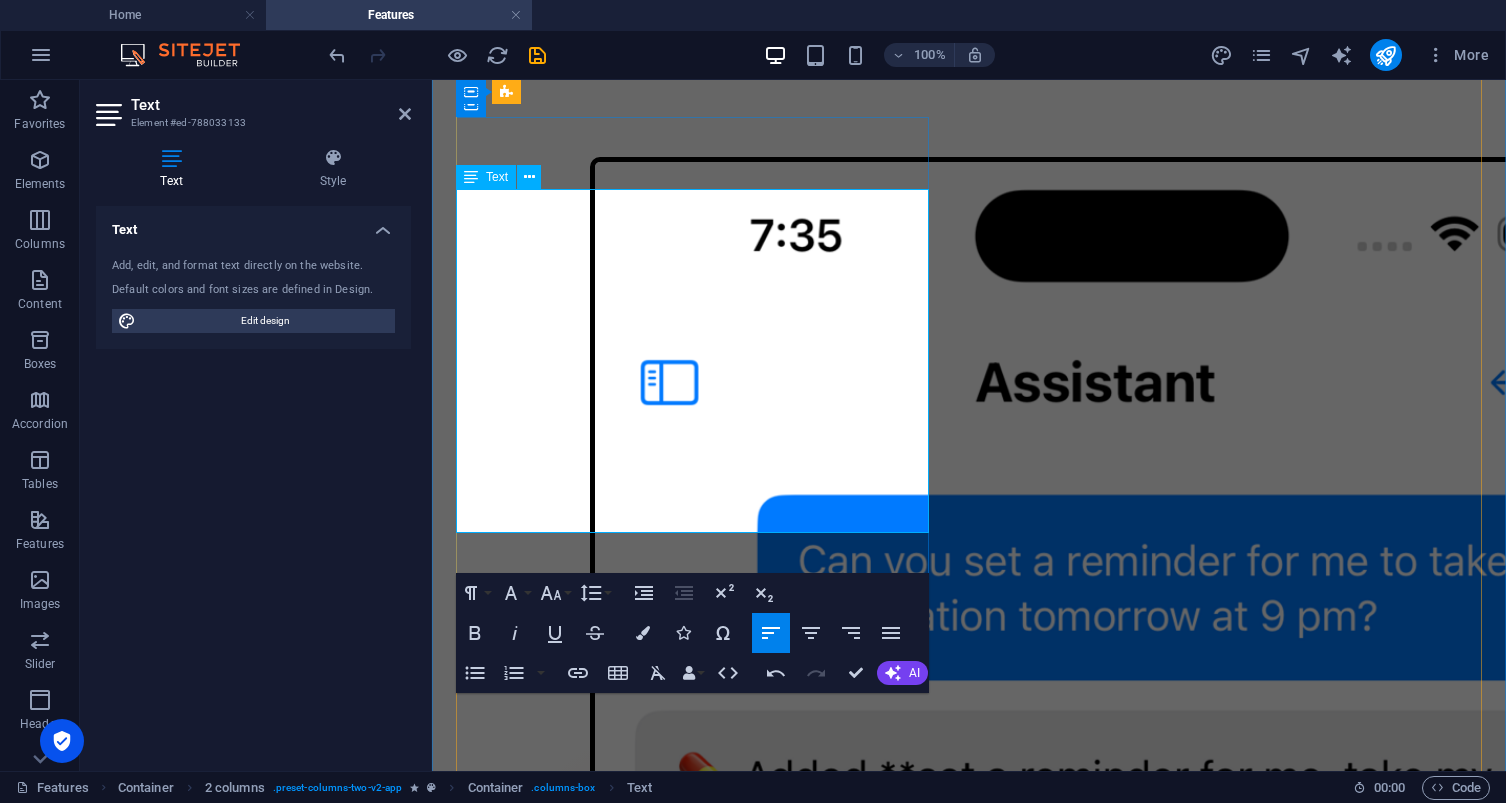 click on "Easy Scheduling : Add doctor visits, therapy, or workouts with just a few taps." at bounding box center [969, 3180] 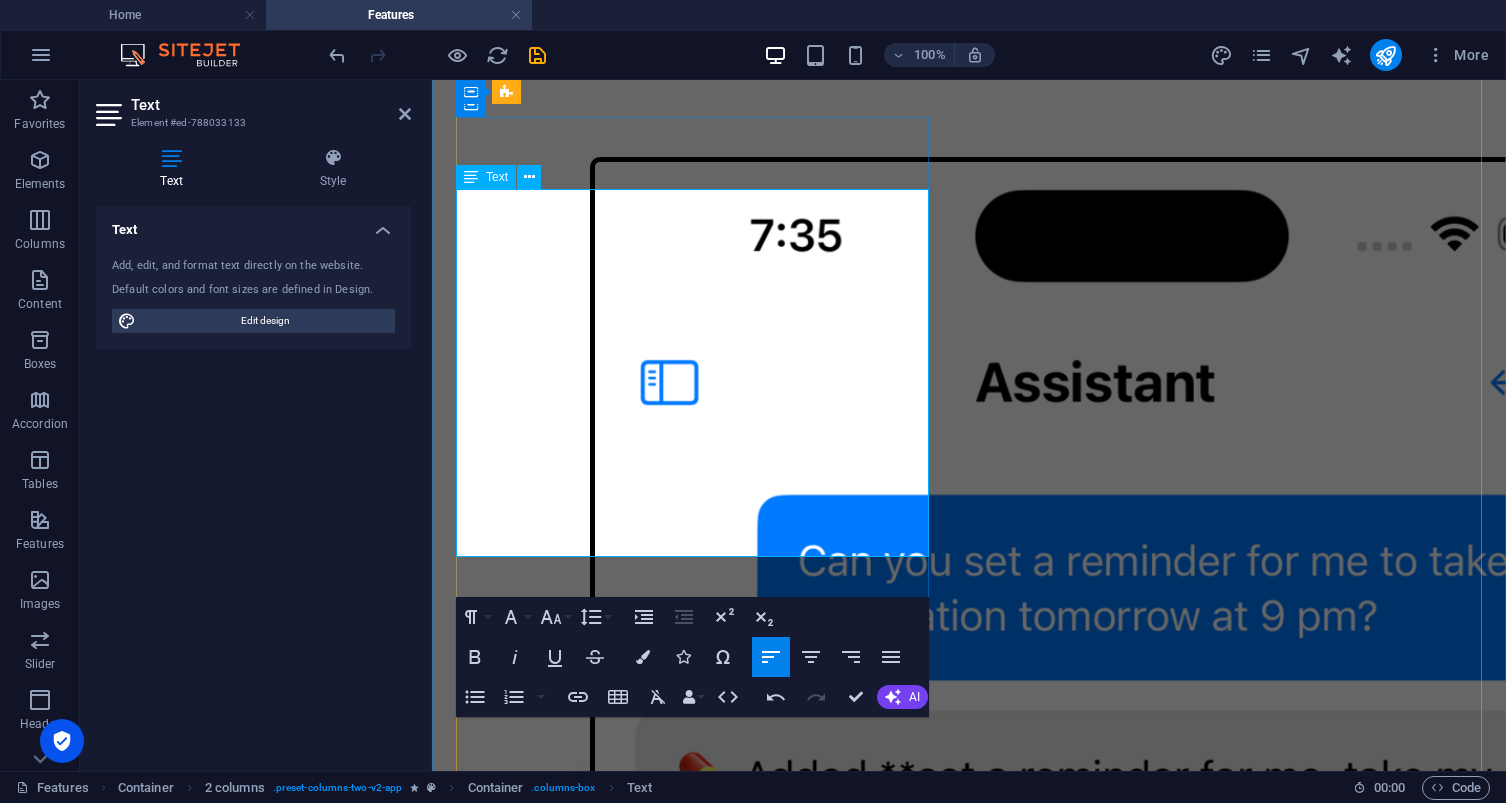 click on "Daily To-Do Lists : View your personalized list of appointments and exercises each day." at bounding box center [969, 3248] 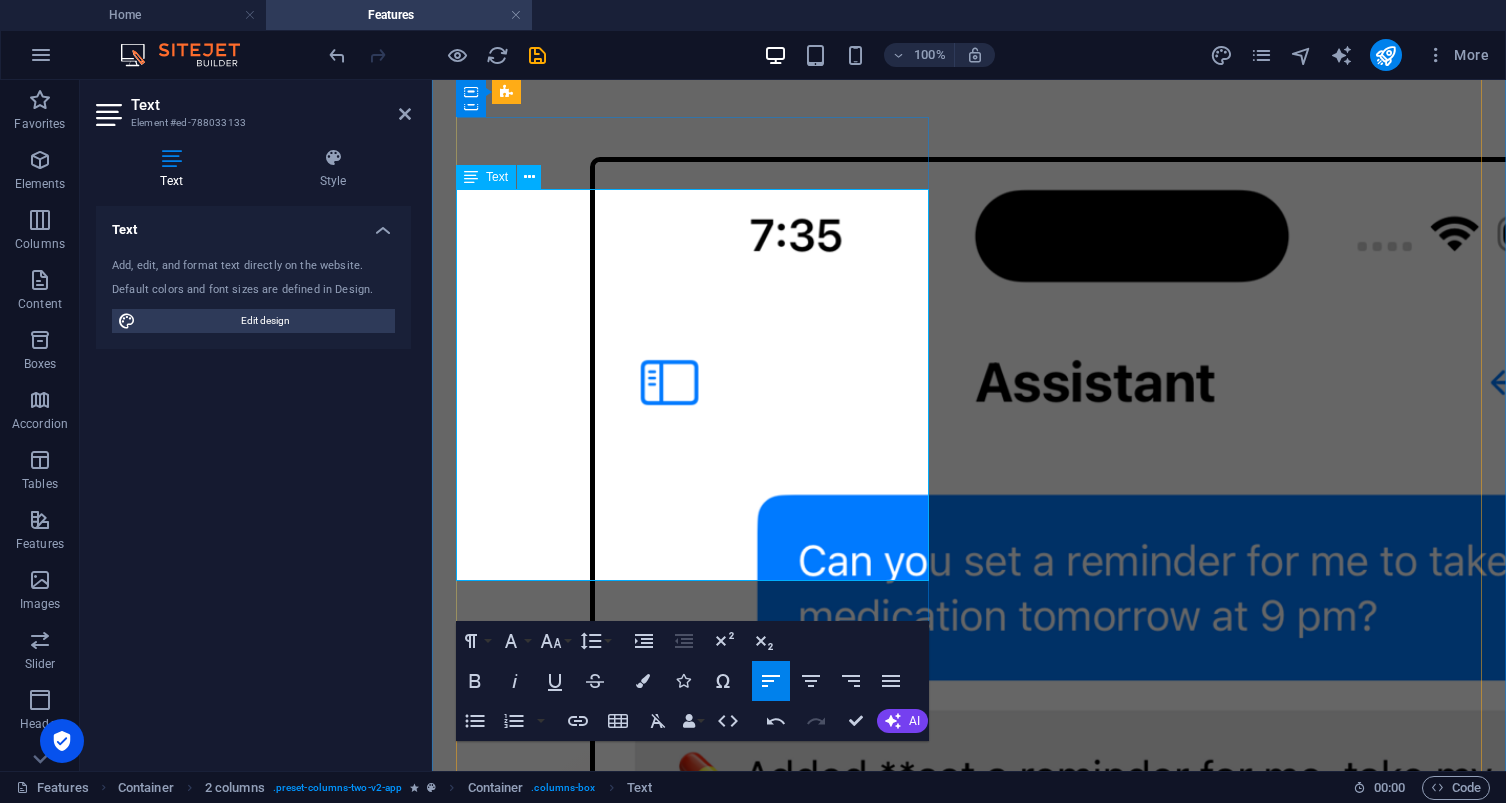 click on "Motivational Confetti : Celebrate your wins with fun animations when you finish everything!" at bounding box center [969, 3350] 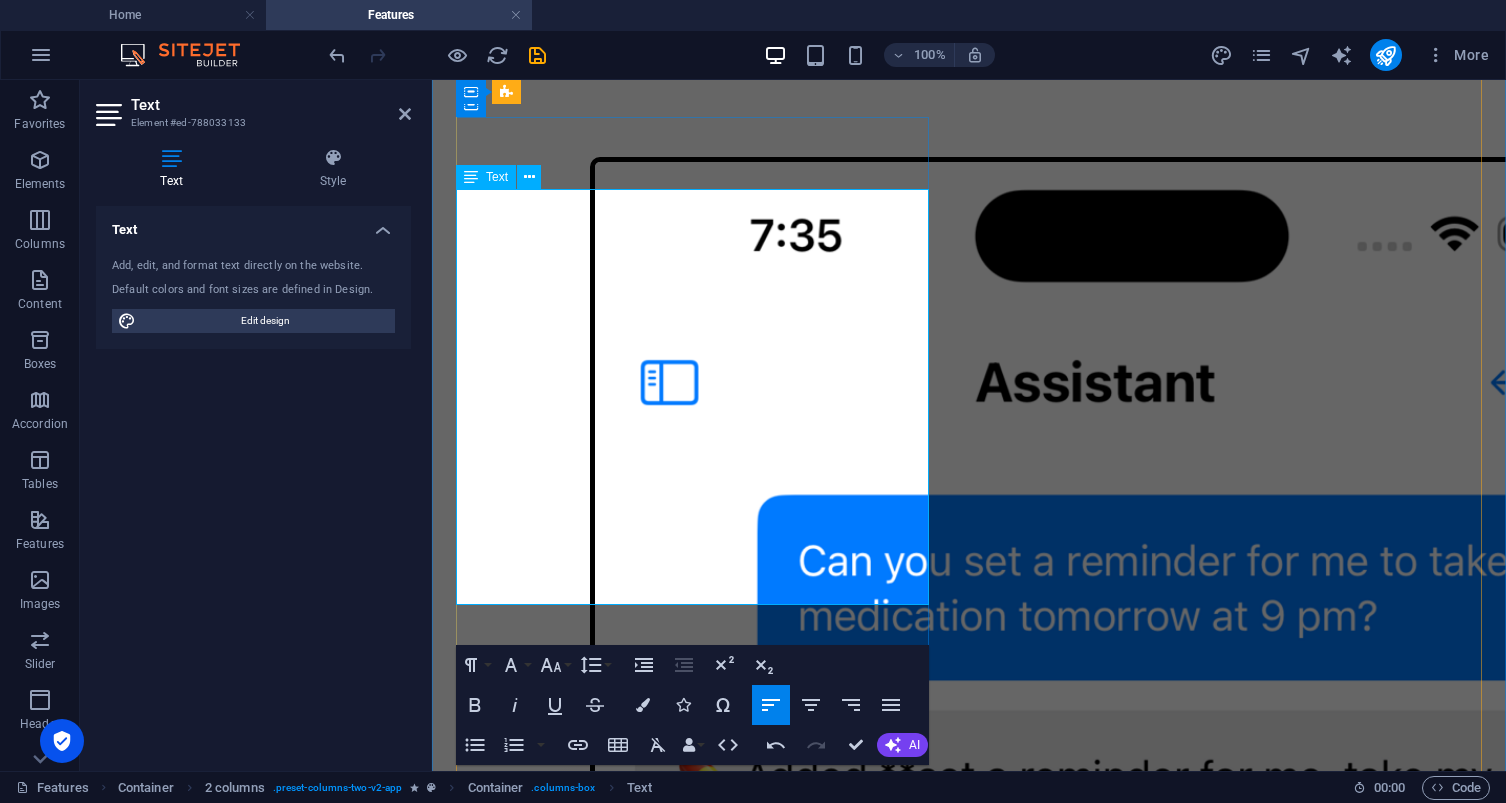 click on "🗓️   Task Reminders & Daily Motivation" at bounding box center (969, 3063) 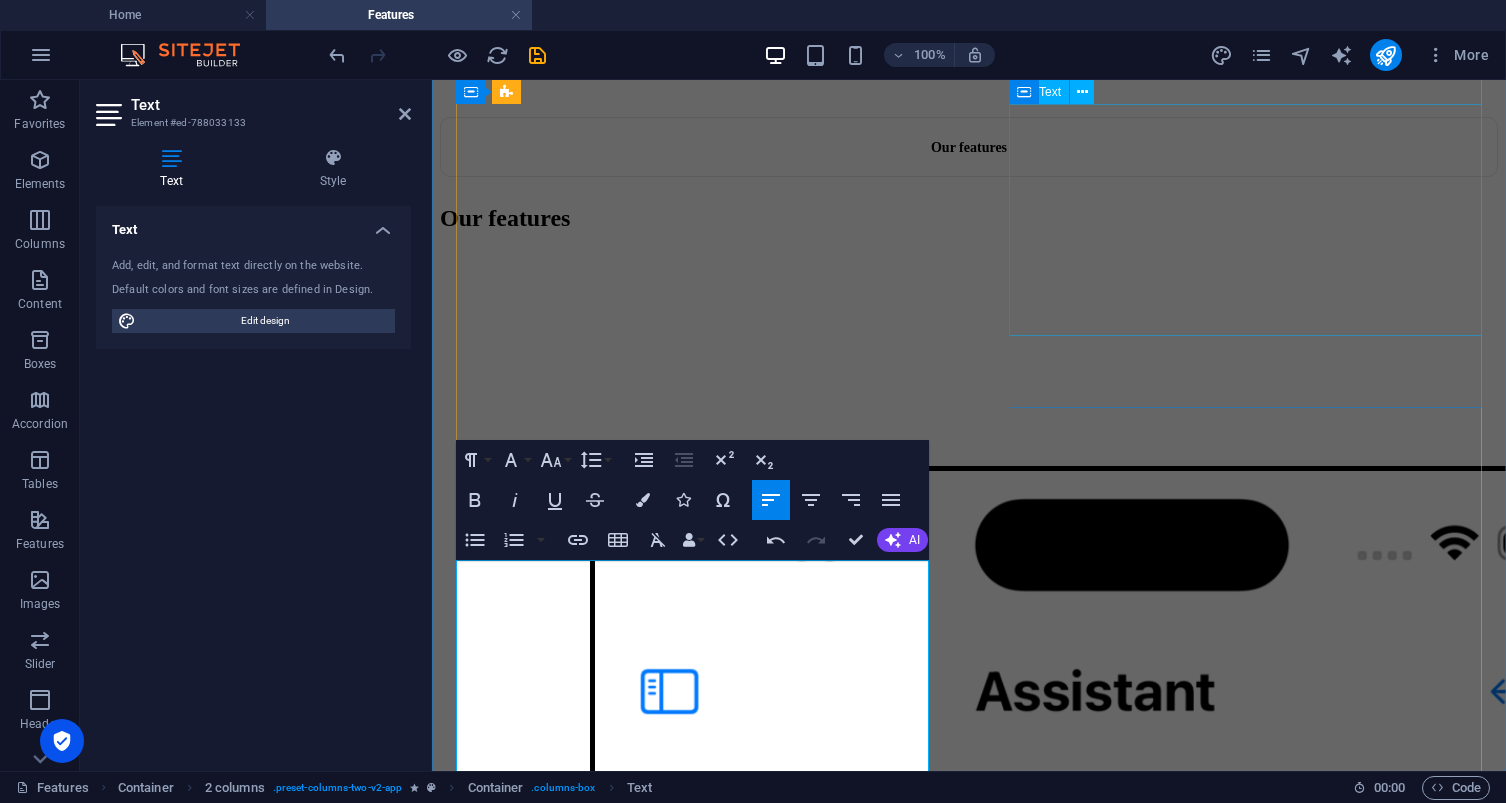 scroll, scrollTop: 1103, scrollLeft: 0, axis: vertical 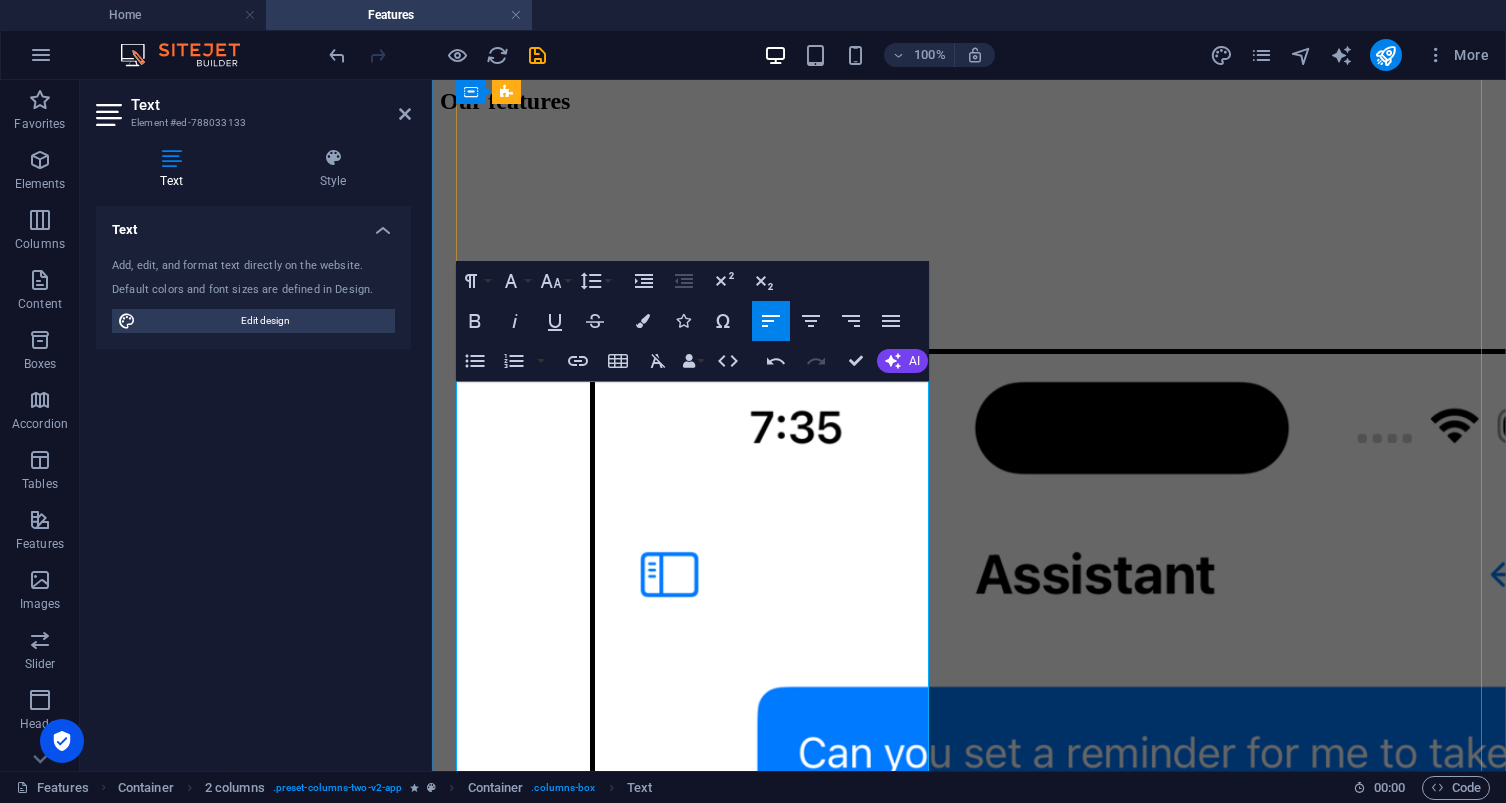 click at bounding box center (969, 3304) 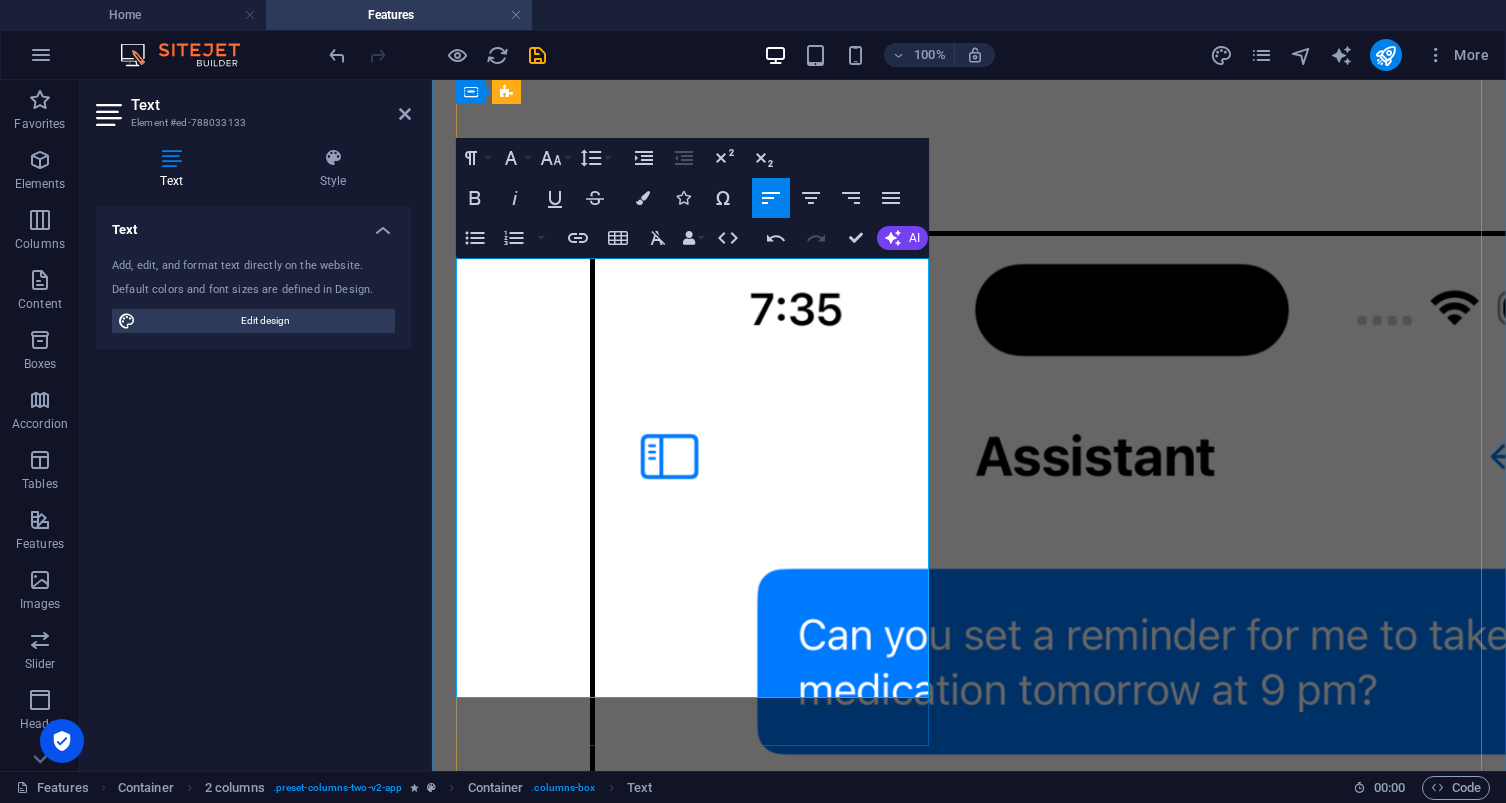 scroll, scrollTop: 1226, scrollLeft: 0, axis: vertical 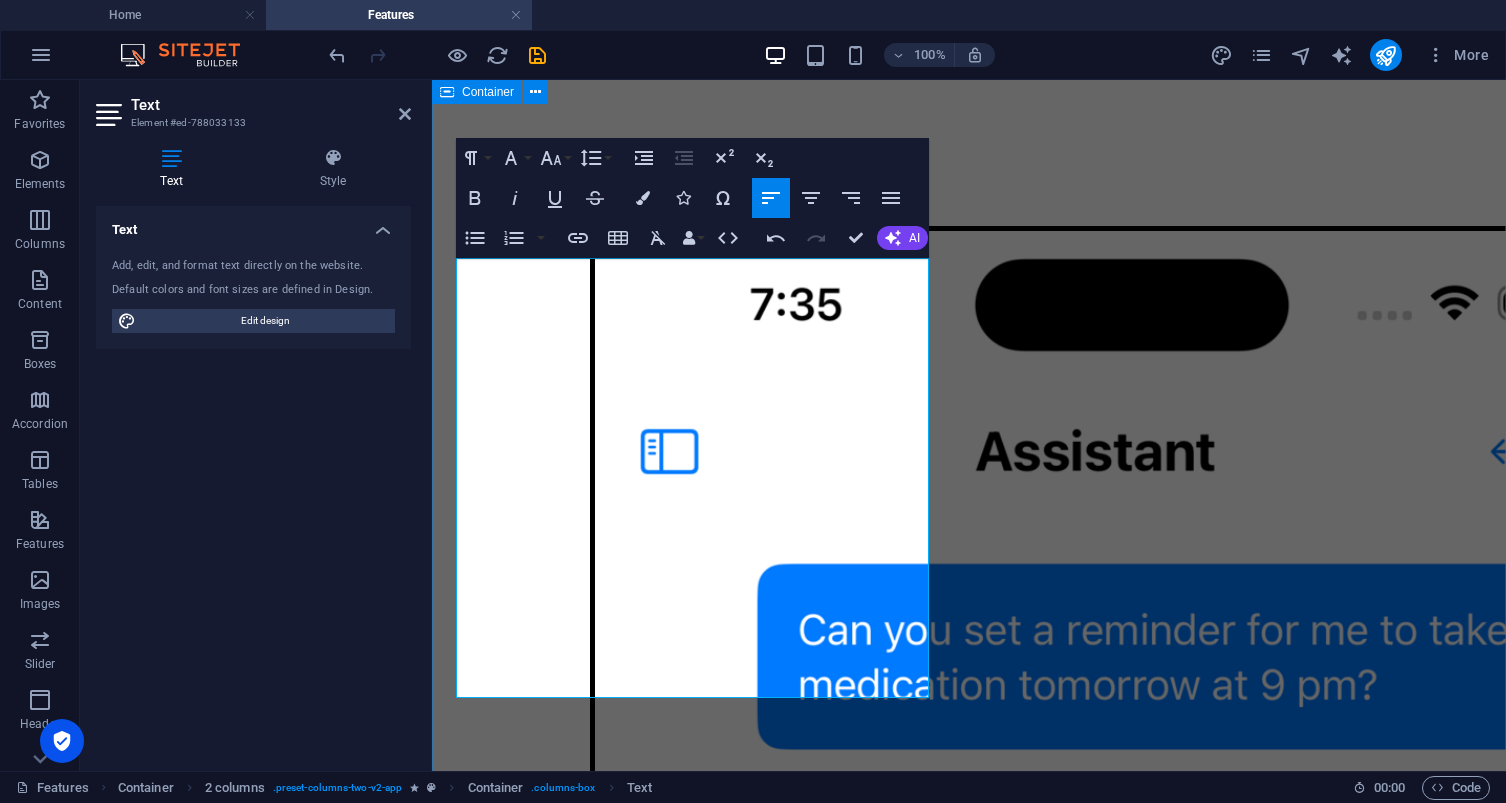 drag, startPoint x: 760, startPoint y: 688, endPoint x: 448, endPoint y: 362, distance: 451.24274 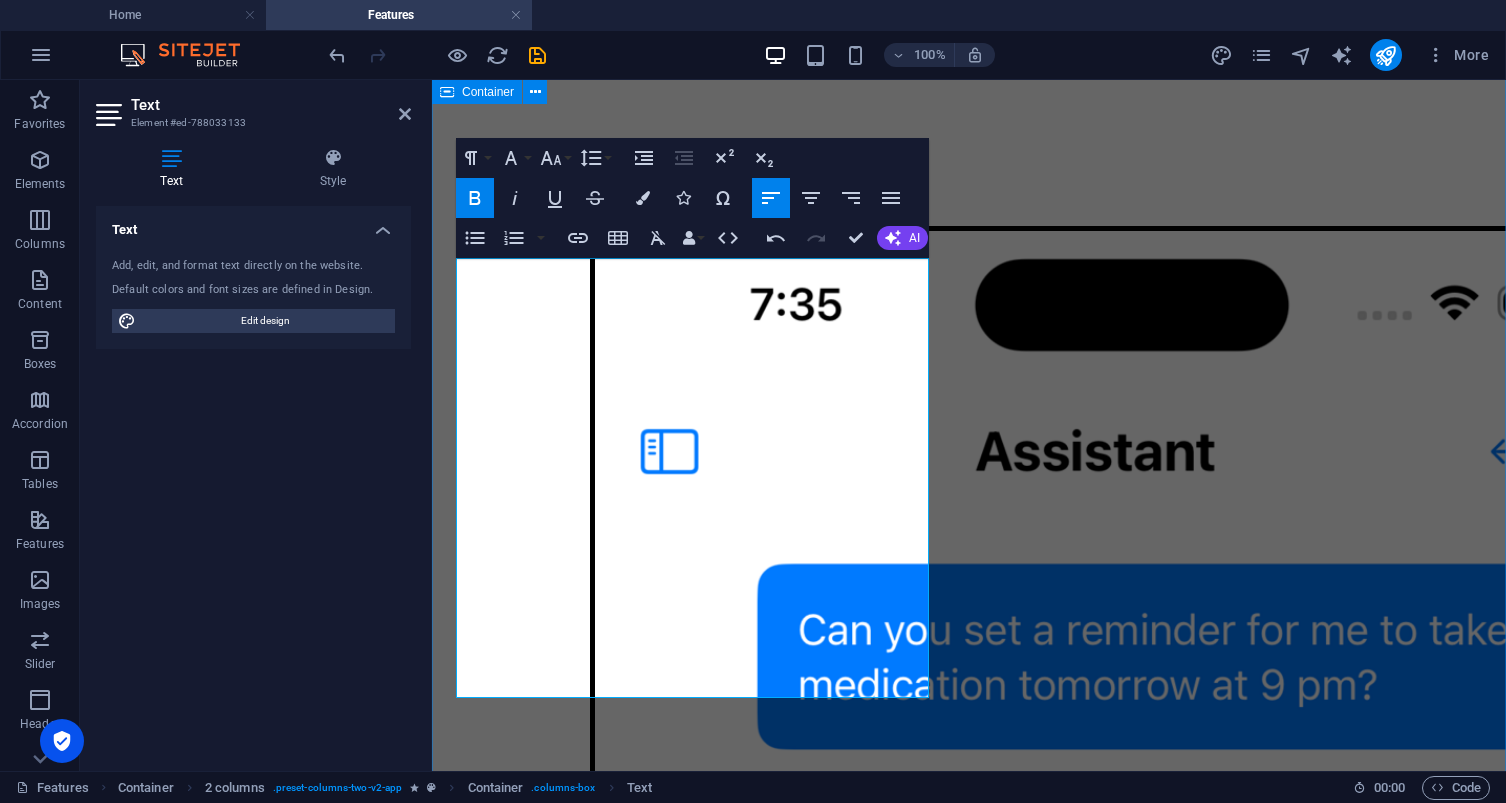 drag, startPoint x: 781, startPoint y: 338, endPoint x: 446, endPoint y: 269, distance: 342.03217 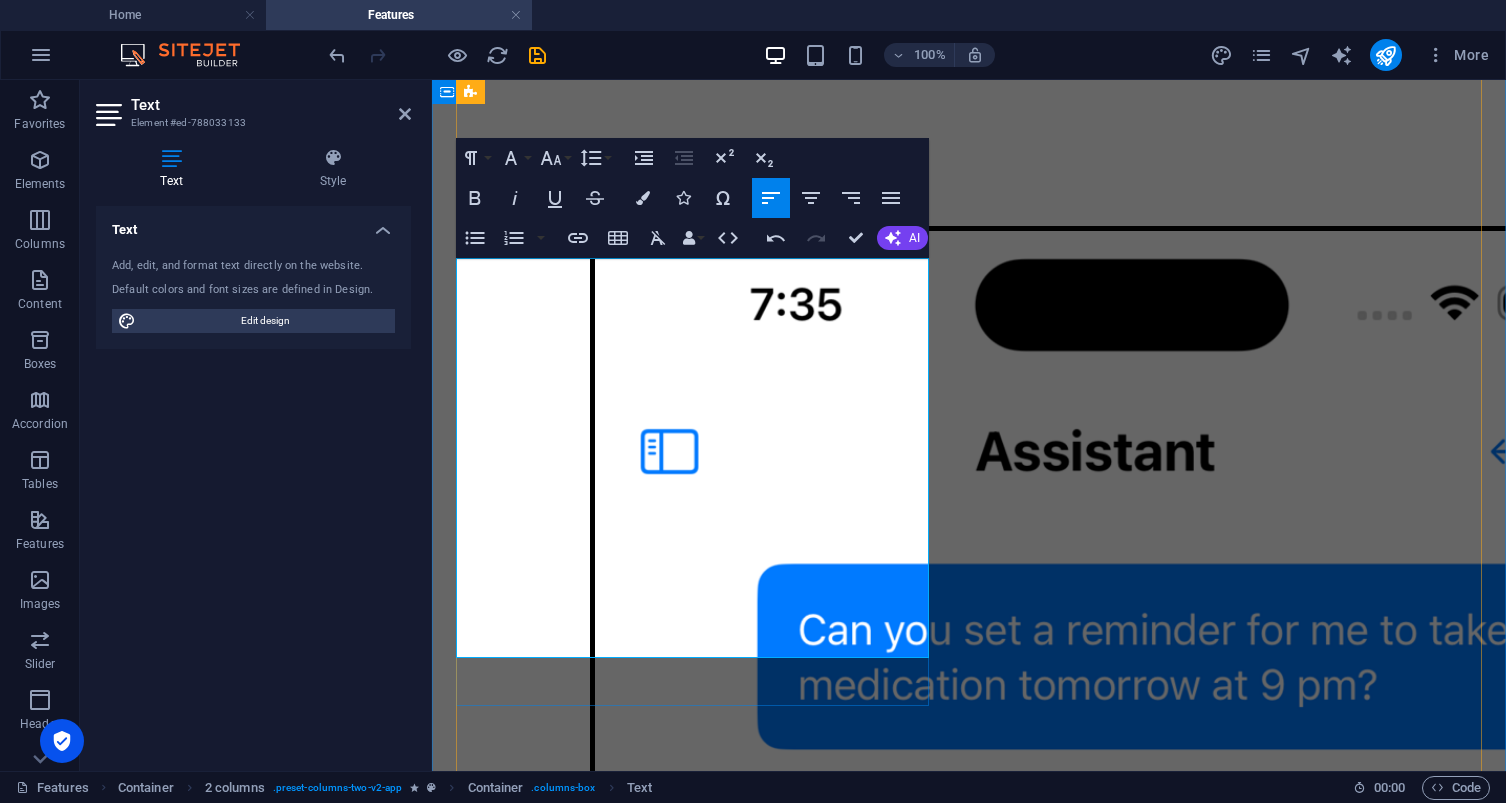 click at bounding box center [969, 3161] 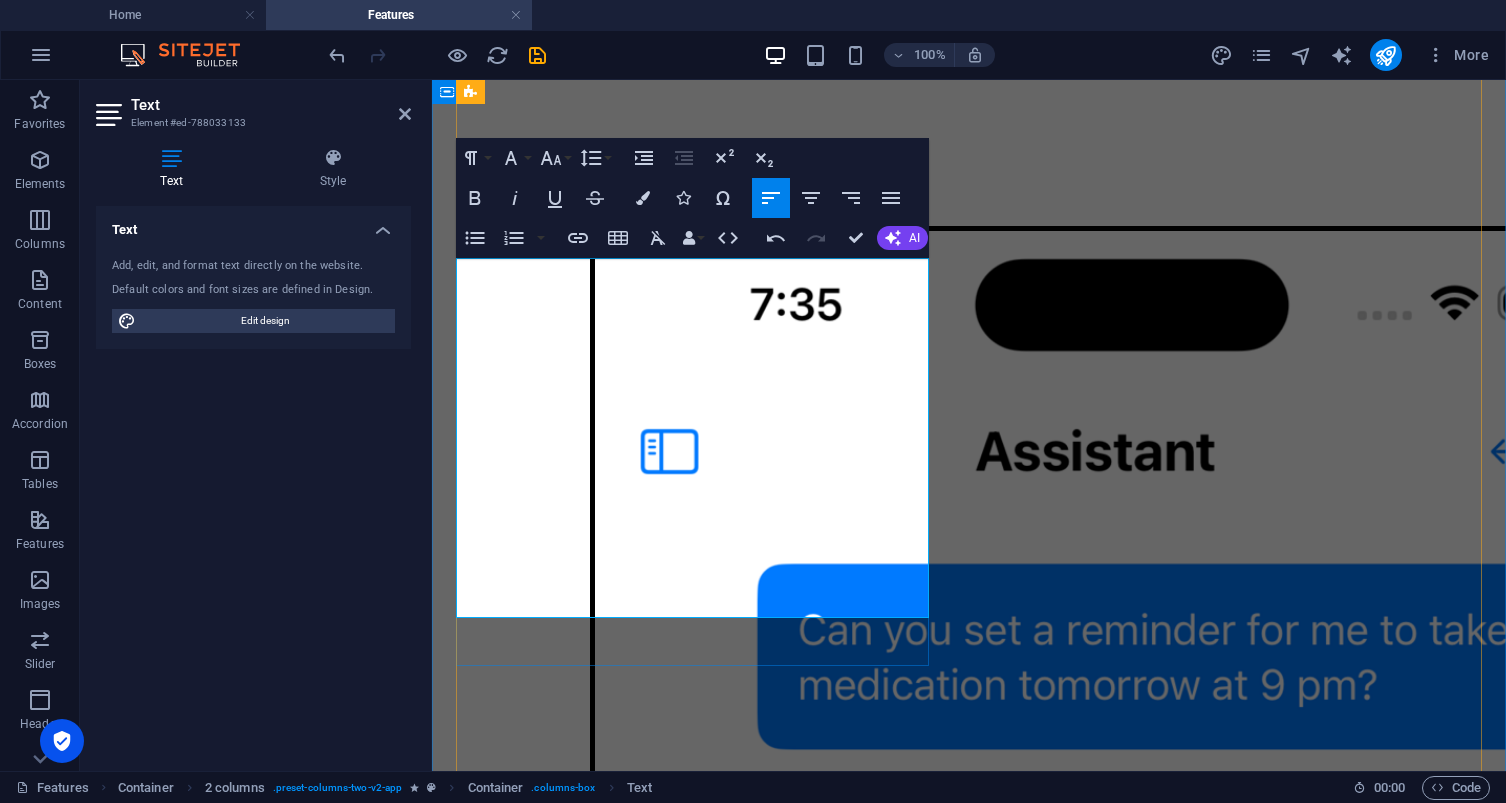 click at bounding box center [969, 3117] 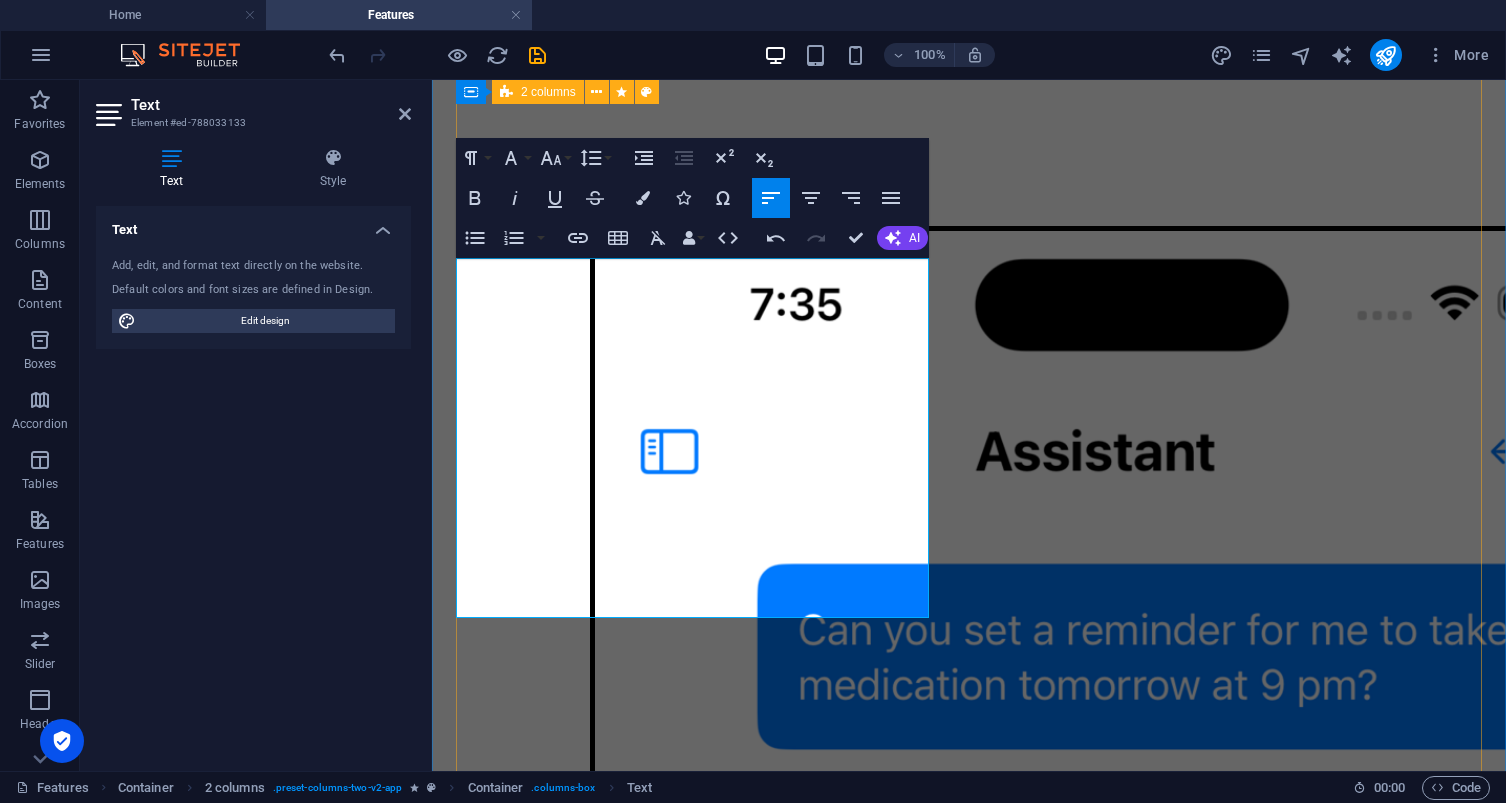 click on "💊 Health Assistant Conversational AI Chat : Ask questions, get health tips, or create tasks by simply messaging the assistant. Smart Task Creation : The assistant can automatically add   medications,   appointments, or   exercises   based on what you say (e.g., “Remind me to take my medicine at 9 pm”). Multiple Chat Threads : Keep separate conversations with the assistant for different topics. Smart Reminders : Get notified when it's time for medications, appointments, or exercise. Easy Scheduling : Add doctor visits, therapy, or workouts with just a few taps. Daily To-Do Lists : View your personalized list of appointments and exercises each day. Progress Tracking : See a live completion ring and percentage for your daily health tasks. Motivational Confetti : Celebrate your wins with fun animations when you finish everything! Goal setting and tracking Lorem ipsum dolor sit amet consectetur eget maecenas sapien fusce egestas risus purus suspendisse turpis. Easy 0rganisation" at bounding box center [969, 2626] 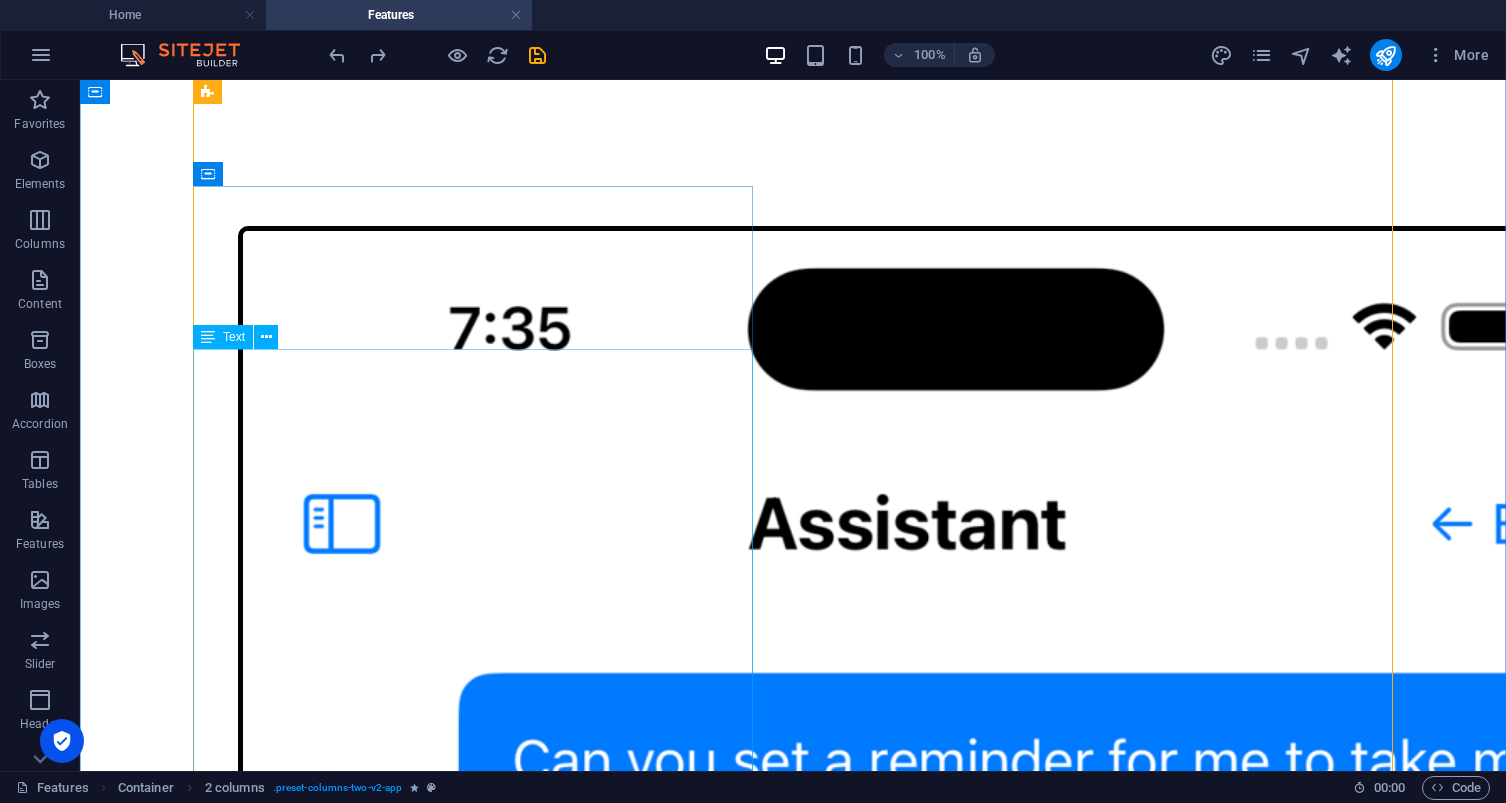 click on "🗓️   Task Reminders & Daily Motivation Smart Reminders : Get notified when it's time for medications, appointments, or exercise. Easy Scheduling : Add doctor visits, therapy, or workouts with just a few taps. Daily To-Do Lists : View your personalized list of appointments and exercises each day. Progress Tracking : See a live completion ring and percentage for your daily health tasks. Motivational Confetti : Celebrate your wins with fun animations when you finish everything!" at bounding box center [793, 4078] 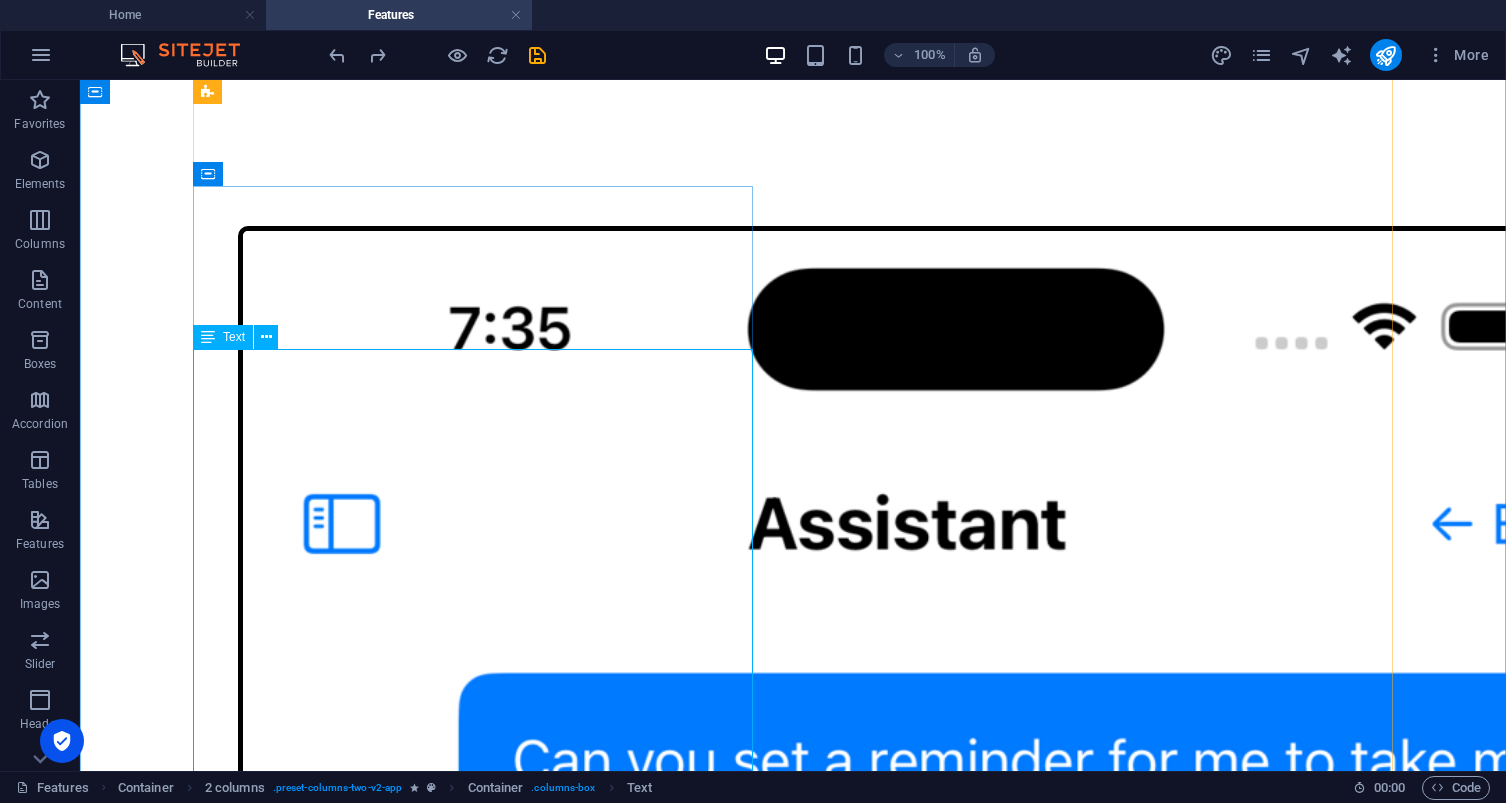 click on "🗓️   Task Reminders & Daily Motivation Smart Reminders : Get notified when it's time for medications, appointments, or exercise. Easy Scheduling : Add doctor visits, therapy, or workouts with just a few taps. Daily To-Do Lists : View your personalized list of appointments and exercises each day. Progress Tracking : See a live completion ring and percentage for your daily health tasks. Motivational Confetti : Celebrate your wins with fun animations when you finish everything!" at bounding box center [793, 4078] 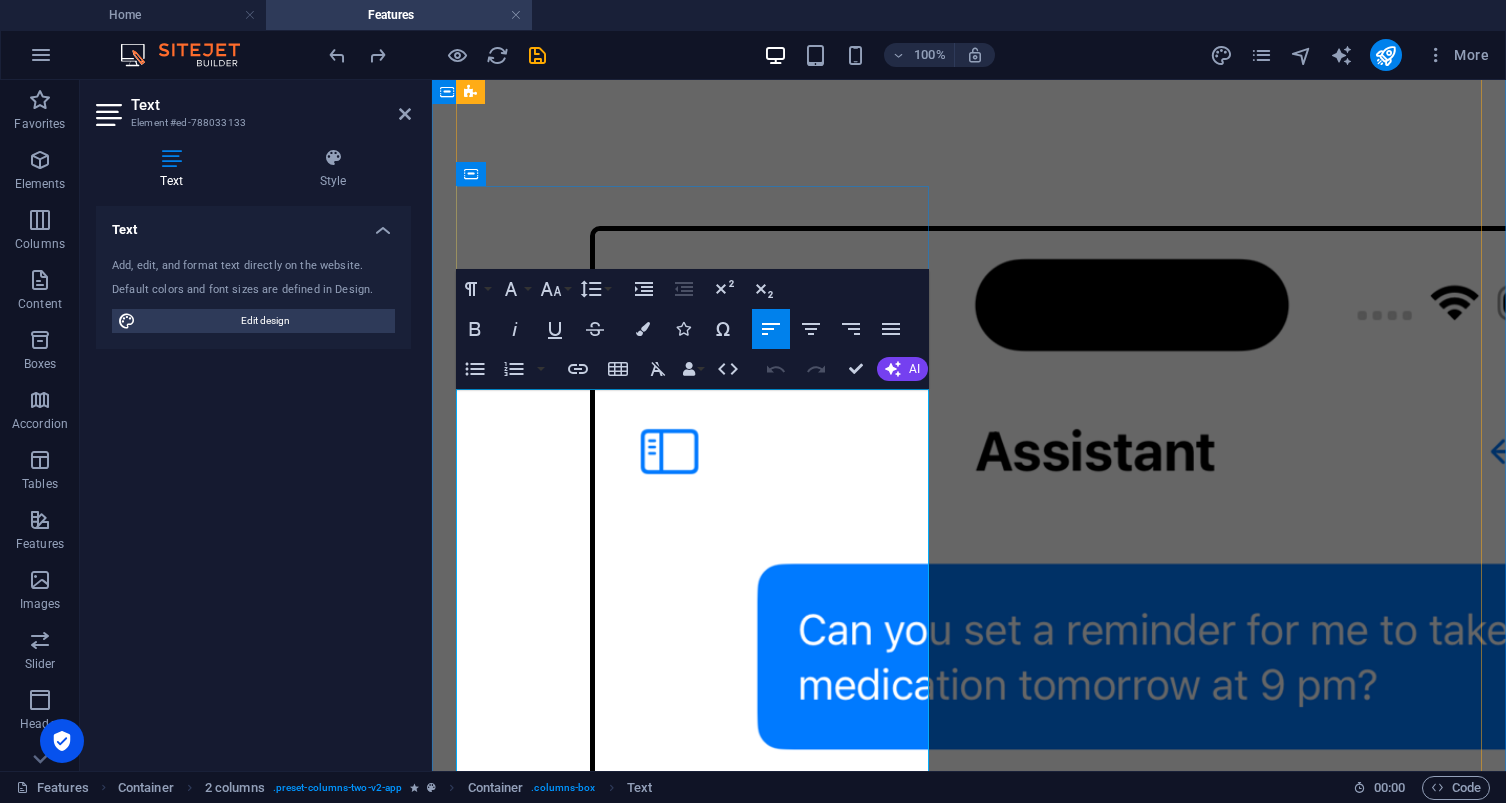 click on "🗓️   Task Reminders & Daily Motivation" at bounding box center [969, 3247] 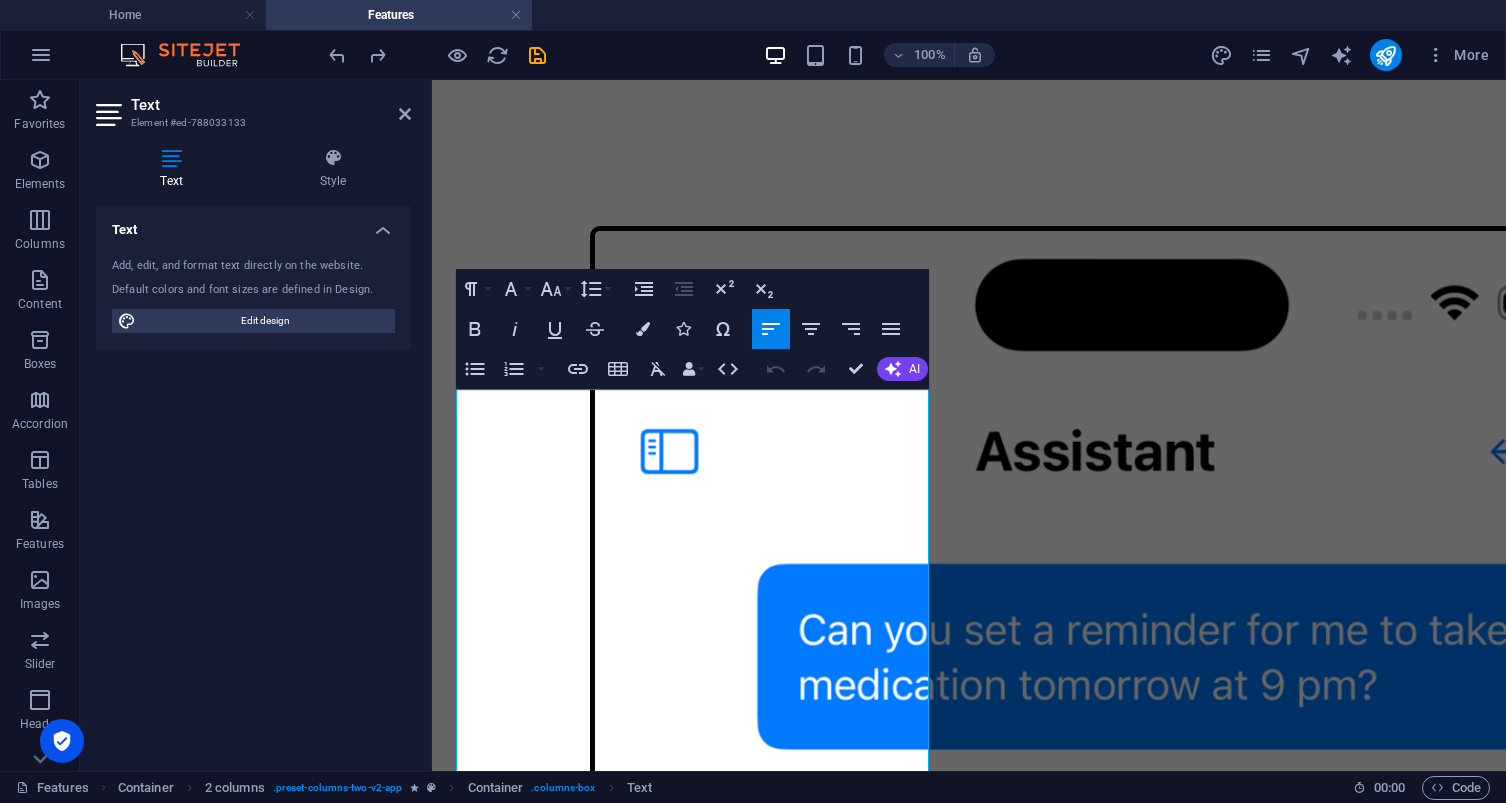 drag, startPoint x: 812, startPoint y: 458, endPoint x: 416, endPoint y: 422, distance: 397.633 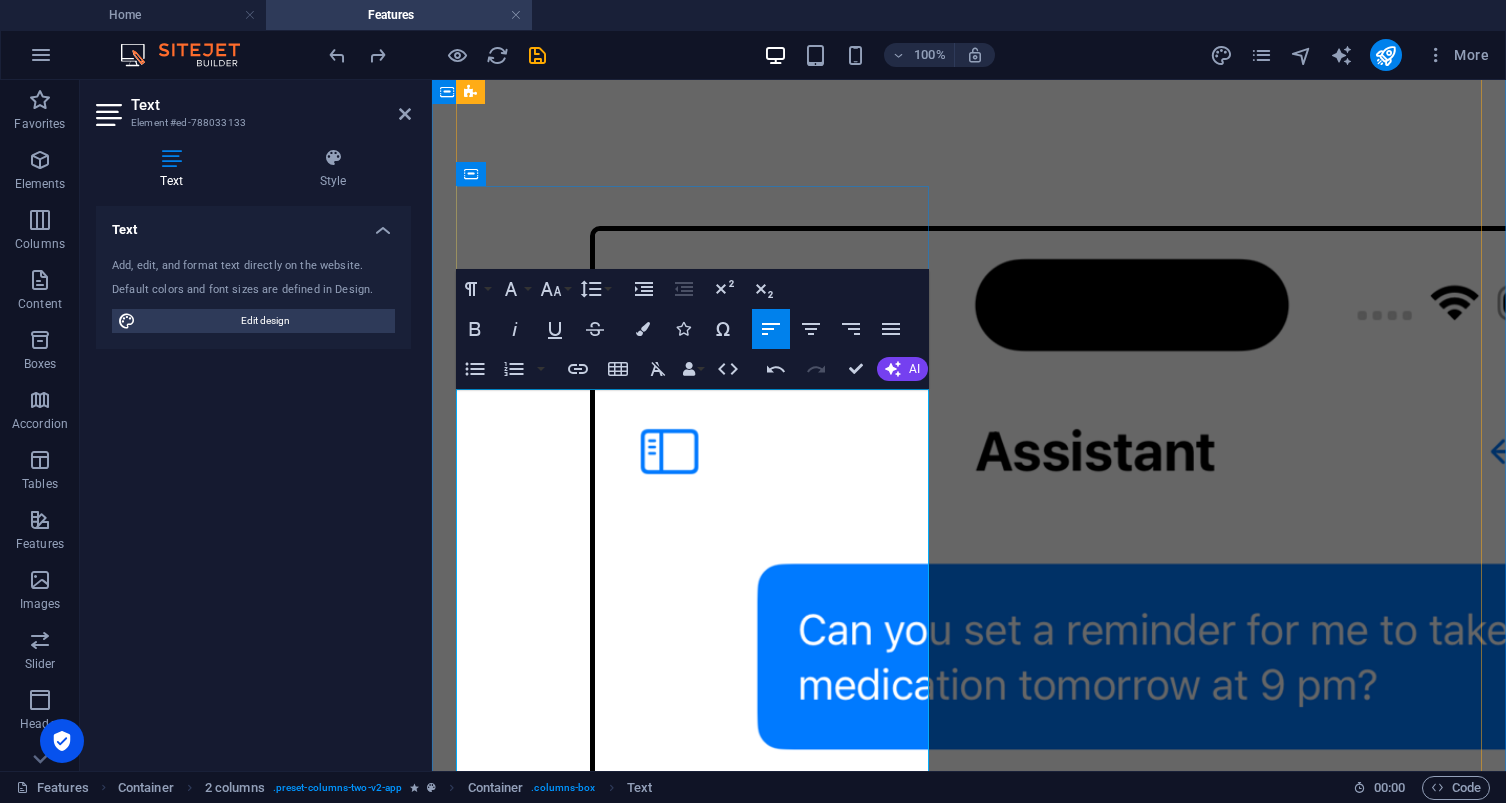 click on "Smart Reminders : Get notified when it's time for medications, appointments, or exercise." at bounding box center (989, 3276) 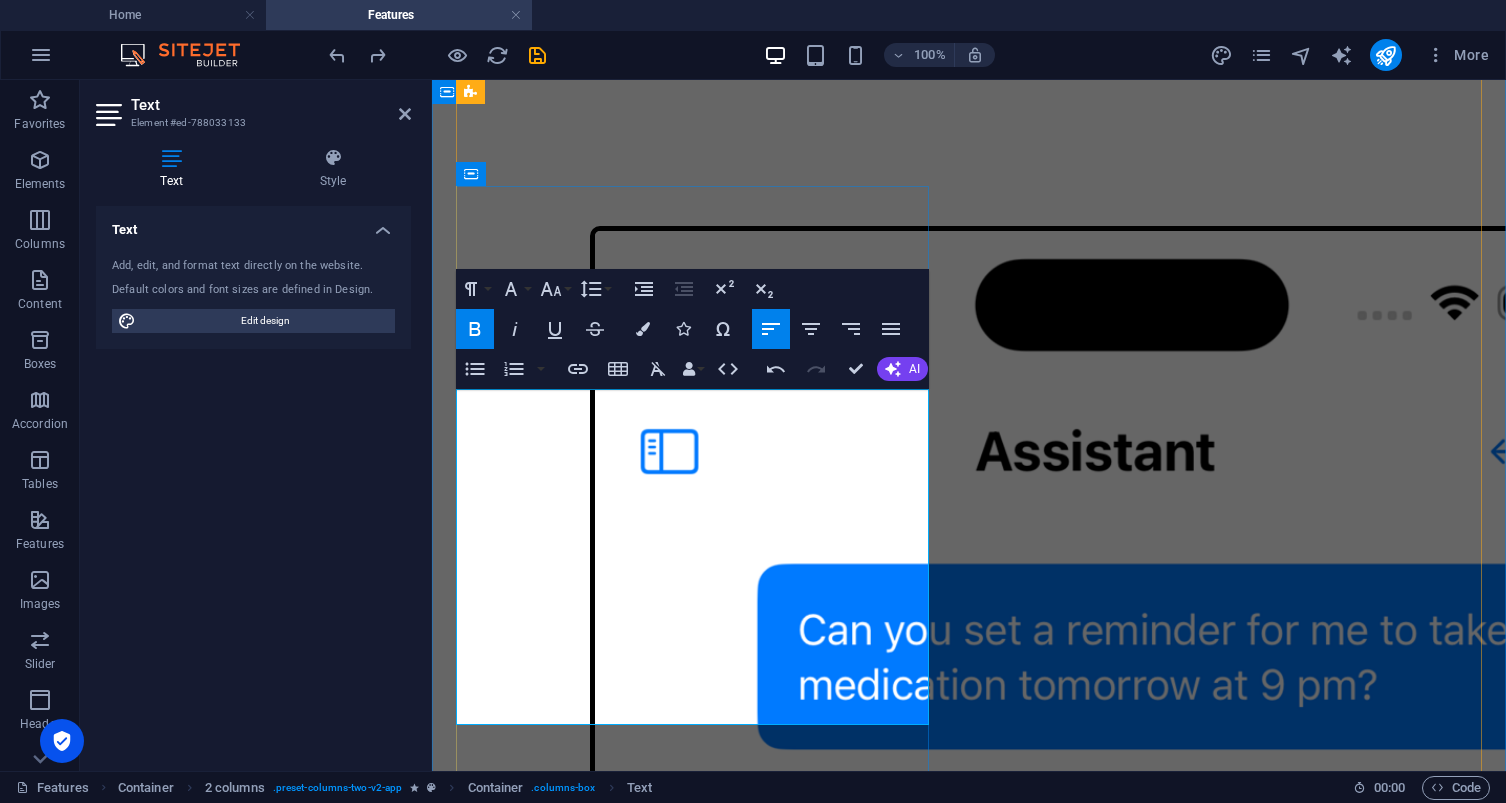 click on "Easy Scheduling" at bounding box center (536, 3265) 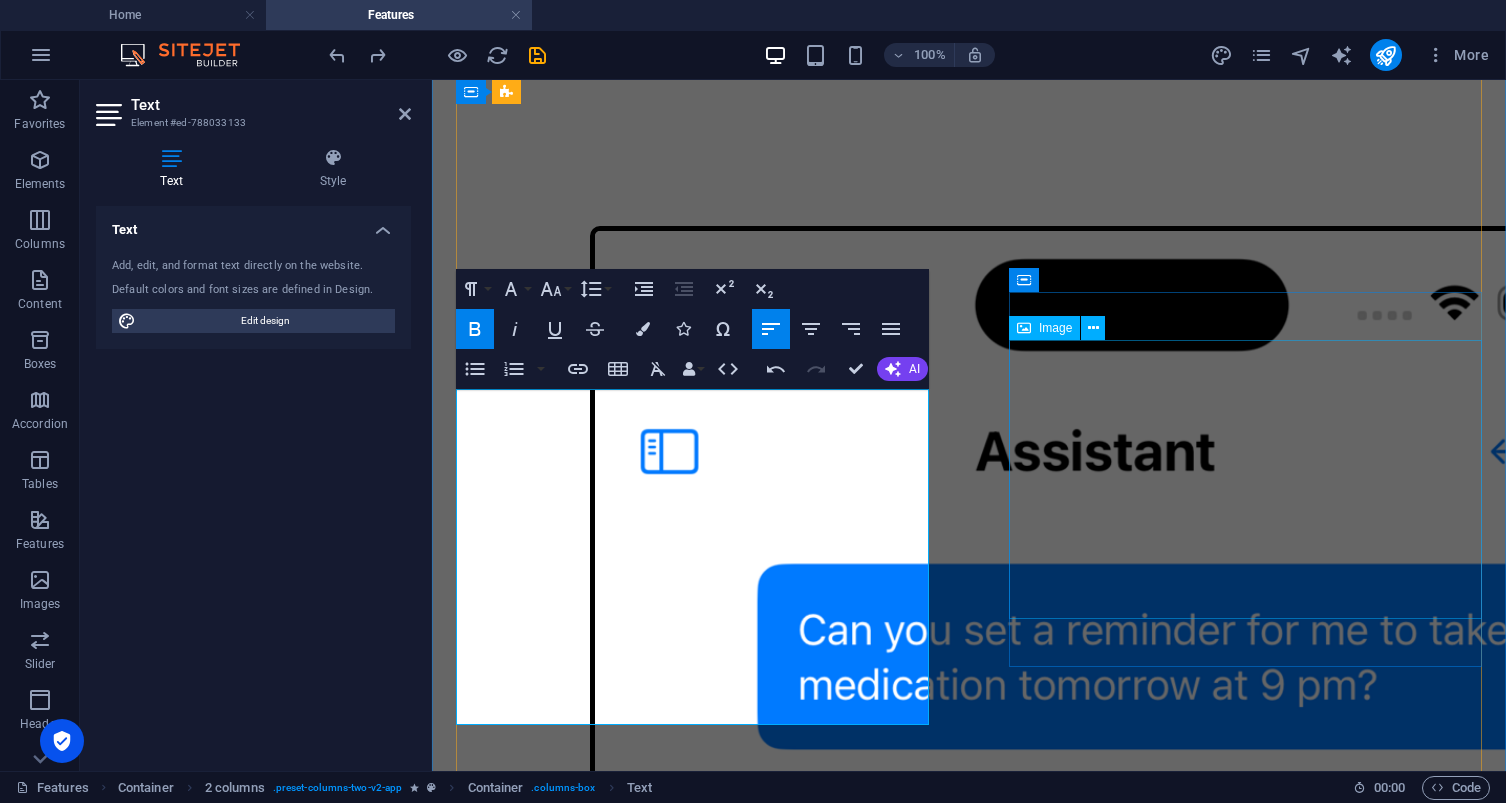 click at bounding box center (969, 3670) 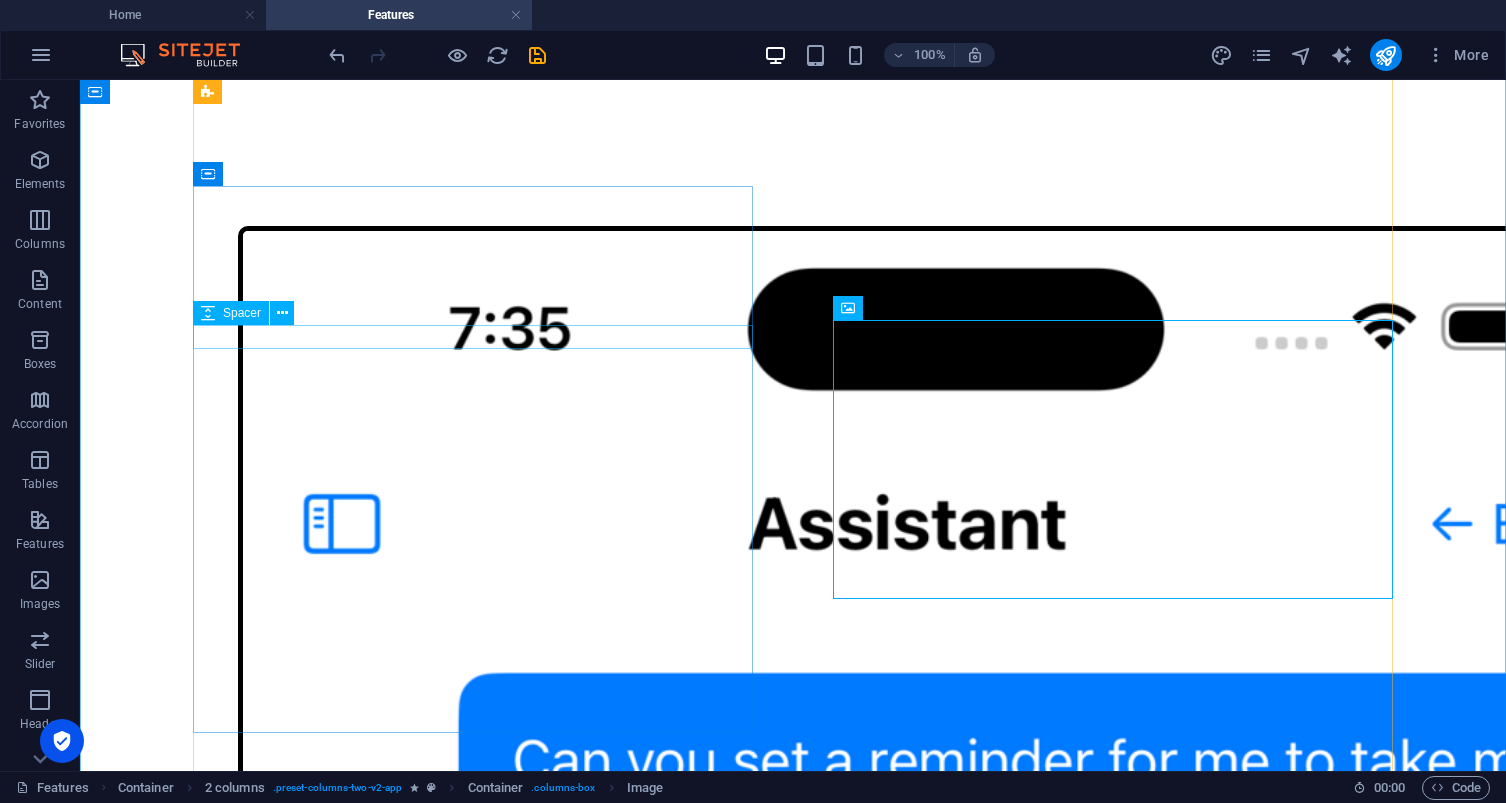 click at bounding box center [793, 3940] 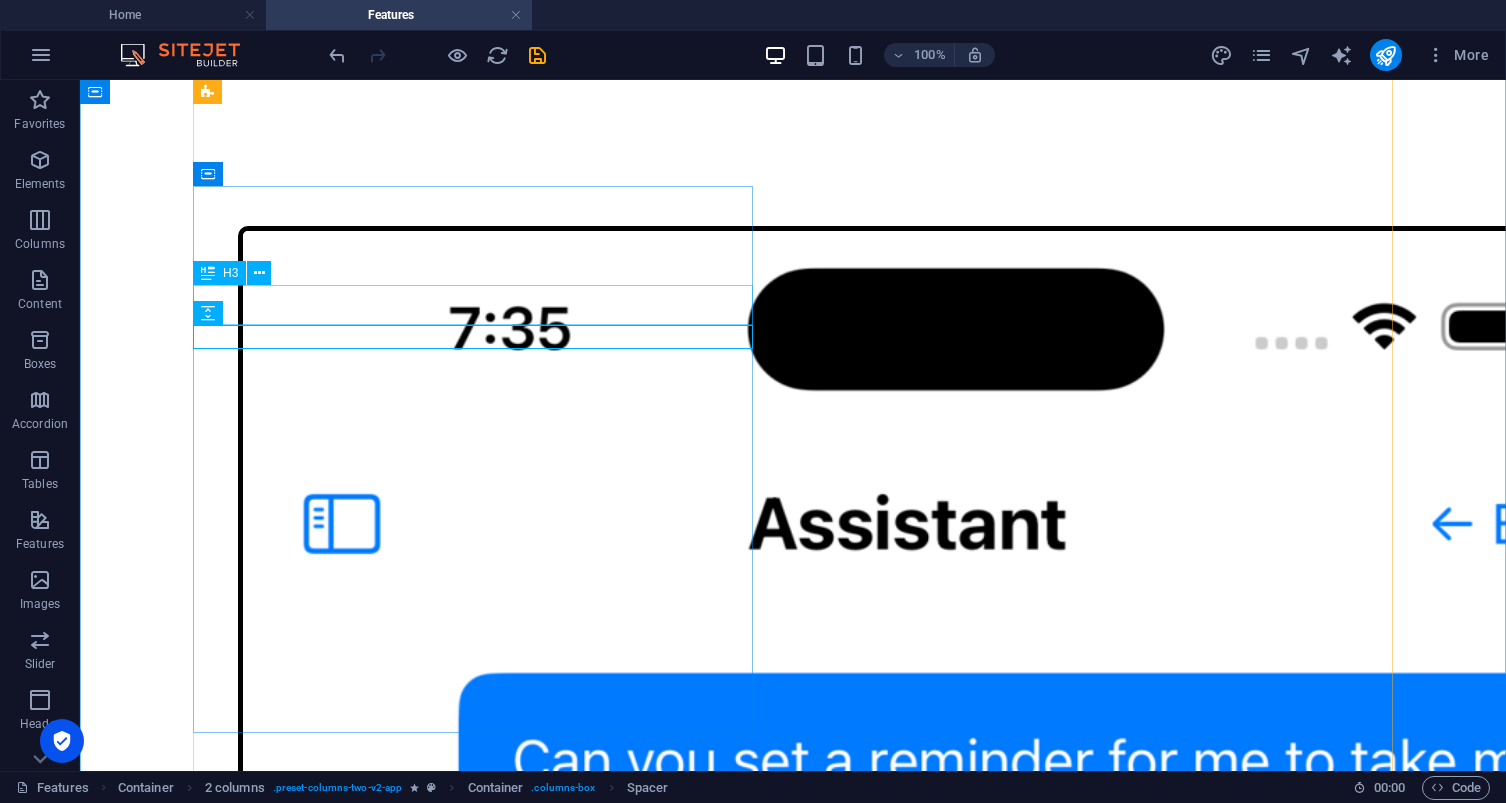 click on "Customizable notifications" at bounding box center [793, 3898] 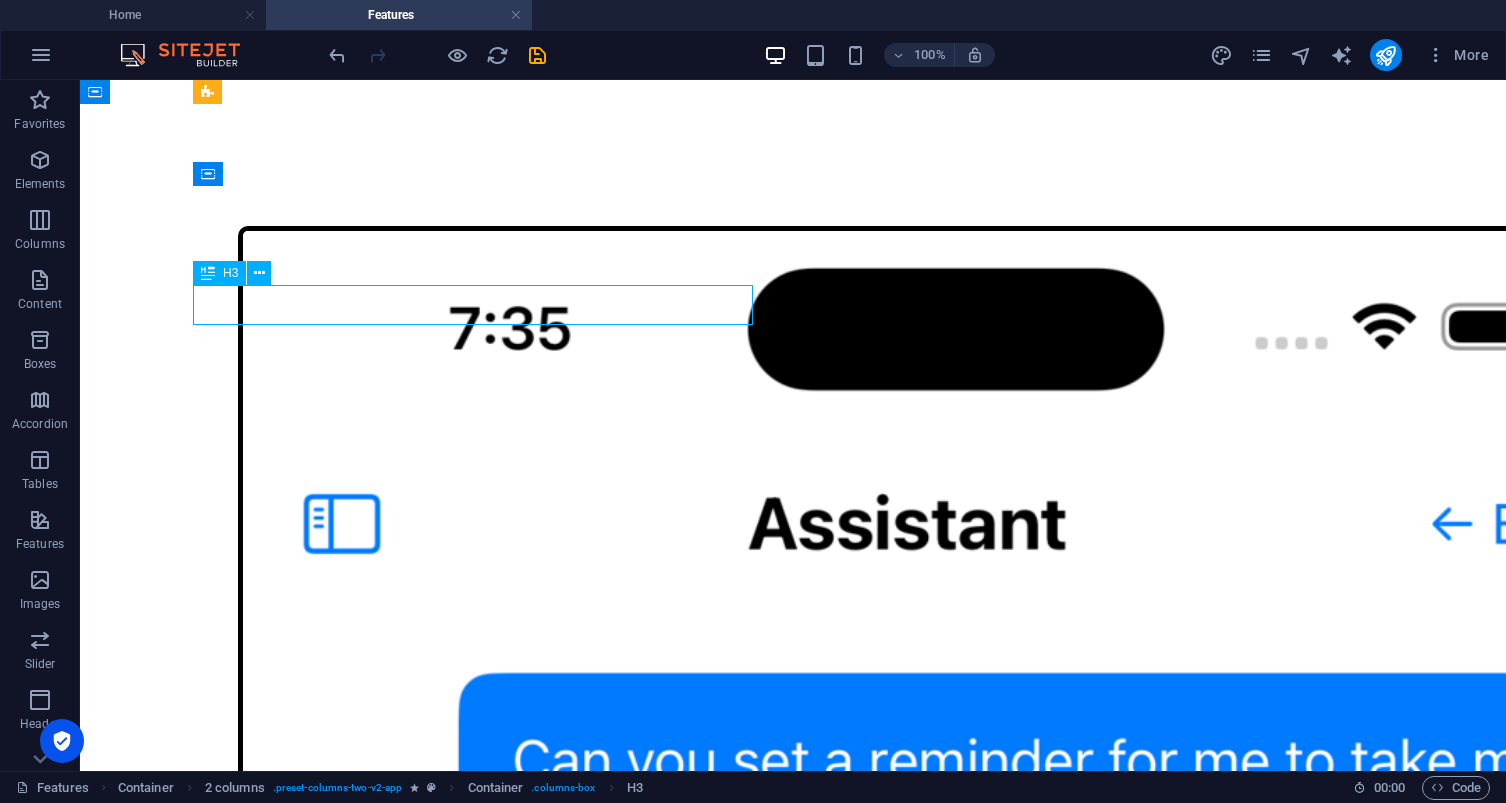 click on "Customizable notifications" at bounding box center (793, 3898) 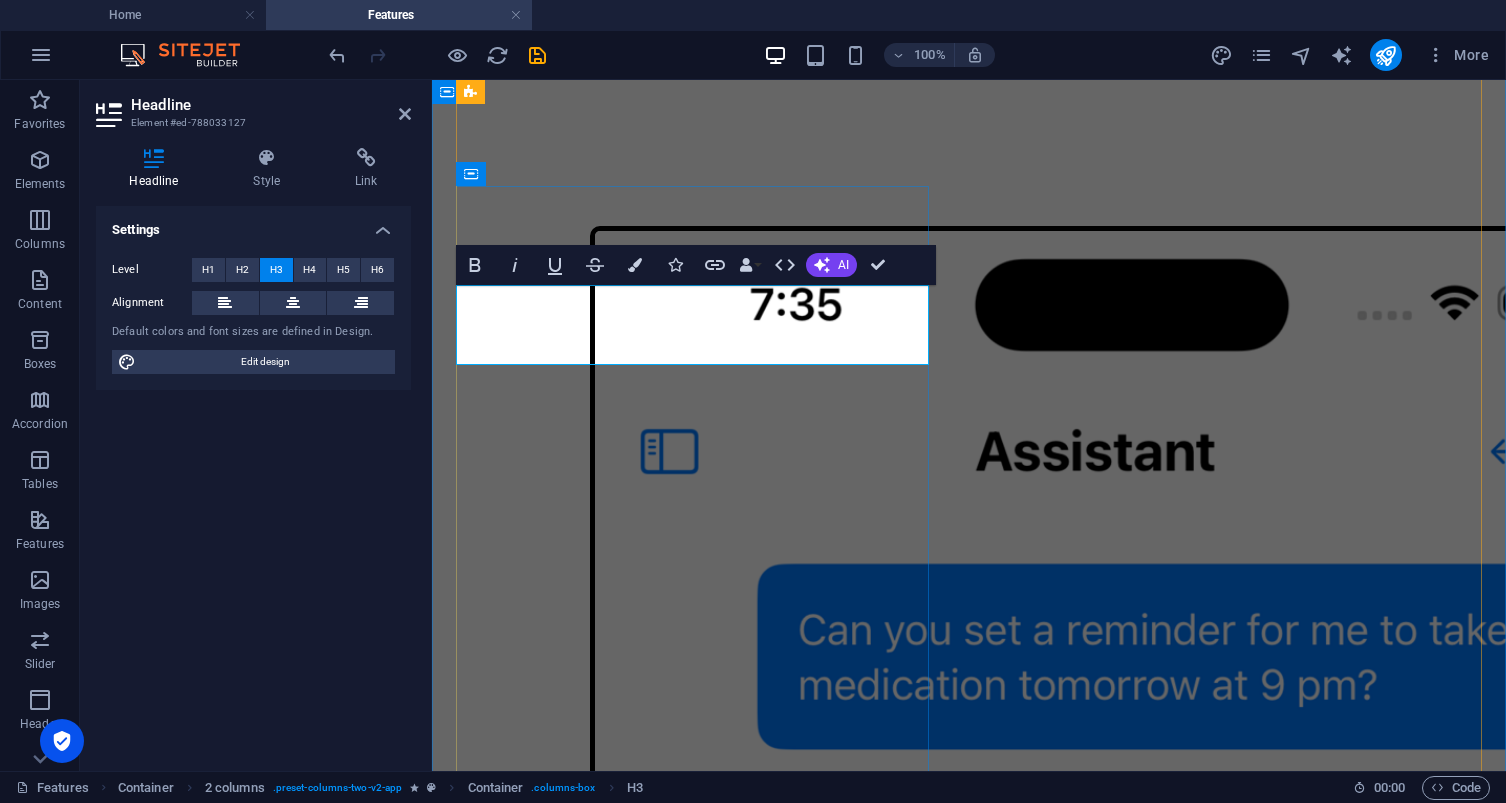 click on "Customizable notifications" at bounding box center [969, 3154] 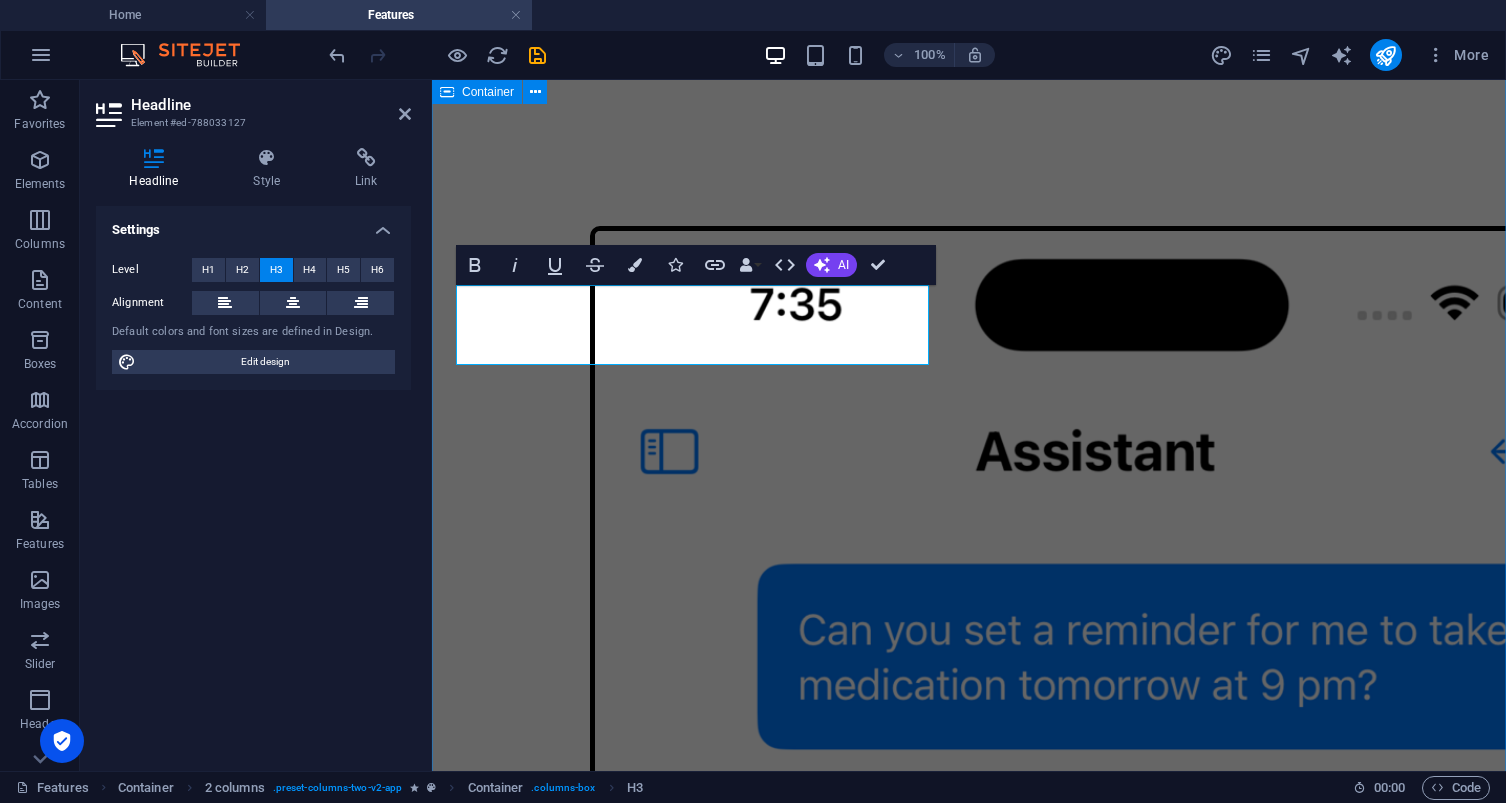 drag, startPoint x: 708, startPoint y: 348, endPoint x: 447, endPoint y: 287, distance: 268.03357 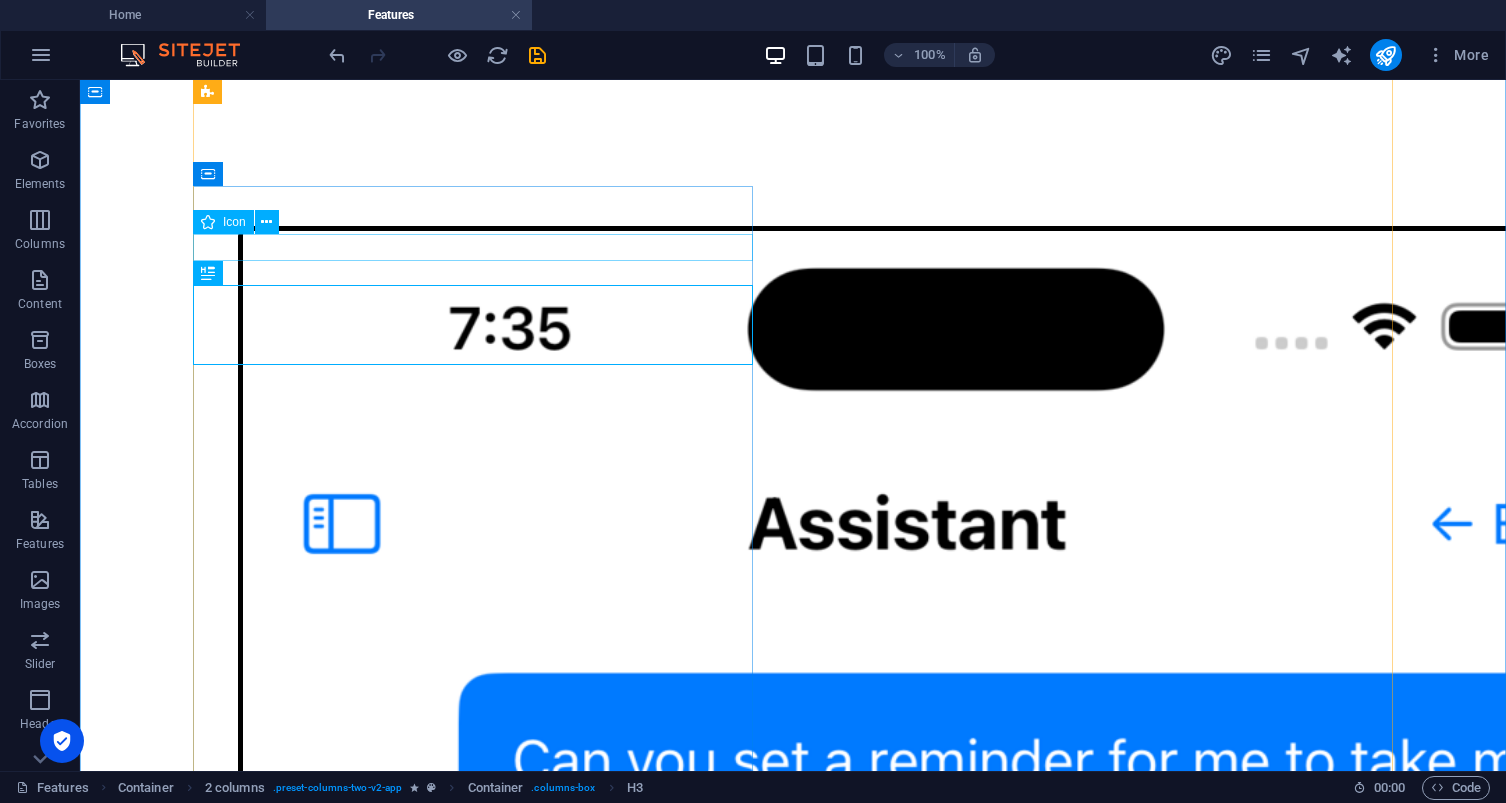 click at bounding box center [793, 3828] 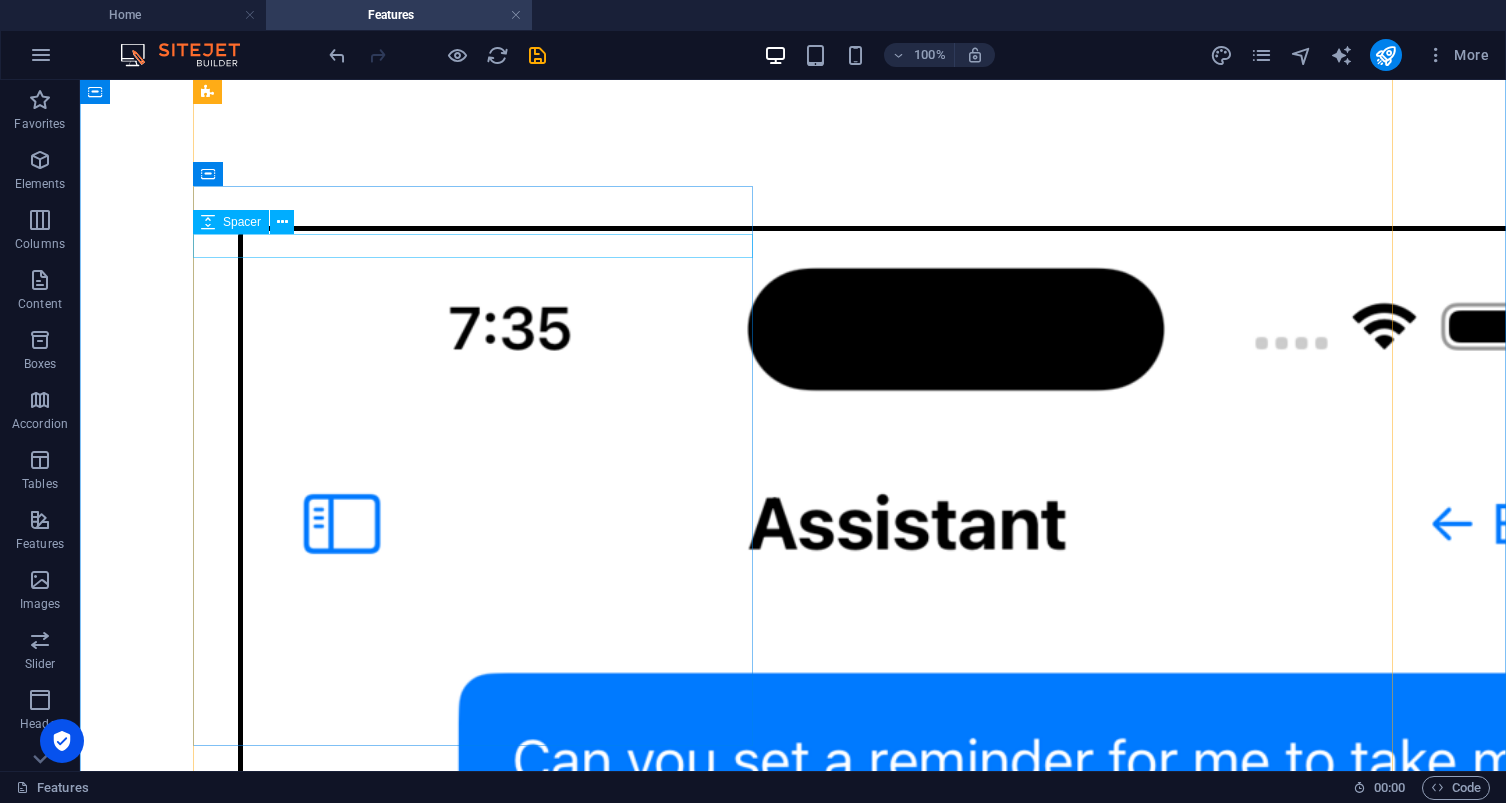 click at bounding box center [793, 3825] 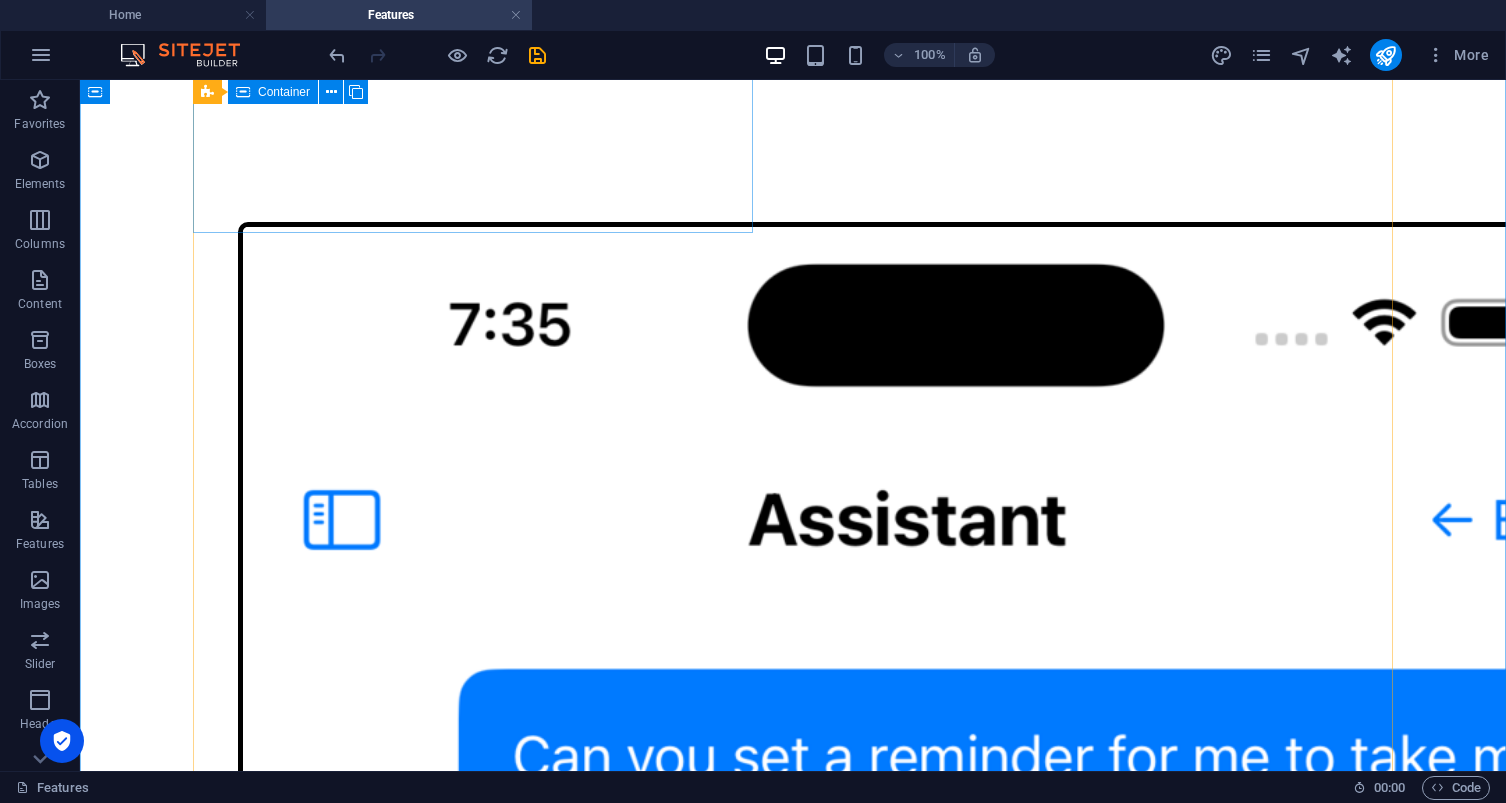 scroll, scrollTop: 1262, scrollLeft: 0, axis: vertical 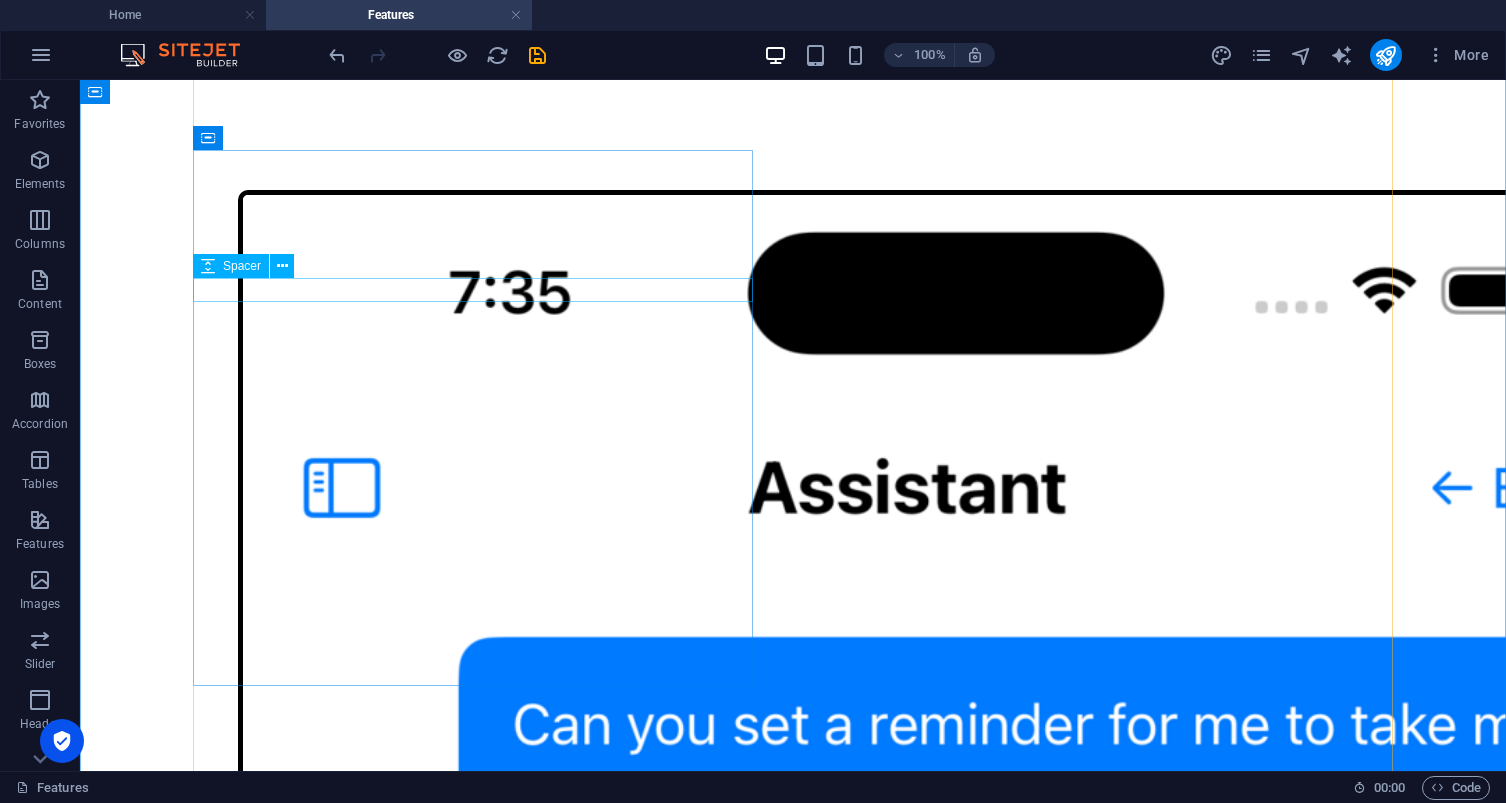 click on "Smart Reminders : Get notified when it's time for medications, appointments, or exercise. Easy Scheduling : Add doctor visits, therapy, or workouts with just a few taps. Daily To-Do Lists : View your personalized list of appointments and exercises each day. Progress Tracking : See a live completion ring and percentage for your daily health tasks. Motivational Confetti : Celebrate your wins with fun animations when you finish everything!" at bounding box center (793, 4022) 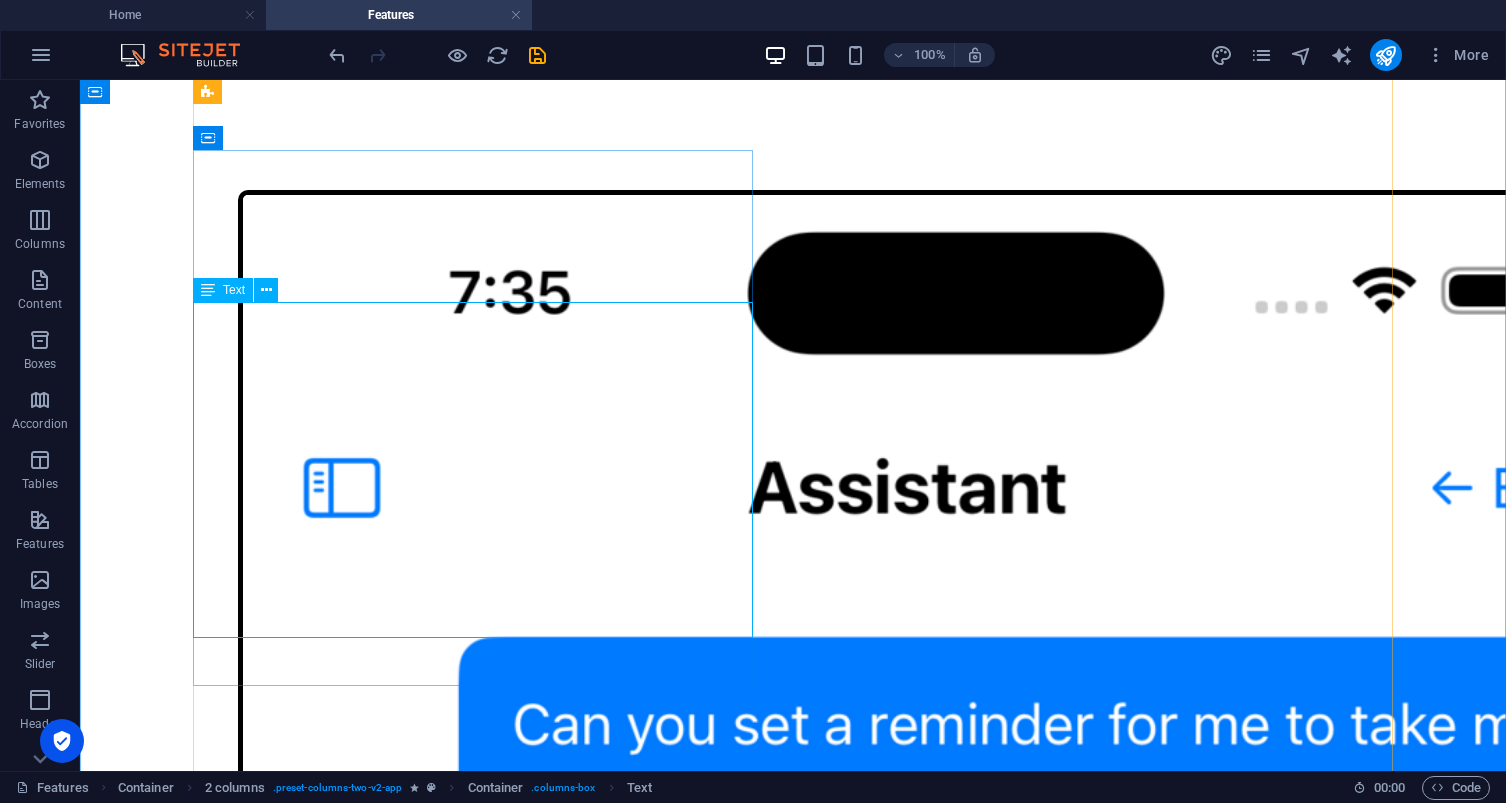 click on "Smart Reminders : Get notified when it's time for medications, appointments, or exercise. Easy Scheduling : Add doctor visits, therapy, or workouts with just a few taps. Daily To-Do Lists : View your personalized list of appointments and exercises each day. Progress Tracking : See a live completion ring and percentage for your daily health tasks. Motivational Confetti : Celebrate your wins with fun animations when you finish everything!" at bounding box center (793, 4022) 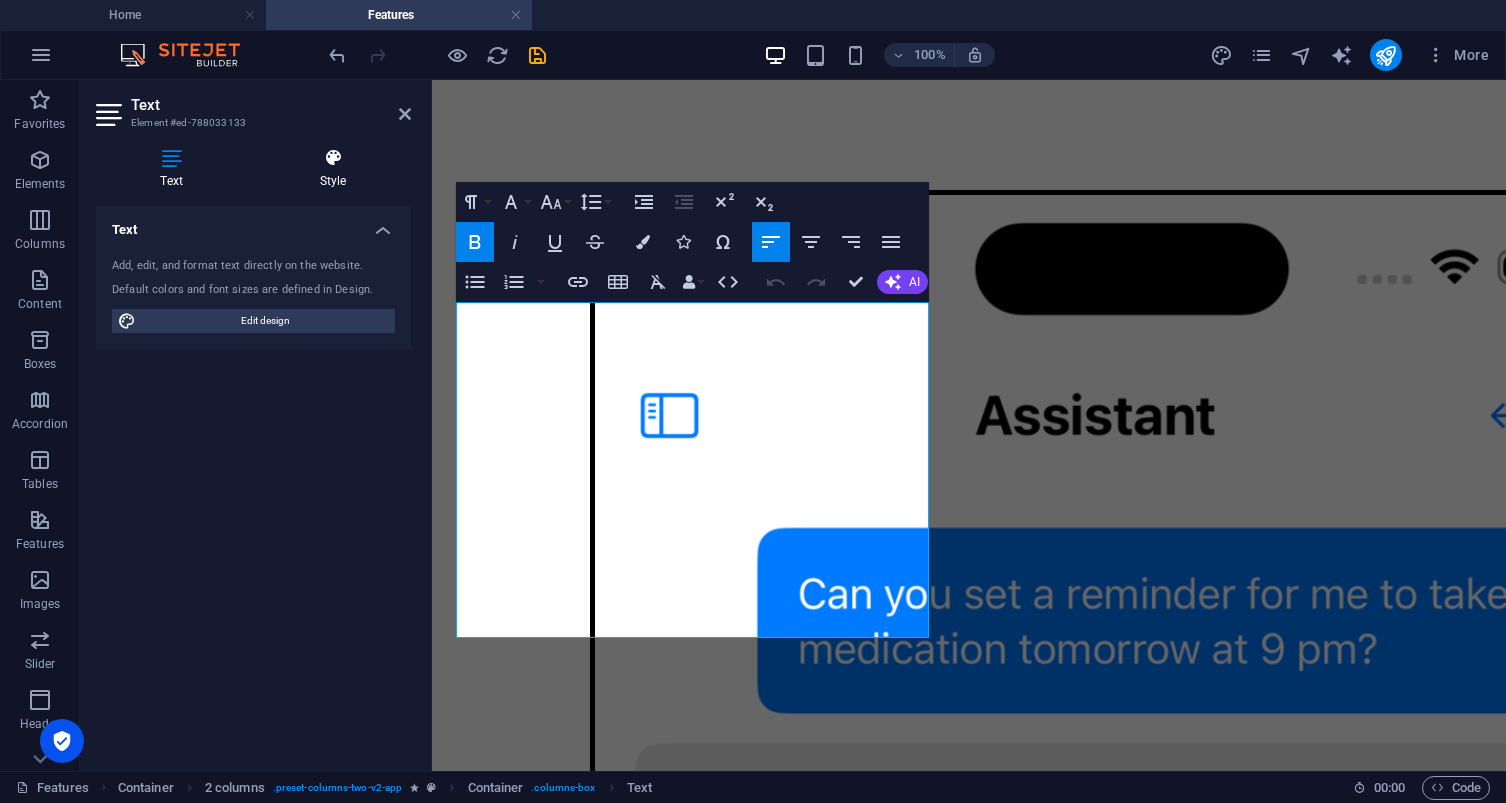 click on "Style" at bounding box center [333, 169] 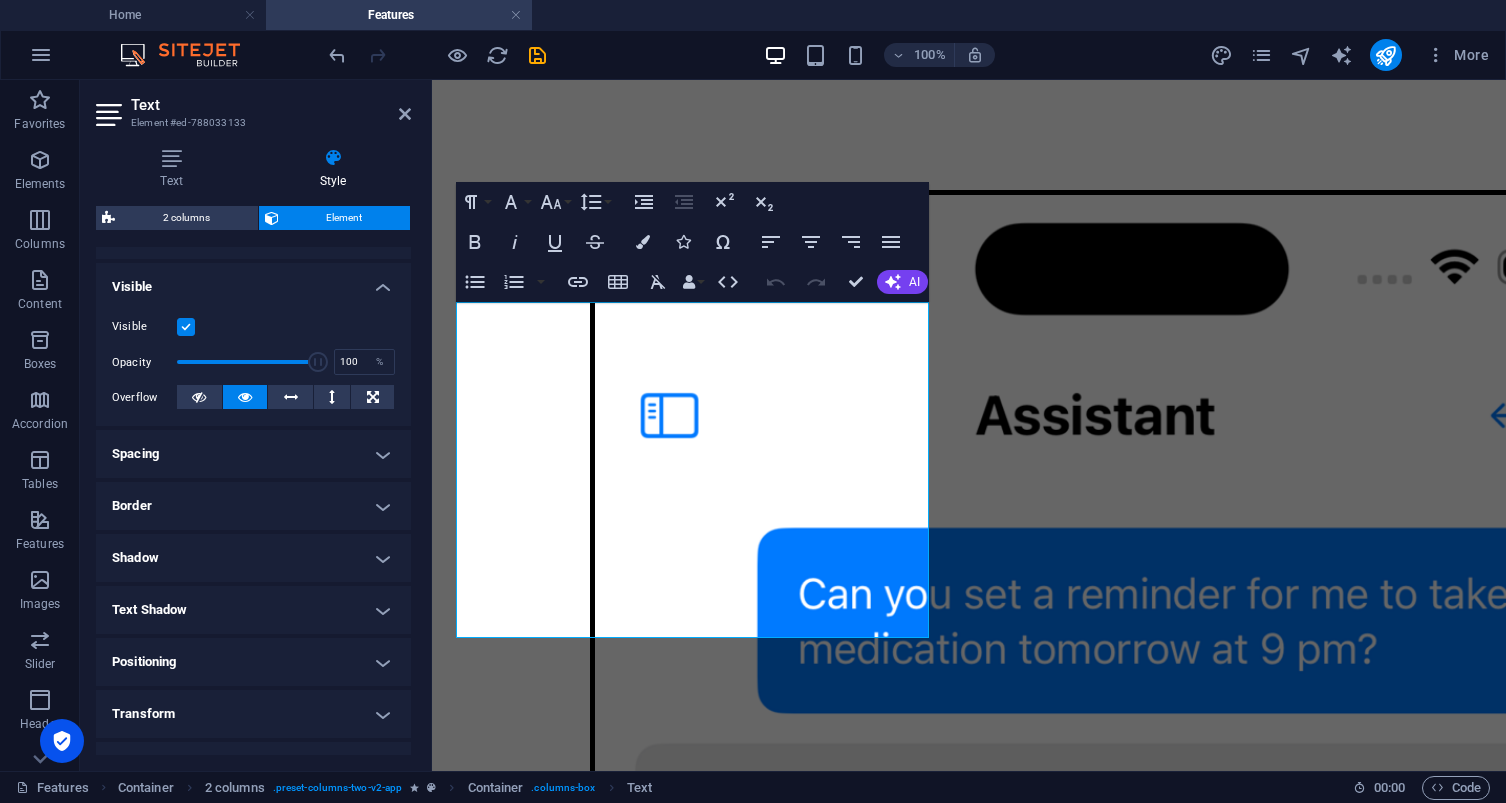 scroll, scrollTop: 210, scrollLeft: 0, axis: vertical 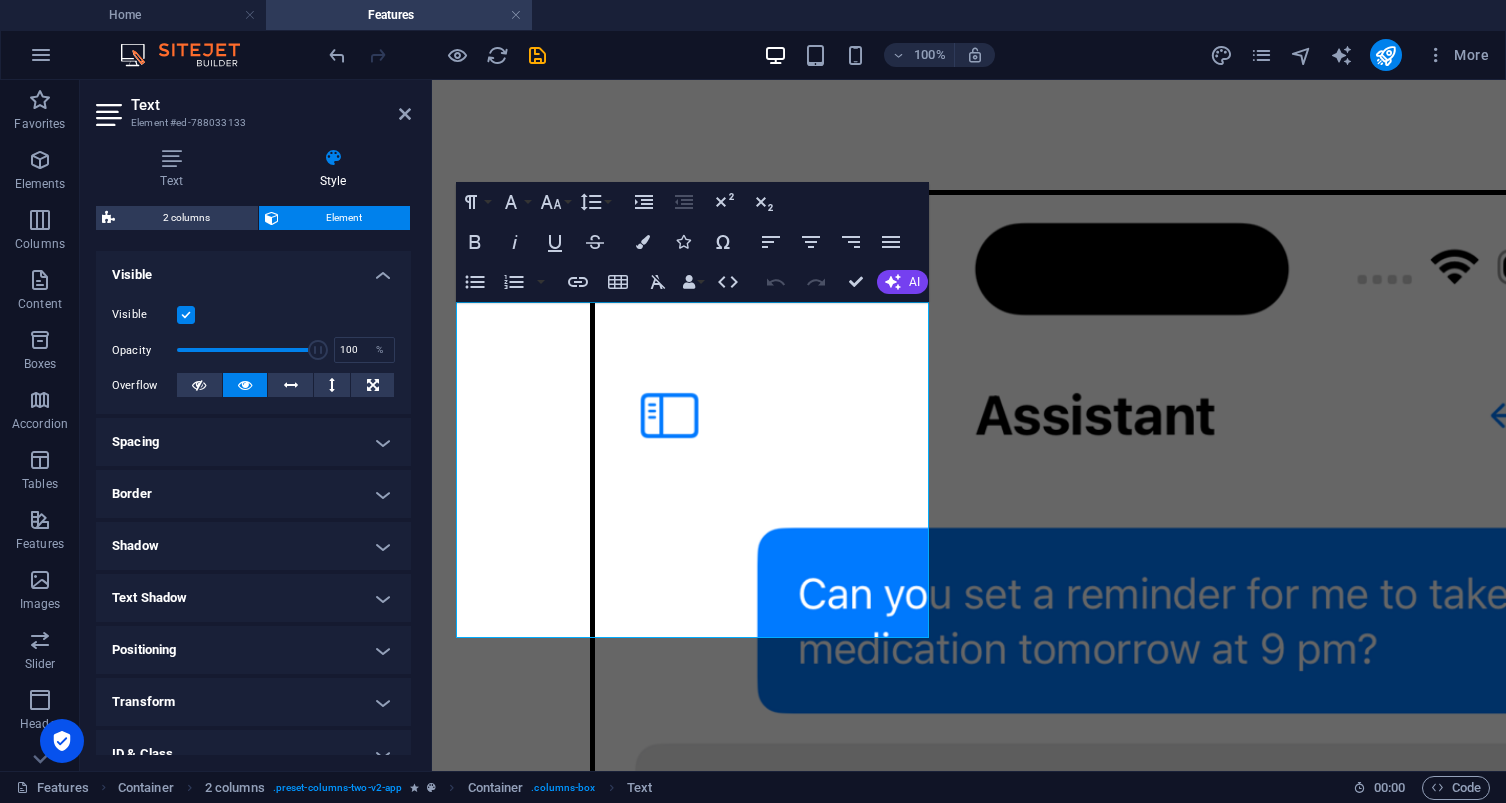 click on "Spacing" at bounding box center [253, 442] 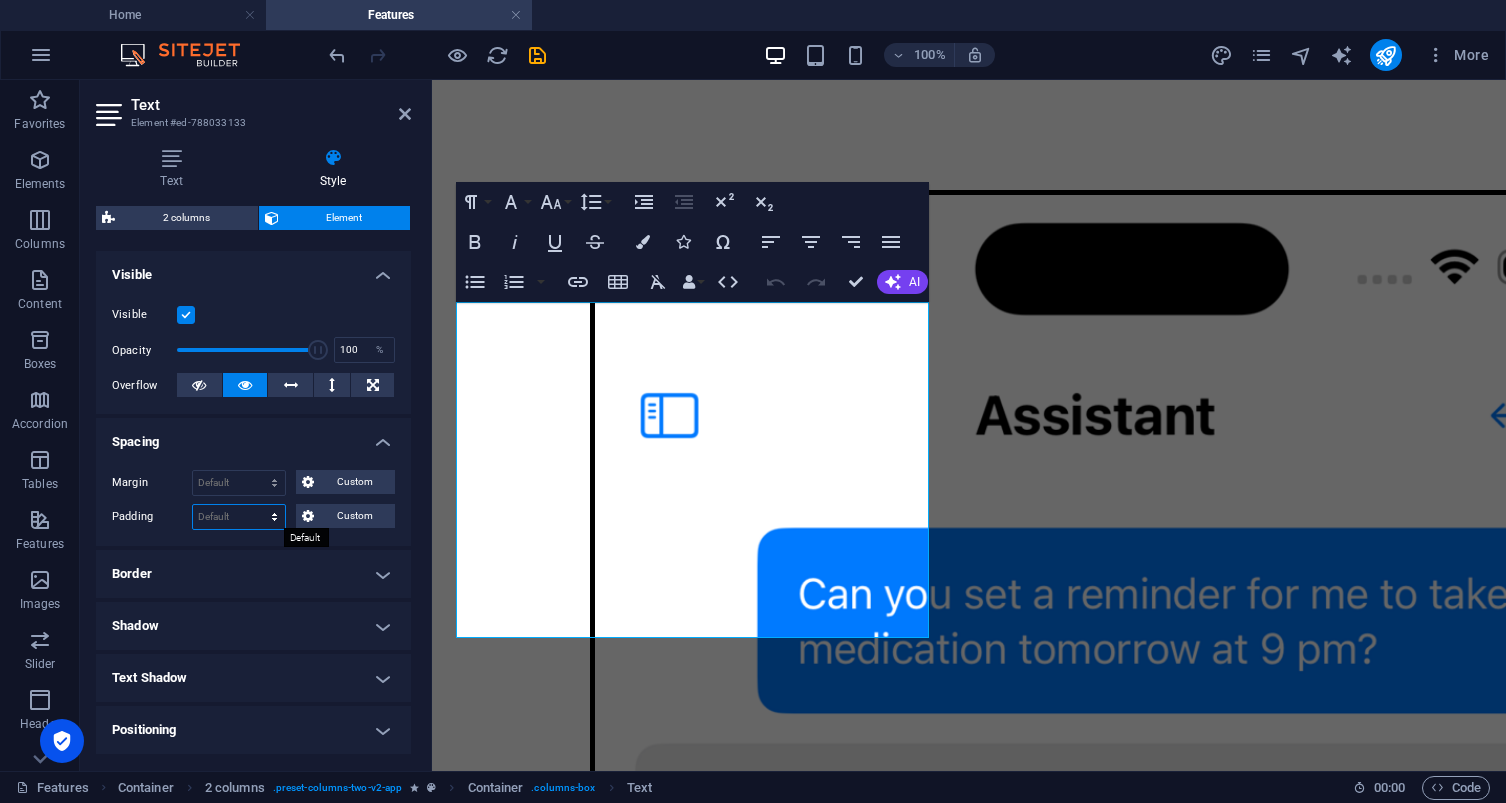 select on "px" 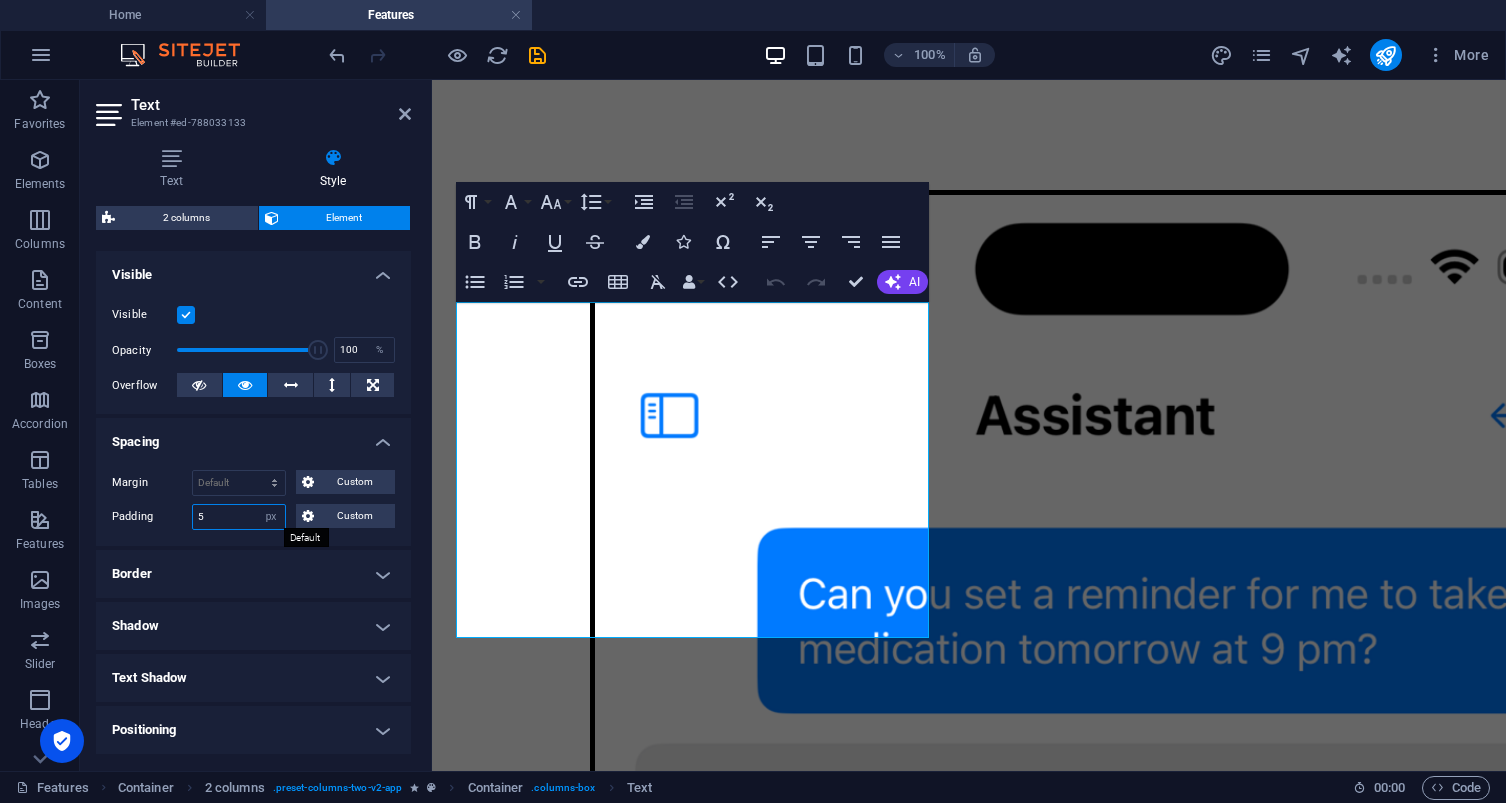 type on "5" 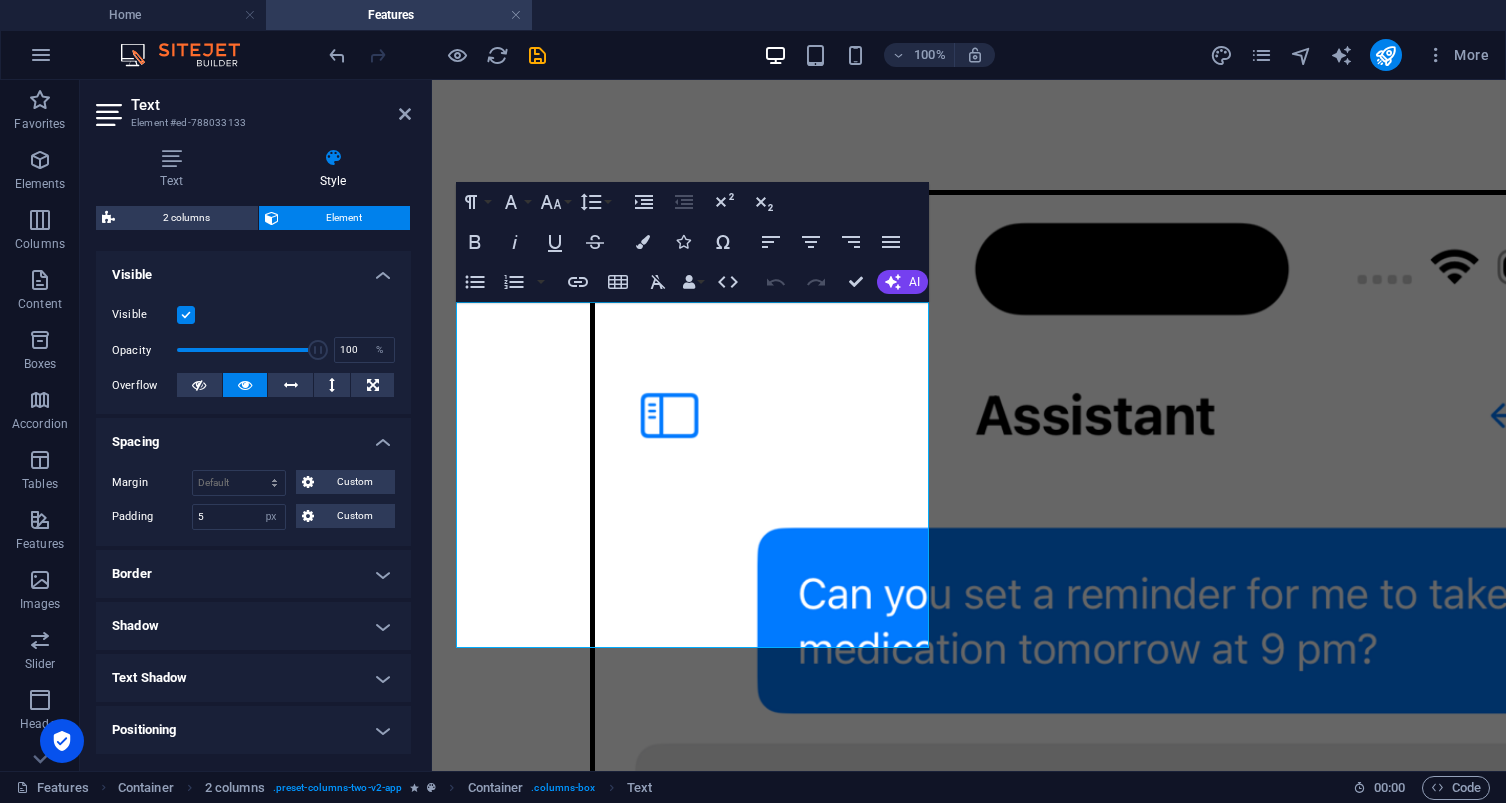 click on "Border" at bounding box center [253, 574] 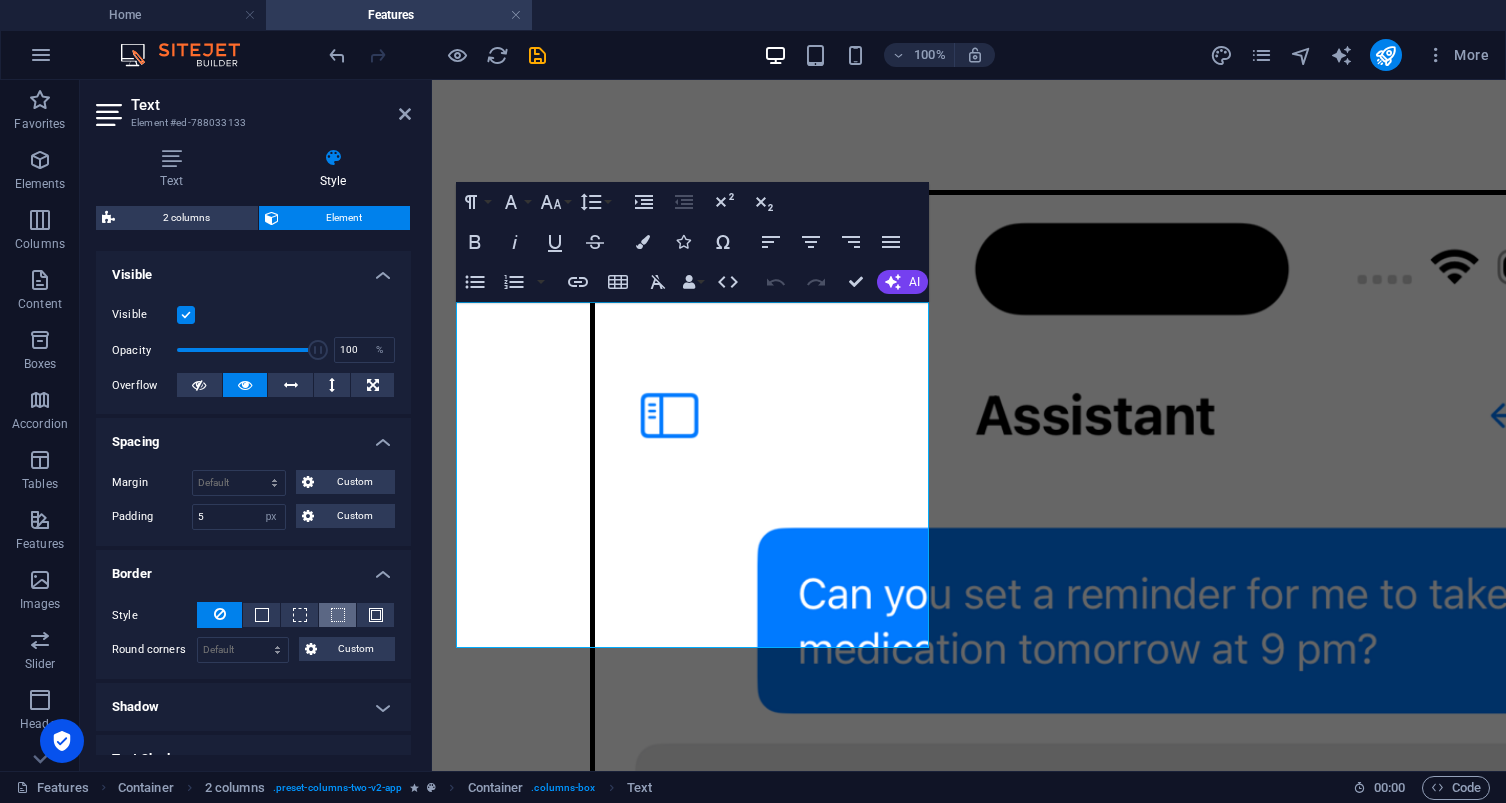 click at bounding box center (337, 615) 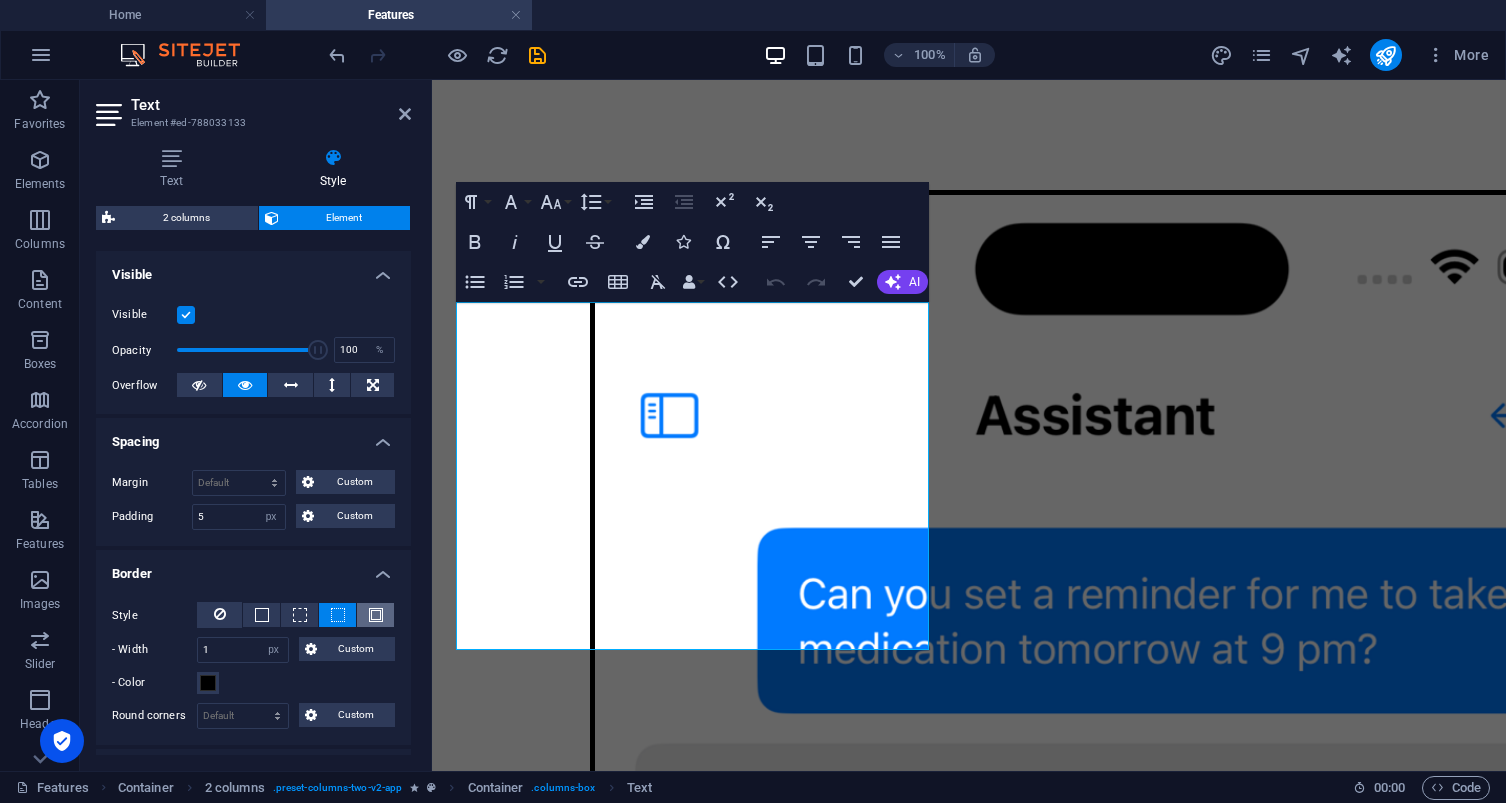 click at bounding box center (375, 615) 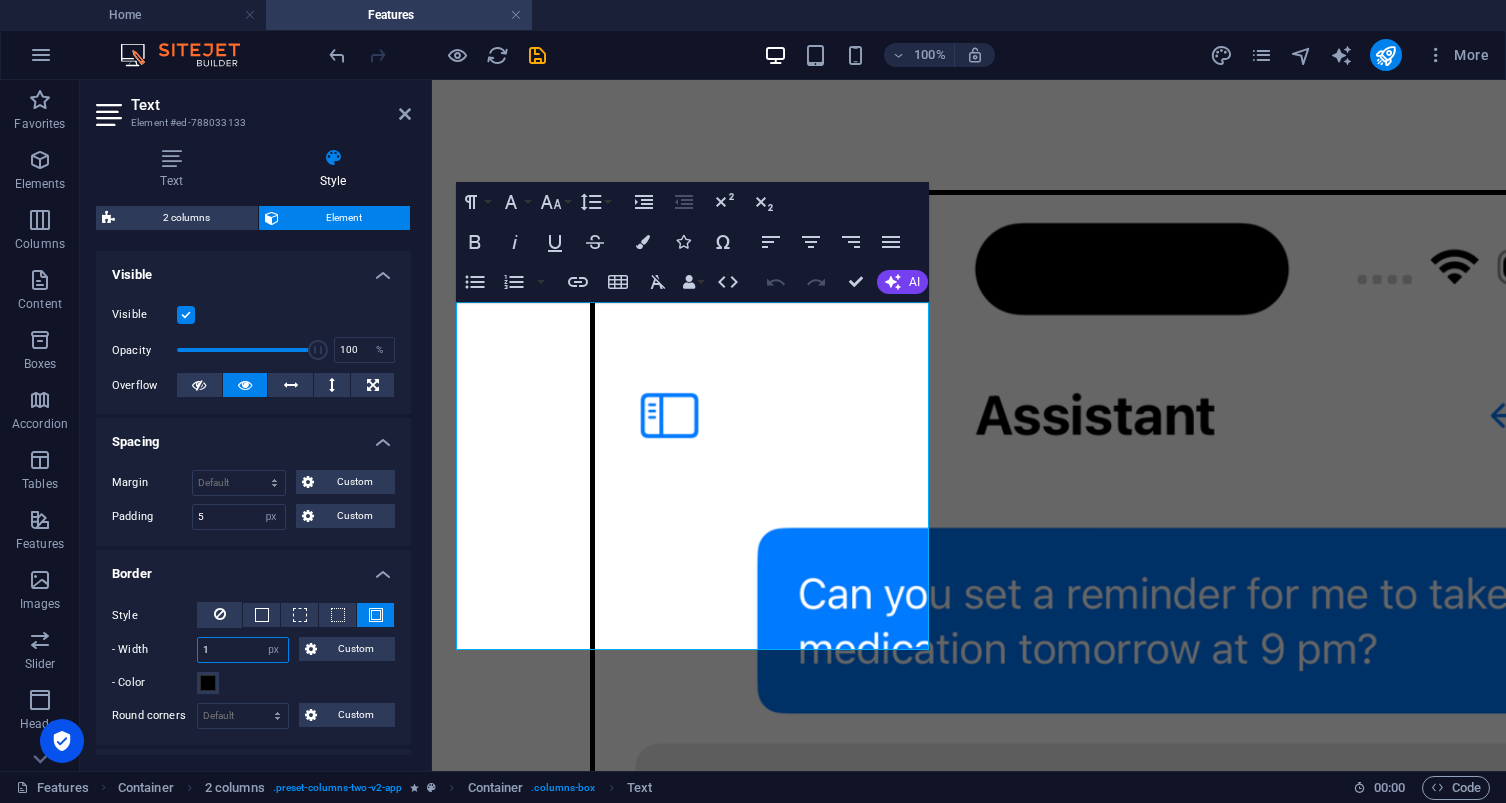drag, startPoint x: 232, startPoint y: 648, endPoint x: 175, endPoint y: 647, distance: 57.00877 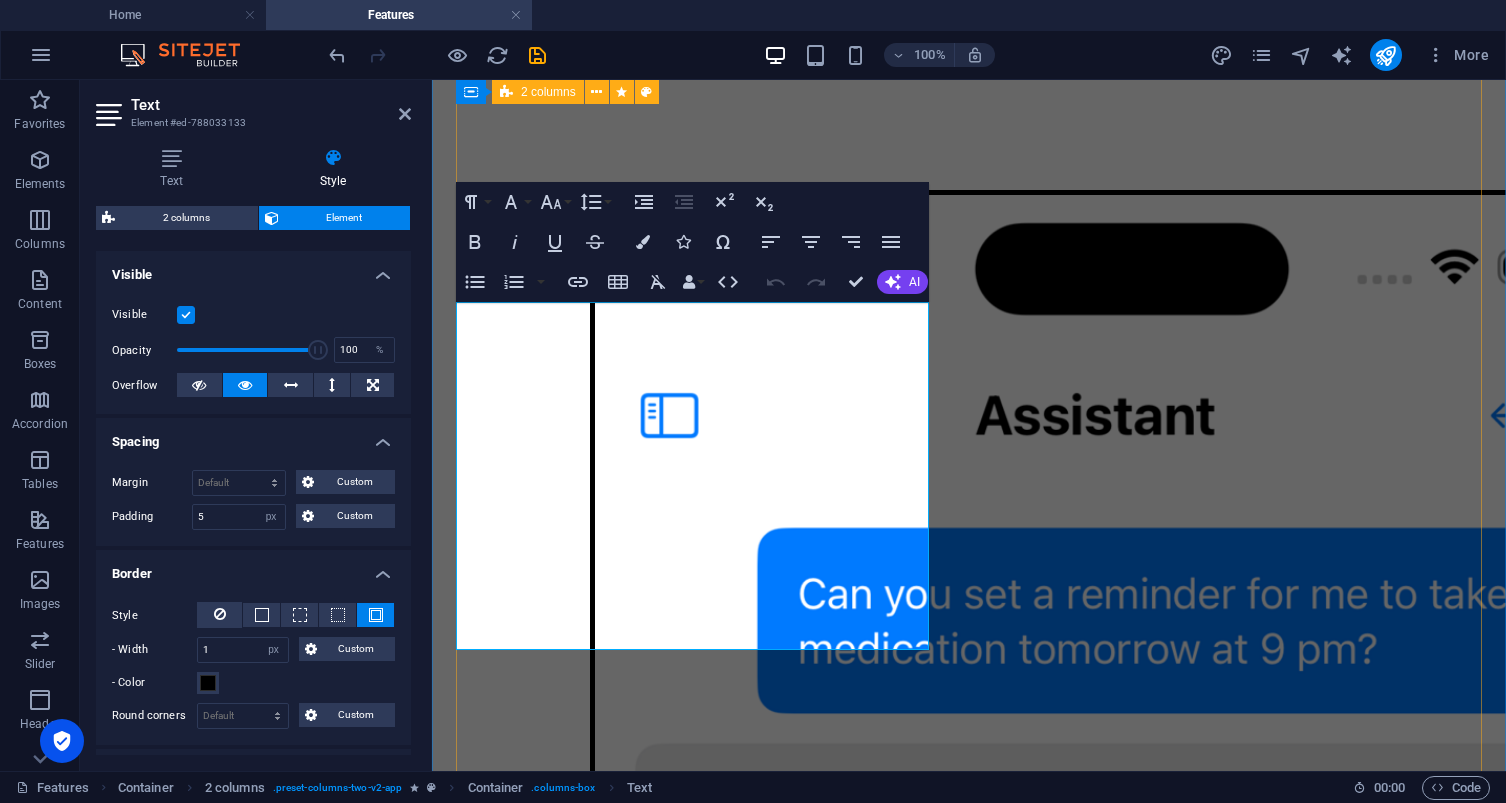 click on "💊 Health Assistant Conversational AI Chat : Ask questions, get health tips, or create tasks by simply messaging the assistant. Smart Task Creation : The assistant can automatically add   medications,   appointments, or   exercises   based on what you say (e.g., “Remind me to take my medicine at 9 pm”). Multiple Chat Threads : Keep separate conversations with the assistant for different topics. 🗓️ Task Reminders & Daily Motivation Smart Reminders : Get notified when it's time for medications, appointments, or exercise. Easy Scheduling : Add doctor visits, therapy, or workouts with just a few taps. Daily To-Do Lists : View your personalized list of appointments and exercises each day. Progress Tracking : See a live completion ring and percentage for your daily health tasks. Motivational Confetti : Celebrate your wins with fun animations when you finish everything! Goal setting and tracking Lorem ipsum dolor sit amet consectetur eget maecenas sapien fusce egestas risus purus suspendisse turpis." at bounding box center (969, 2609) 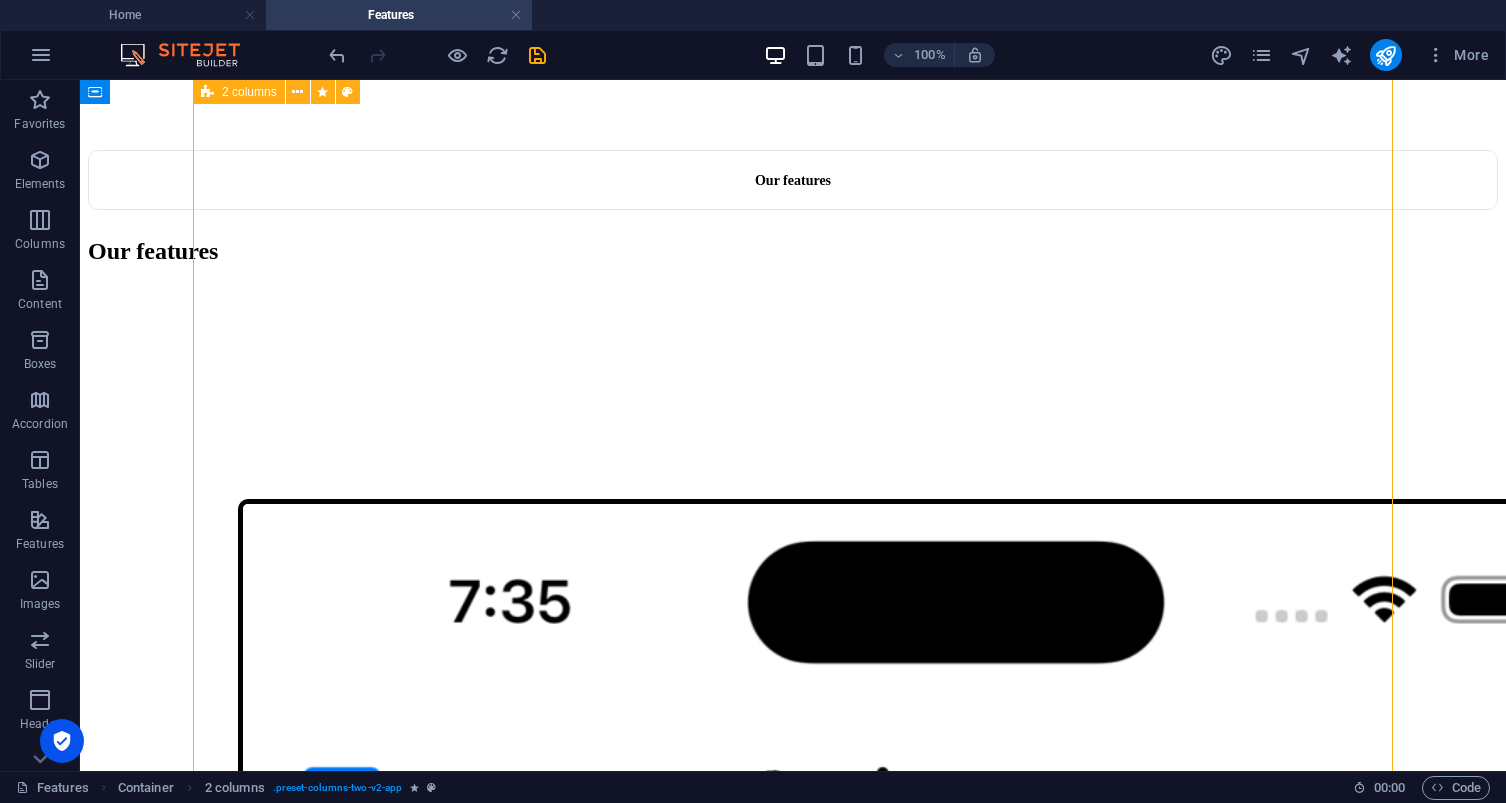 scroll, scrollTop: 934, scrollLeft: 0, axis: vertical 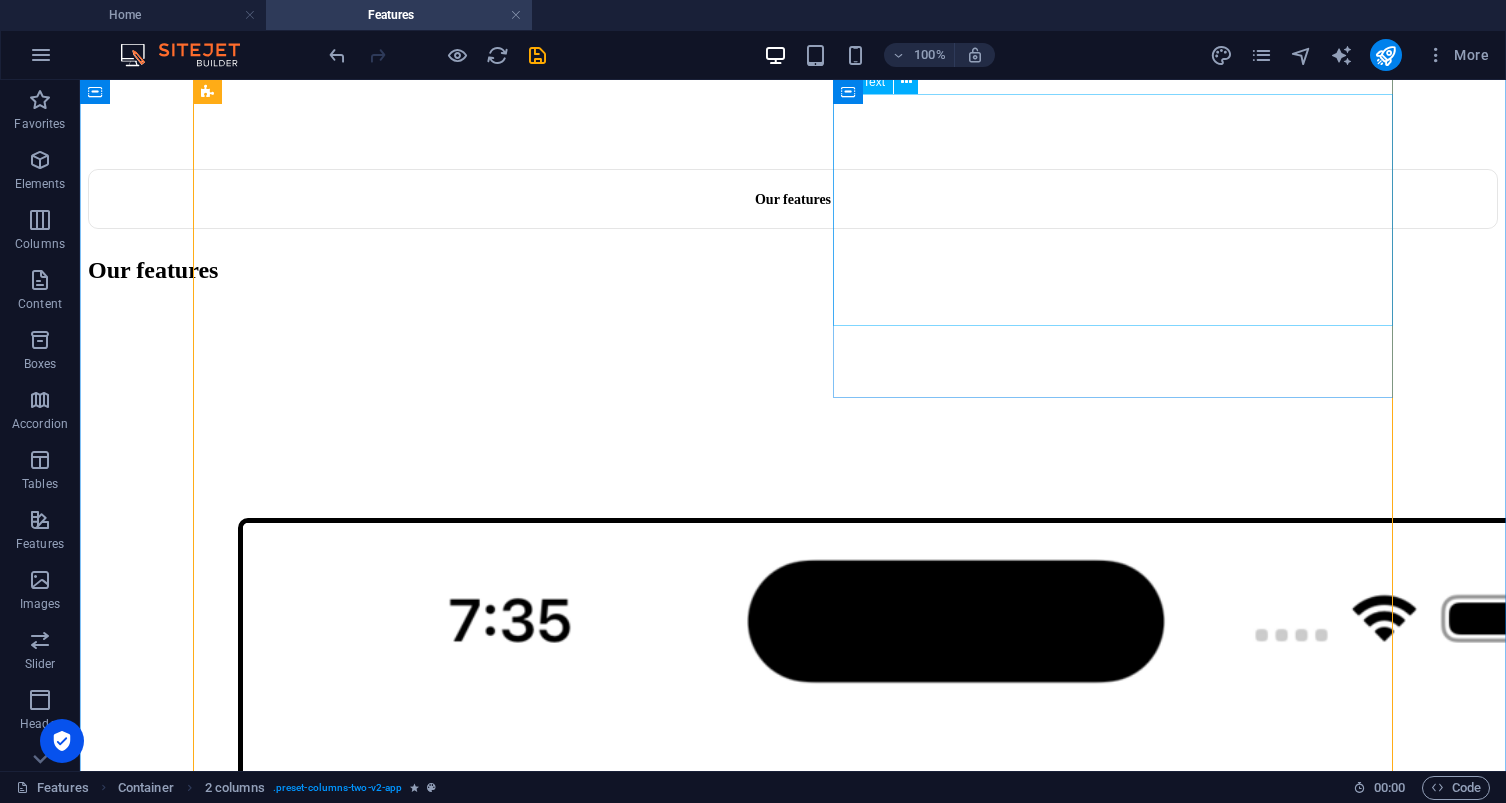 click on "Conversational AI Chat : Ask questions, get health tips, or create tasks by simply messaging the assistant. Smart Task Creation : The assistant can automatically add   medications,   appointments, or   exercises   based on what you say (e.g., “Remind me to take my medicine at 9 pm”). Multiple Chat Threads : Keep separate conversations with the assistant for different topics." at bounding box center [793, 3980] 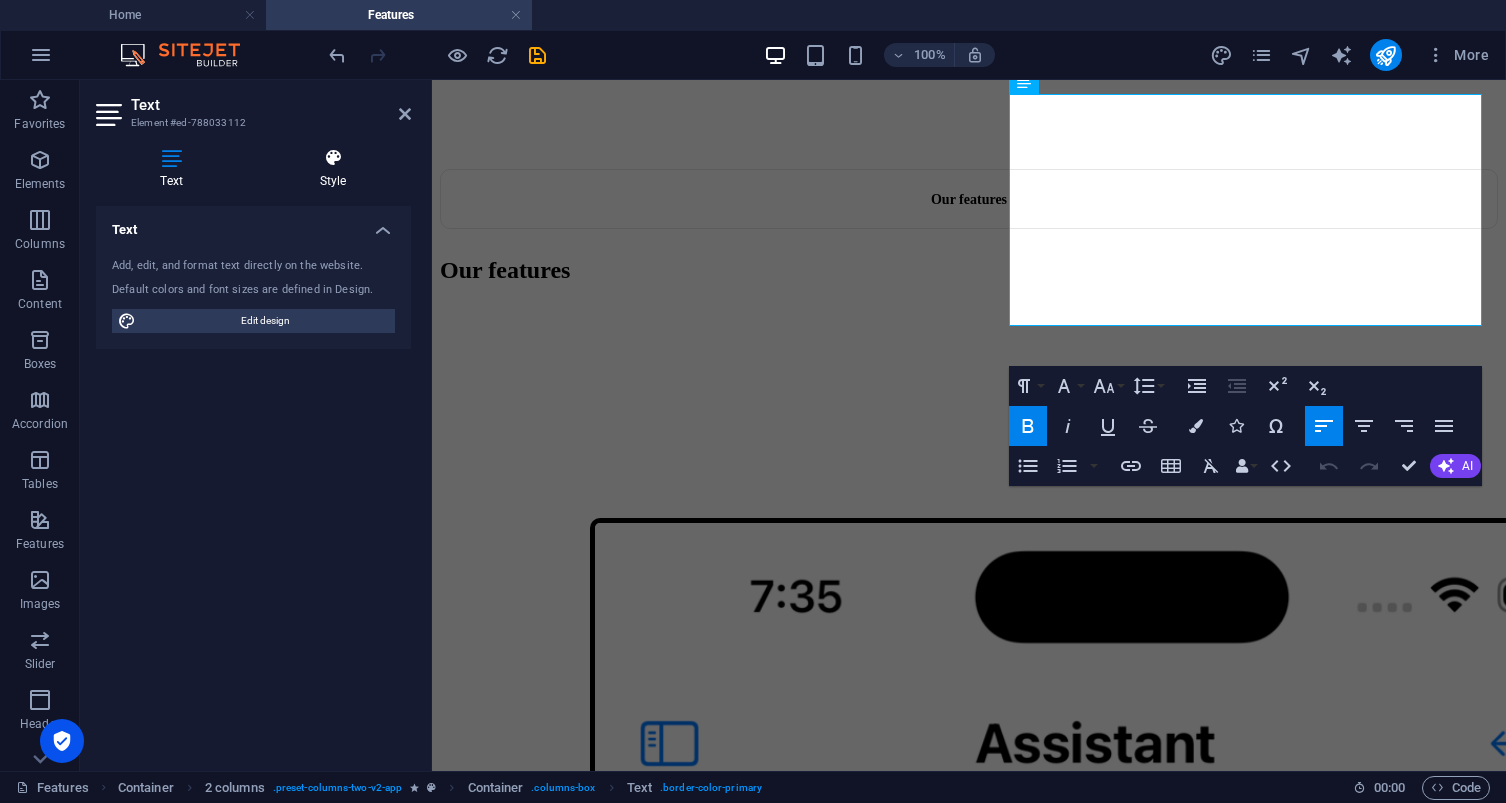 click at bounding box center (333, 158) 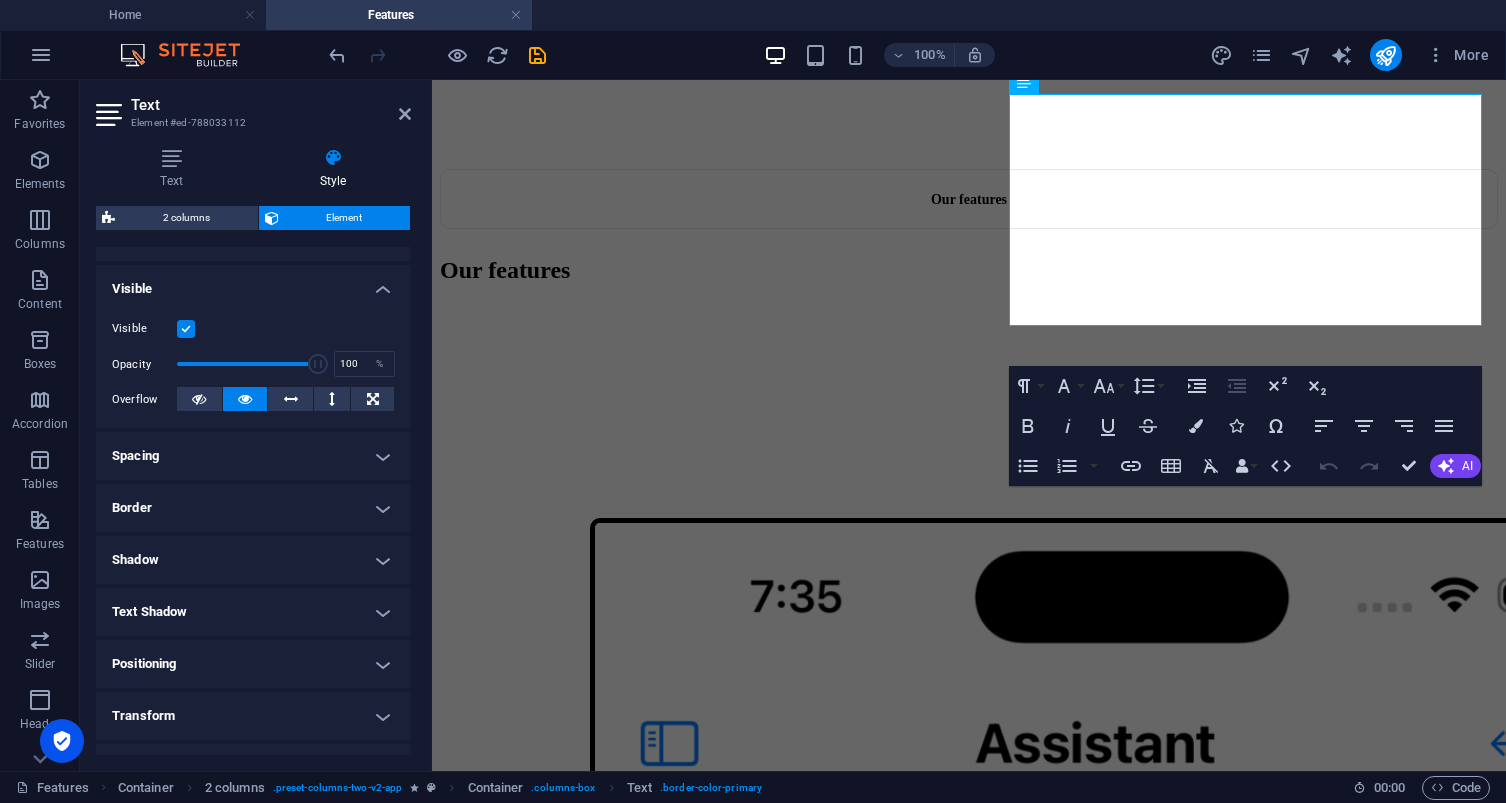 scroll, scrollTop: 246, scrollLeft: 0, axis: vertical 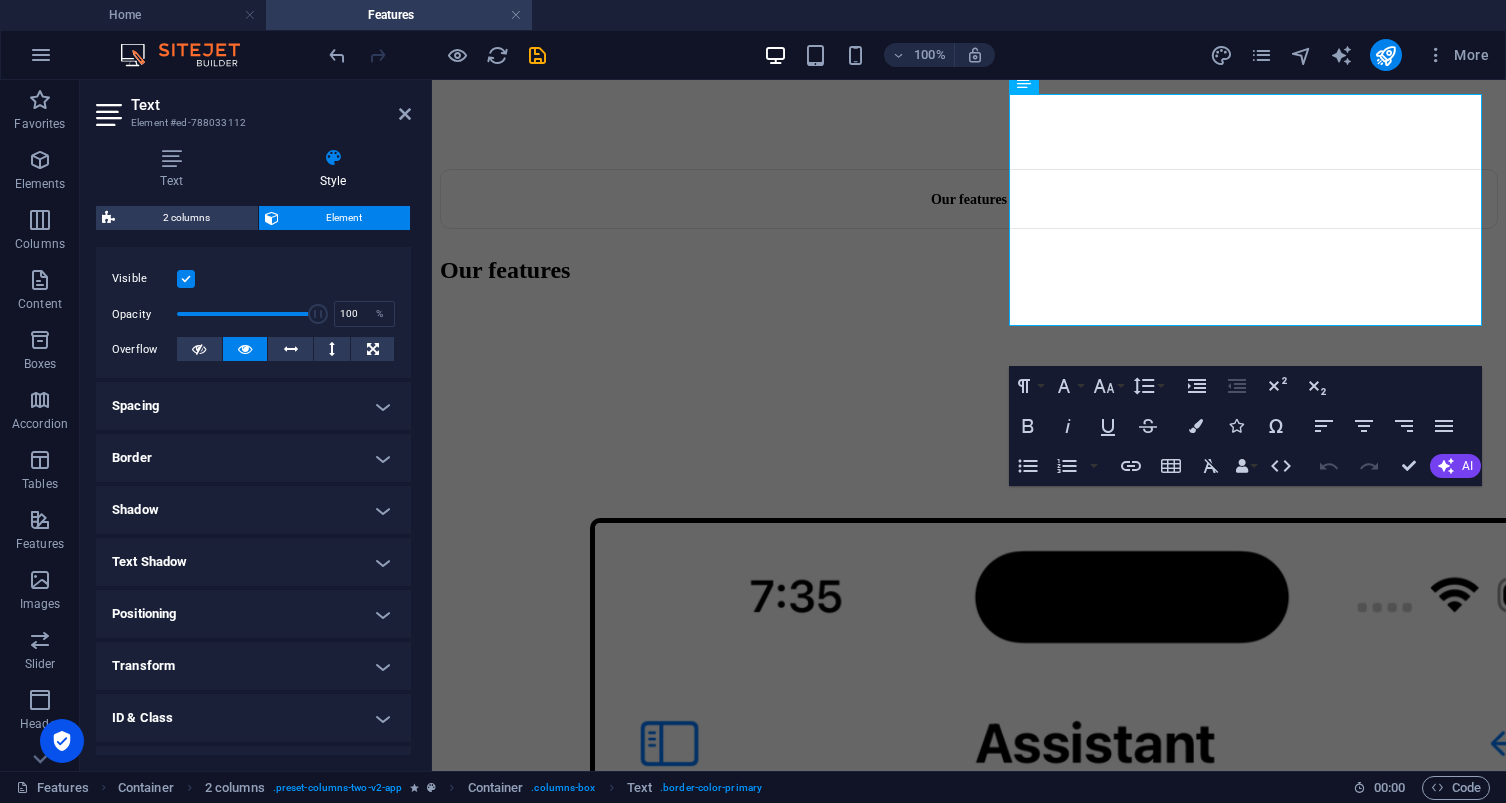 click on "Border" at bounding box center [253, 458] 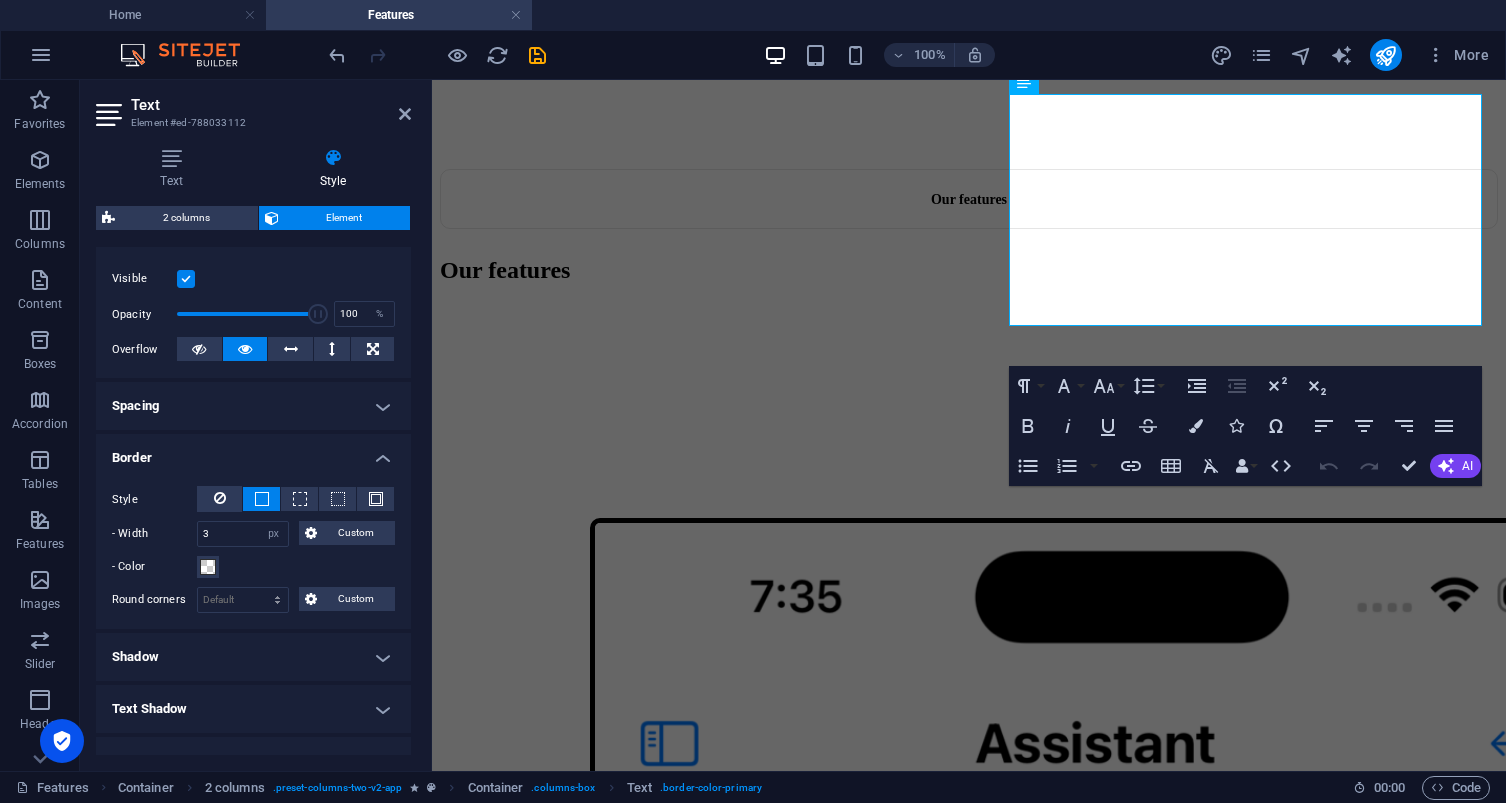 click on "Spacing" at bounding box center (253, 406) 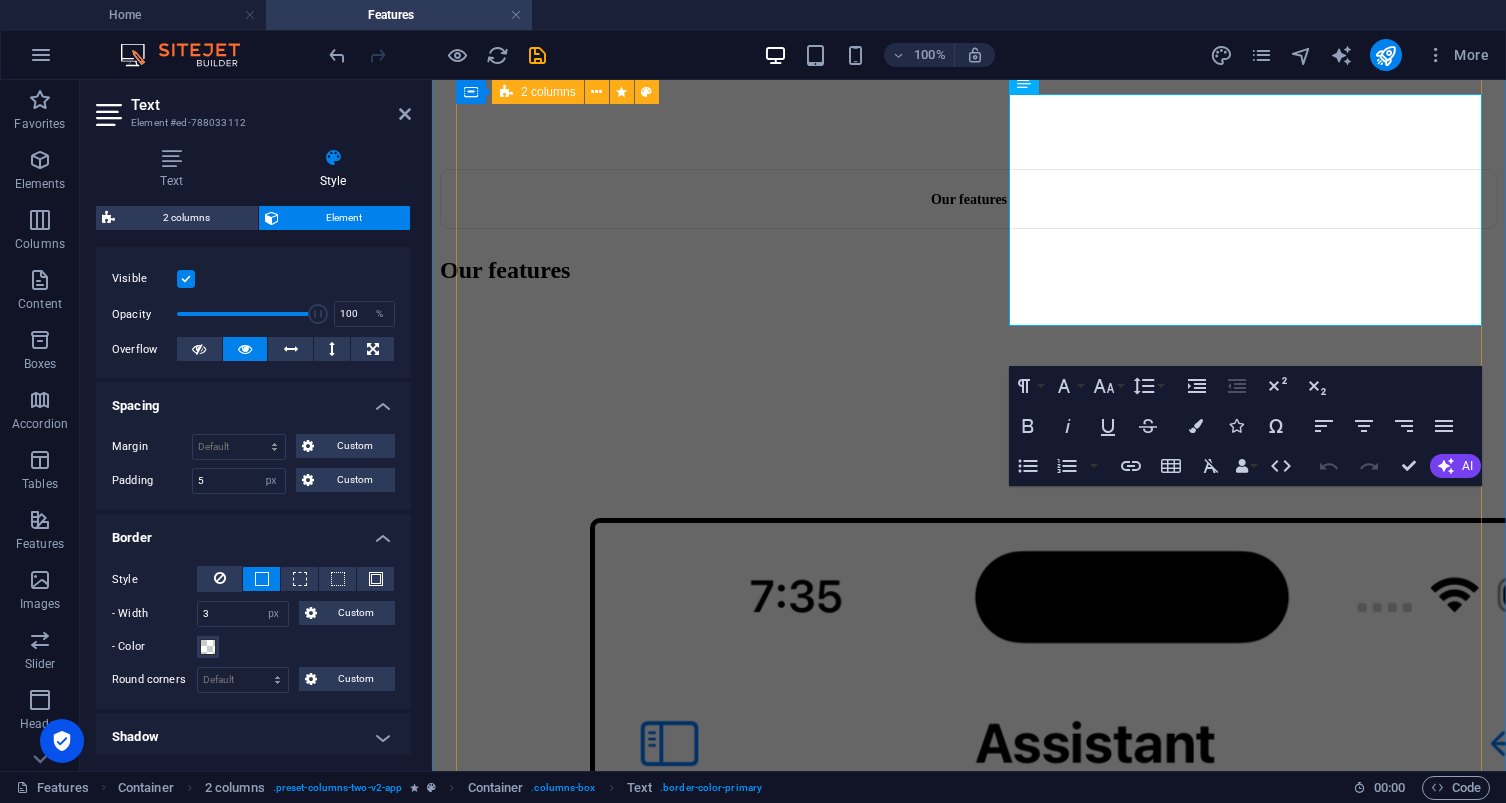 click on "💊 Health Assistant Conversational AI Chat : Ask questions, get health tips, or create tasks by simply messaging the assistant. Smart Task Creation : The assistant can automatically add   medications,   appointments, or   exercises   based on what you say (e.g., “Remind me to take my medicine at 9 pm”). Multiple Chat Threads : Keep separate conversations with the assistant for different topics. 🗓️ Task Reminders & Daily Motivation Smart Reminders : Get notified when it's time for medications, appointments, or exercise. Easy Scheduling : Add doctor visits, therapy, or workouts with just a few taps. Daily To-Do Lists : View your personalized list of appointments and exercises each day. Progress Tracking : See a live completion ring and percentage for your daily health tasks. Motivational Confetti : Celebrate your wins with fun animations when you finish everything! Goal setting and tracking Lorem ipsum dolor sit amet consectetur eget maecenas sapien fusce egestas risus purus suspendisse turpis." at bounding box center (969, 2937) 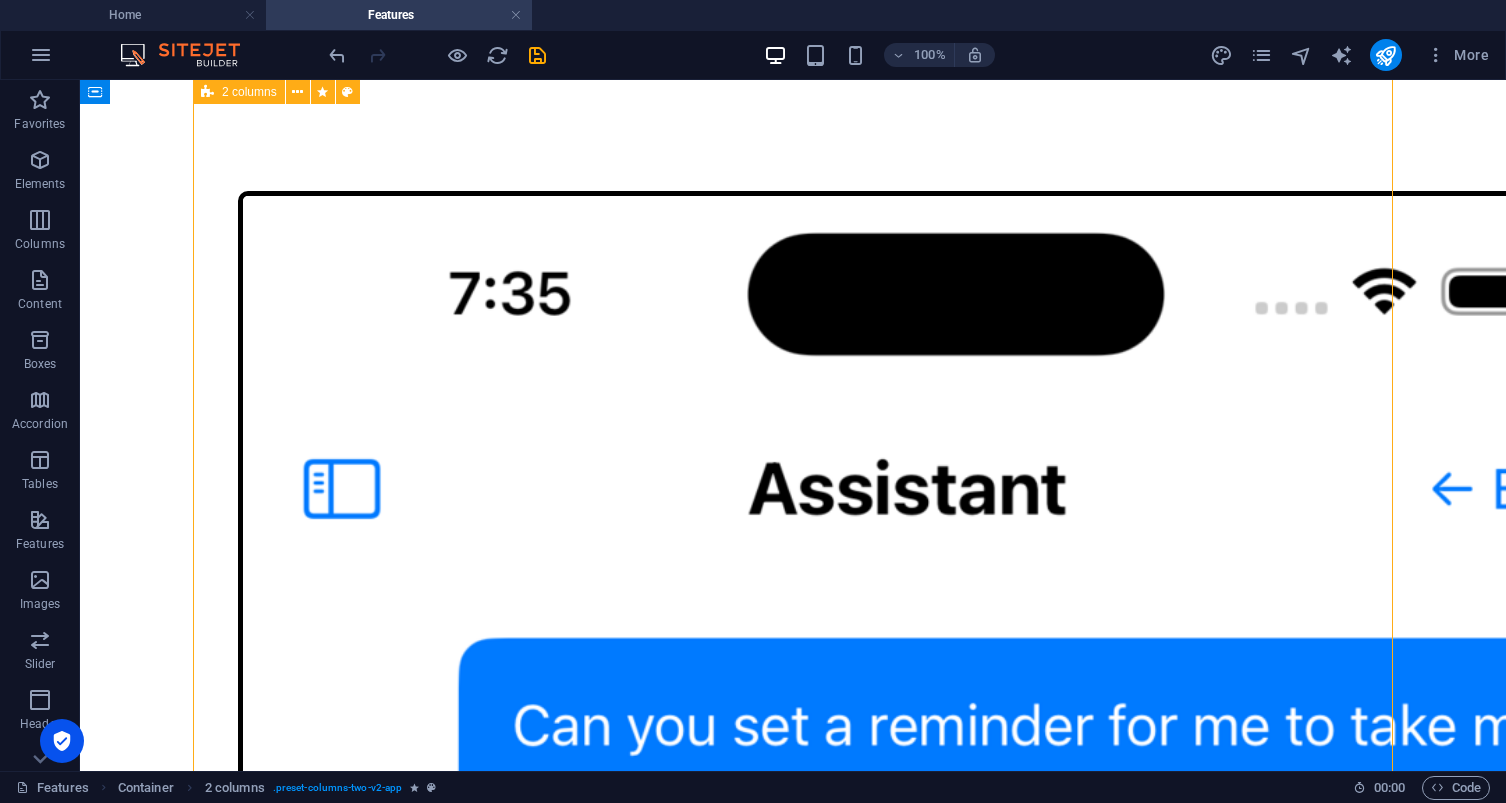 scroll, scrollTop: 1264, scrollLeft: 0, axis: vertical 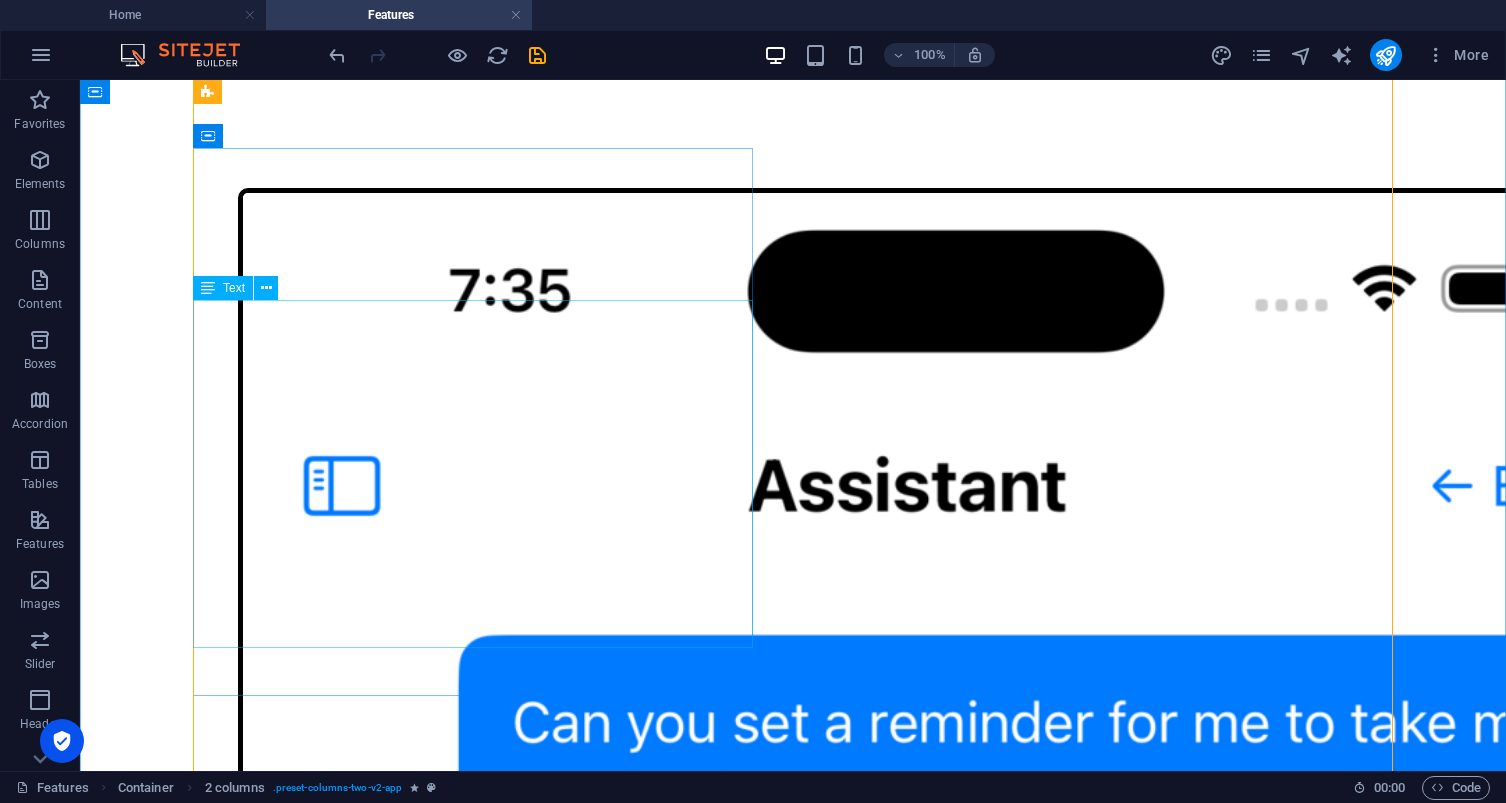 click on "Smart Reminders : Get notified when it's time for medications, appointments, or exercise. Easy Scheduling : Add doctor visits, therapy, or workouts with just a few taps. Daily To-Do Lists : View your personalized list of appointments and exercises each day. Progress Tracking : See a live completion ring and percentage for your daily health tasks. Motivational Confetti : Celebrate your wins with fun animations when you finish everything!" at bounding box center [793, 4026] 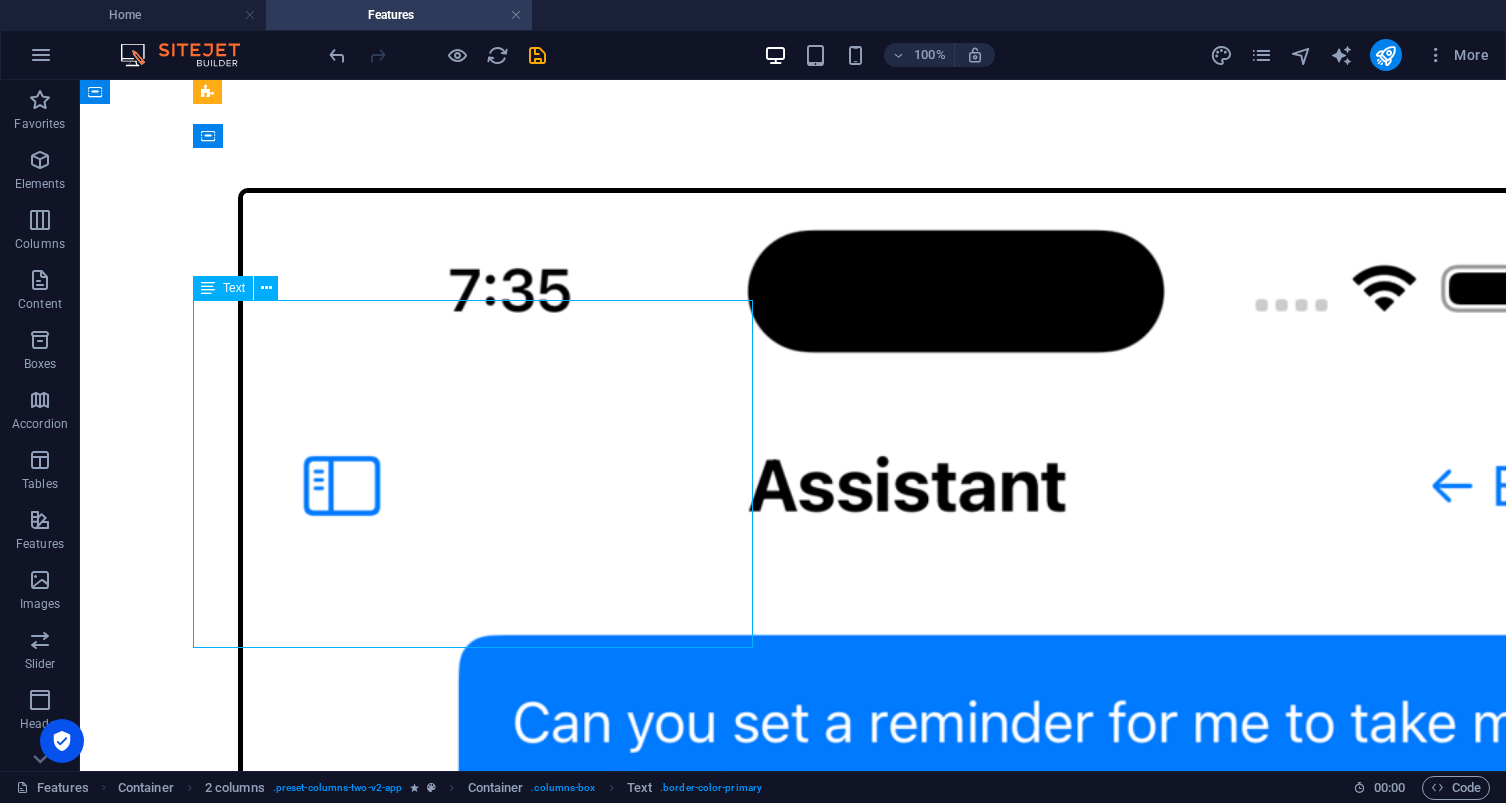 click on "Smart Reminders : Get notified when it's time for medications, appointments, or exercise. Easy Scheduling : Add doctor visits, therapy, or workouts with just a few taps. Daily To-Do Lists : View your personalized list of appointments and exercises each day. Progress Tracking : See a live completion ring and percentage for your daily health tasks. Motivational Confetti : Celebrate your wins with fun animations when you finish everything!" at bounding box center [793, 4026] 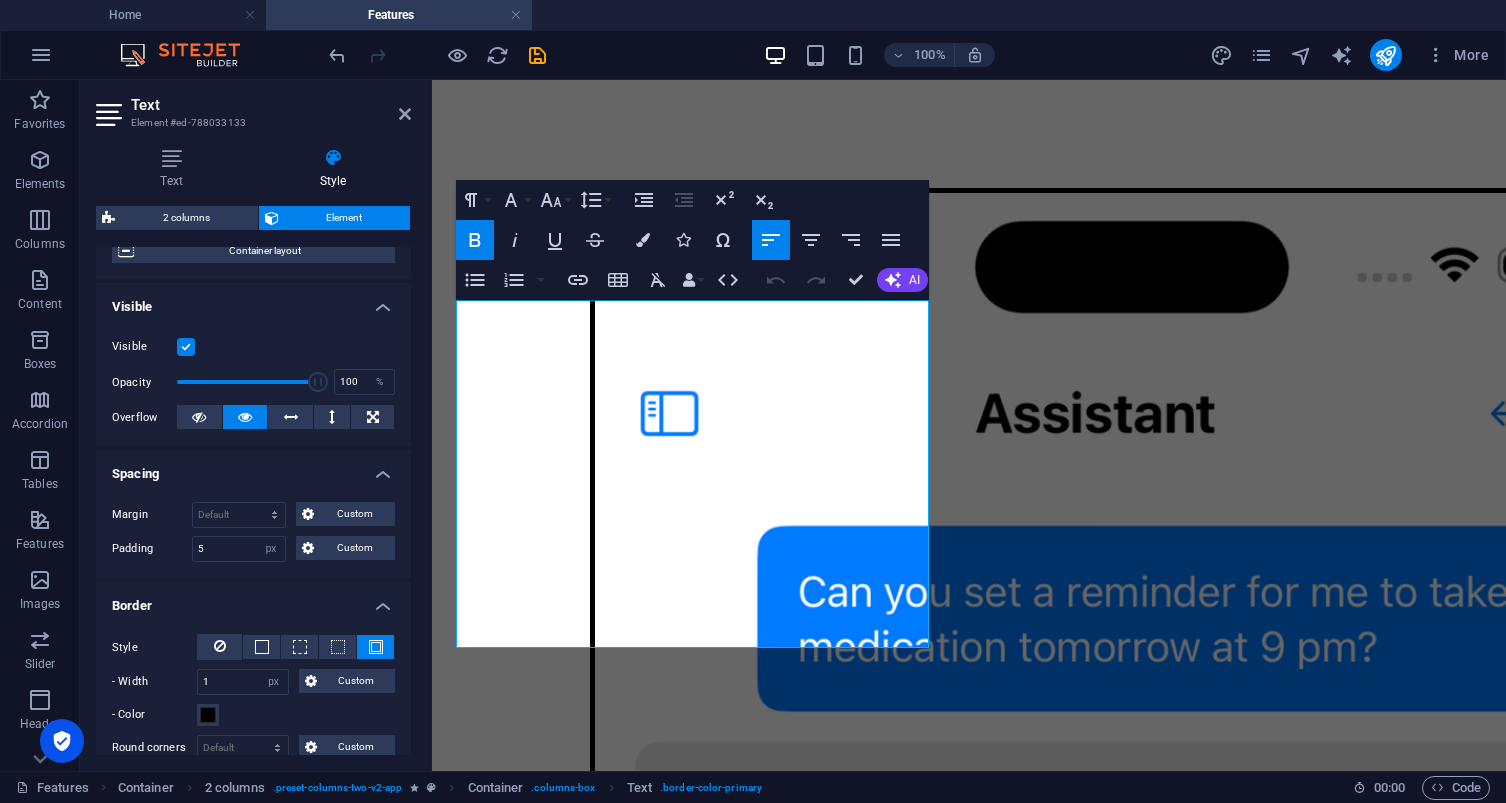 scroll, scrollTop: 189, scrollLeft: 0, axis: vertical 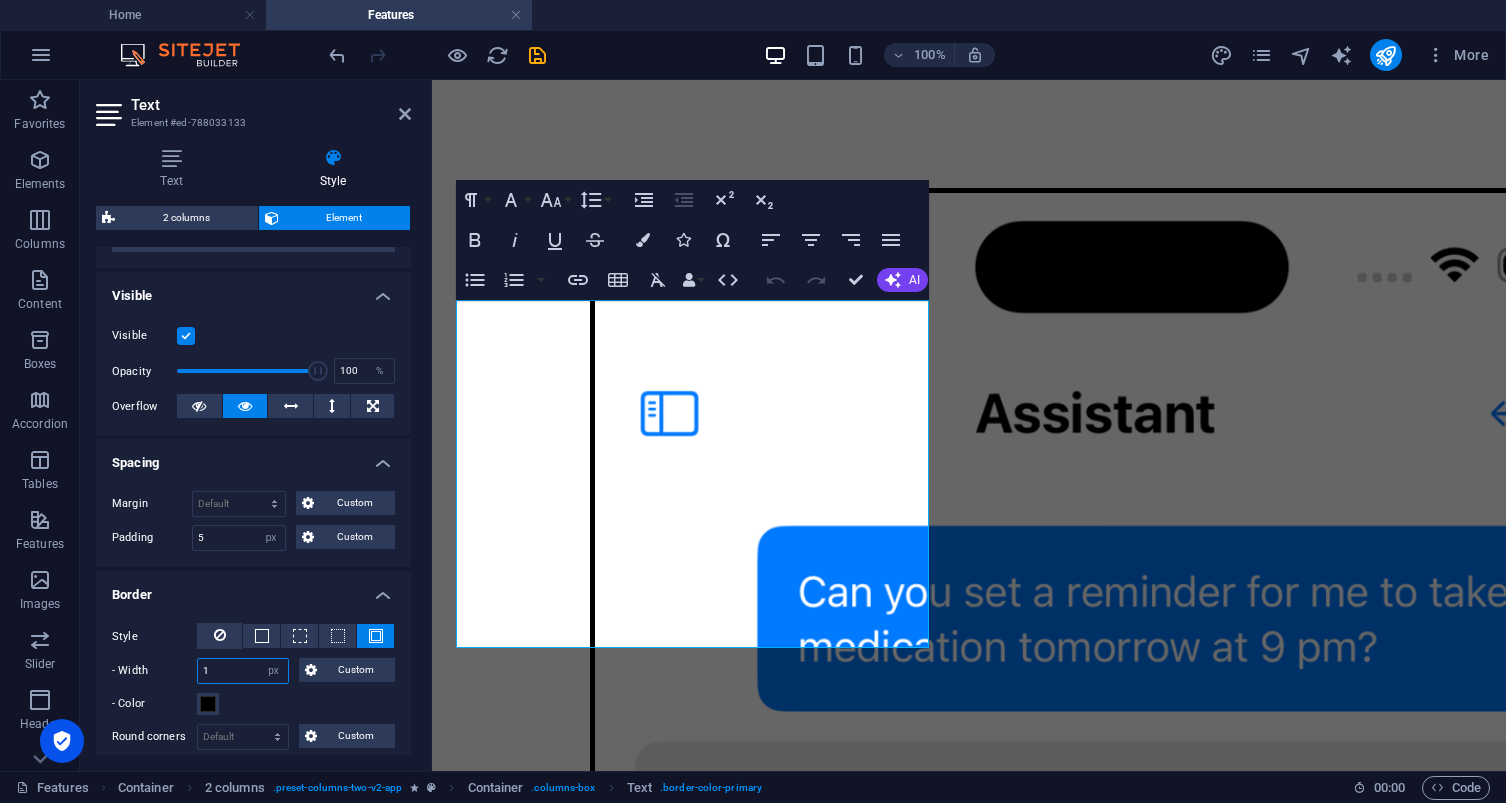 drag, startPoint x: 233, startPoint y: 670, endPoint x: 196, endPoint y: 669, distance: 37.01351 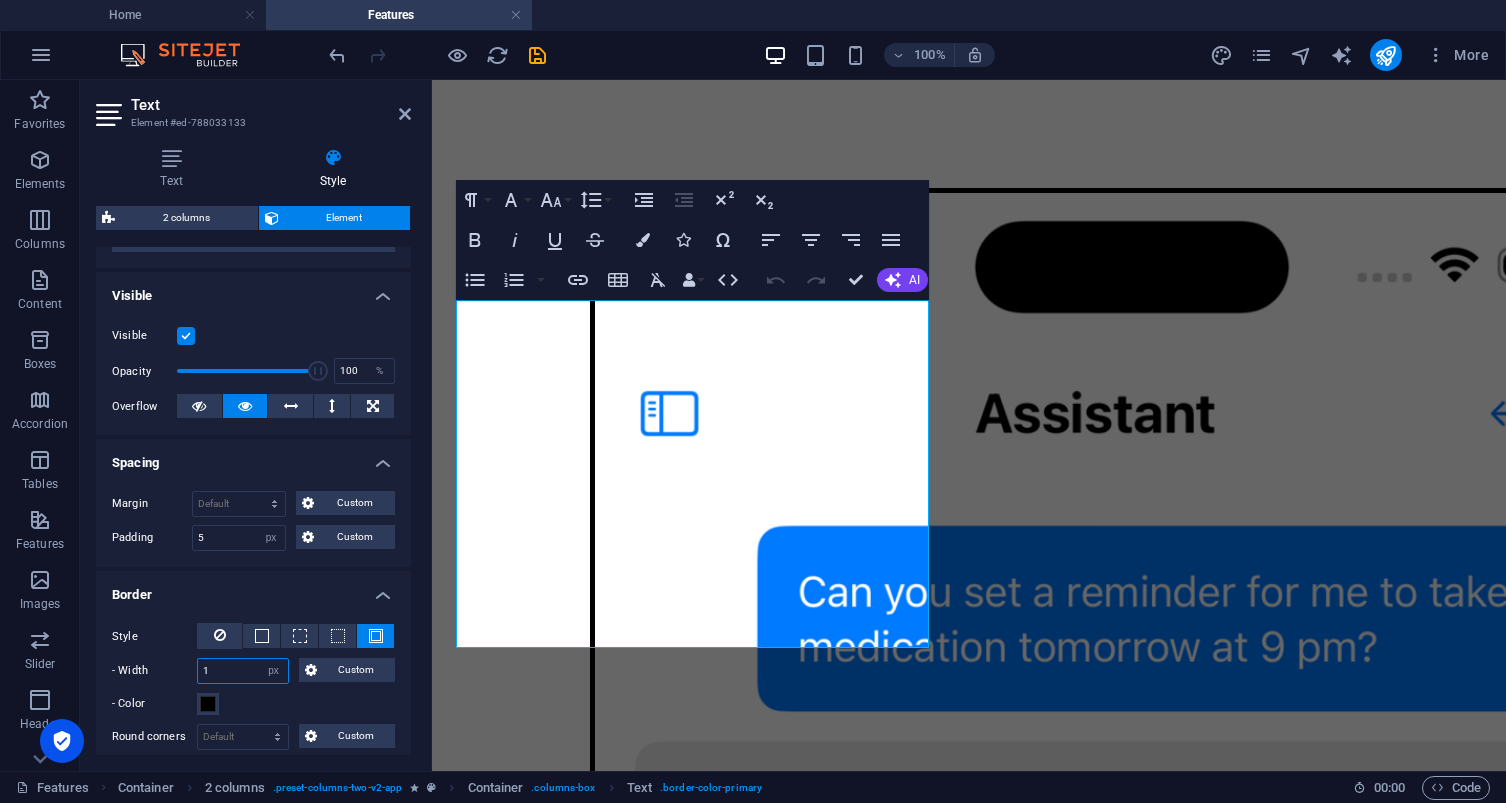 click on "- Width 1 auto px rem % vh vw Custom Custom" at bounding box center [253, 671] 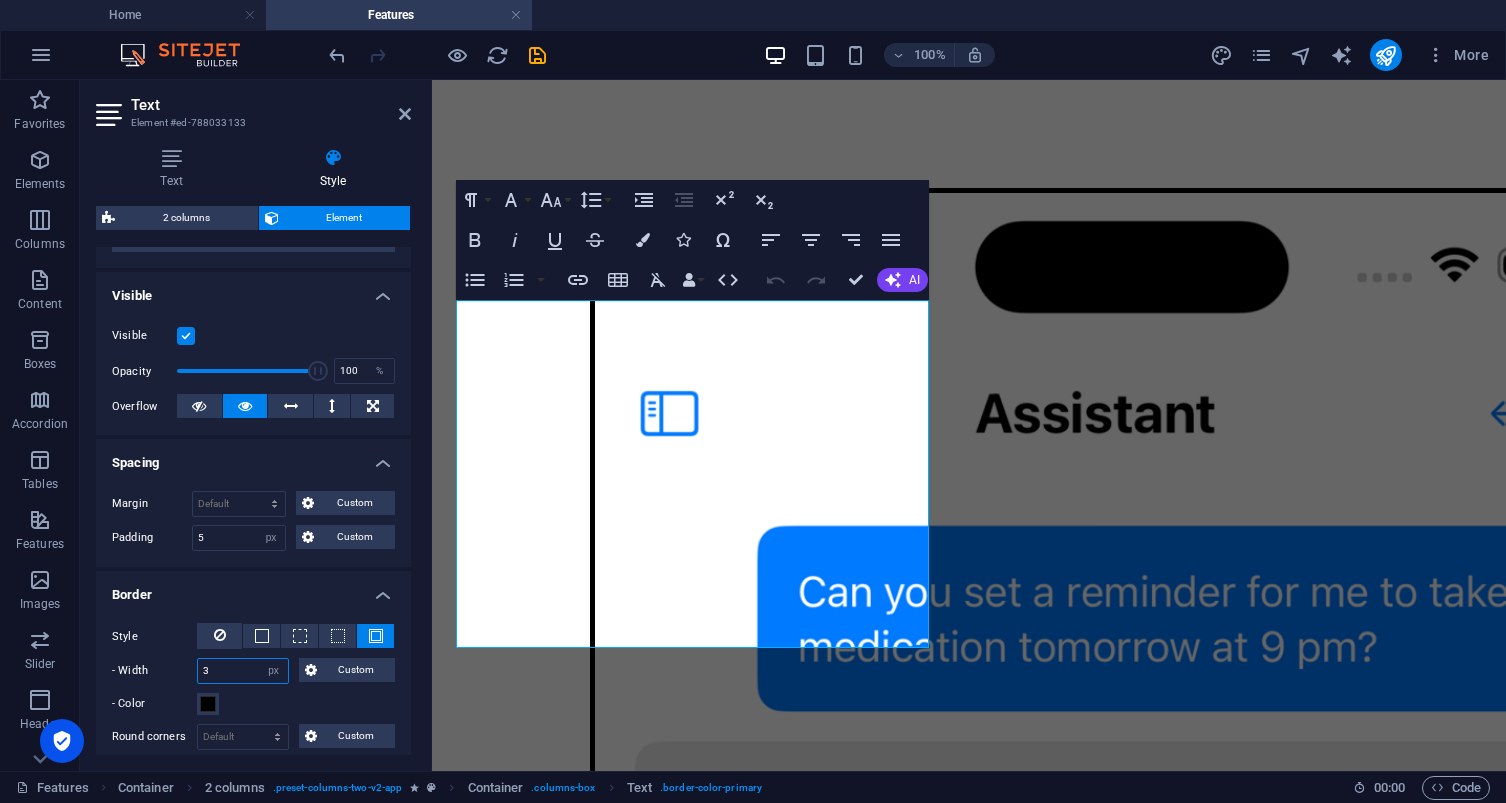 type on "3" 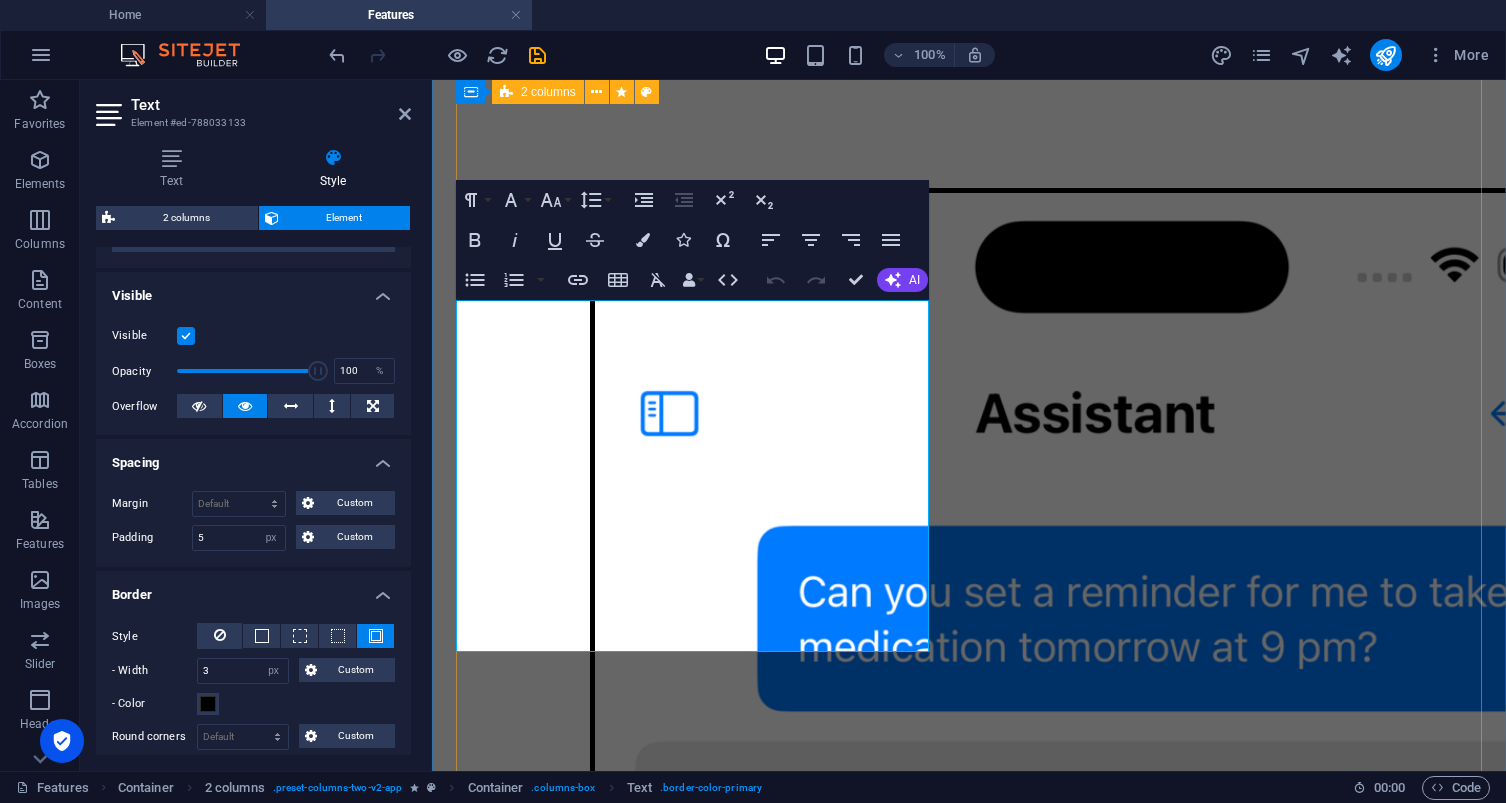click on "💊 Health Assistant Conversational AI Chat : Ask questions, get health tips, or create tasks by simply messaging the assistant. Smart Task Creation : The assistant can automatically add   medications,   appointments, or   exercises   based on what you say (e.g., “Remind me to take my medicine at 9 pm”). Multiple Chat Threads : Keep separate conversations with the assistant for different topics. 🗓️ Task Reminders & Daily Motivation Smart Reminders : Get notified when it's time for medications, appointments, or exercise. Easy Scheduling : Add doctor visits, therapy, or workouts with just a few taps. Daily To-Do Lists : View your personalized list of appointments and exercises each day. Progress Tracking : See a live completion ring and percentage for your daily health tasks. Motivational Confetti : Celebrate your wins with fun animations when you finish everything! Goal setting and tracking Lorem ipsum dolor sit amet consectetur eget maecenas sapien fusce egestas risus purus suspendisse turpis." at bounding box center [969, 2609] 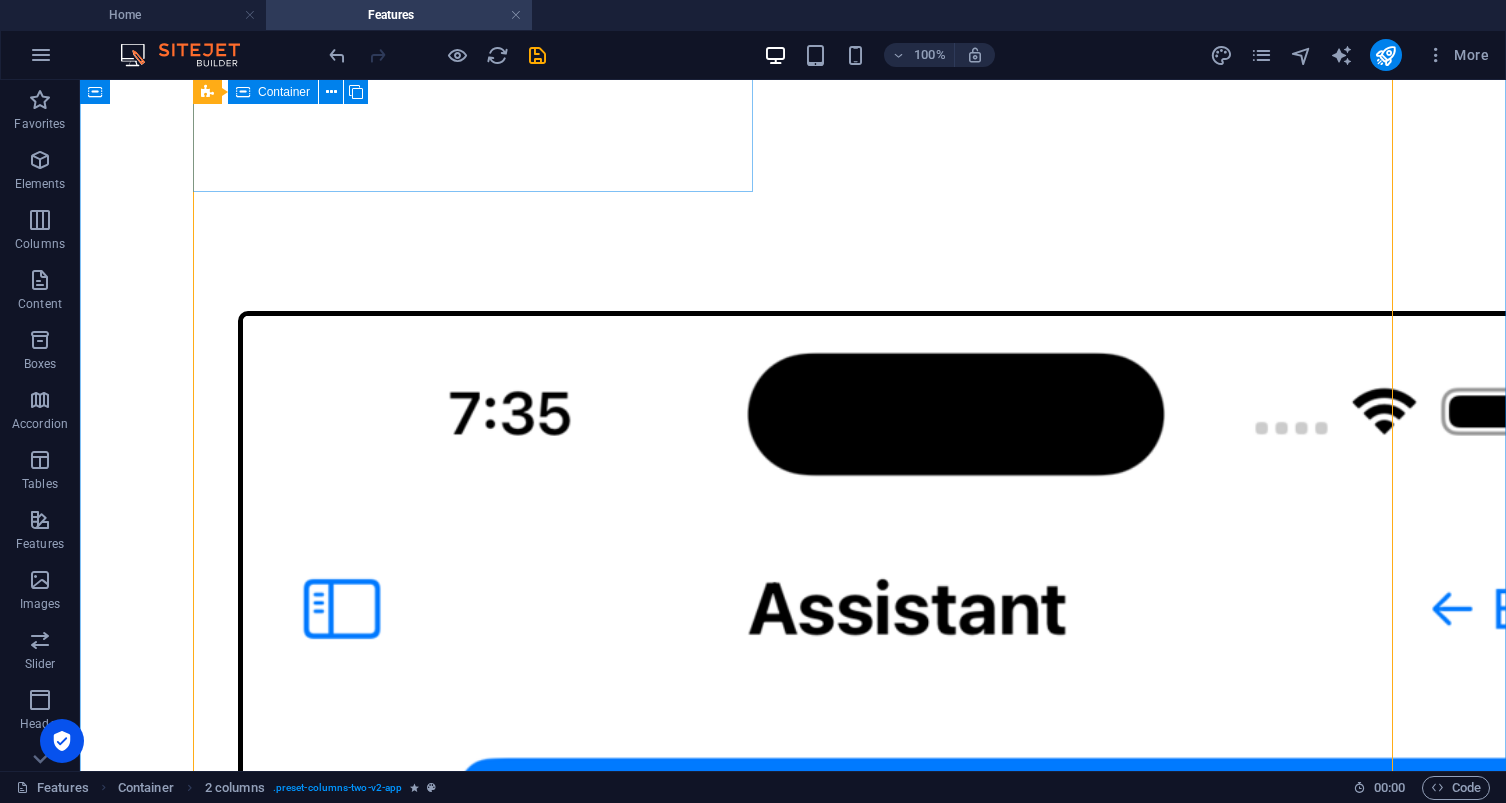 scroll, scrollTop: 1159, scrollLeft: 0, axis: vertical 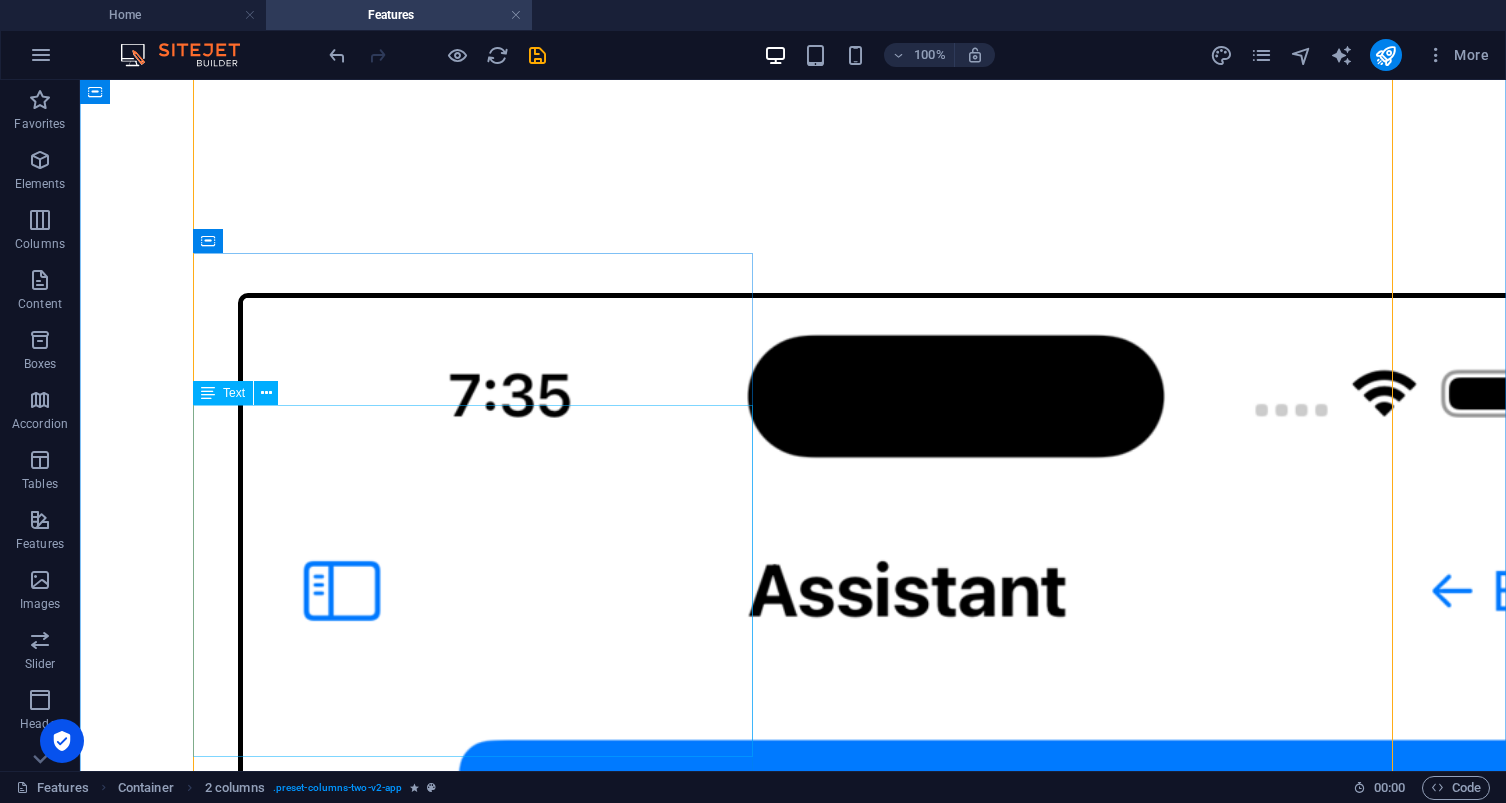 click on "Smart Reminders : Get notified when it's time for medications, appointments, or exercise. Easy Scheduling : Add doctor visits, therapy, or workouts with just a few taps. Daily To-Do Lists : View your personalized list of appointments and exercises each day. Progress Tracking : See a live completion ring and percentage for your daily health tasks. Motivational Confetti : Celebrate your wins with fun animations when you finish everything!" at bounding box center [793, 4133] 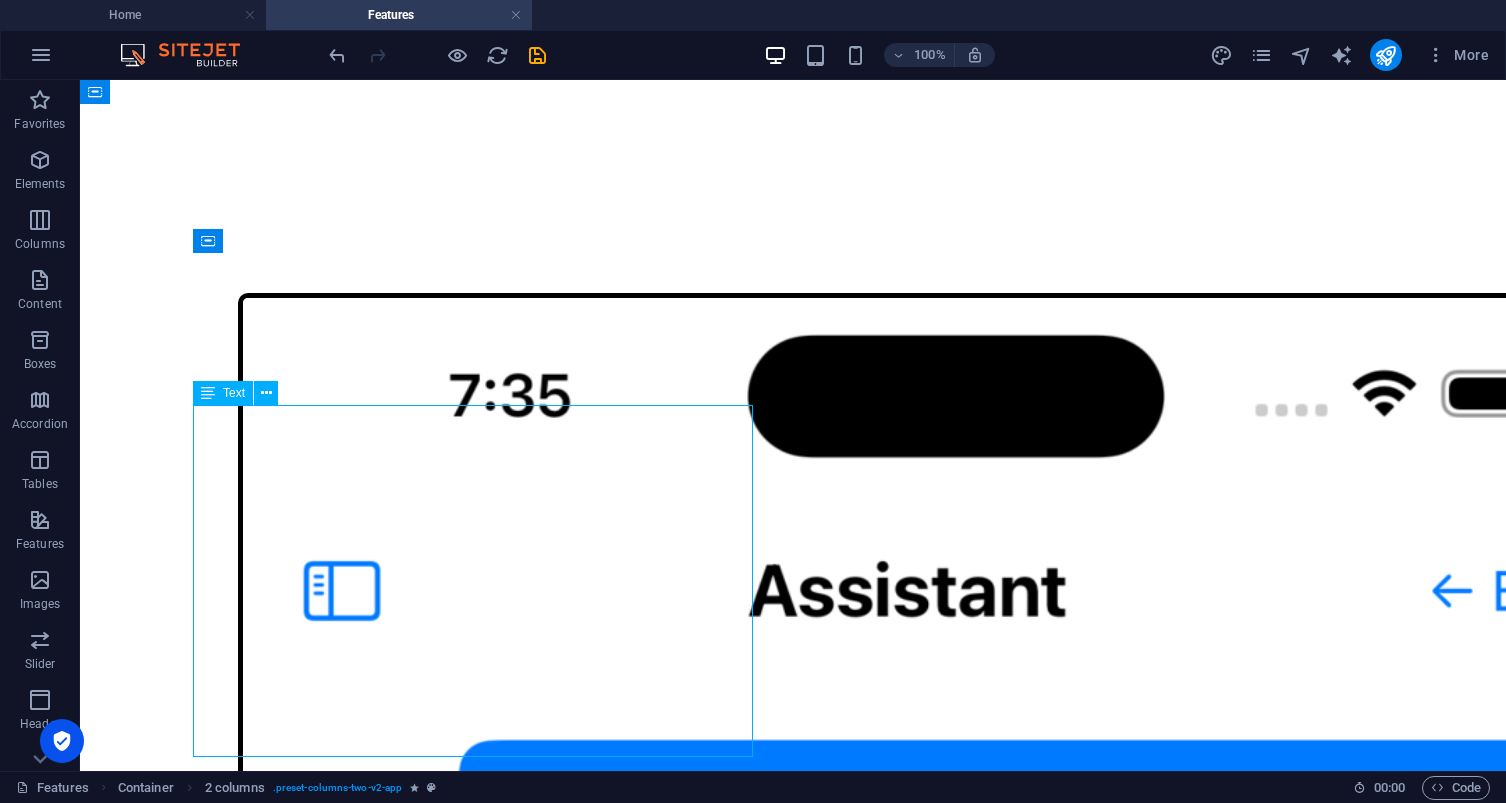 click on "Smart Reminders : Get notified when it's time for medications, appointments, or exercise. Easy Scheduling : Add doctor visits, therapy, or workouts with just a few taps. Daily To-Do Lists : View your personalized list of appointments and exercises each day. Progress Tracking : See a live completion ring and percentage for your daily health tasks. Motivational Confetti : Celebrate your wins with fun animations when you finish everything!" at bounding box center [793, 4133] 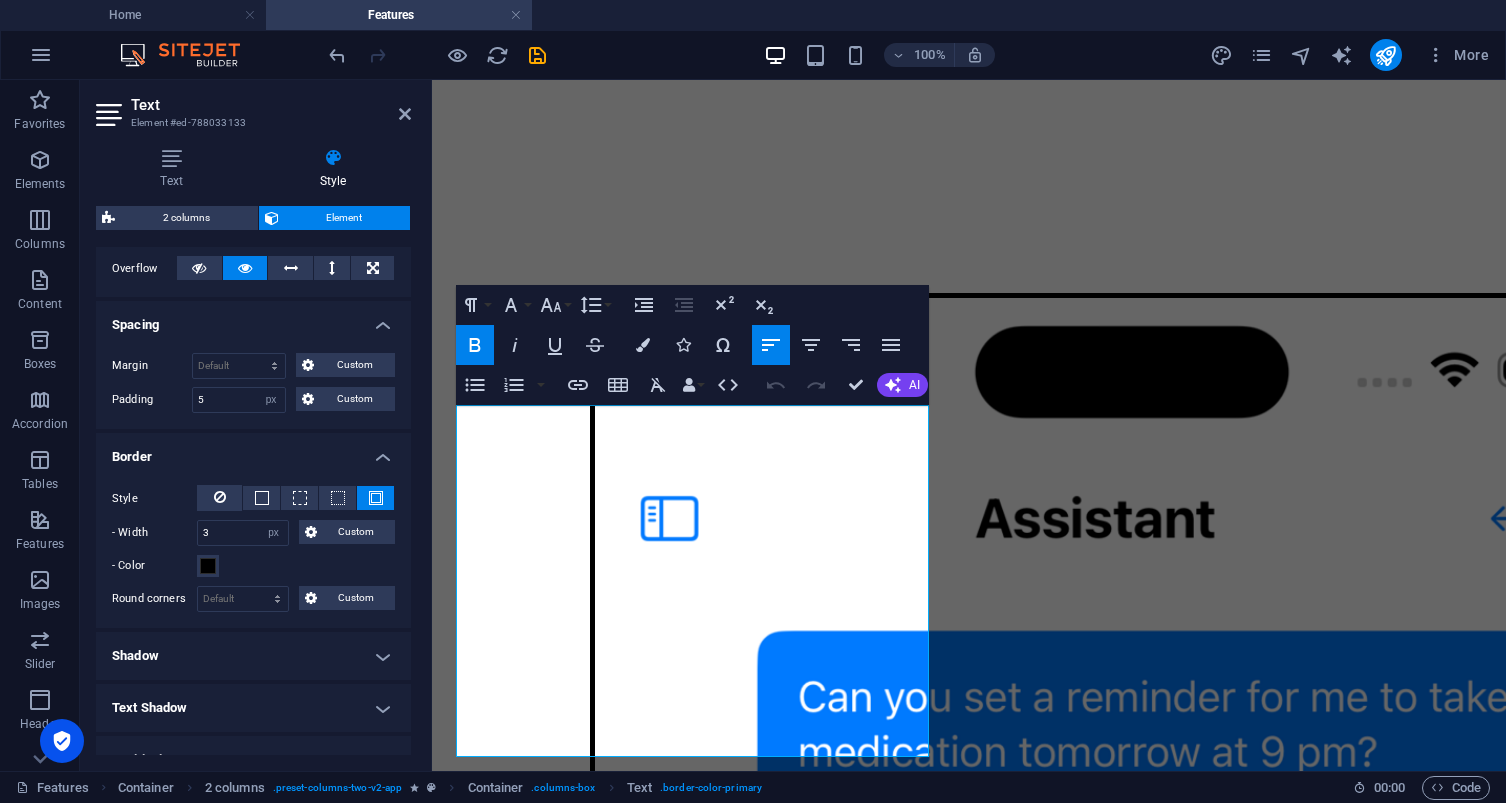 scroll, scrollTop: 338, scrollLeft: 0, axis: vertical 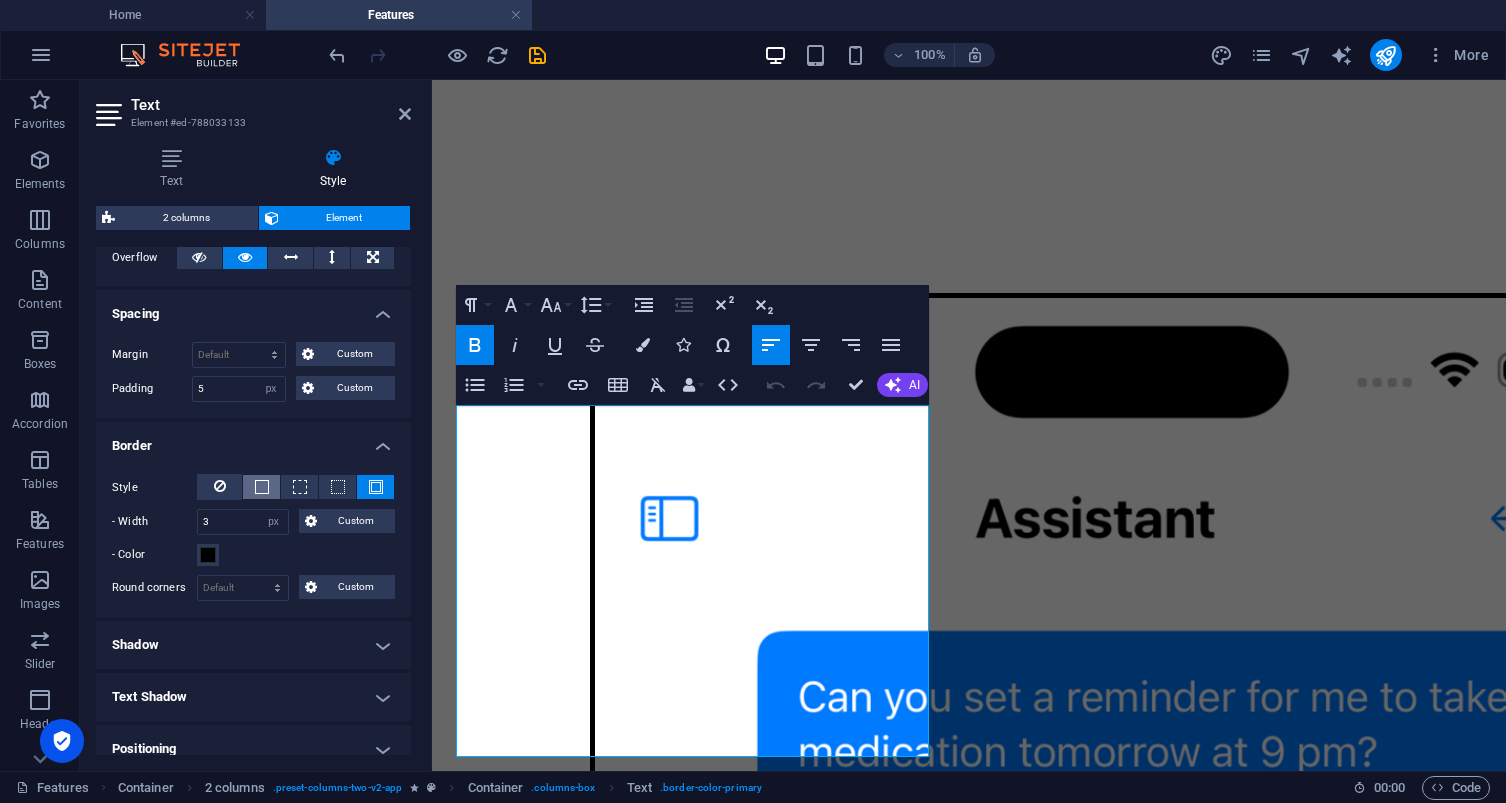 click at bounding box center (262, 487) 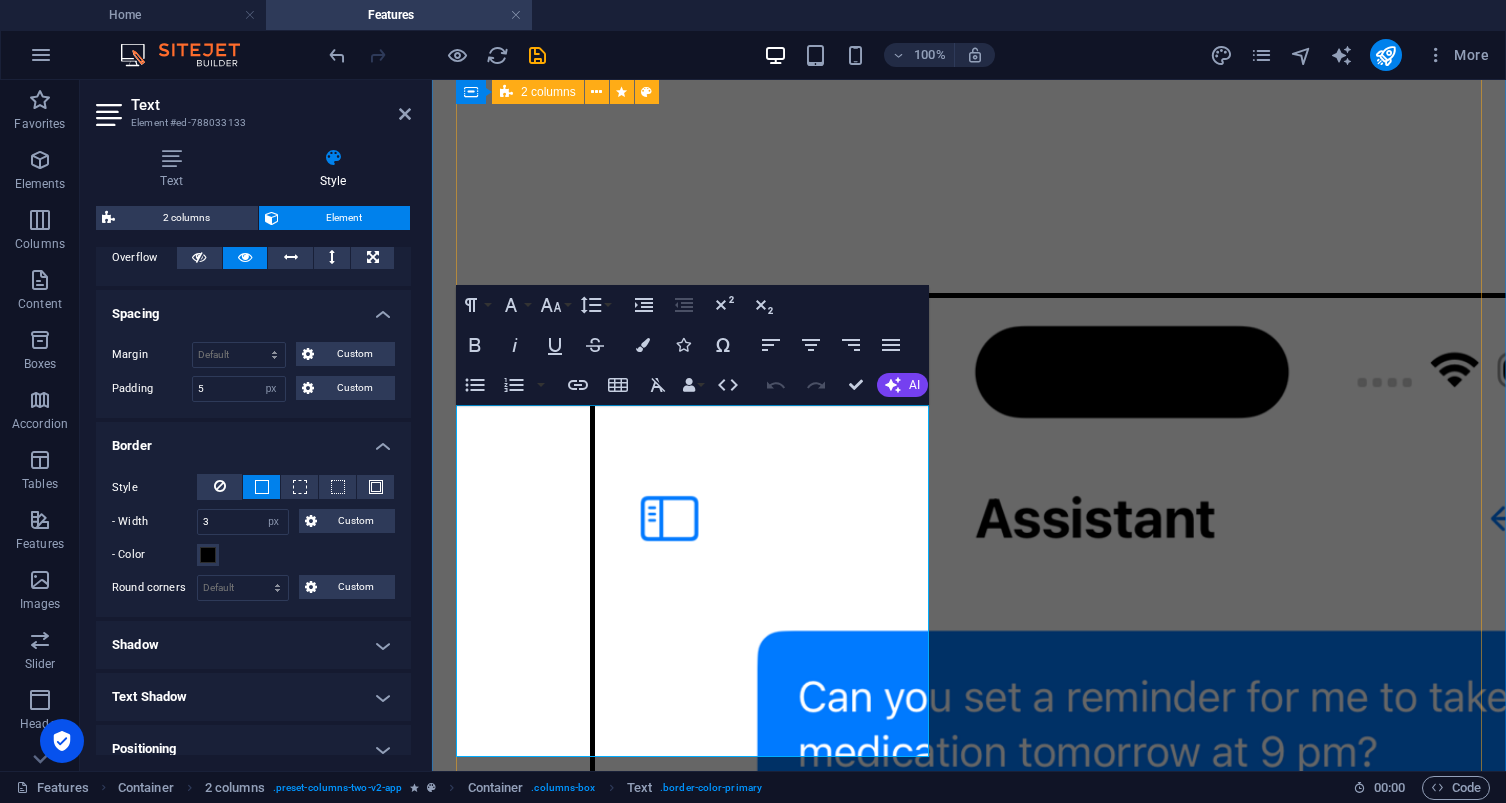click on "💊 Health Assistant Conversational AI Chat : Ask questions, get health tips, or create tasks by simply messaging the assistant. Smart Task Creation : The assistant can automatically add   medications,   appointments, or   exercises   based on what you say (e.g., “Remind me to take my medicine at 9 pm”). Multiple Chat Threads : Keep separate conversations with the assistant for different topics. 🗓️ Task Reminders & Daily Motivation Smart Reminders : Get notified when it's time for medications, appointments, or exercise. Easy Scheduling : Add doctor visits, therapy, or workouts with just a few taps. Daily To-Do Lists : View your personalized list of appointments and exercises each day. Progress Tracking : See a live completion ring and percentage for your daily health tasks. Motivational Confetti : Celebrate your wins with fun animations when you finish everything! Goal setting and tracking Lorem ipsum dolor sit amet consectetur eget maecenas sapien fusce egestas risus purus suspendisse turpis." at bounding box center [969, 2714] 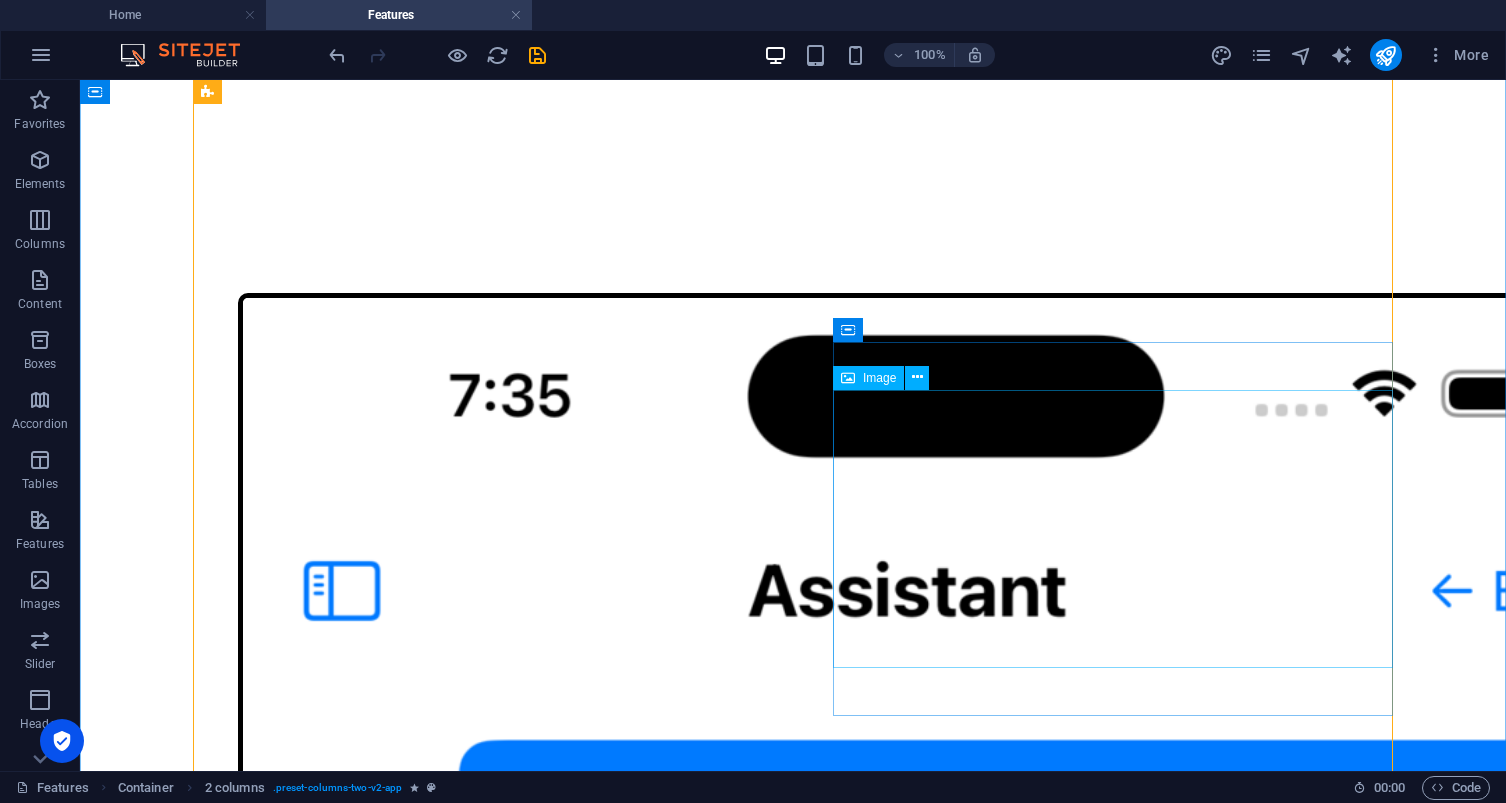 click at bounding box center (793, 4443) 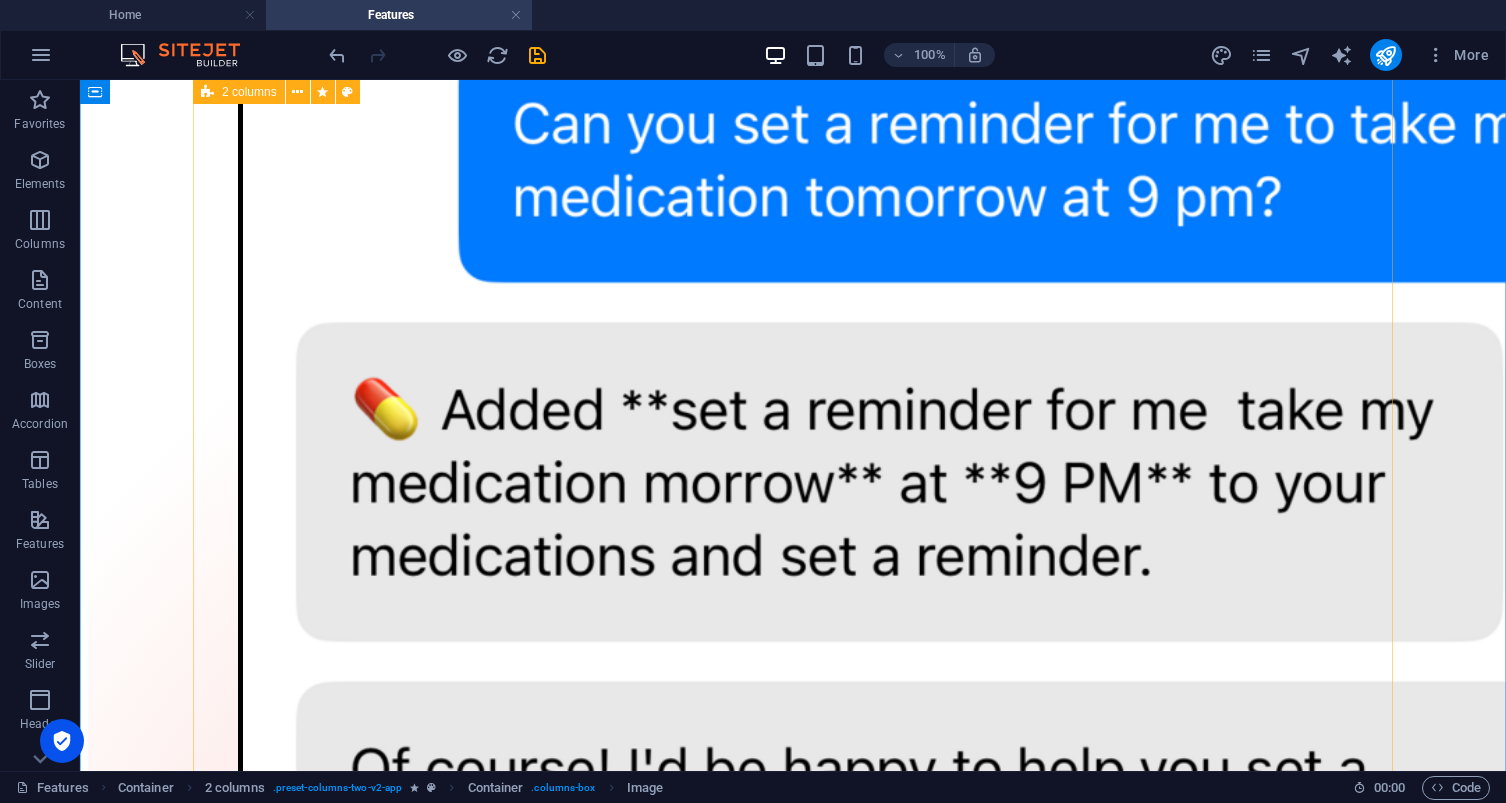 scroll, scrollTop: 1898, scrollLeft: 0, axis: vertical 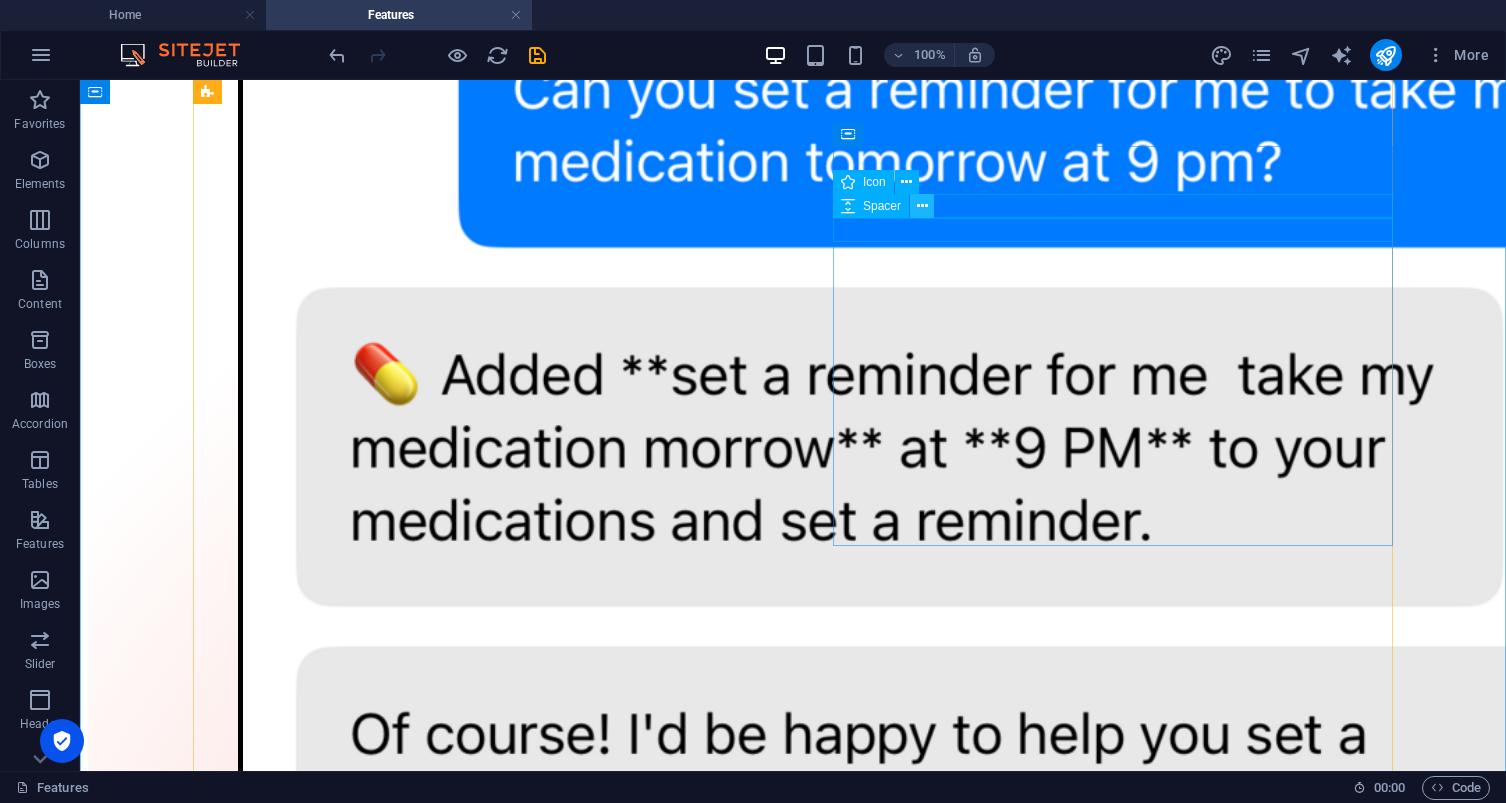click at bounding box center [922, 206] 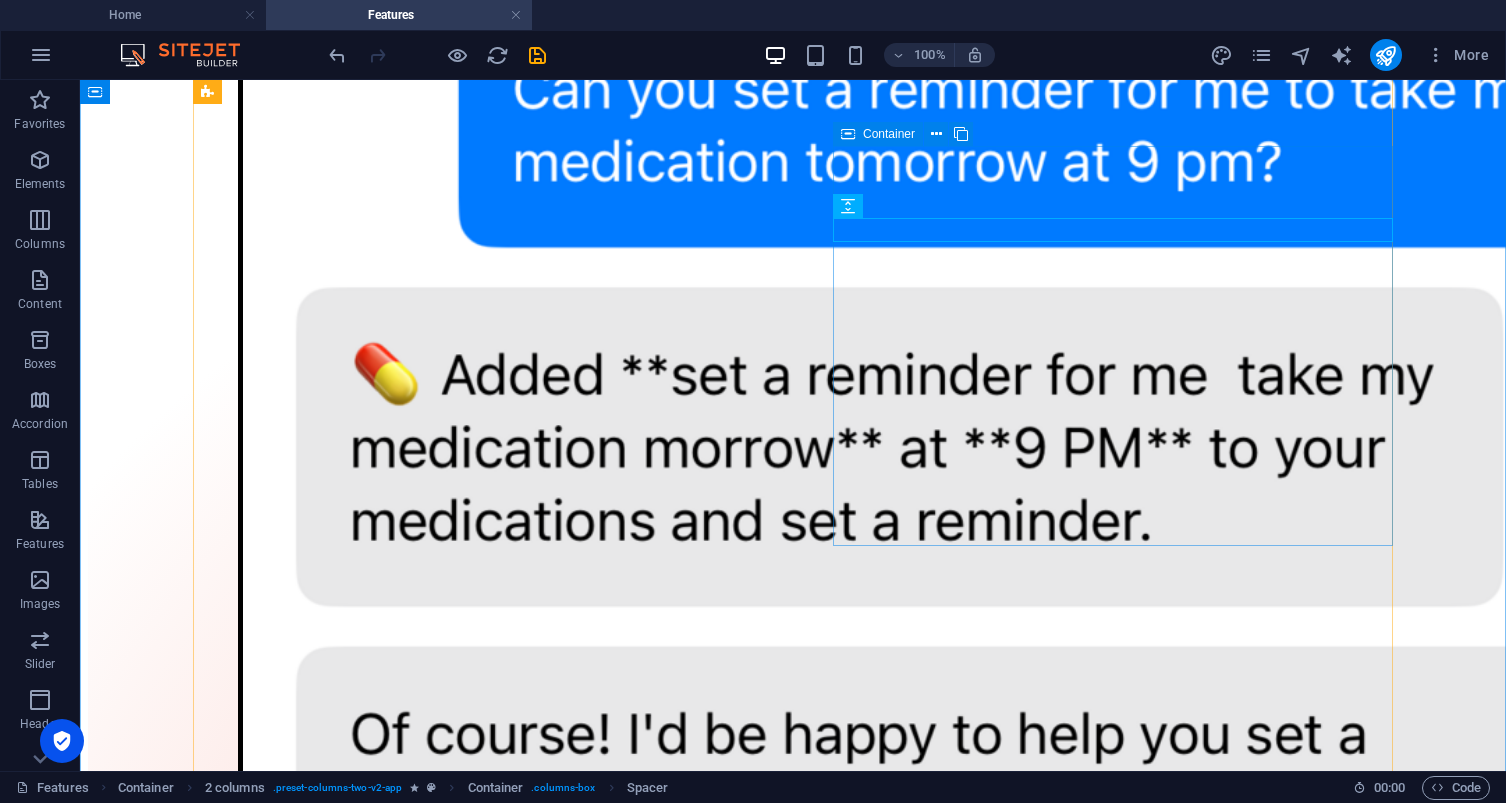click on "Goal setting and tracking Lorem ipsum dolor sit amet consectetur eget maecenas sapien fusce egestas risus purus suspendisse turpis. Lorem ipsum dolor sit amet consectetur eget maecenas sapien fusce egestas risus purus suspendisse turpis Lorem ipsum dolor sit amet consectetur eget maecenas sapien fusce egestas risus purus suspendisse turpis. Lorem ipsum dolor sit amet consectetur eget maecenas sapien fusce egestas risus purus suspendisse turpis." at bounding box center [793, 4301] 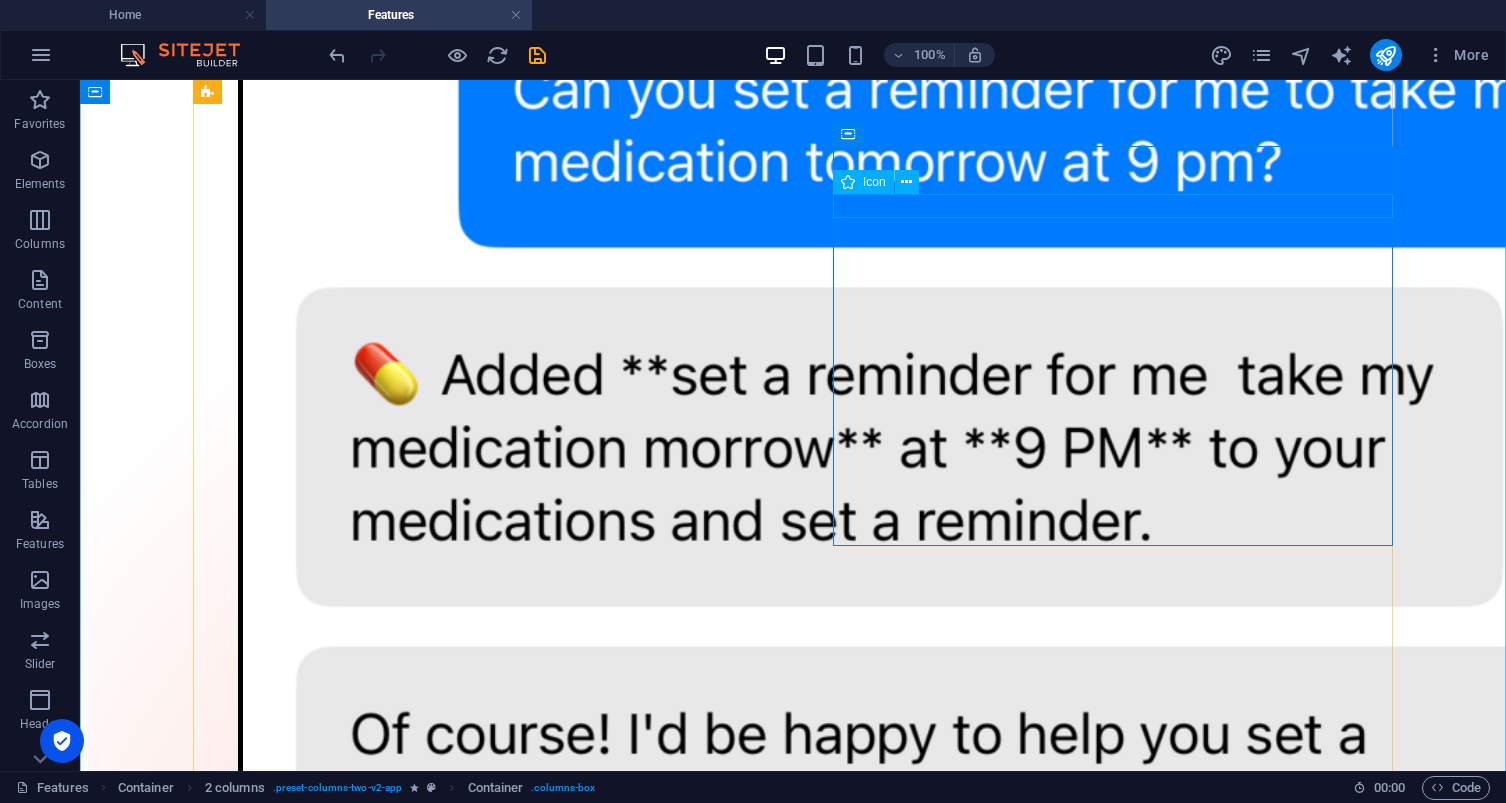 click at bounding box center [793, 4185] 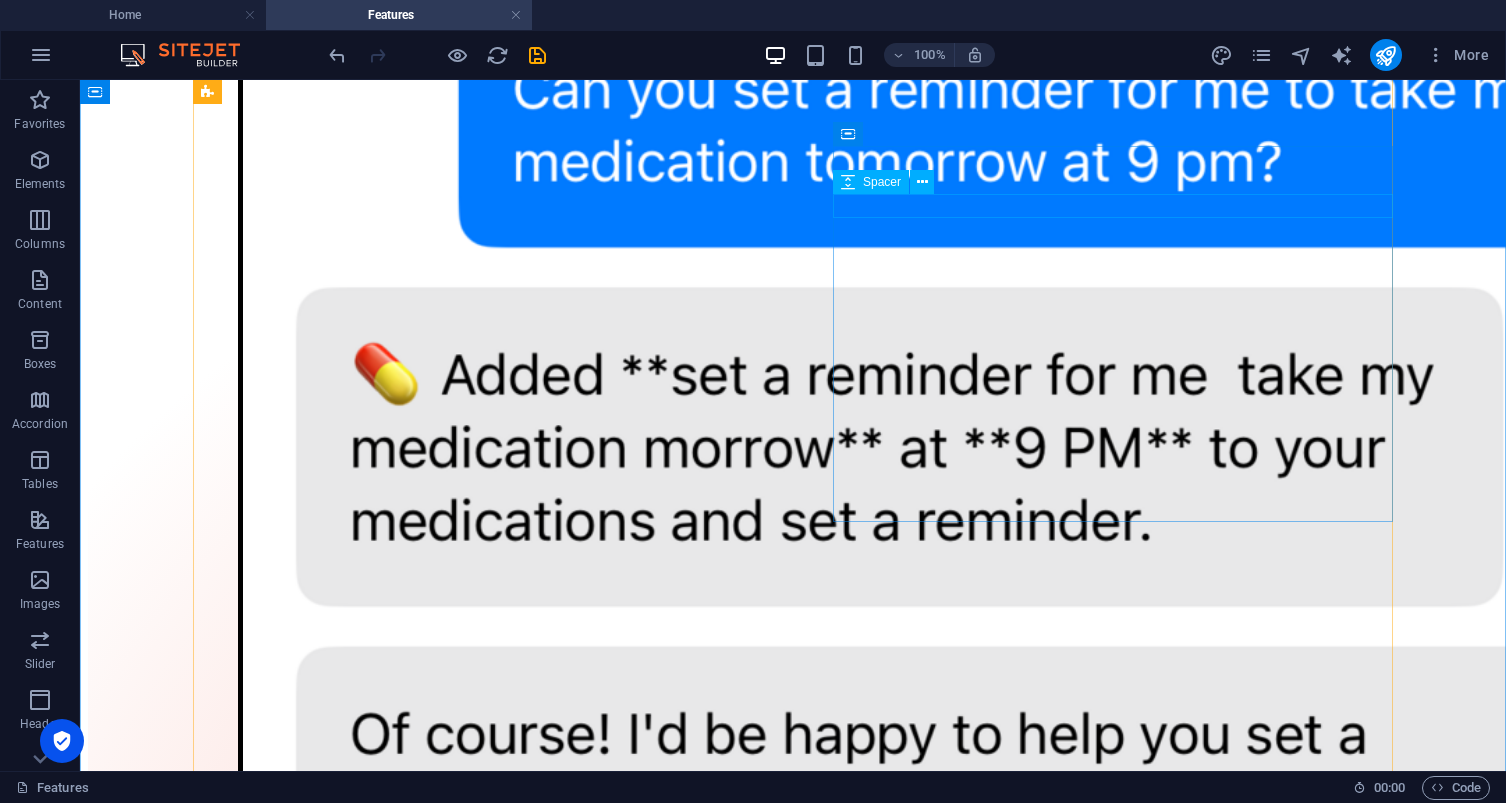click at bounding box center (793, 4183) 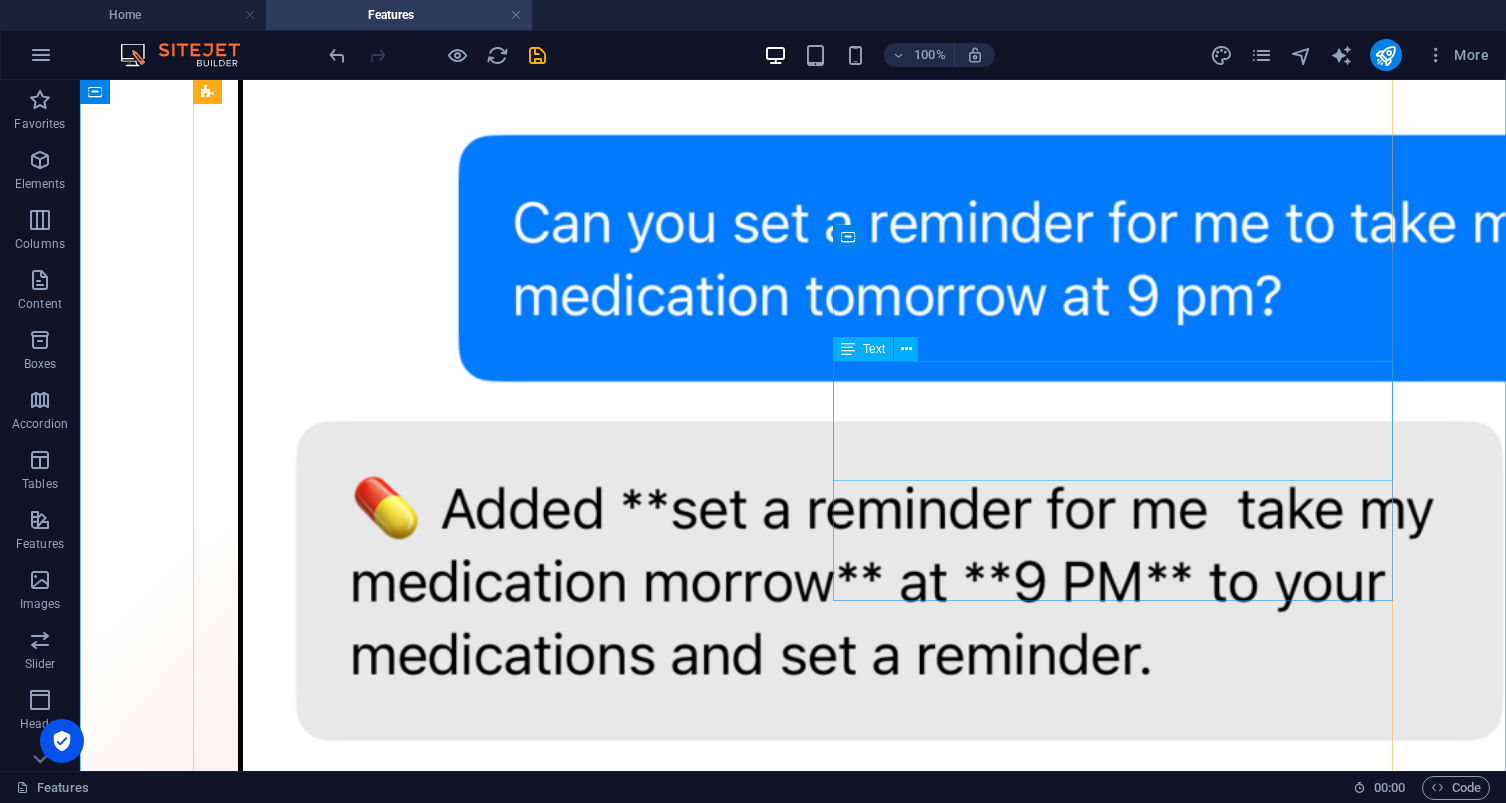 scroll, scrollTop: 1798, scrollLeft: 0, axis: vertical 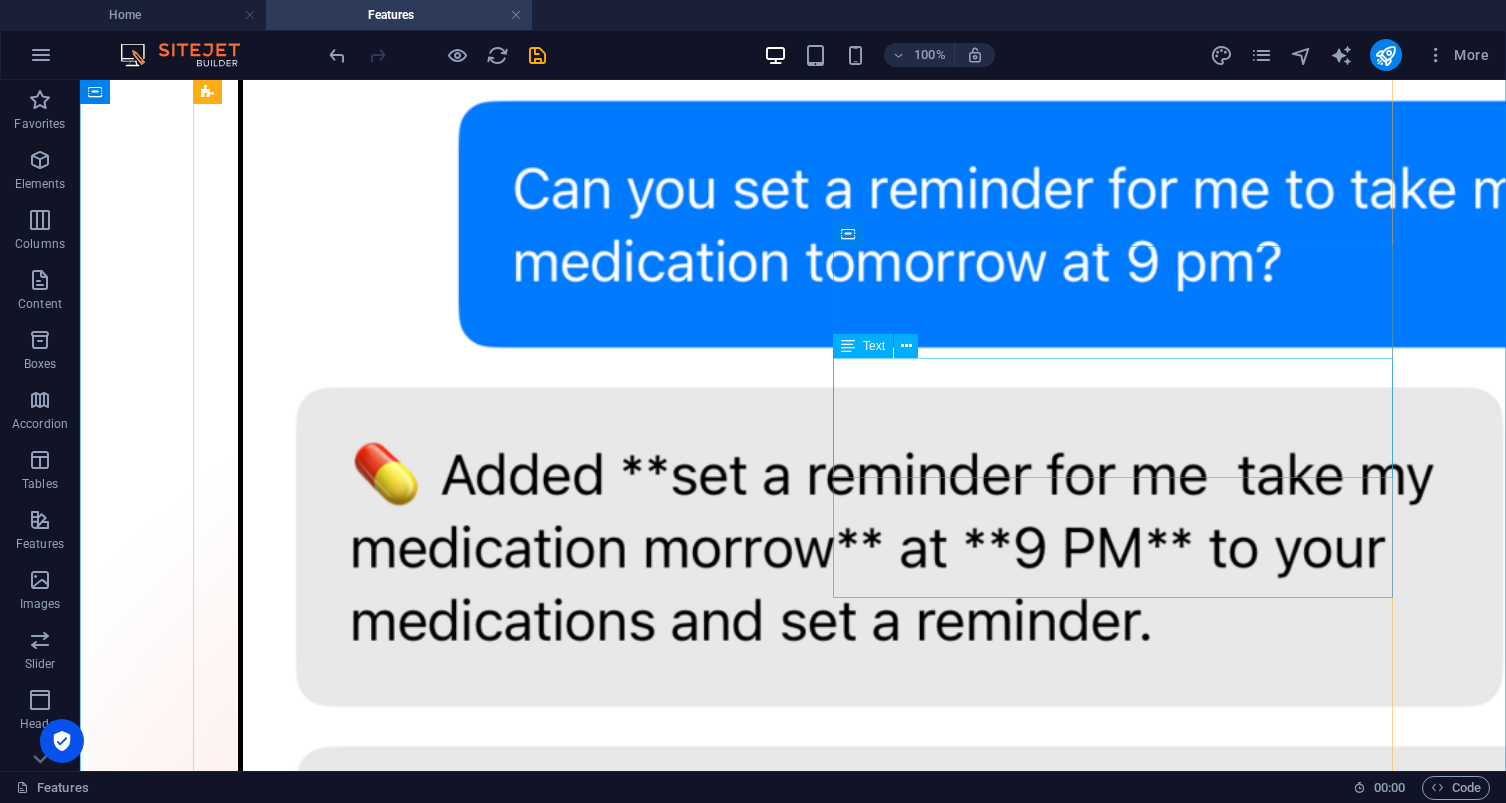 click on "Lorem ipsum dolor sit amet consectetur eget maecenas sapien fusce egestas risus purus suspendisse turpis. Lorem ipsum dolor sit amet consectetur eget maecenas sapien fusce egestas risus purus suspendisse turpis Lorem ipsum dolor sit amet consectetur eget maecenas sapien fusce egestas risus purus suspendisse turpis." at bounding box center (793, 4389) 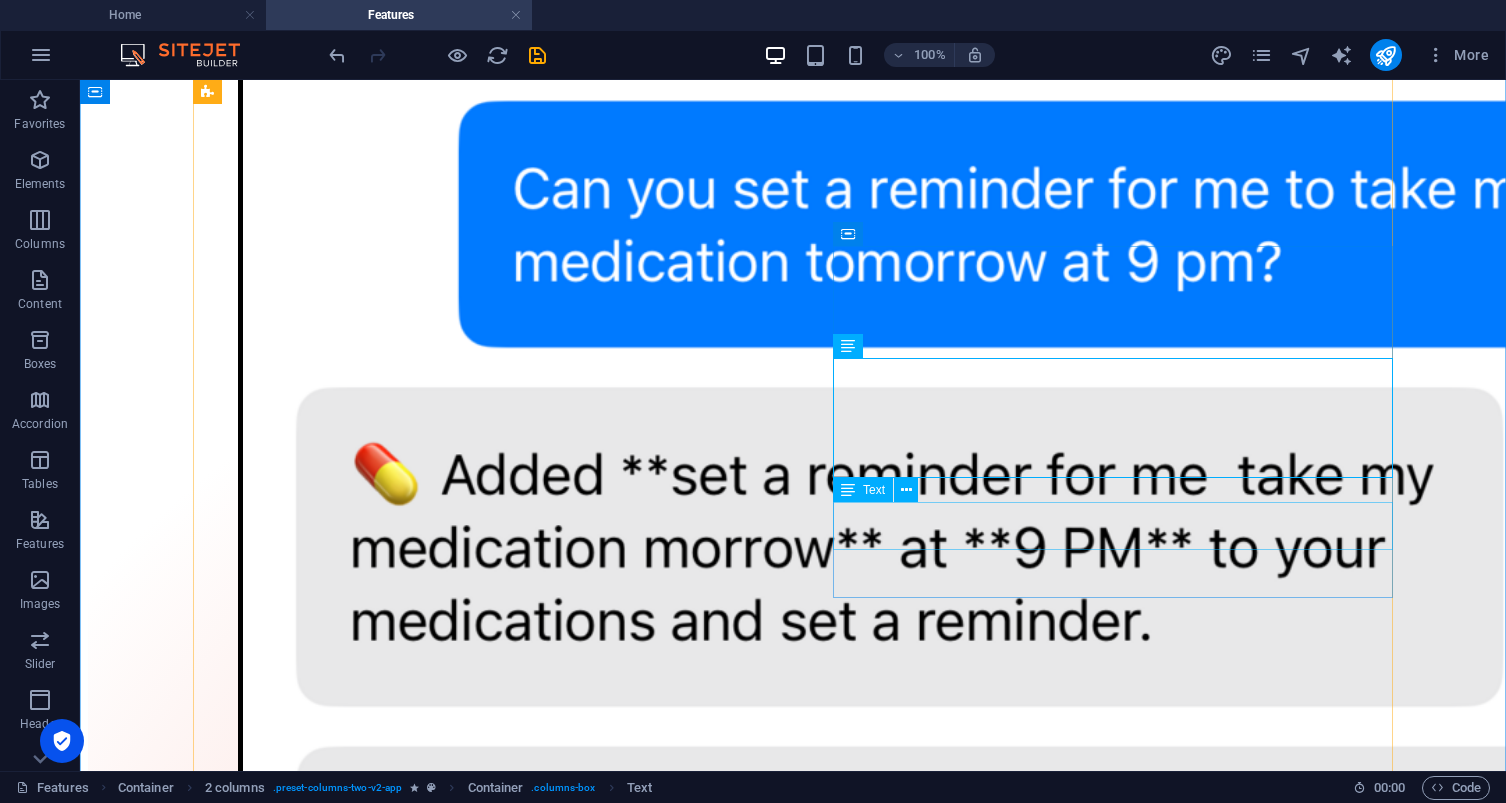 click on "Lorem ipsum dolor sit amet consectetur eget maecenas sapien fusce egestas risus purus suspendisse turpis." at bounding box center [793, 4472] 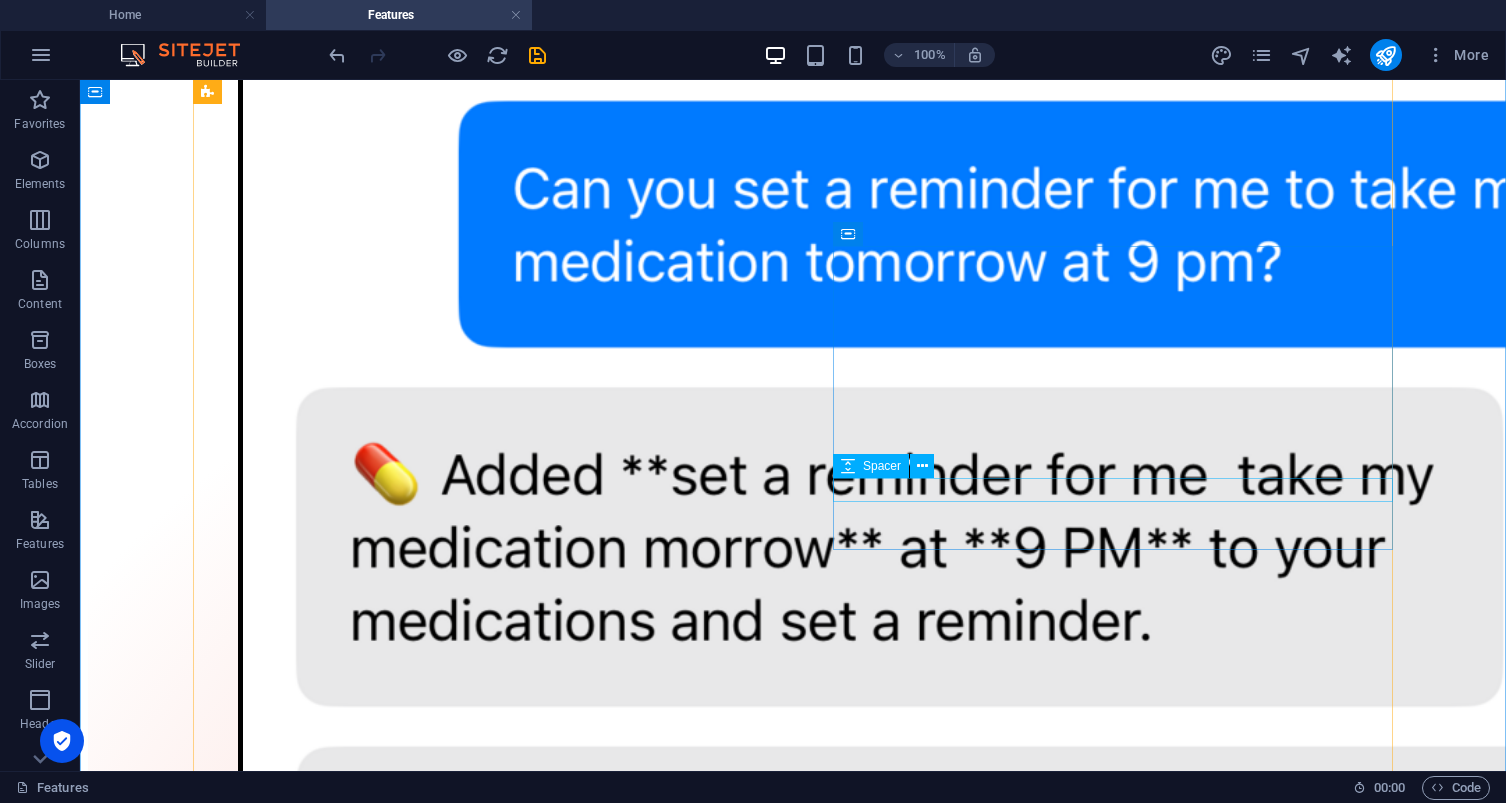 click at bounding box center [793, 4435] 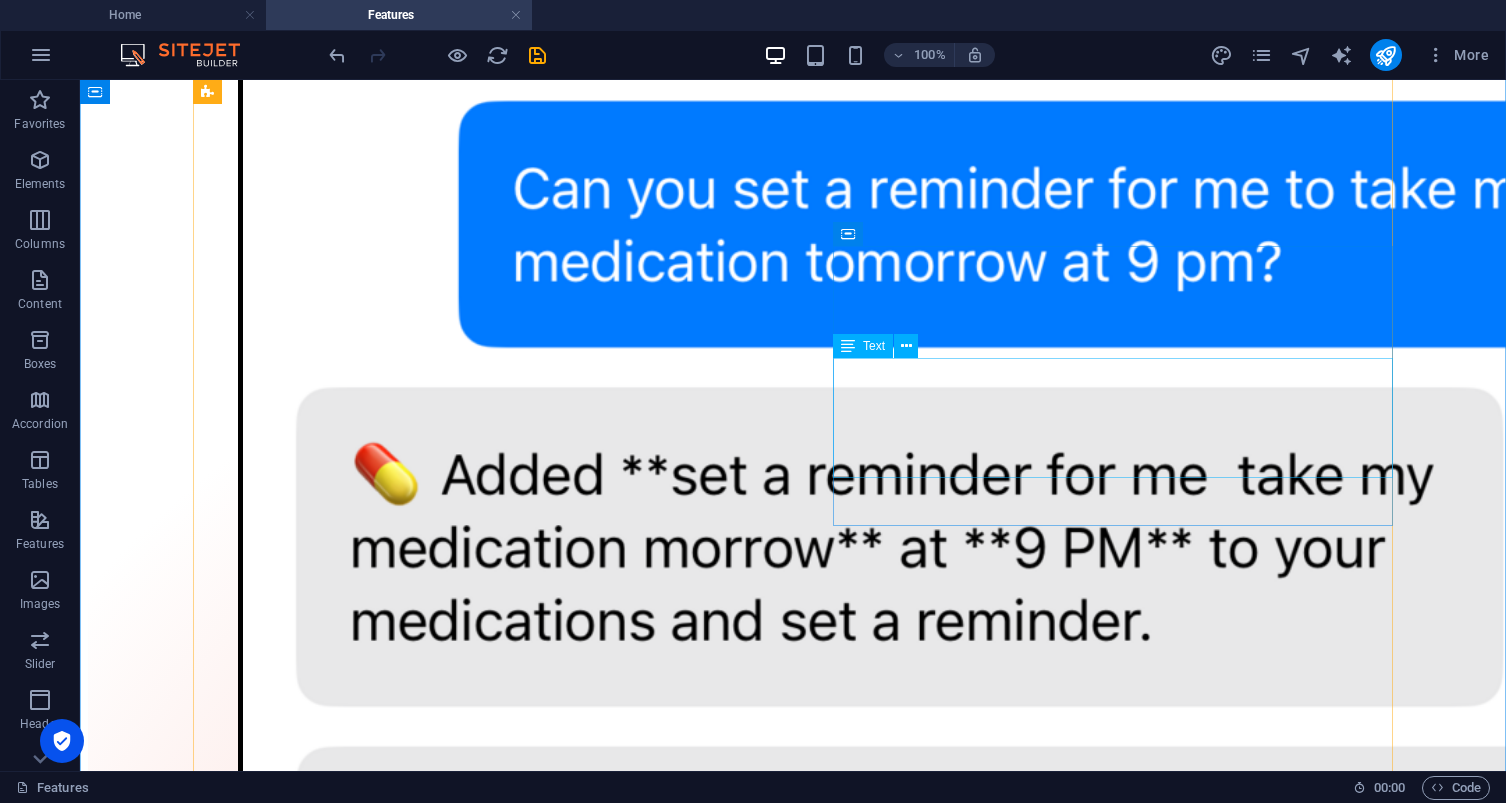click on "Lorem ipsum dolor sit amet consectetur eget maecenas sapien fusce egestas risus purus suspendisse turpis. Lorem ipsum dolor sit amet consectetur eget maecenas sapien fusce egestas risus purus suspendisse turpis Lorem ipsum dolor sit amet consectetur eget maecenas sapien fusce egestas risus purus suspendisse turpis." at bounding box center (793, 4389) 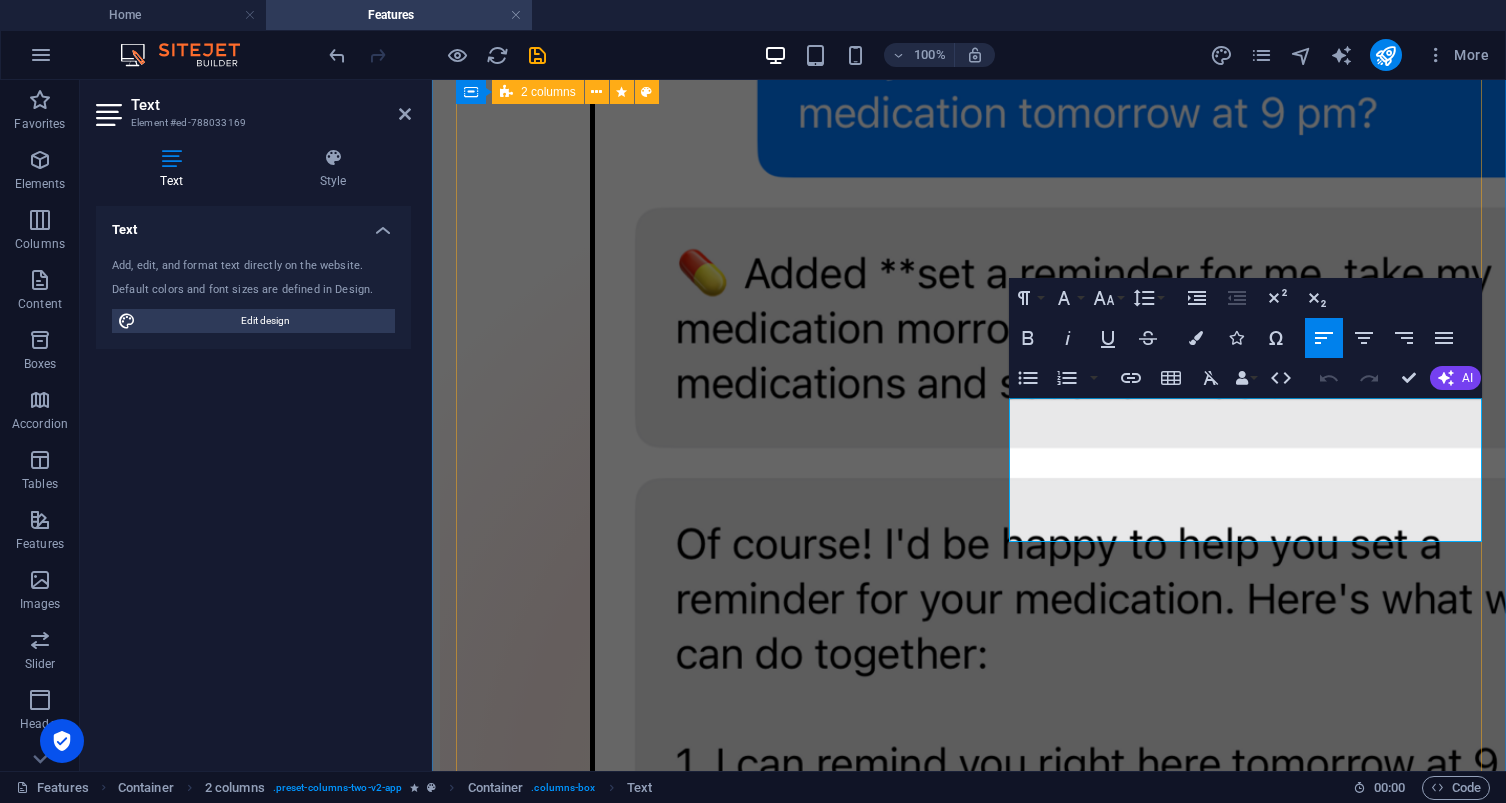 drag, startPoint x: 1236, startPoint y: 528, endPoint x: 991, endPoint y: 368, distance: 292.6175 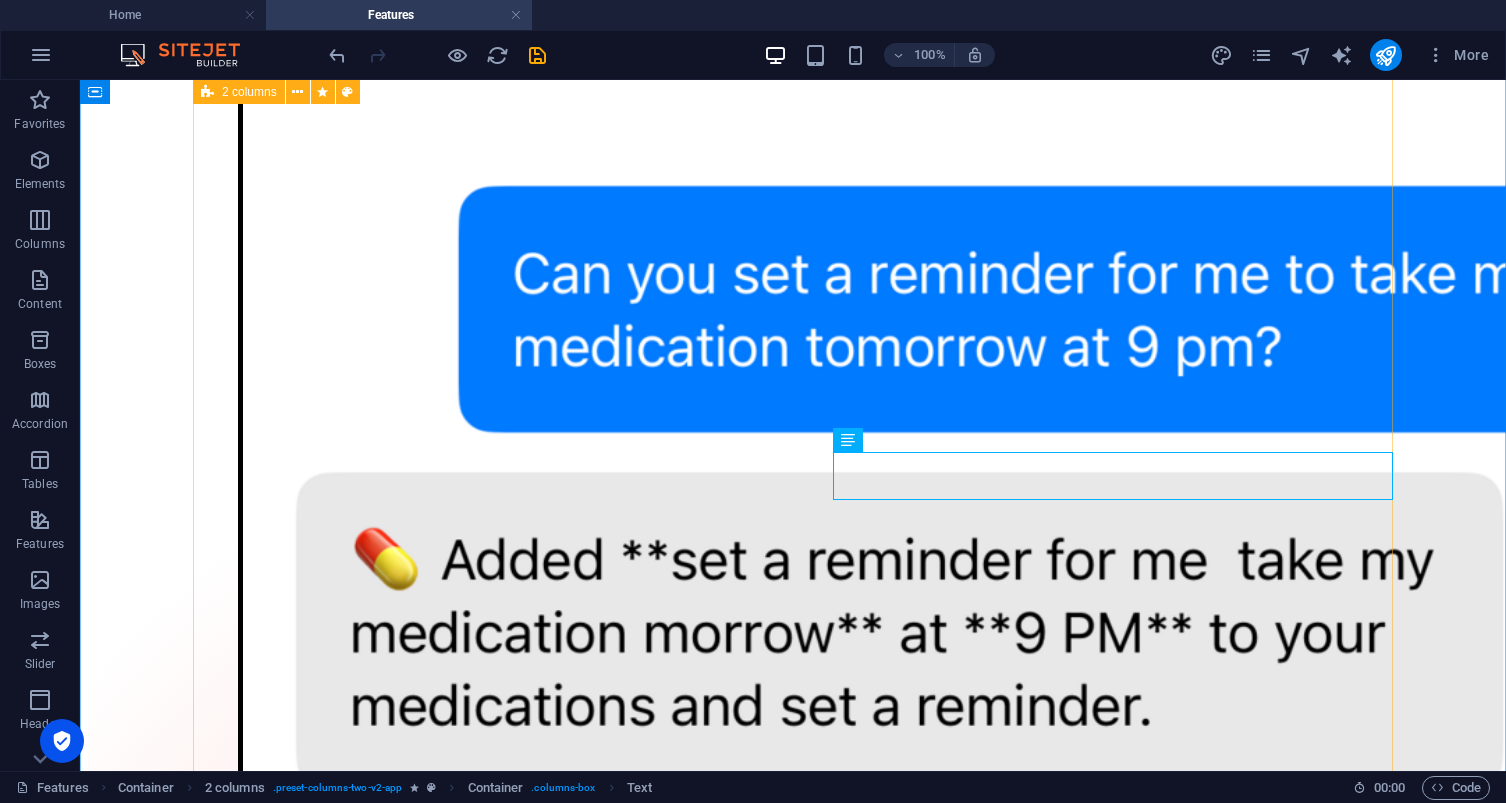 scroll, scrollTop: 1704, scrollLeft: 0, axis: vertical 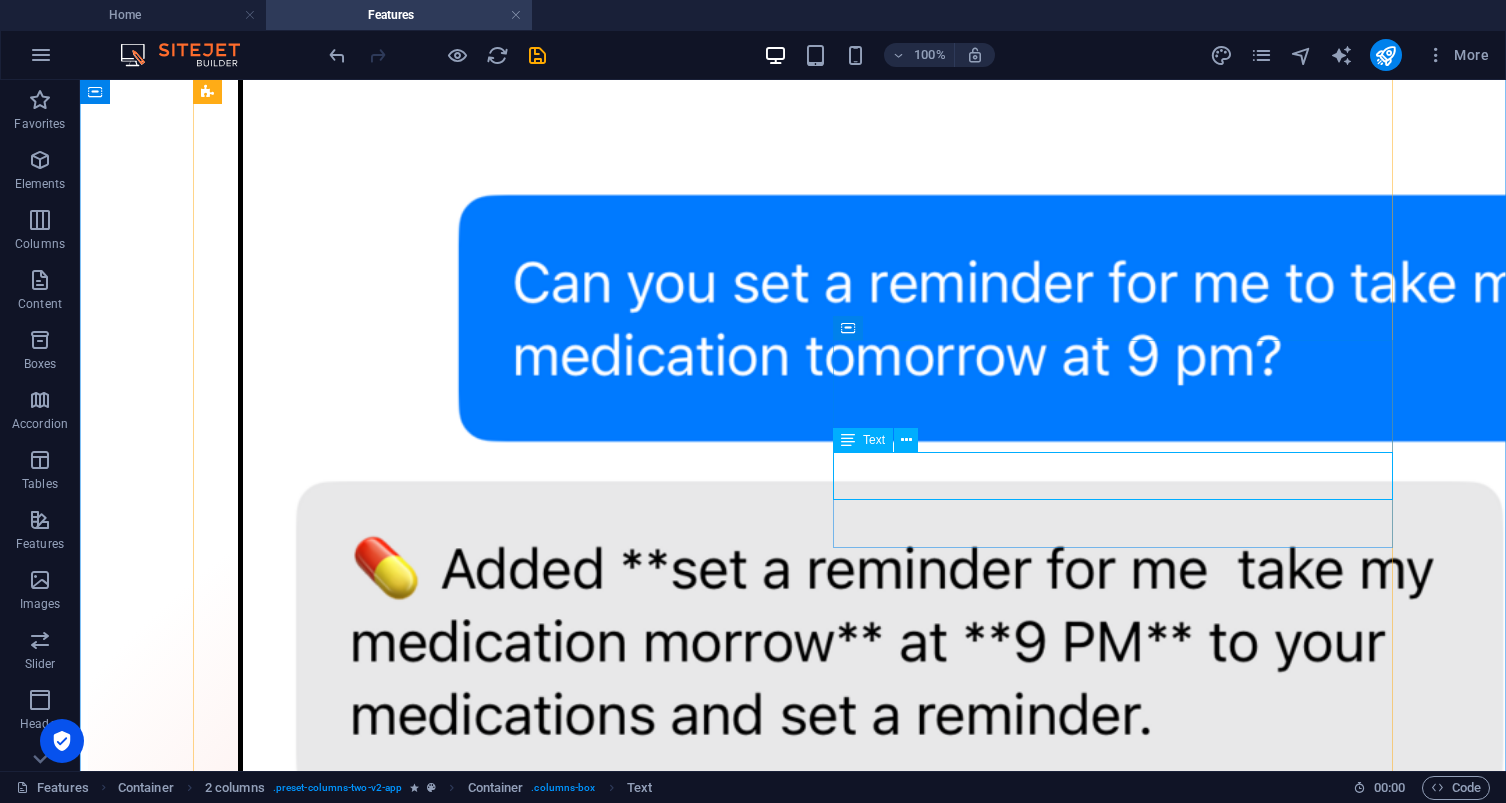 click on "Location Sharing : Keep track of where loved ones are (via Family Map). Peace of Mind : See their position for safety and coordination." at bounding box center [793, 4509] 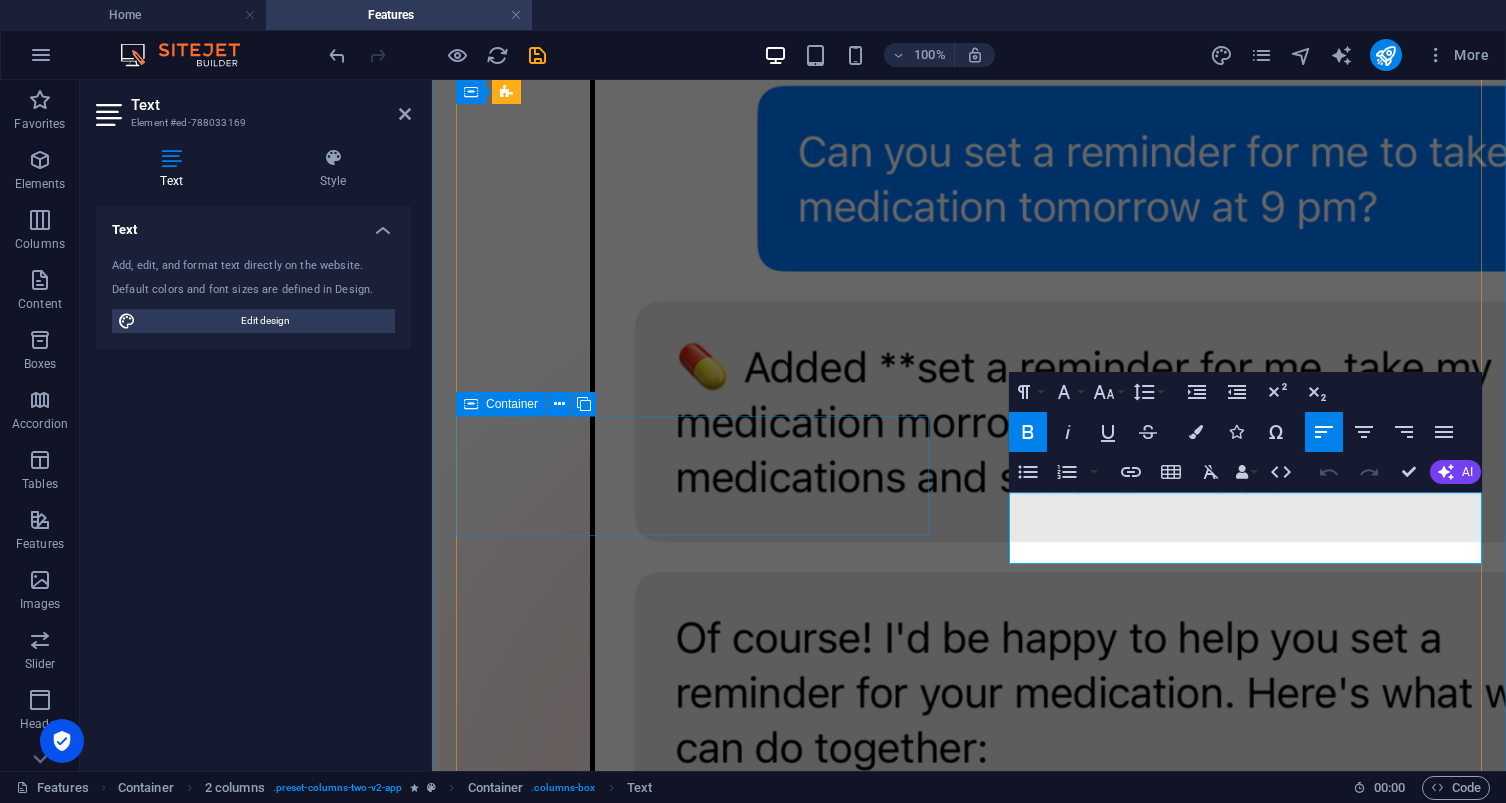 drag, startPoint x: 1480, startPoint y: 554, endPoint x: 899, endPoint y: 498, distance: 583.69257 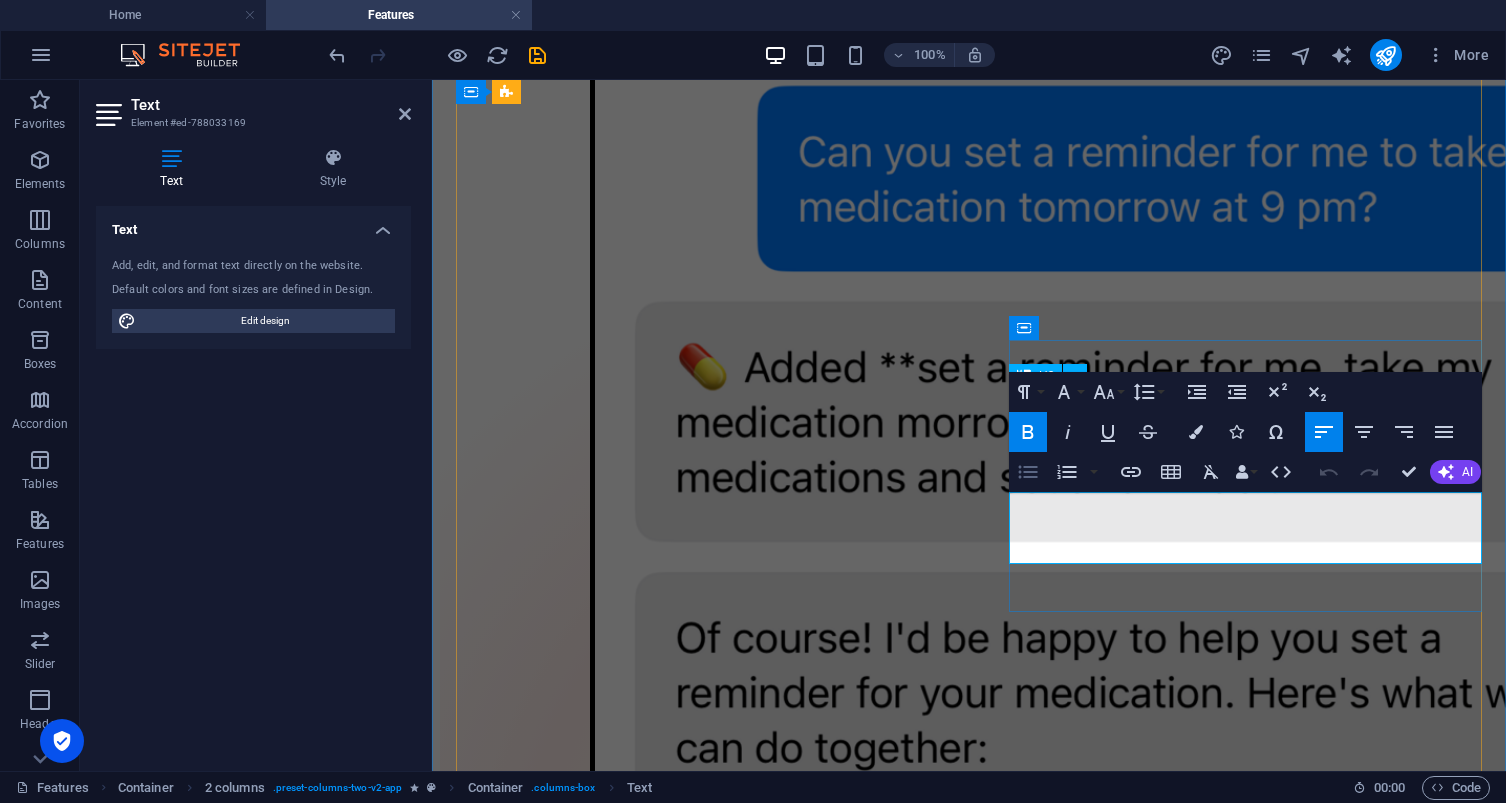 click 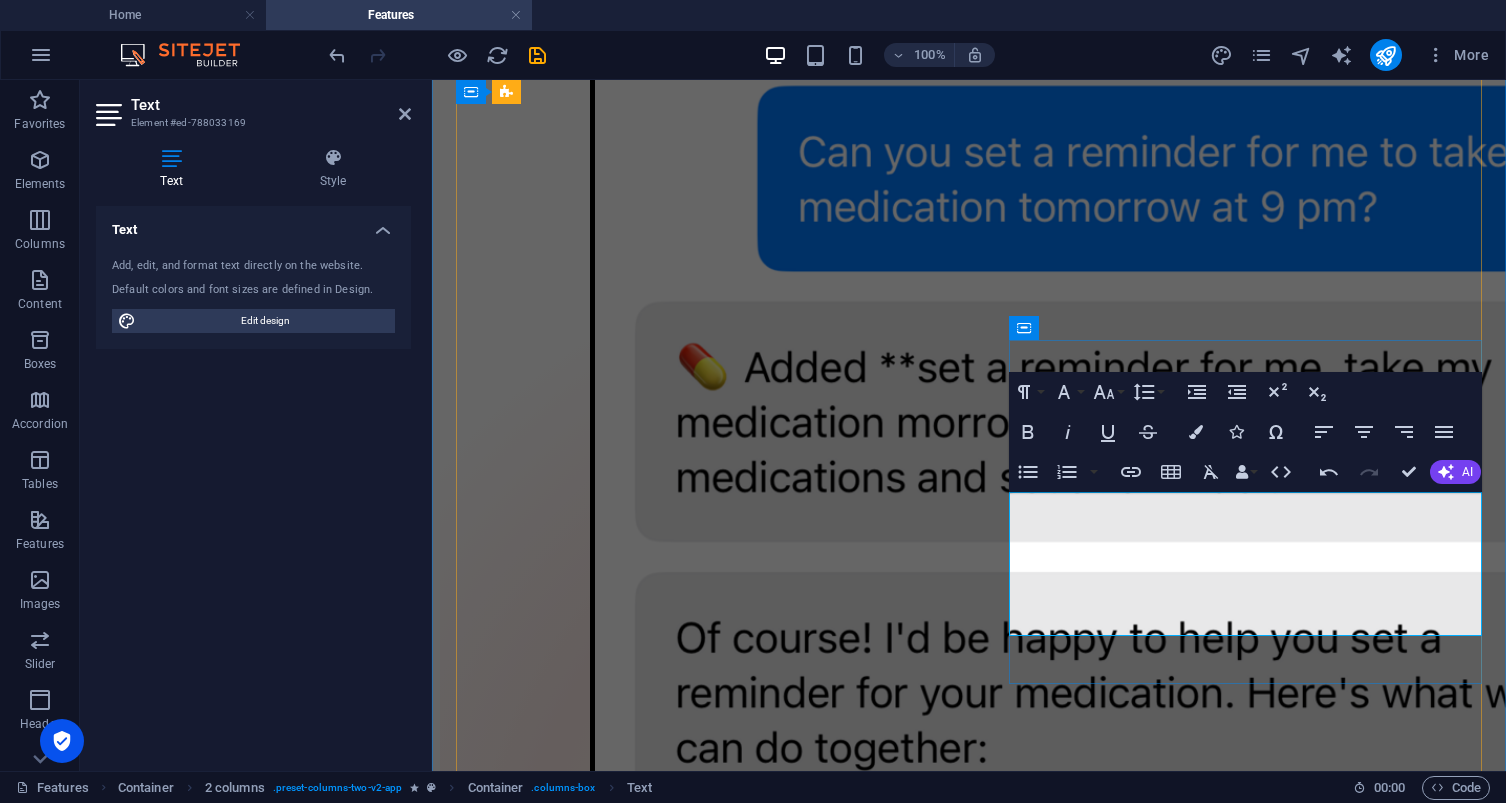 click on "​ Location Sharing : Keep track of where loved ones are (via Family Map). Peace of Mind : See their position for safety and coordination. ​" at bounding box center (969, 3746) 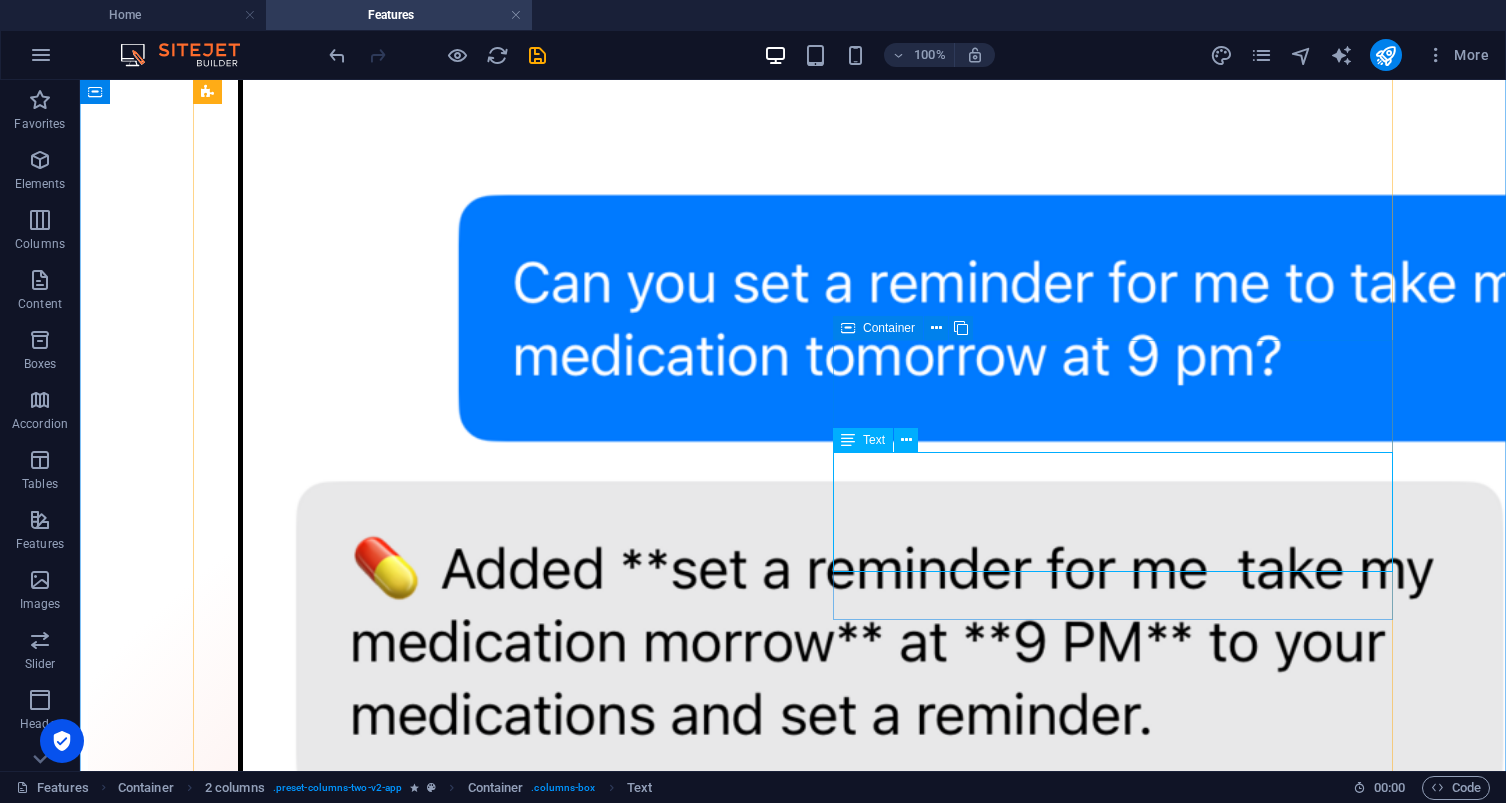 click on "Location Sharing : Keep track of where loved ones are (via Family Map). Peace of Mind : See their position for safety and coordination." at bounding box center [793, 4491] 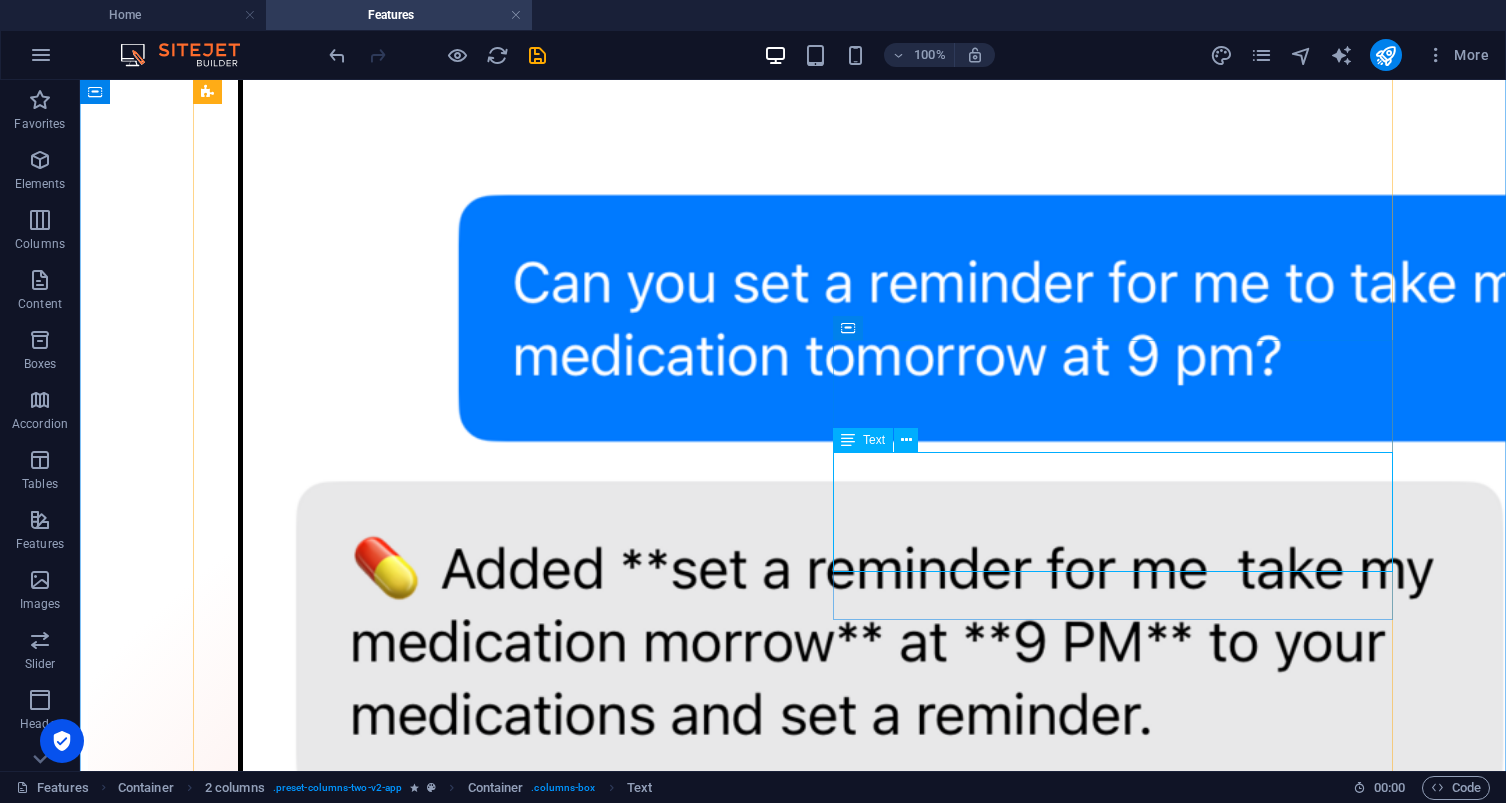 click on "Location Sharing : Keep track of where loved ones are (via Family Map). Peace of Mind : See their position for safety and coordination." at bounding box center [793, 4491] 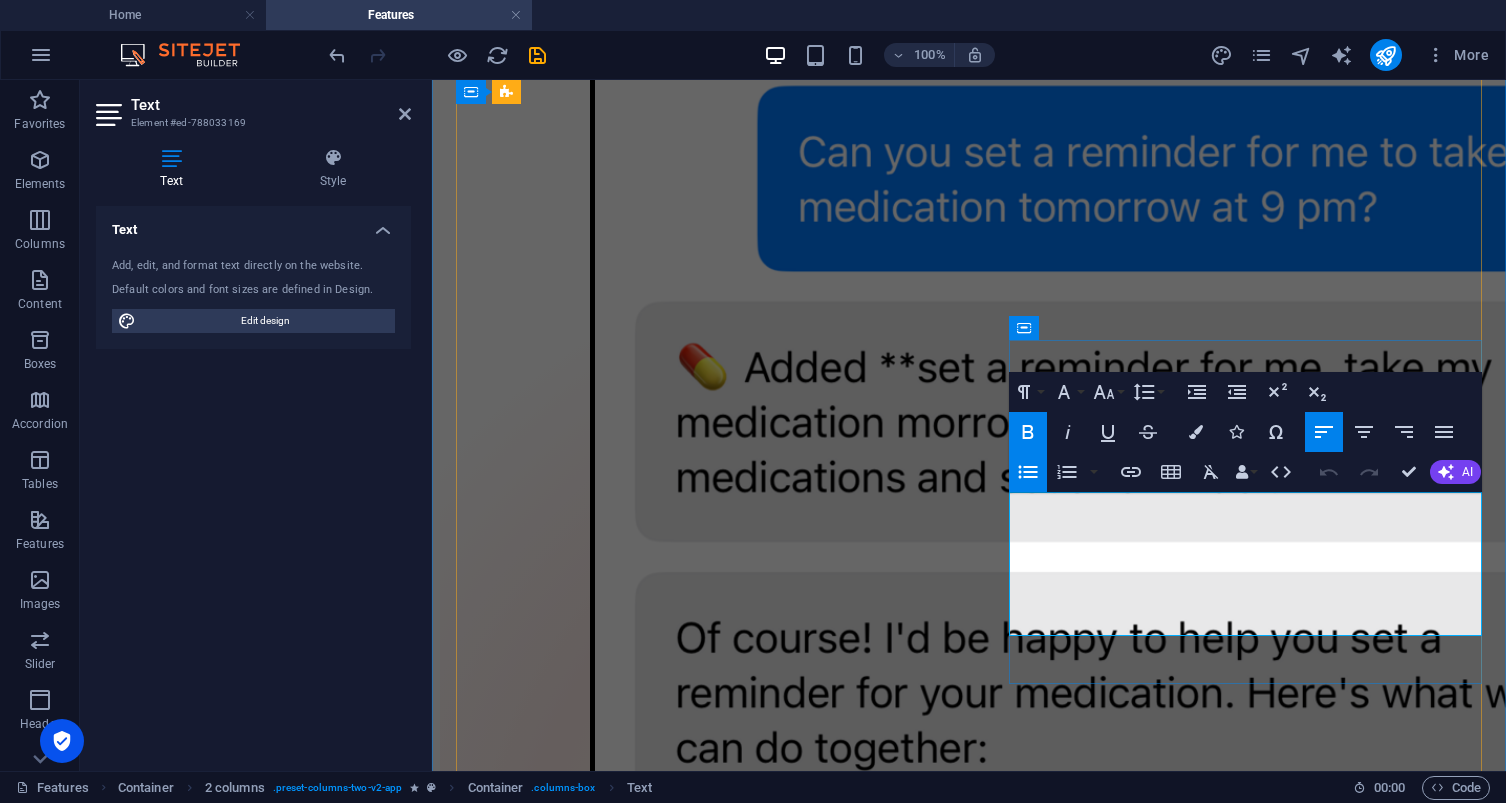 click on "Location Sharing : Keep track of where loved ones are (via Family Map). Peace of Mind : See their position for safety and coordination." at bounding box center (969, 3746) 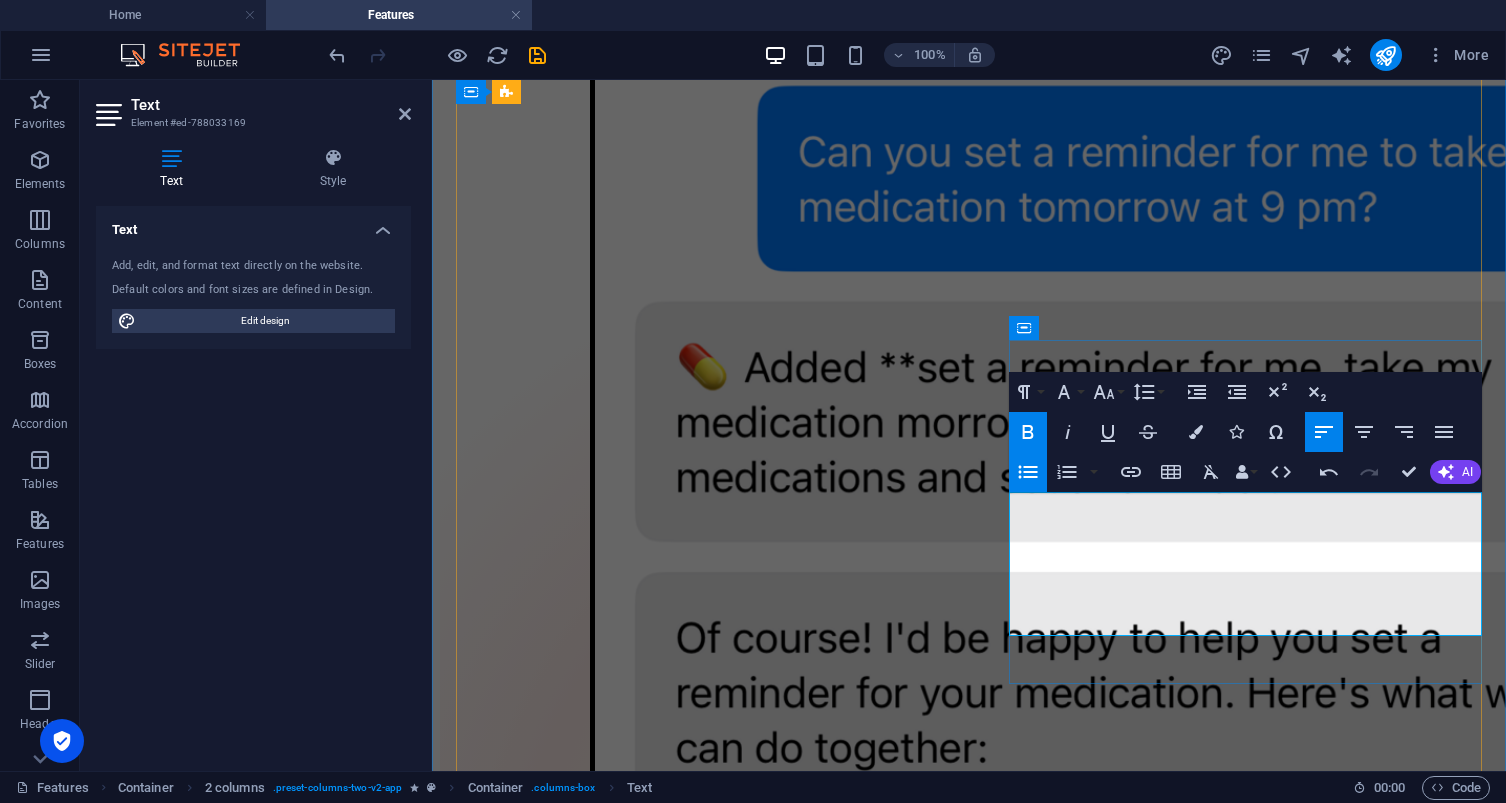 click on "Location Sharing" at bounding box center (539, 3728) 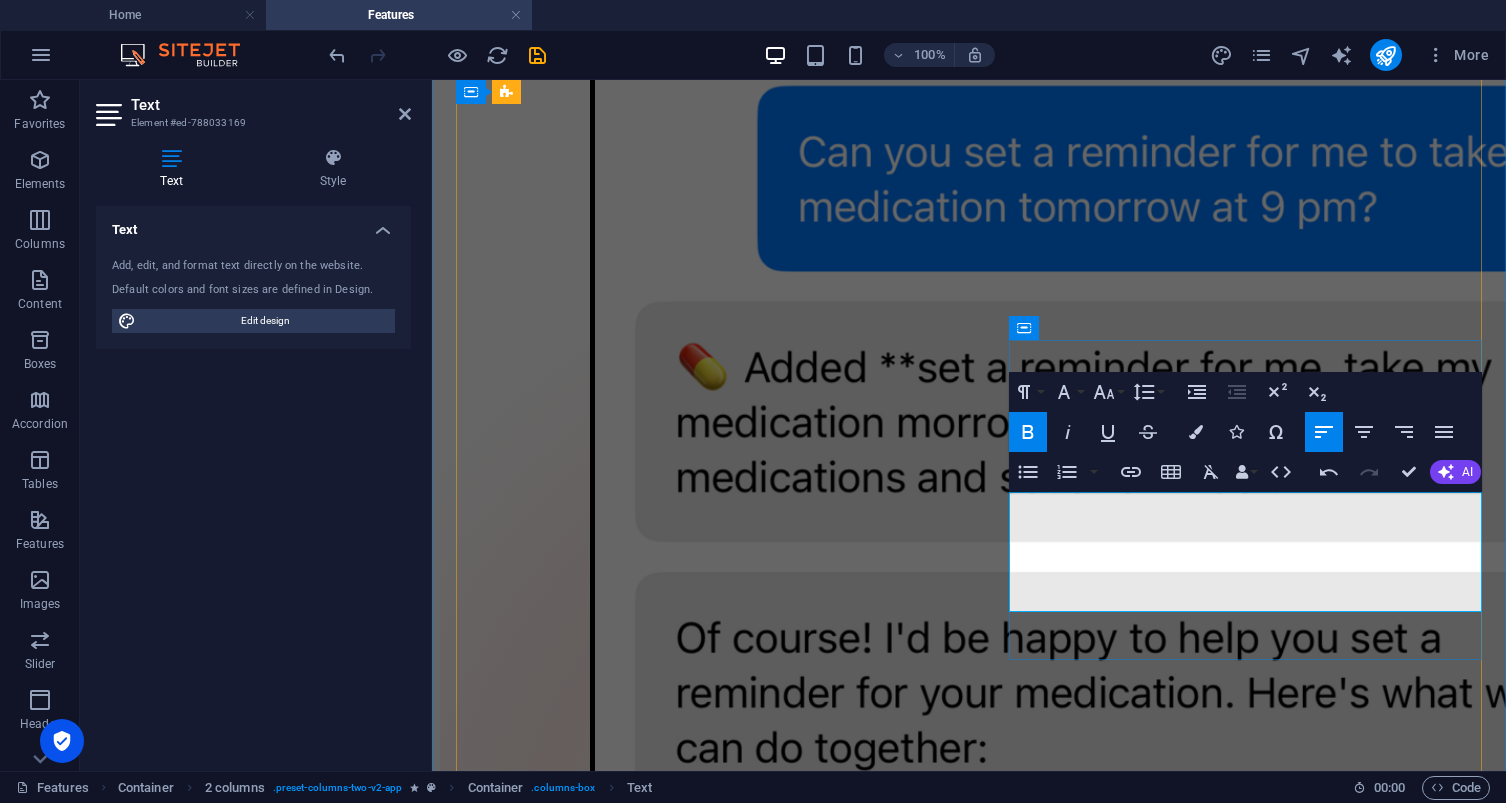 click on "Peace of Mind" at bounding box center (529, 3762) 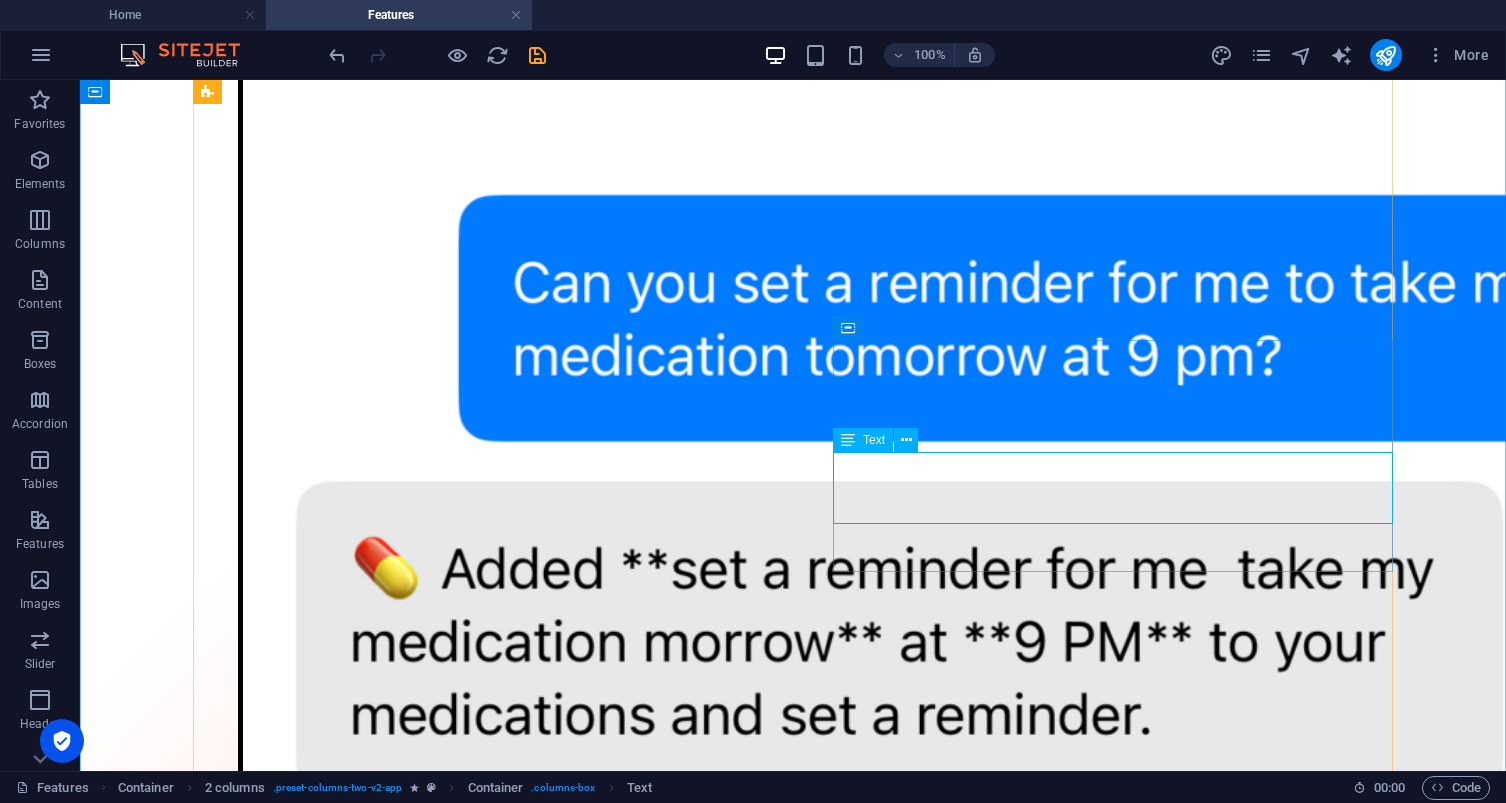 click on "Location Sharing : Keep track of where loved ones are (via Family Map). Peace of Mind : See their position for safety and coordination." at bounding box center [793, 4508] 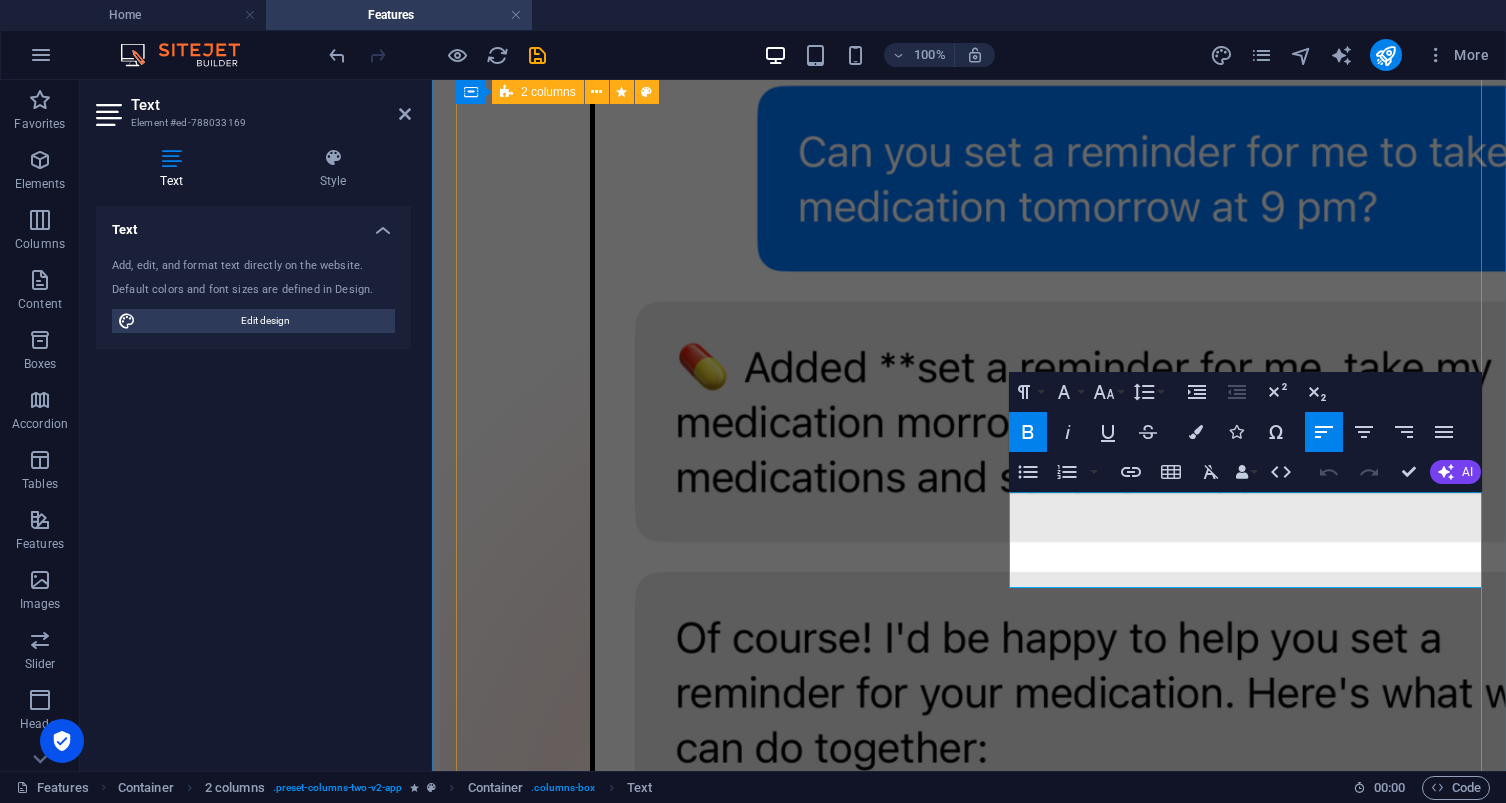 click on "💊 Health Assistant Conversational AI Chat : Ask questions, get health tips, or create tasks by simply messaging the assistant. Smart Task Creation : The assistant can automatically add   medications,   appointments, or   exercises   based on what you say (e.g., “Remind me to take my medicine at 9 pm”). Multiple Chat Threads : Keep separate conversations with the assistant for different topics. 🗓️ Task Reminders & Daily Motivation Smart Reminders : Get notified when it's time for medications, appointments, or exercise. Easy Scheduling : Add doctor visits, therapy, or workouts with just a few taps. Daily To-Do Lists : View your personalized list of appointments and exercises each day. Progress Tracking : See a live completion ring and percentage for your daily health tasks. Motivational Confetti : Celebrate your wins with fun animations when you finish everything! Goal setting and tracking Location Sharing : Keep track of where loved ones are (via Family Map). Peace of Mind Easy 0rganisation" at bounding box center [969, 2131] 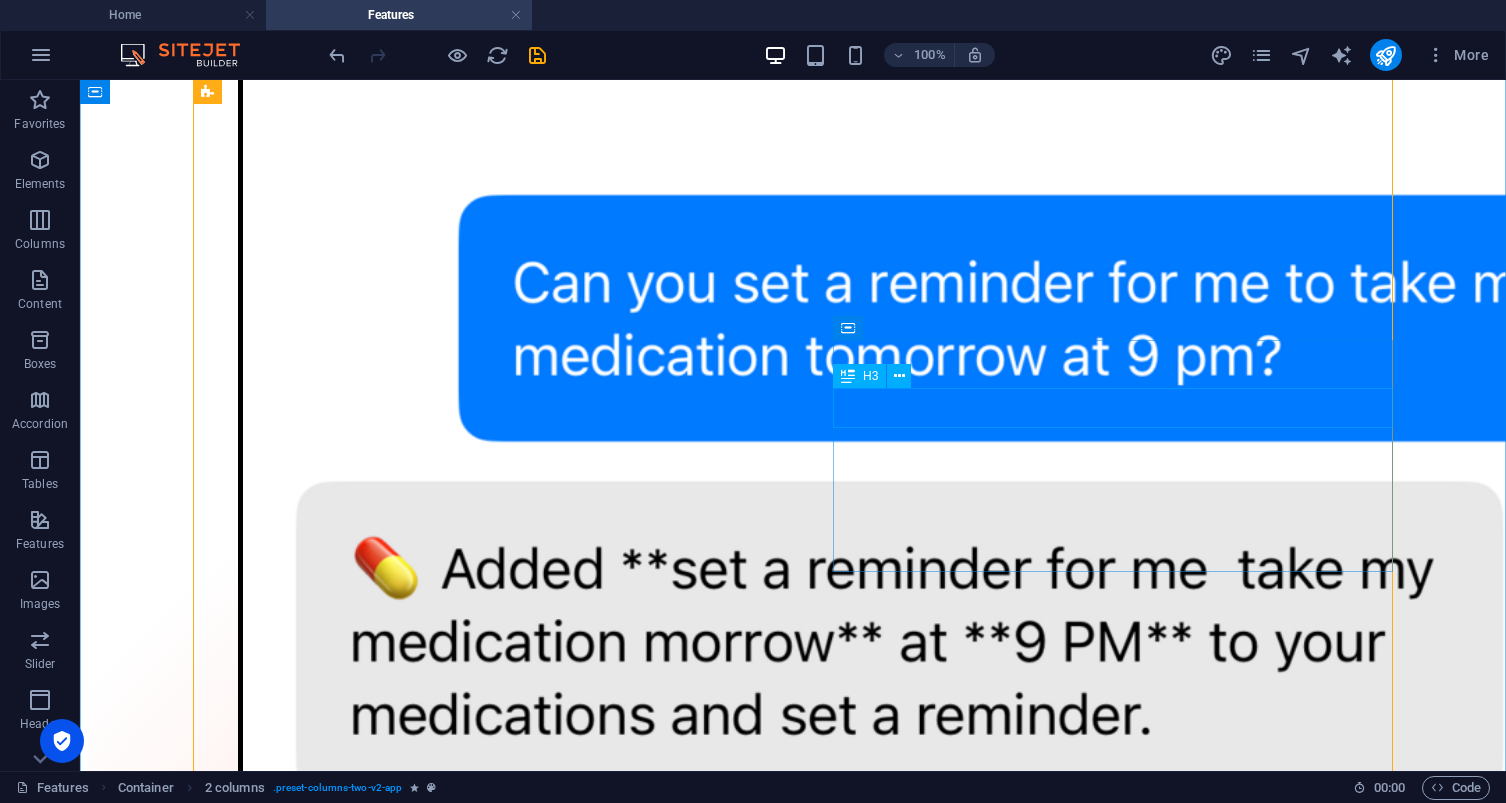 click on "Goal setting and tracking" at bounding box center [793, 4395] 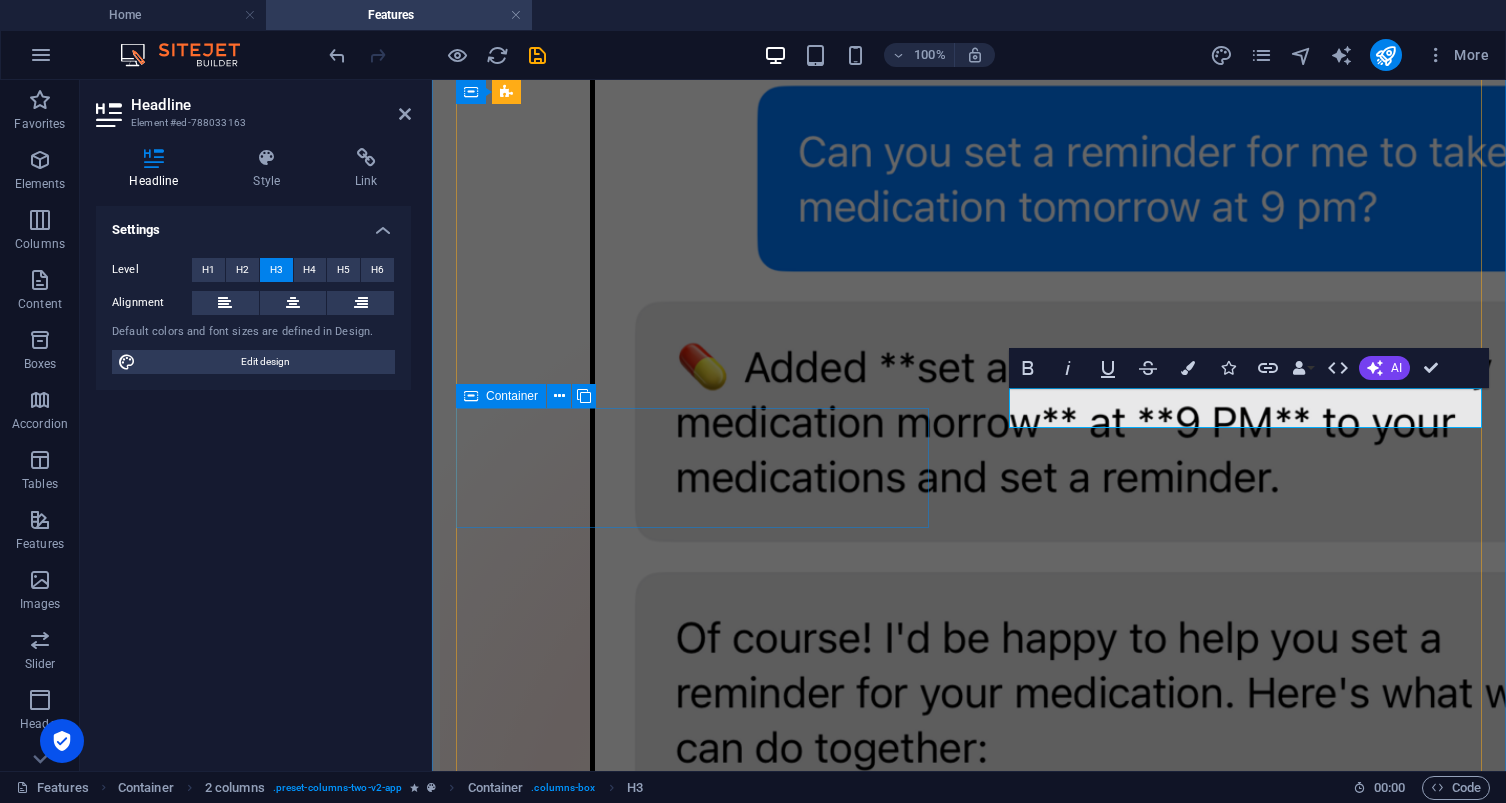 click at bounding box center [969, 3458] 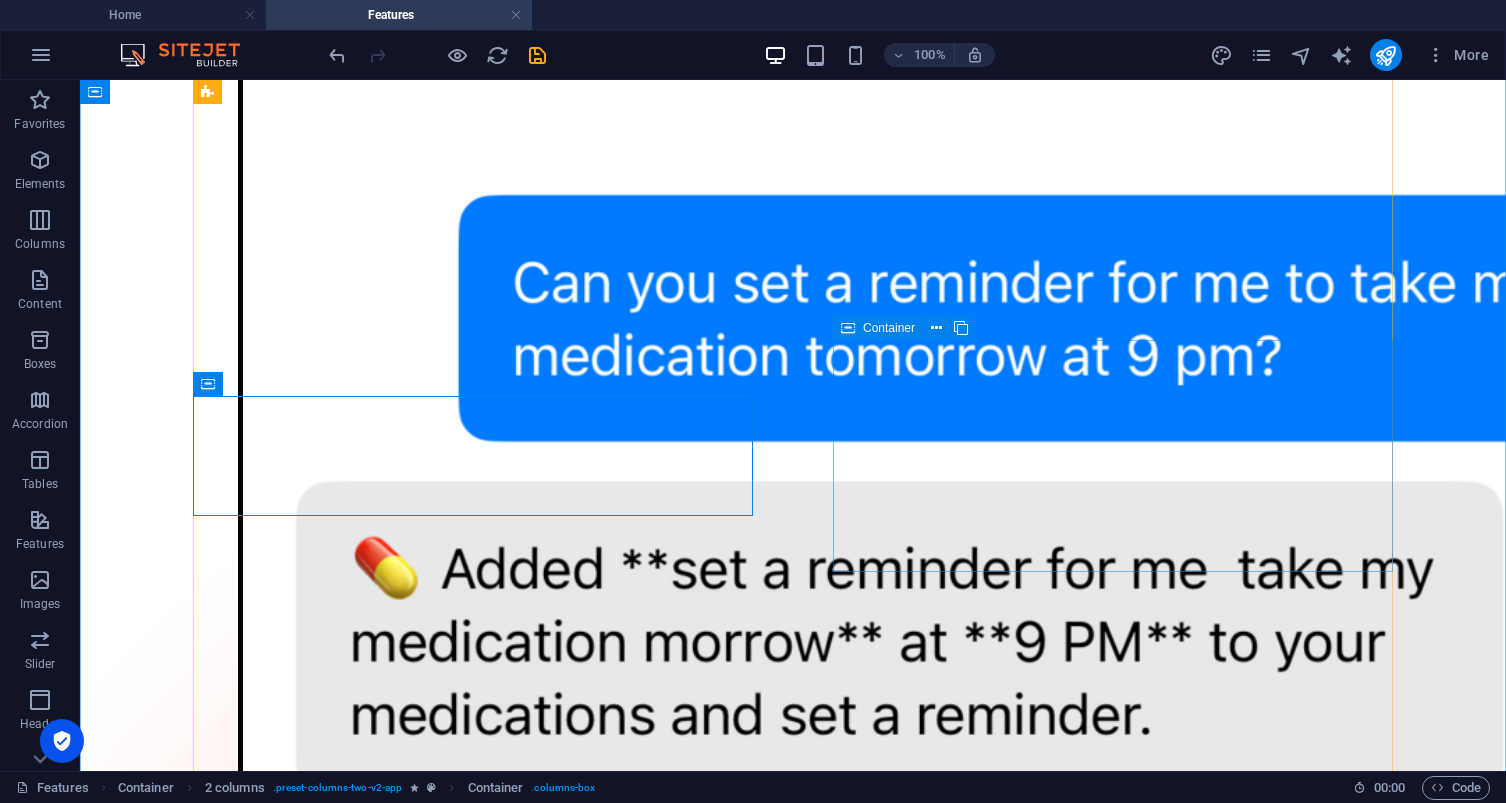 click on "Location Sharing : Keep track of where loved ones are (via Family Map). Peace of Mind : See their position for safety and coordination." at bounding box center (793, 4508) 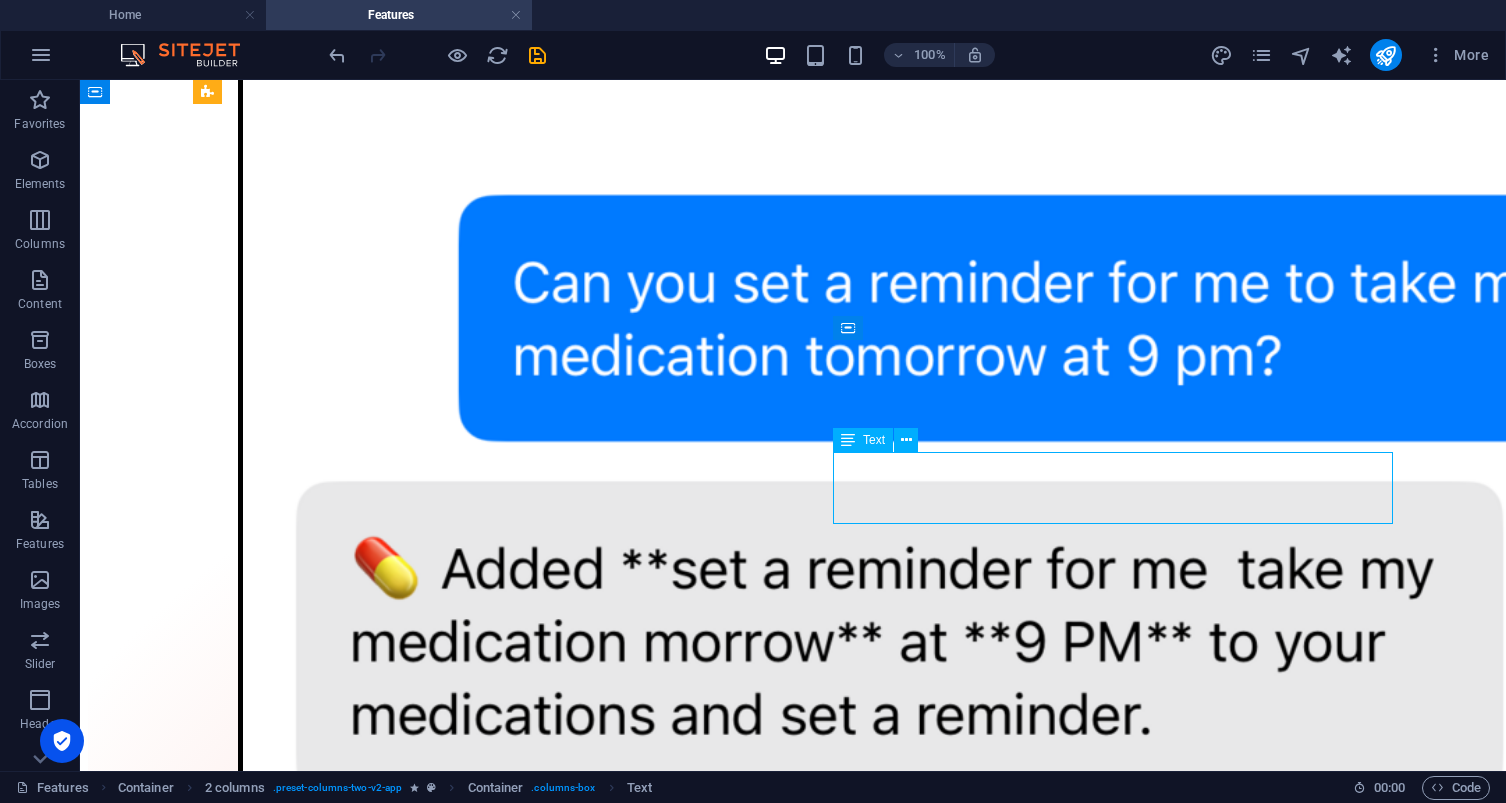 click on "Location Sharing : Keep track of where loved ones are (via Family Map). Peace of Mind : See their position for safety and coordination." at bounding box center [793, 4508] 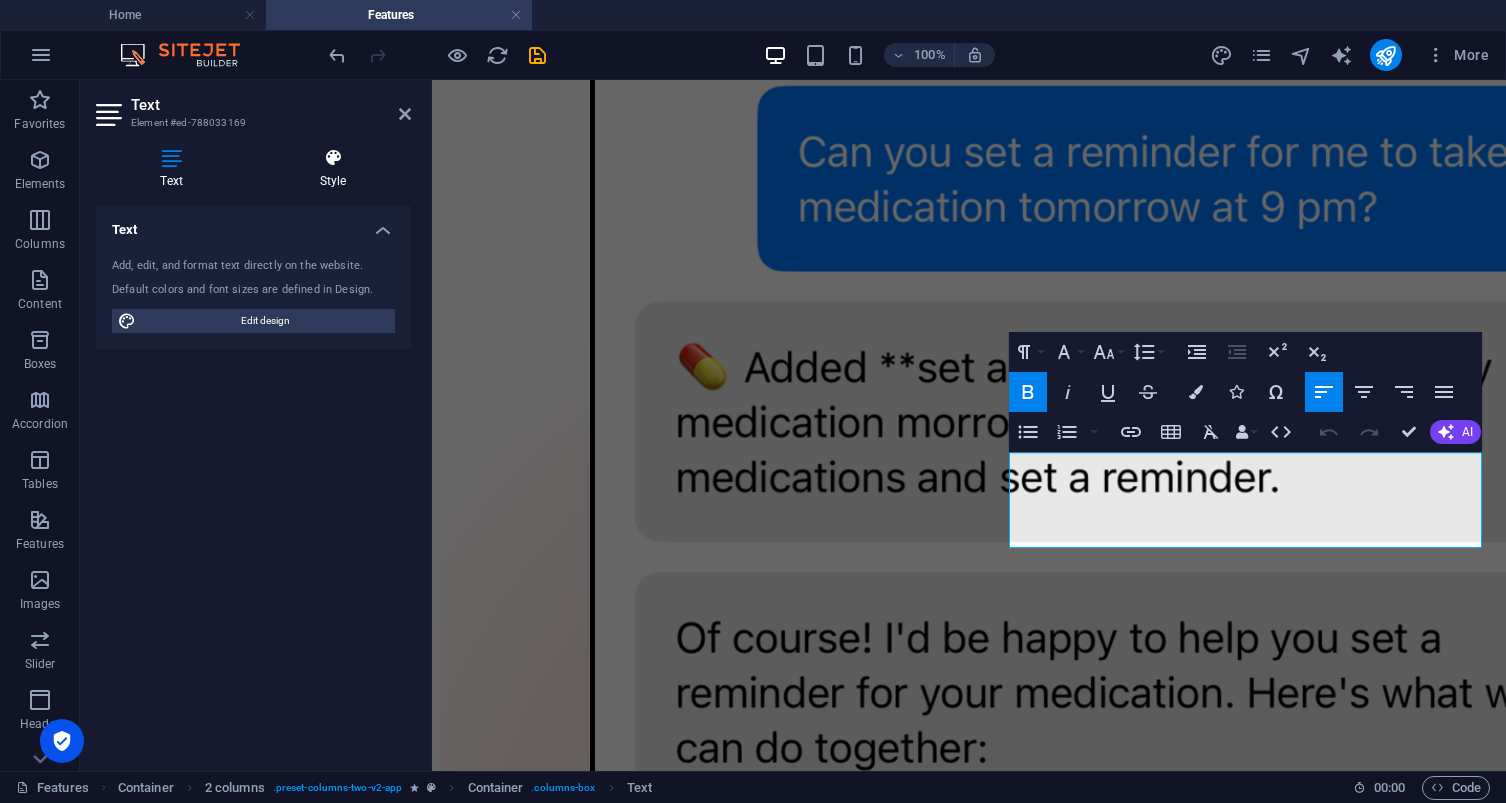 click at bounding box center (333, 158) 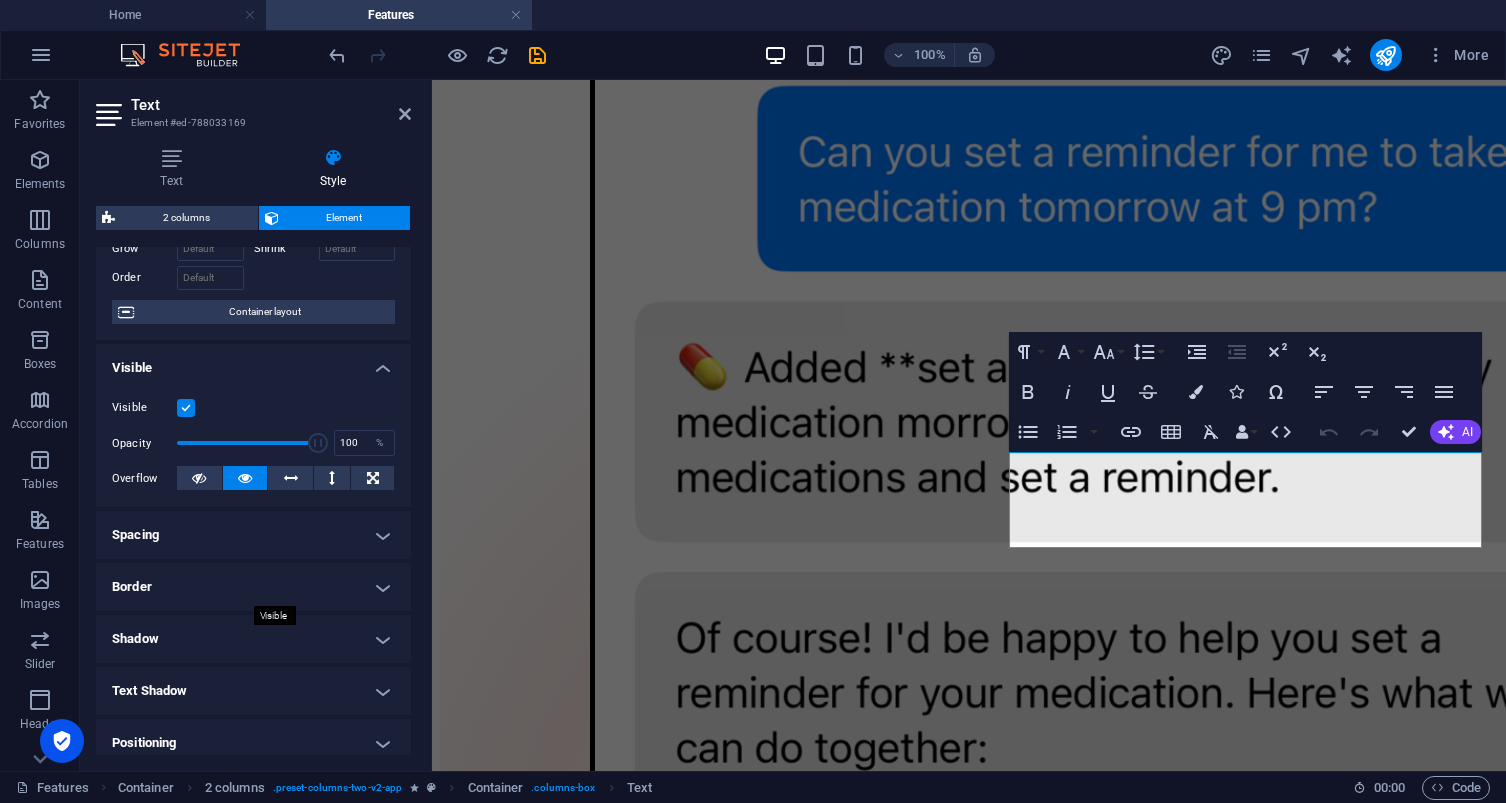 scroll, scrollTop: 142, scrollLeft: 0, axis: vertical 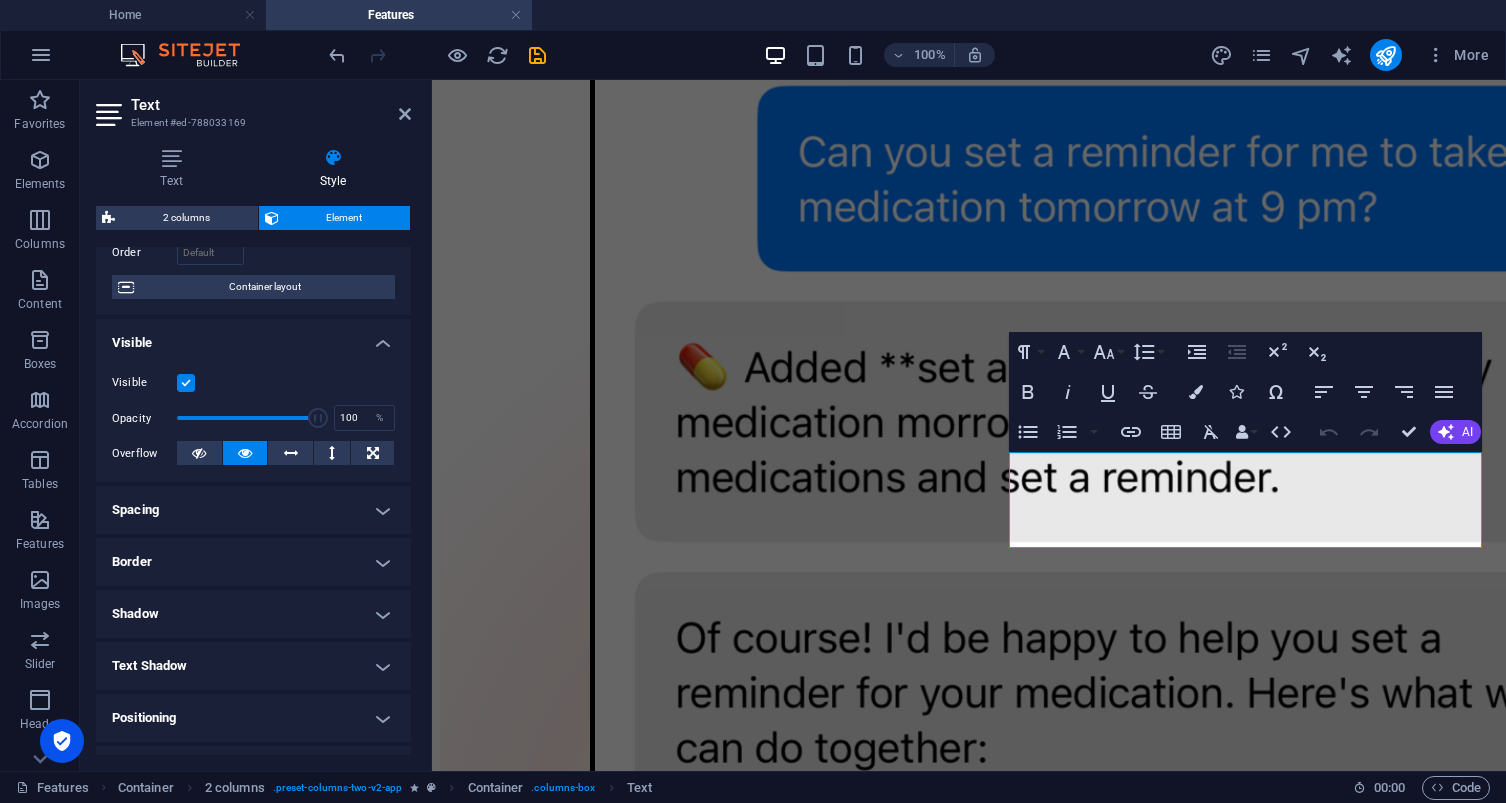 click on "Border" at bounding box center (253, 562) 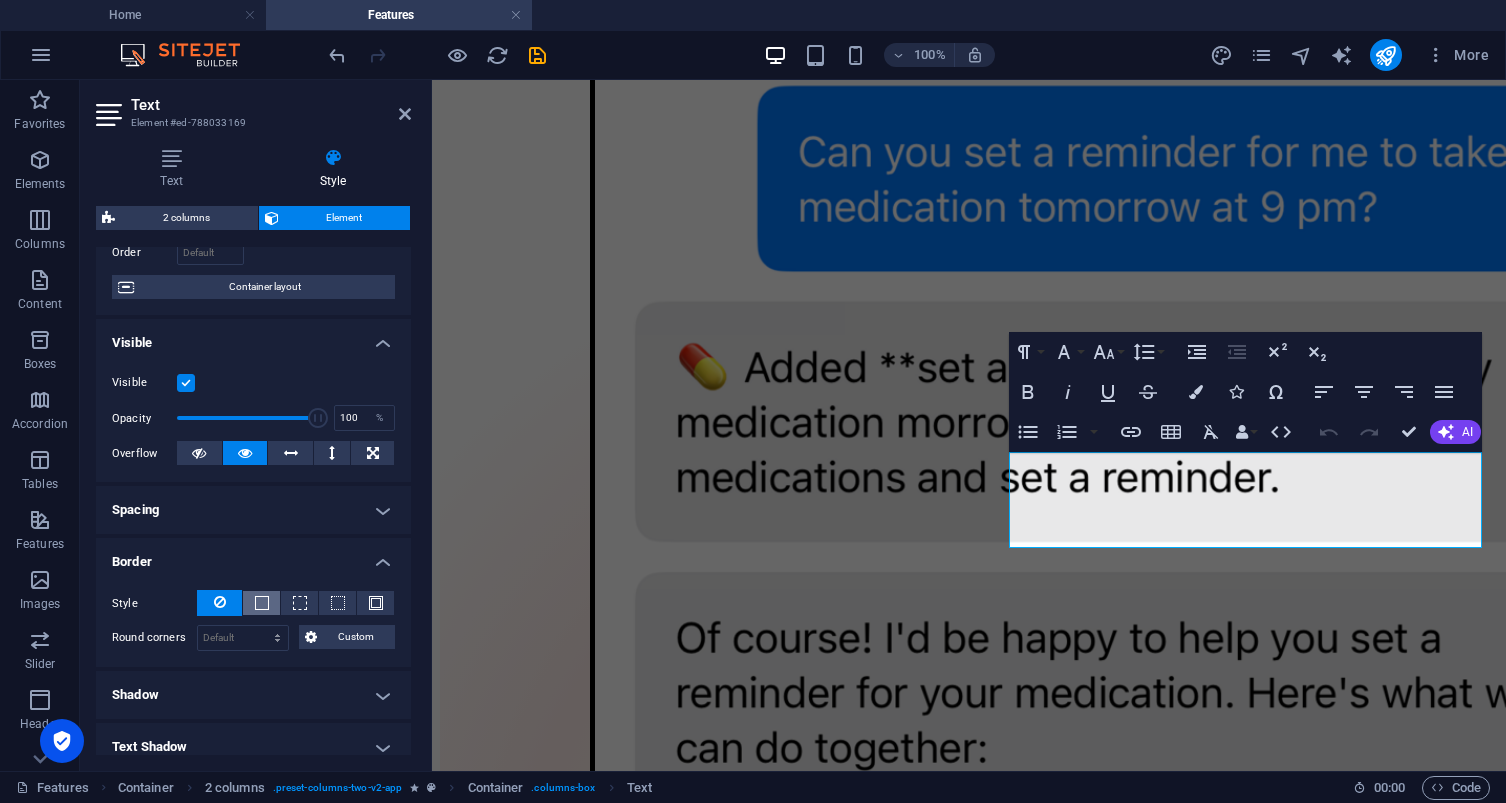 click at bounding box center [262, 603] 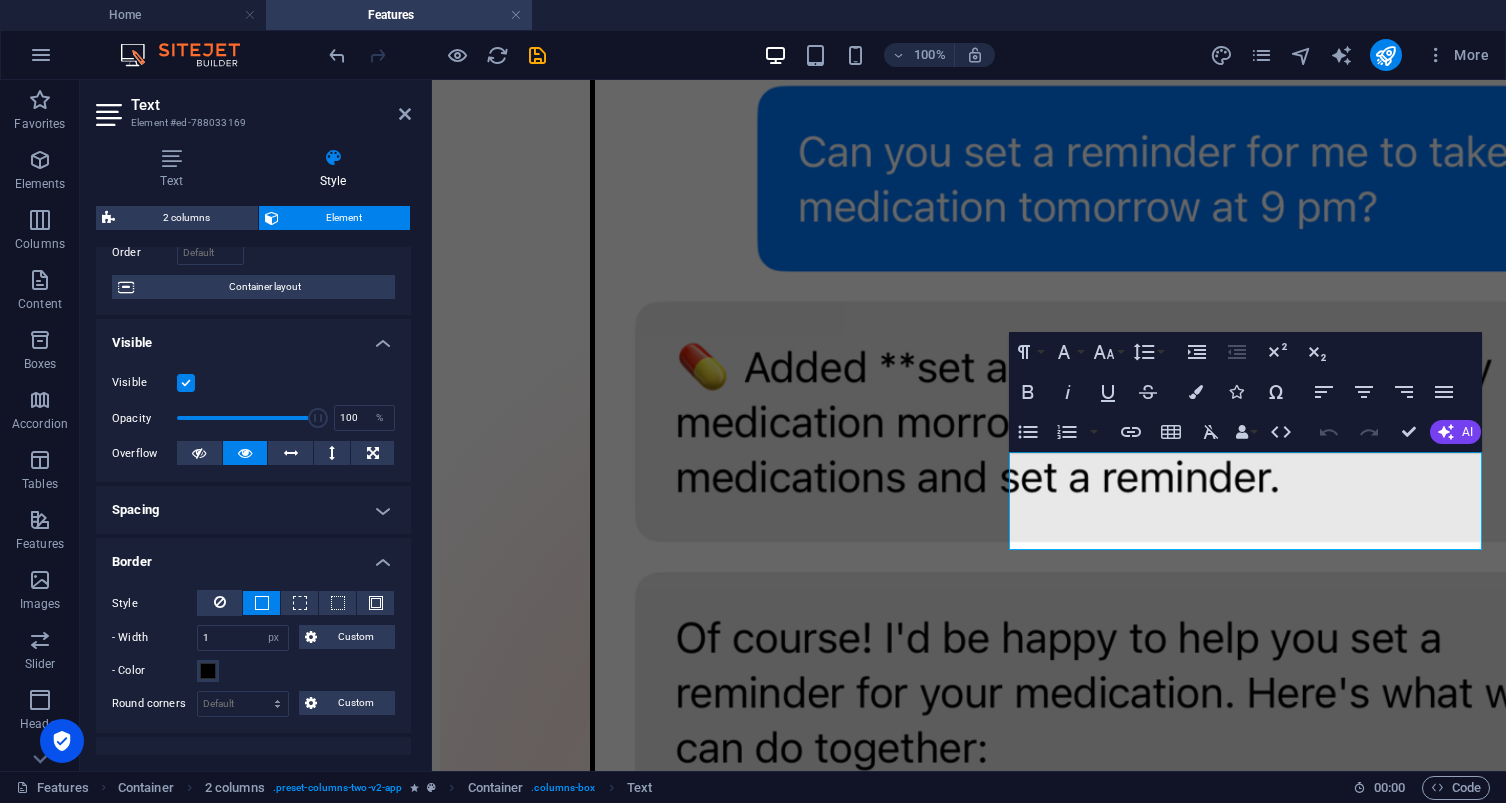 click on "Spacing" at bounding box center [253, 510] 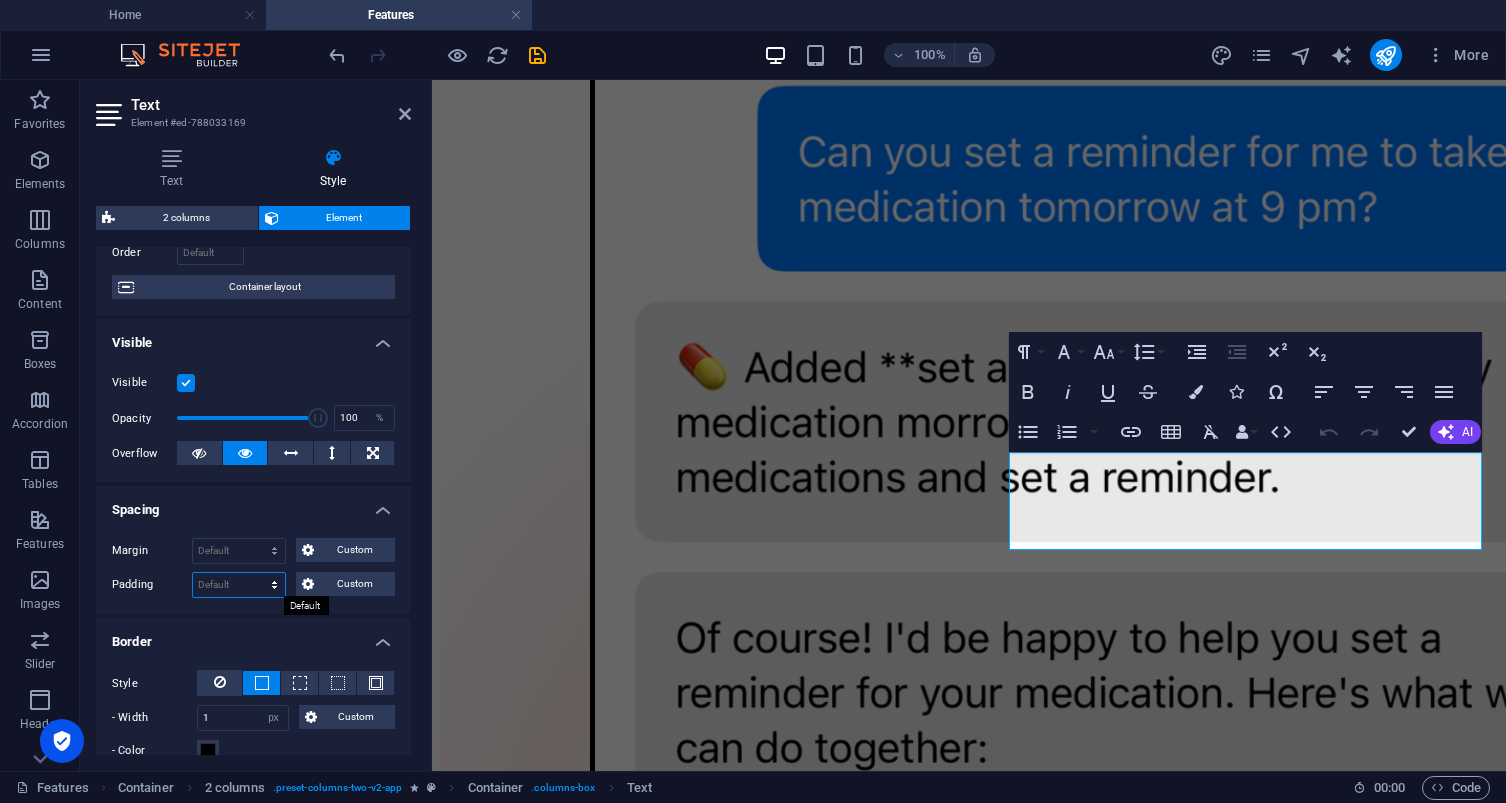 select on "px" 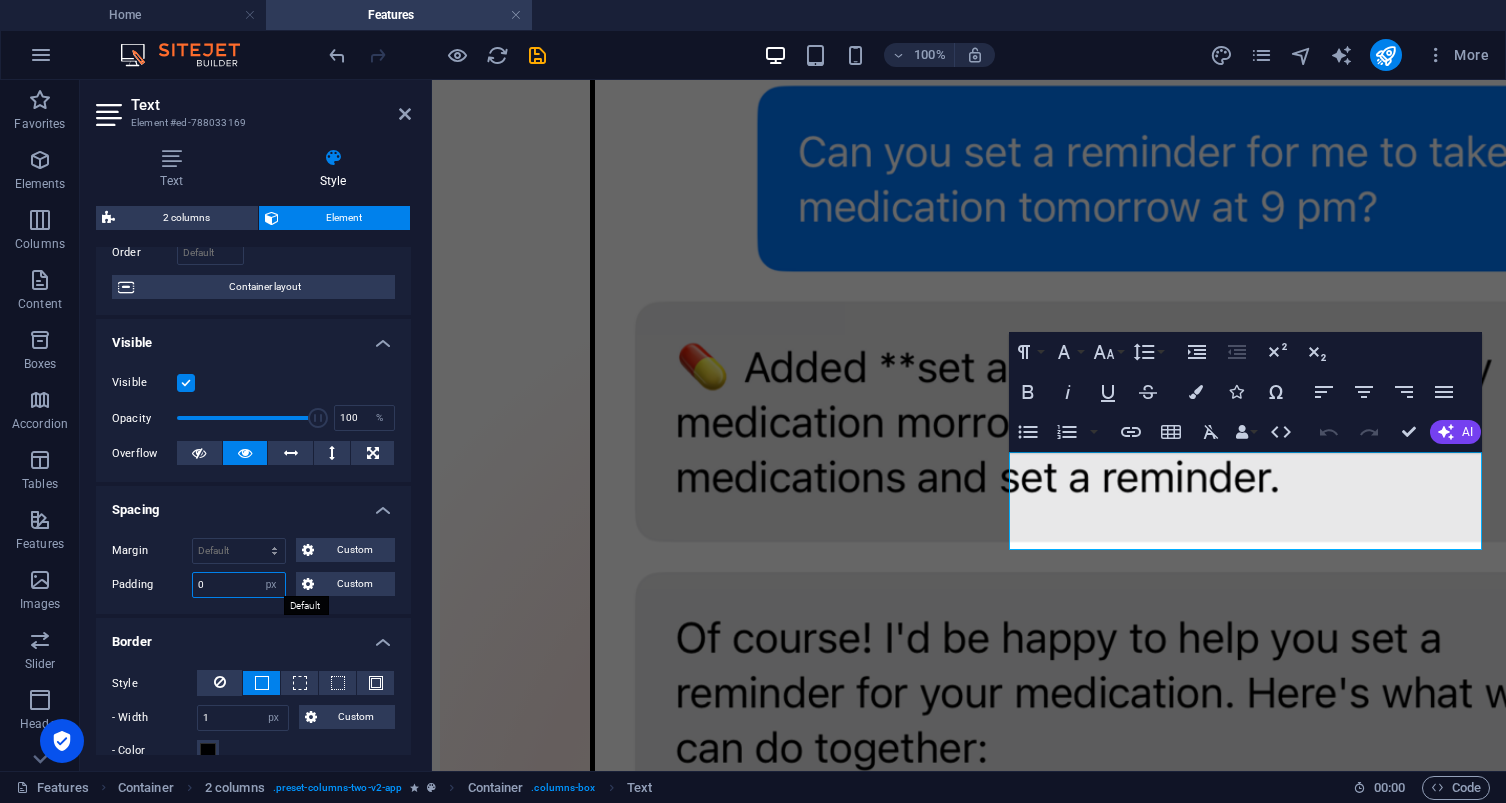 click on "0" at bounding box center [239, 585] 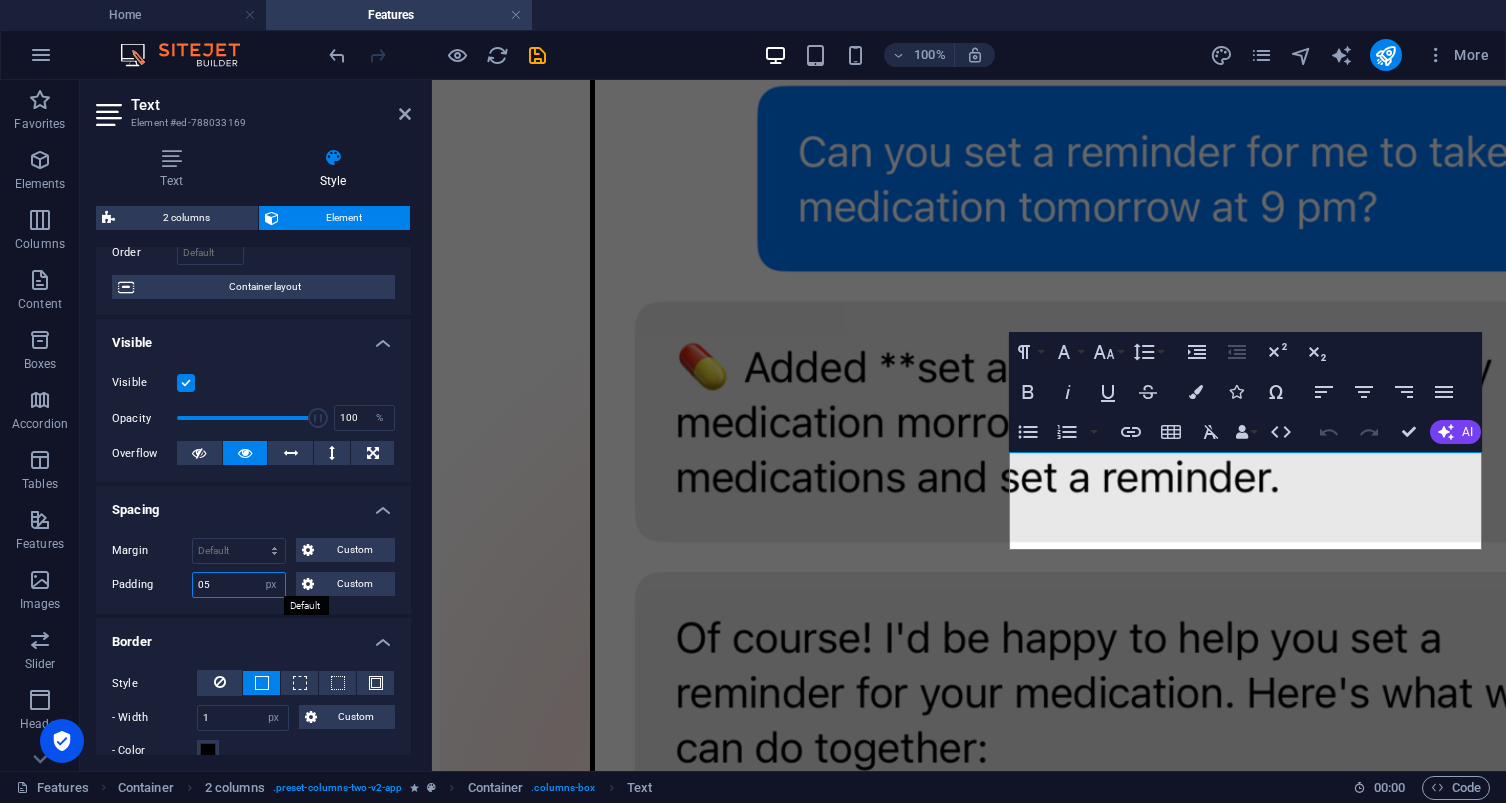 type on "0" 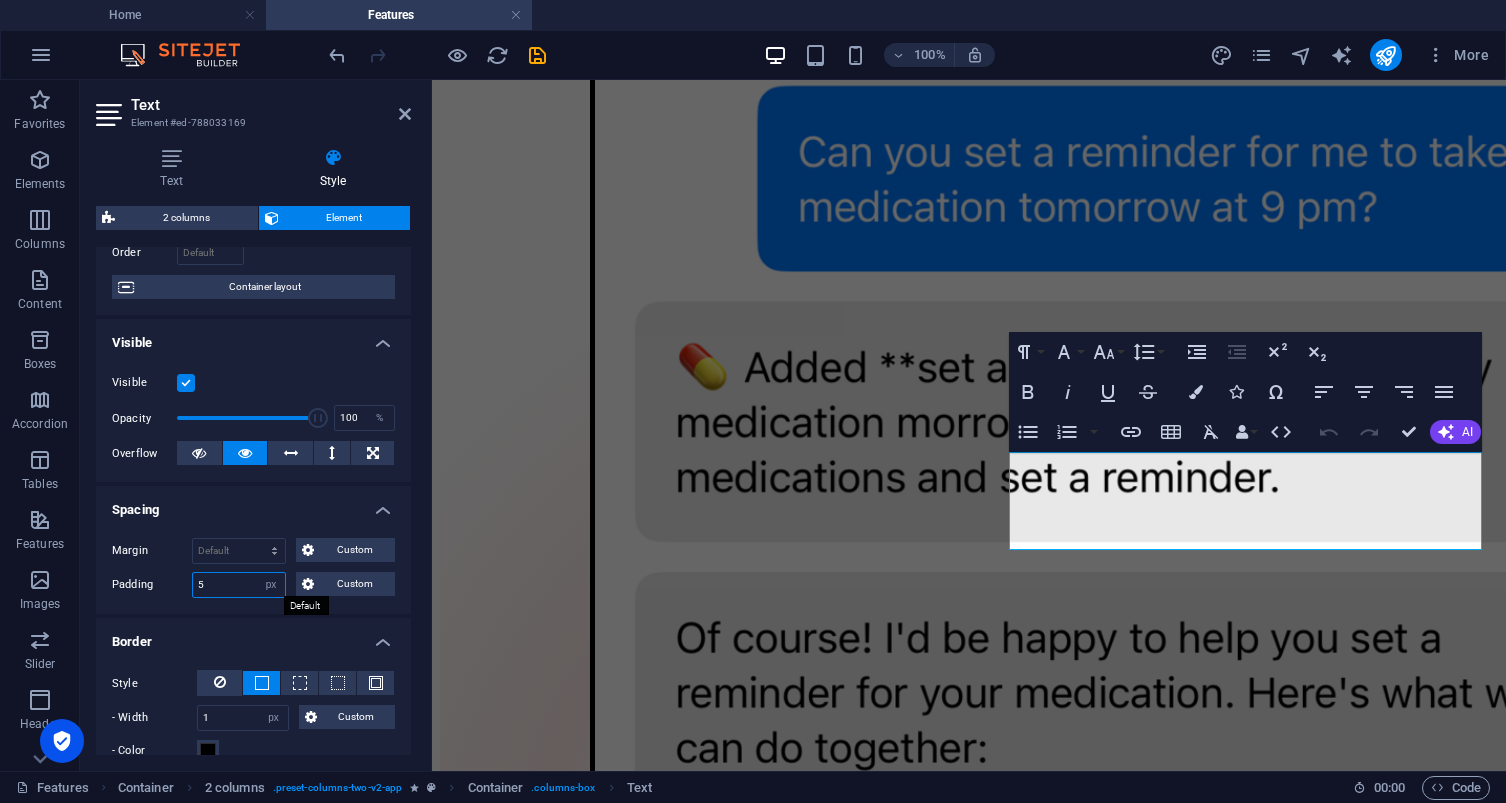 type on "5" 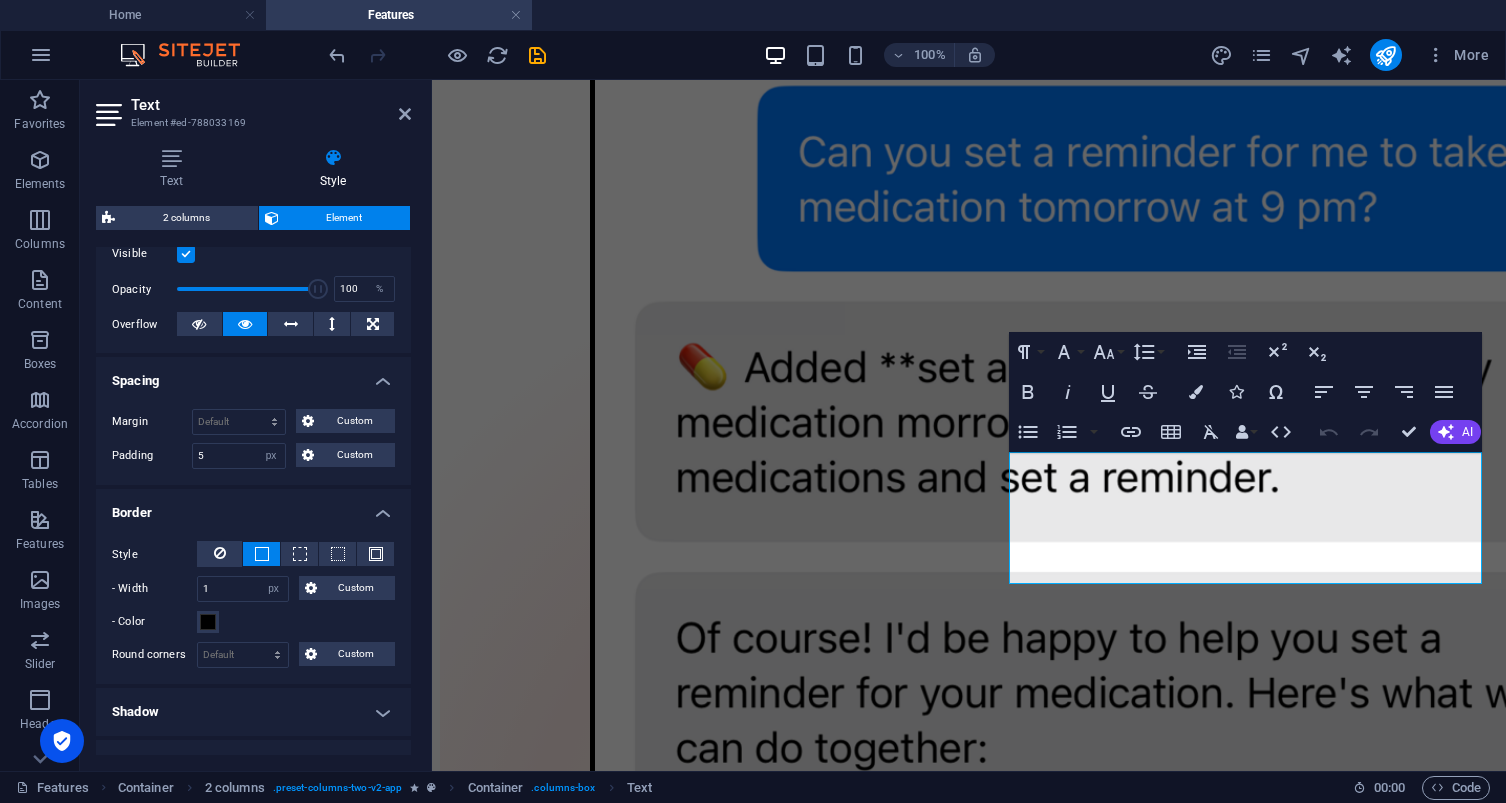 scroll, scrollTop: 282, scrollLeft: 0, axis: vertical 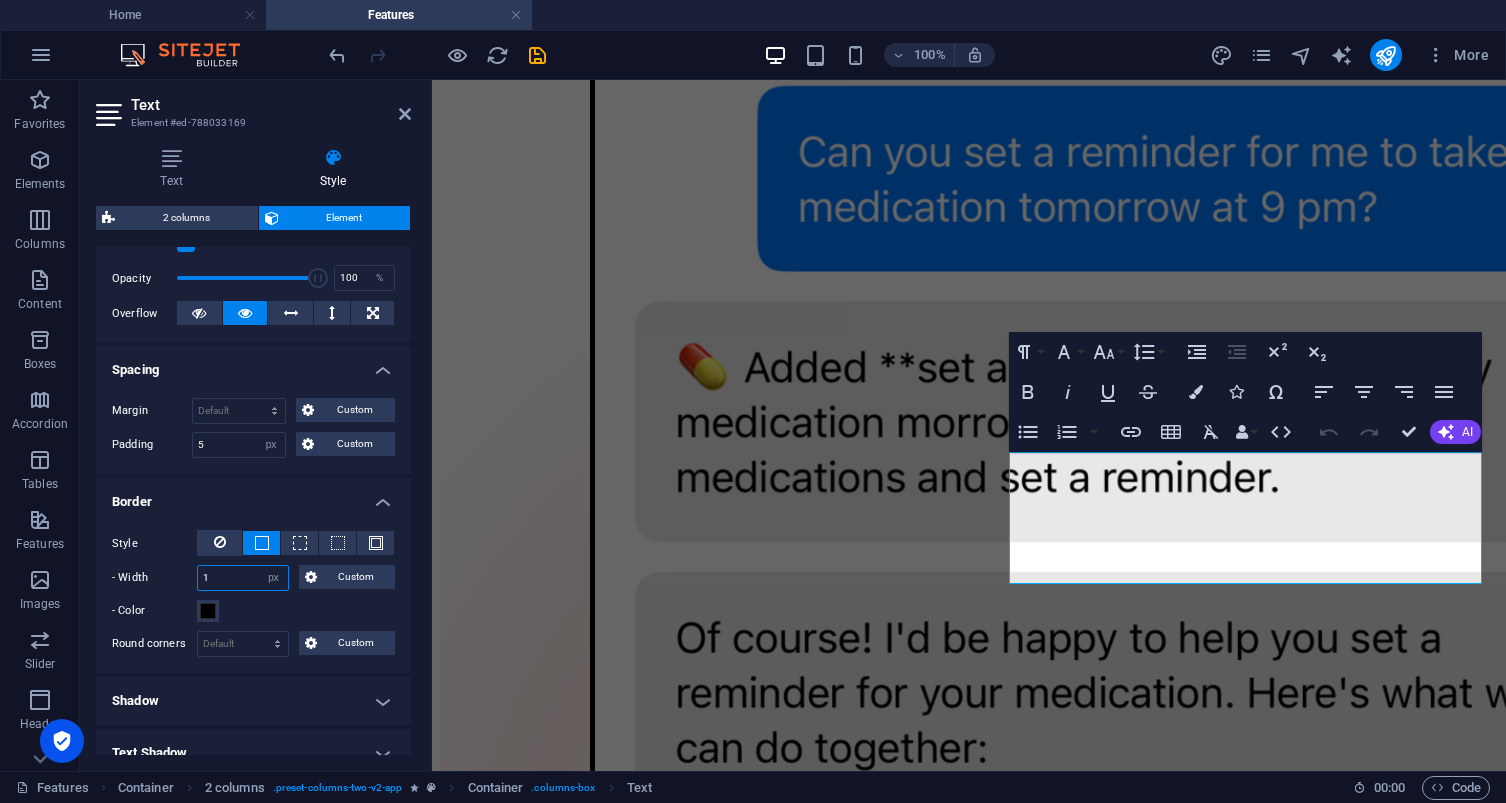 drag, startPoint x: 222, startPoint y: 579, endPoint x: 120, endPoint y: 571, distance: 102.31325 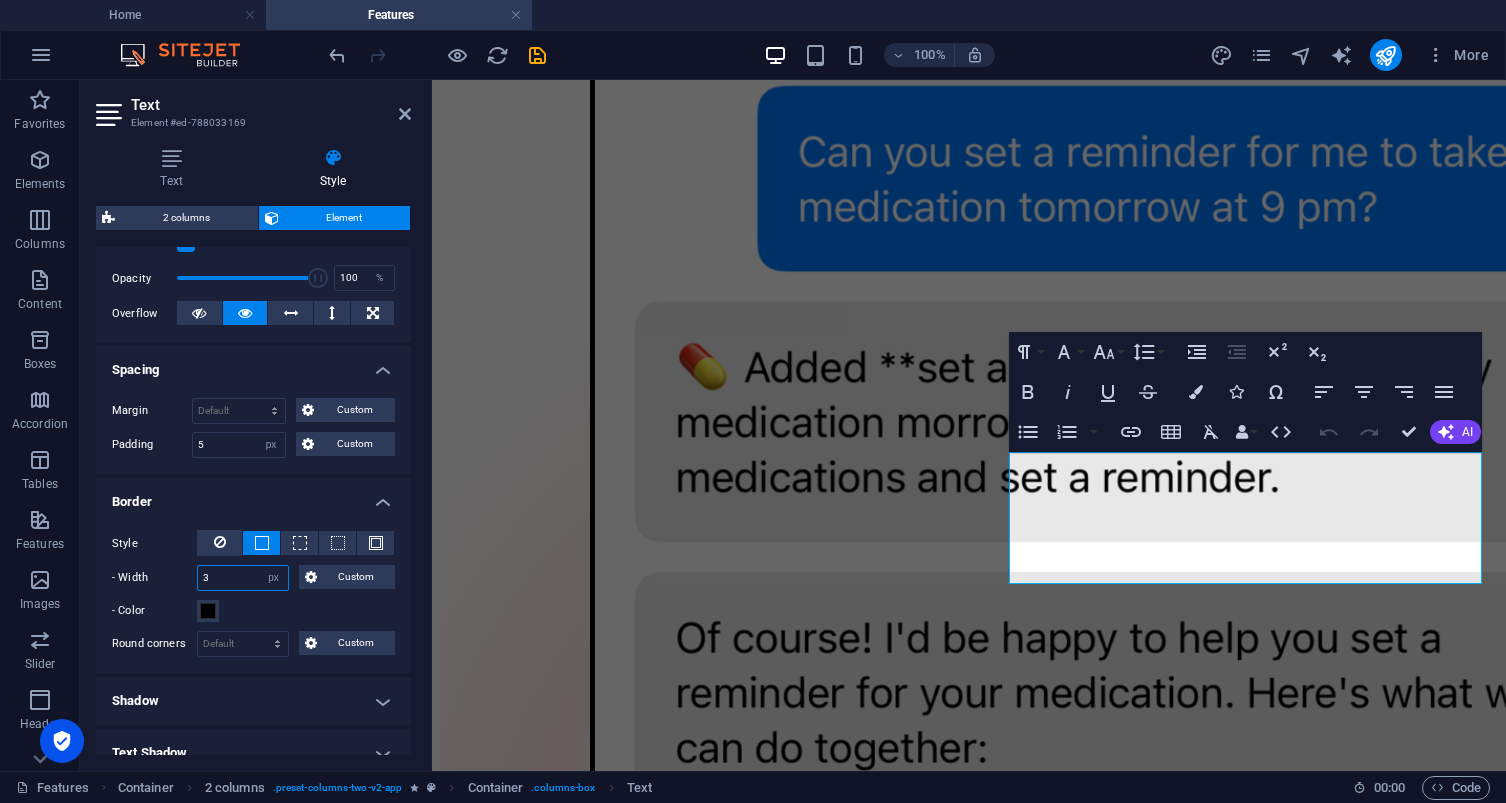 type on "3" 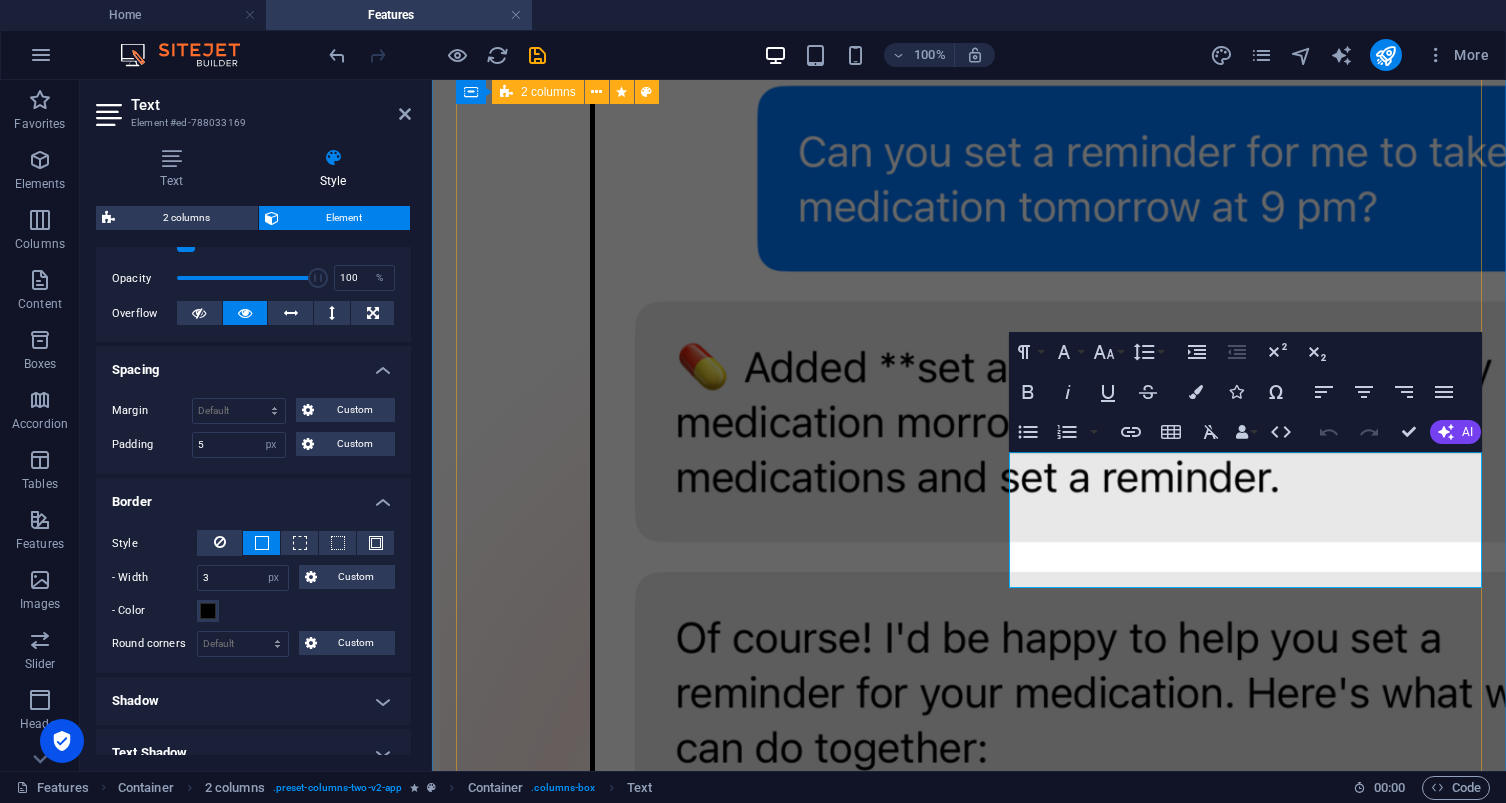 click on "💊 Health Assistant Conversational AI Chat : Ask questions, get health tips, or create tasks by simply messaging the assistant. Smart Task Creation : The assistant can automatically add   medications,   appointments, or   exercises   based on what you say (e.g., “Remind me to take my medicine at 9 pm”). Multiple Chat Threads : Keep separate conversations with the assistant for different topics. 🗓️ Task Reminders & Daily Motivation Smart Reminders : Get notified when it's time for medications, appointments, or exercise. Easy Scheduling : Add doctor visits, therapy, or workouts with just a few taps. Daily To-Do Lists : View your personalized list of appointments and exercises each day. Progress Tracking : See a live completion ring and percentage for your daily health tasks. Motivational Confetti : Celebrate your wins with fun animations when you finish everything! 🌍 Family Map Location Sharing : Keep track of where loved ones are (via Family Map). Peace of Mind Easy 0rganisation" at bounding box center [969, 2139] 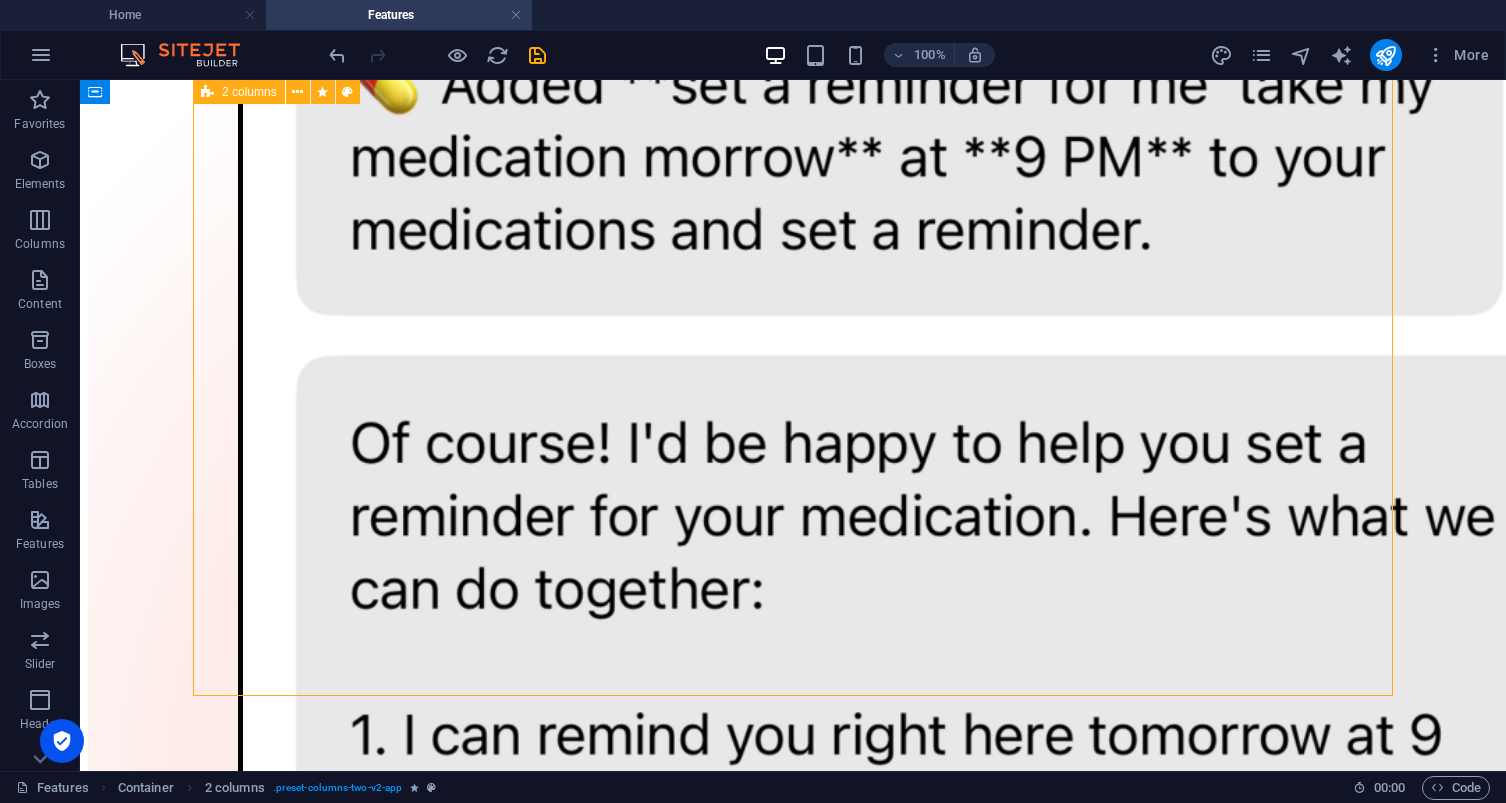 scroll, scrollTop: 2193, scrollLeft: 0, axis: vertical 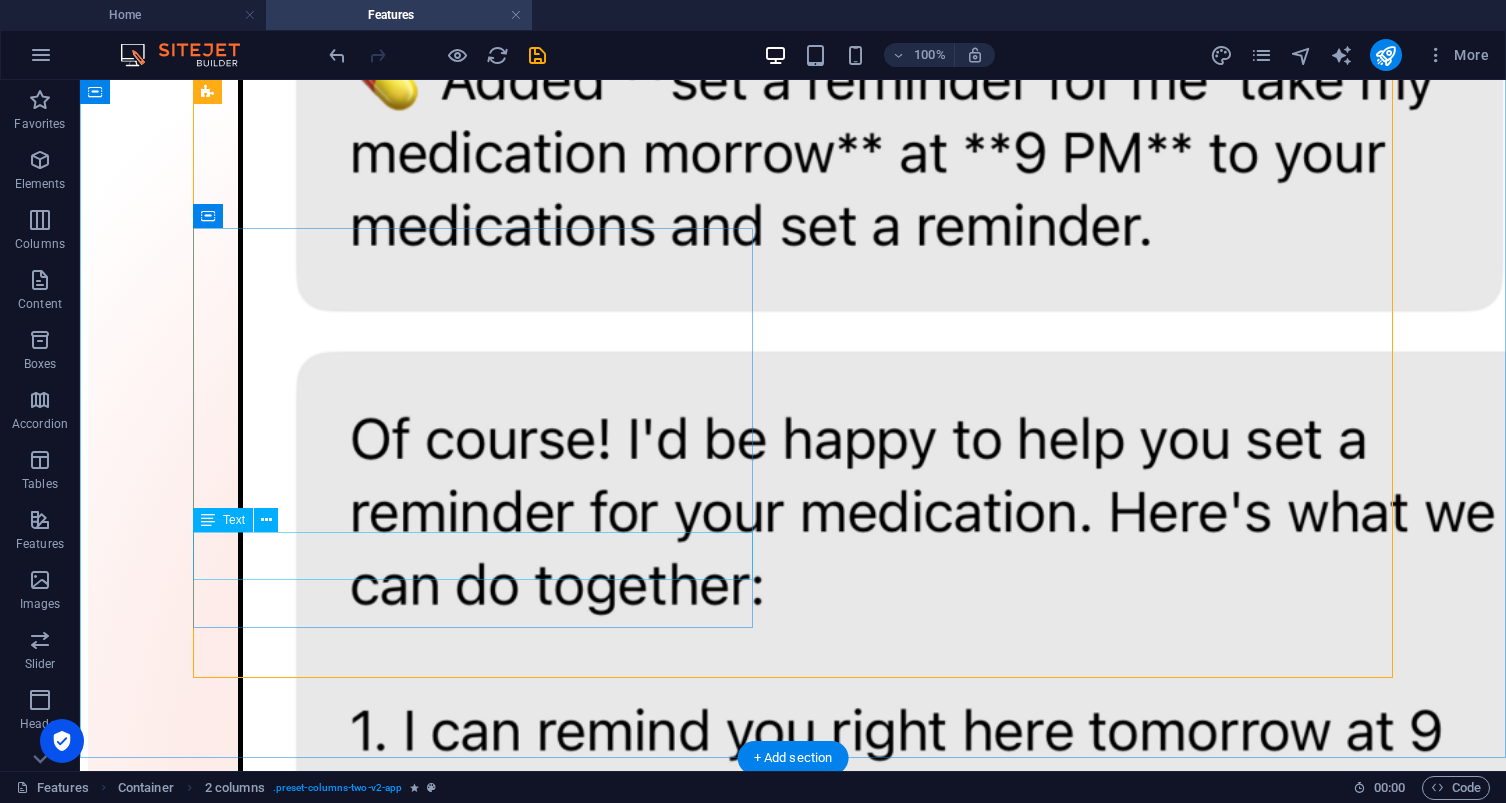 click on "Lorem ipsum dolor sit amet consectetur eget maecenas sapien fusce egestas risus purus suspendisse turpis." at bounding box center (793, 4346) 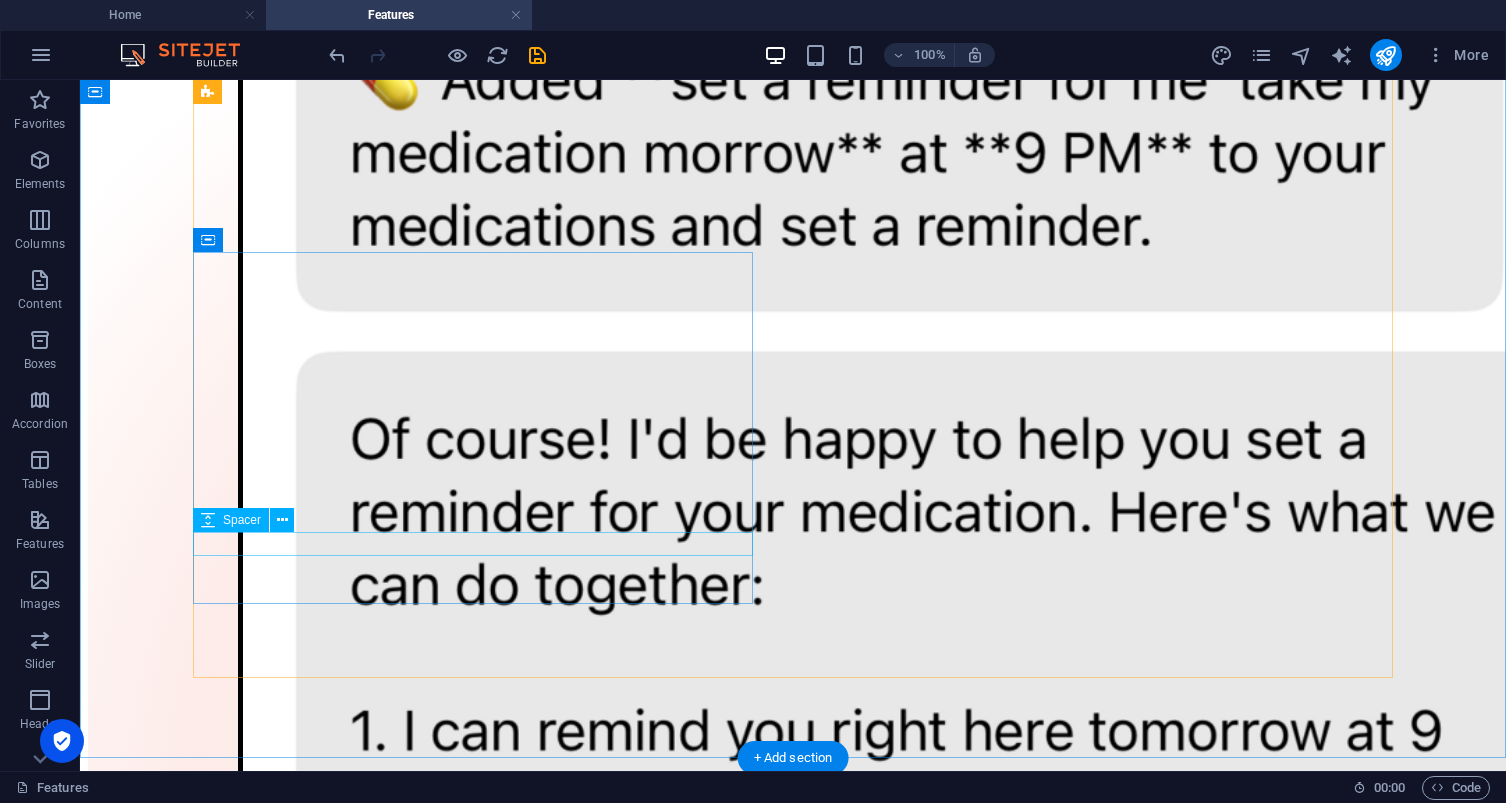 click at bounding box center [793, 4309] 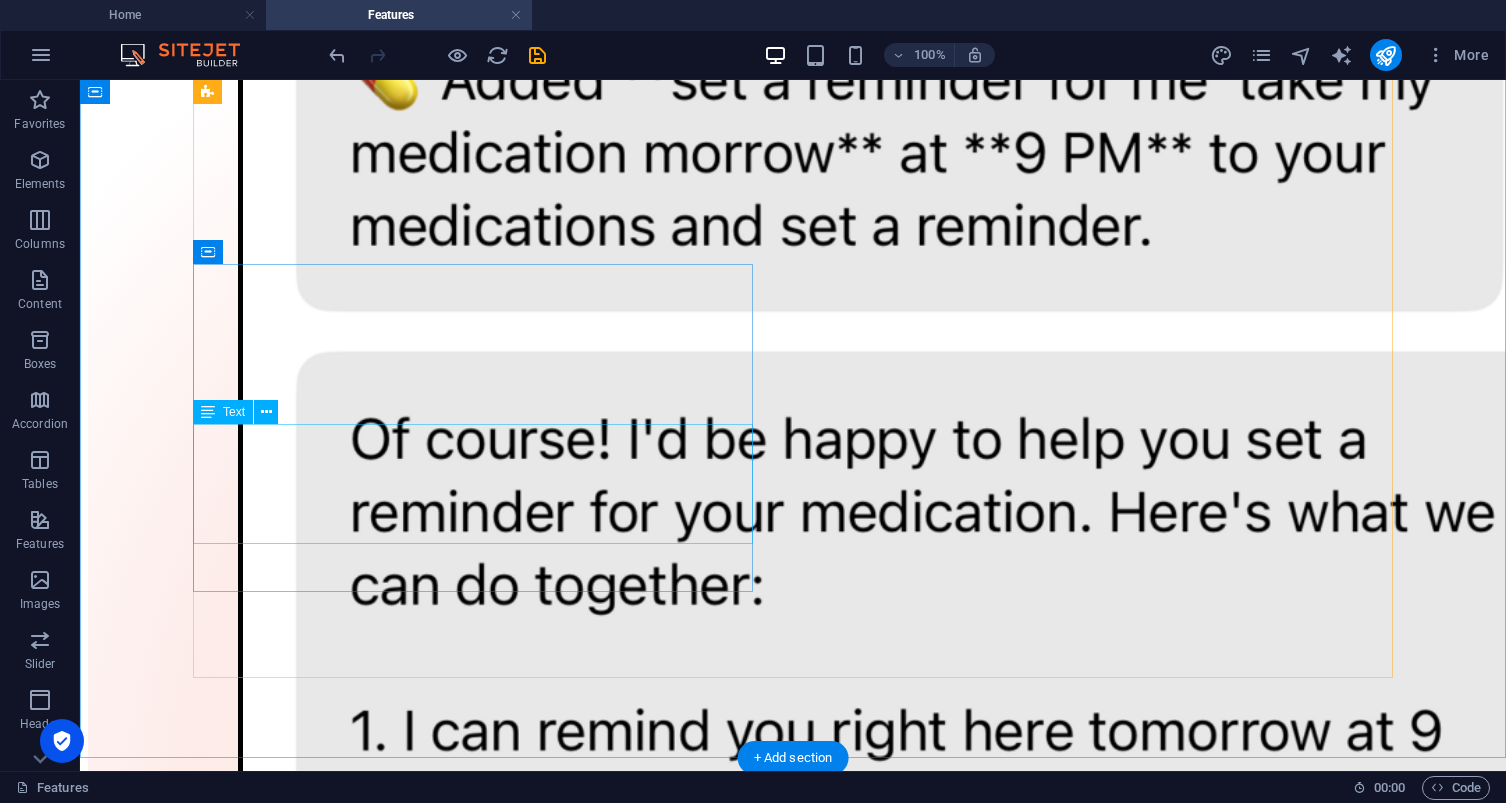 click on "Lorem ipsum dolor sit amet consectetur eget maecenas sapien fusce egestas risus purus suspendisse turpis. Lorem ipsum dolor sit amet consectetur eget maecenas sapien fusce egestas risus purus suspendisse turpis Lorem ipsum dolor sit amet consectetur eget maecenas sapien fusce egestas risus purus suspendisse turpis." at bounding box center [793, 4263] 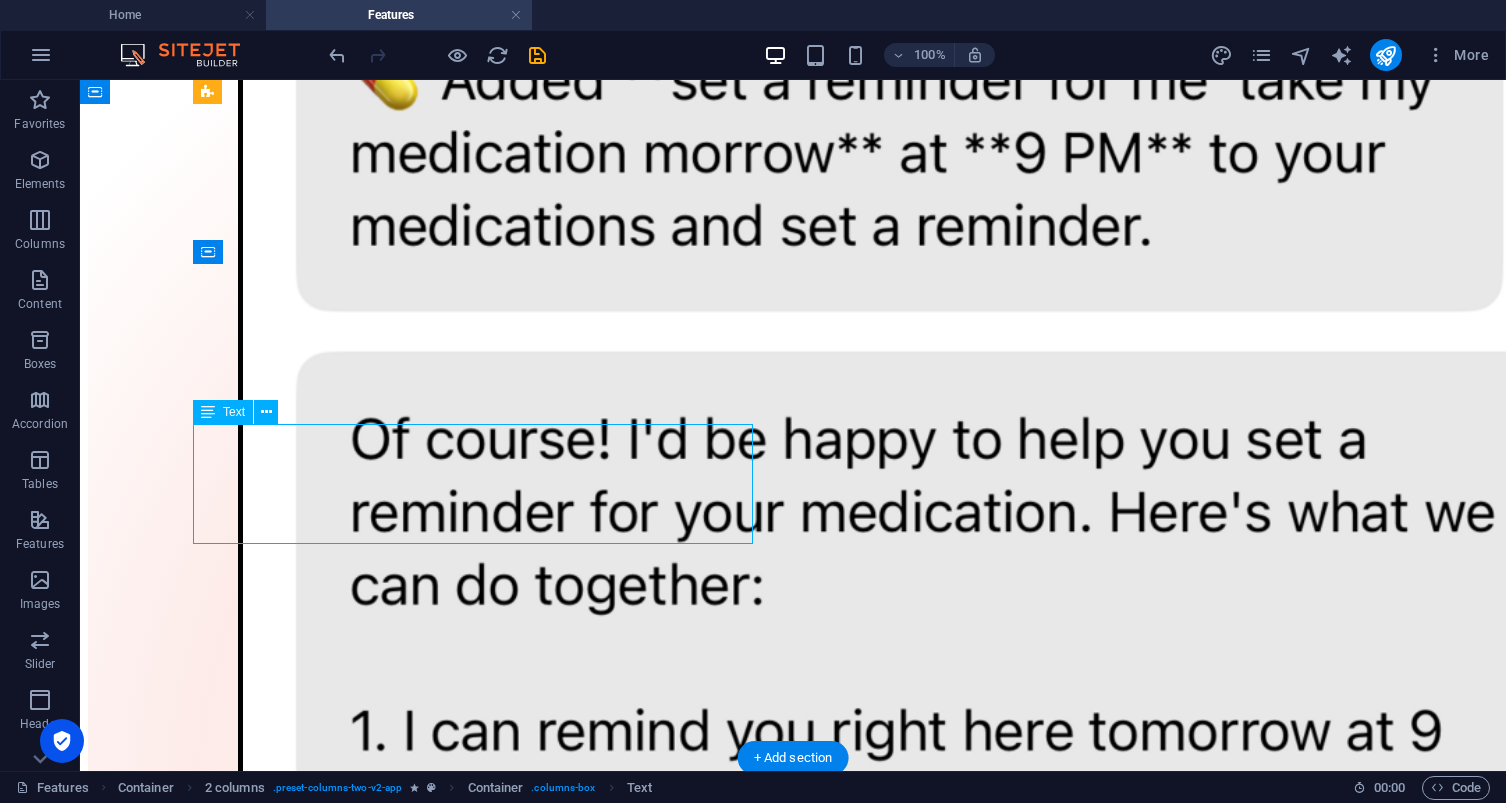 click on "Lorem ipsum dolor sit amet consectetur eget maecenas sapien fusce egestas risus purus suspendisse turpis. Lorem ipsum dolor sit amet consectetur eget maecenas sapien fusce egestas risus purus suspendisse turpis Lorem ipsum dolor sit amet consectetur eget maecenas sapien fusce egestas risus purus suspendisse turpis." at bounding box center (793, 4263) 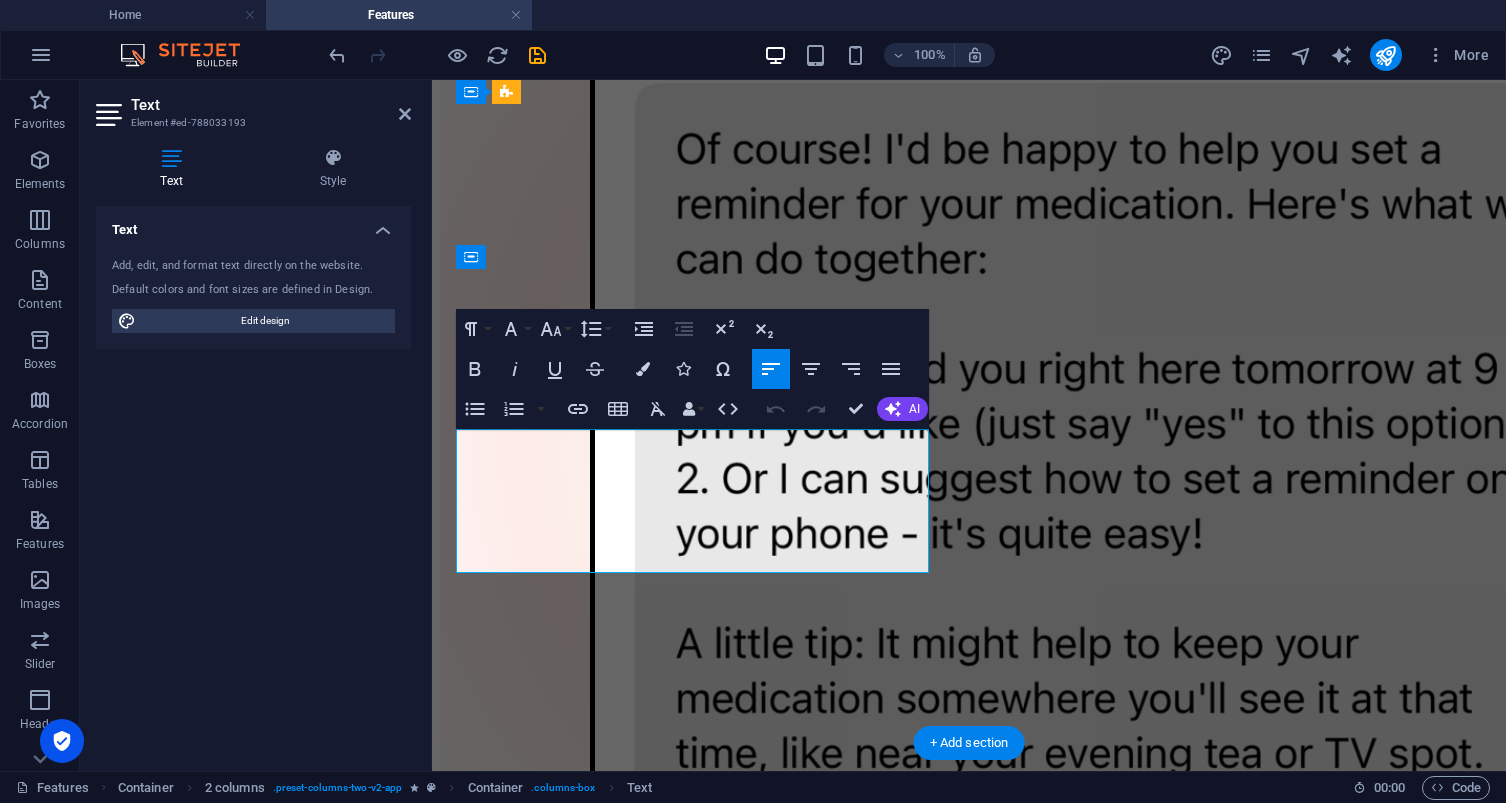drag, startPoint x: 661, startPoint y: 570, endPoint x: 446, endPoint y: 414, distance: 265.6332 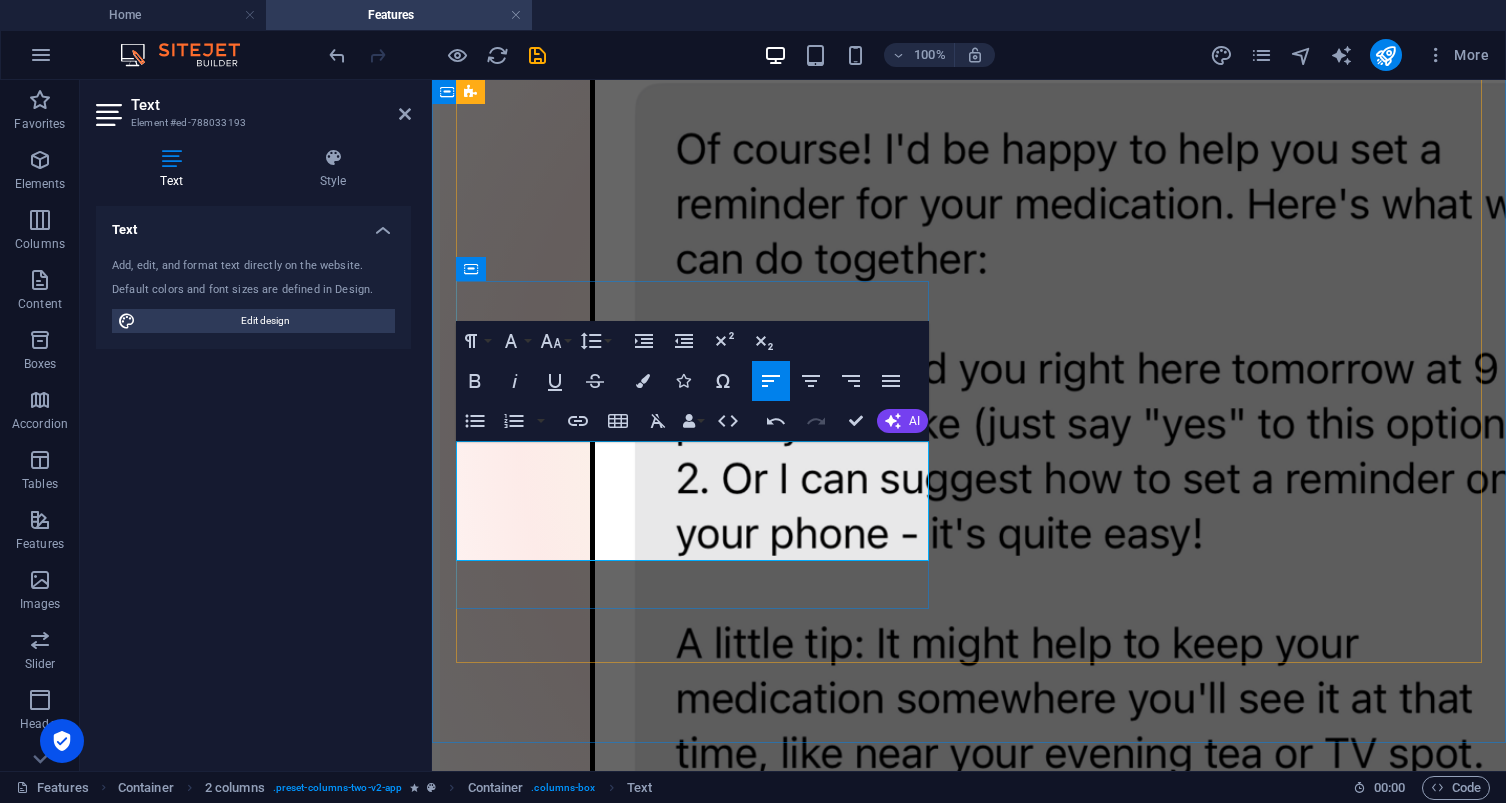 click on "Colorful, Calming UI : A soft color palette that’s easy on the eyes." at bounding box center (969, 3595) 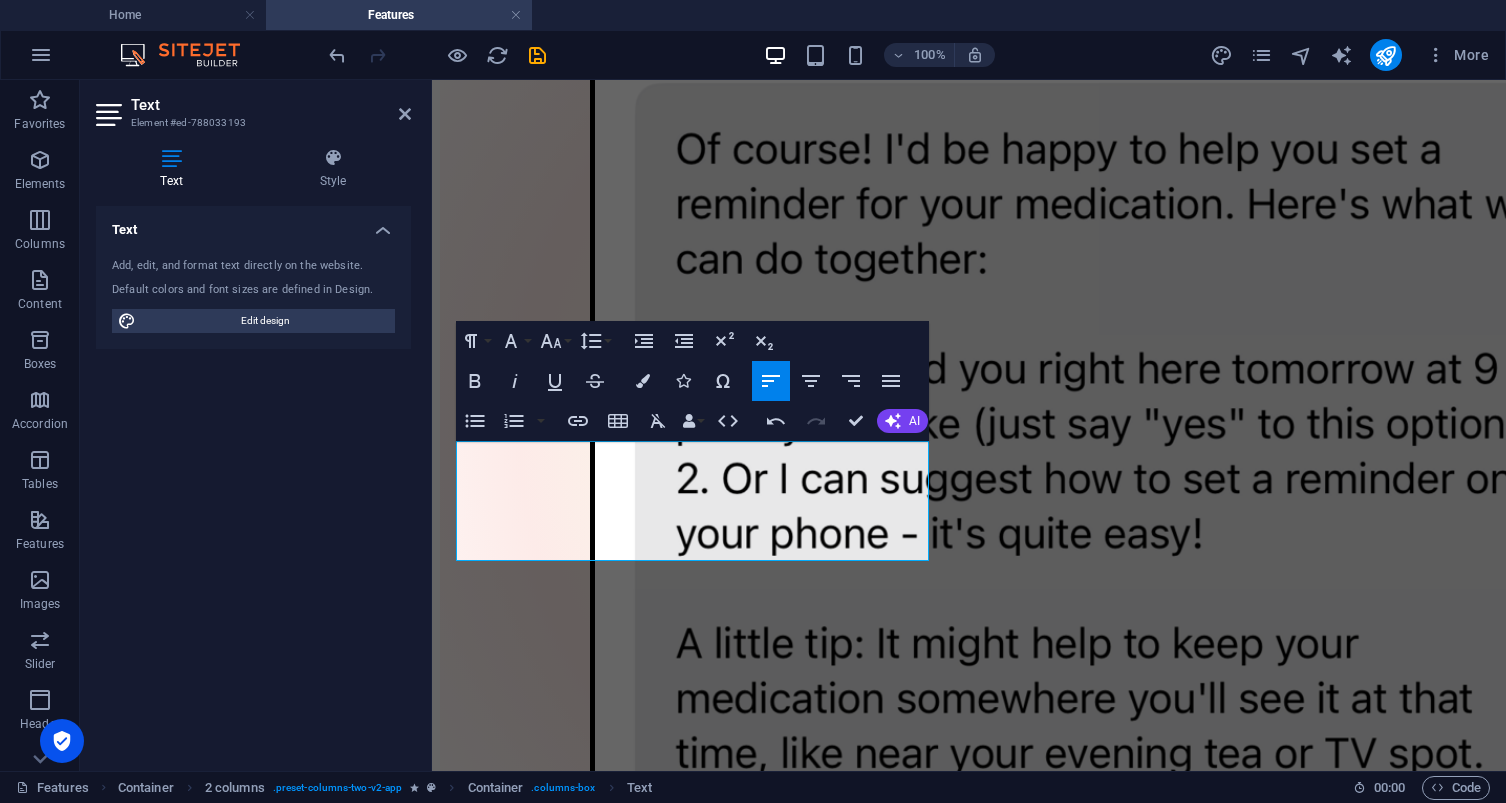 drag, startPoint x: 551, startPoint y: 552, endPoint x: 386, endPoint y: 402, distance: 222.99103 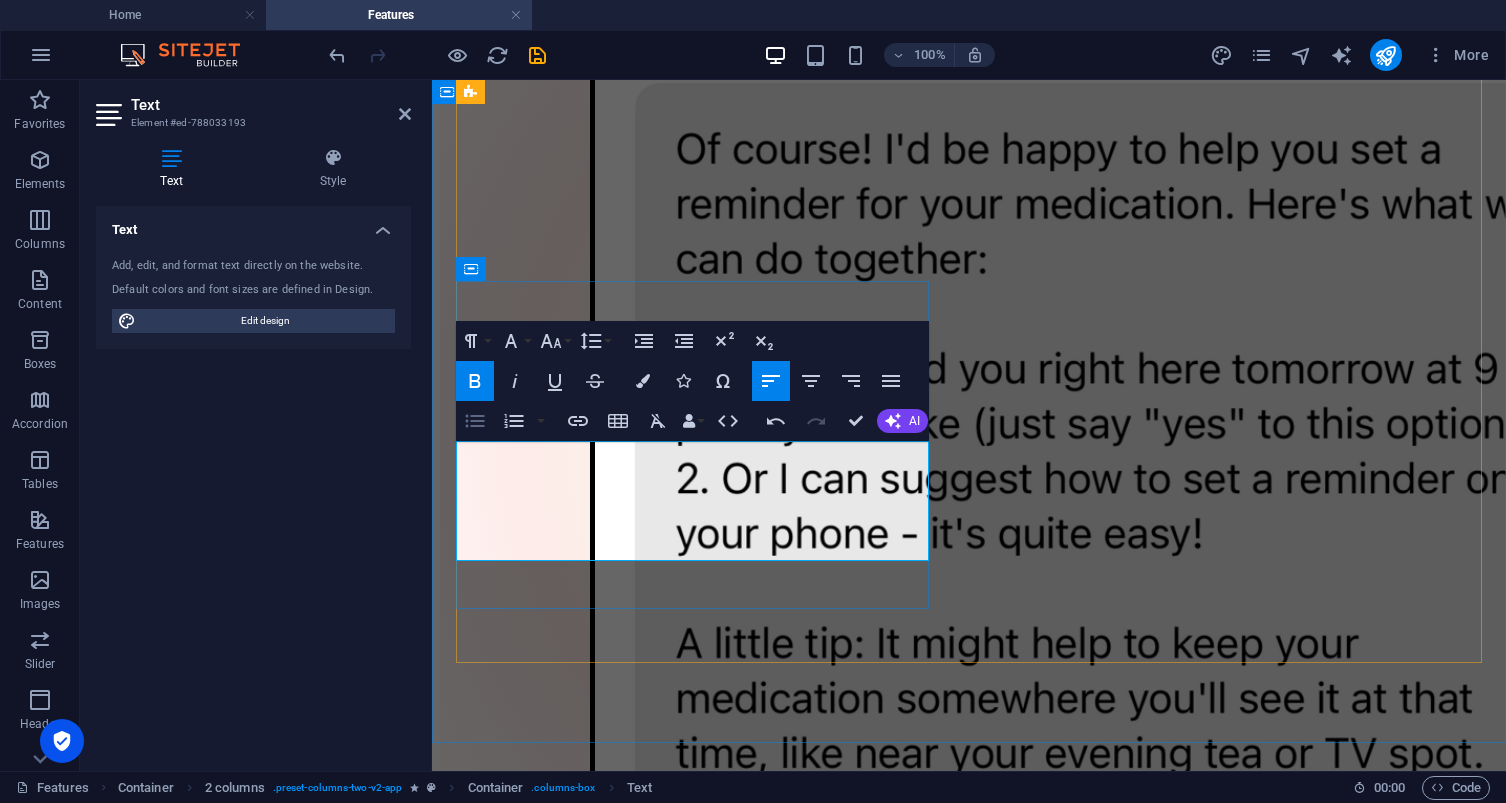 click 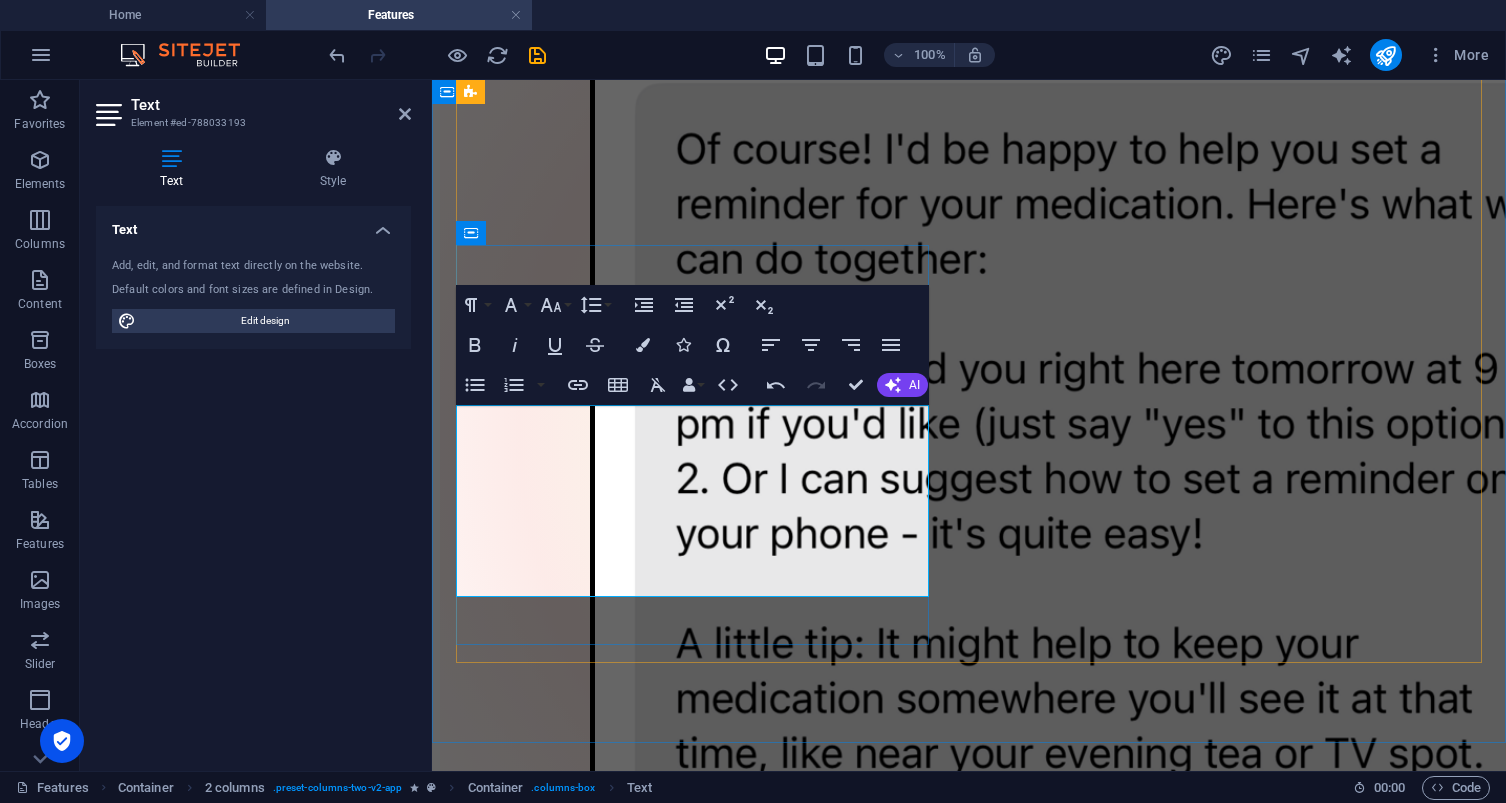 click on "Offline Mode" at bounding box center (525, 3576) 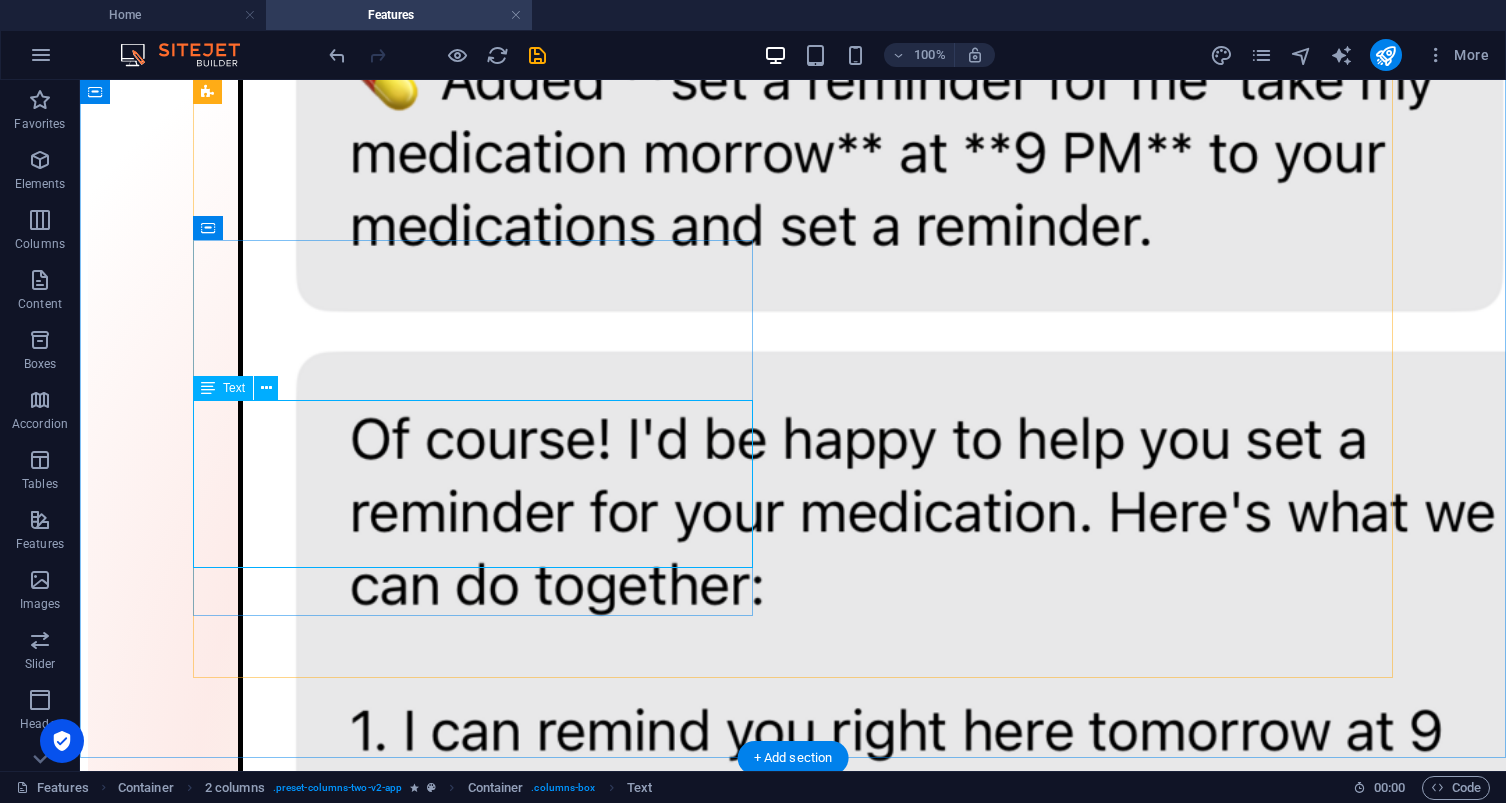 click on "Big Buttons : Senior-friendly, clear icons and text. Colorful, Calming UI : A soft color palette that’s easy on the eyes. Offline Mode : Still works if internet is lost — with helpful built-in answers." at bounding box center [793, 4288] 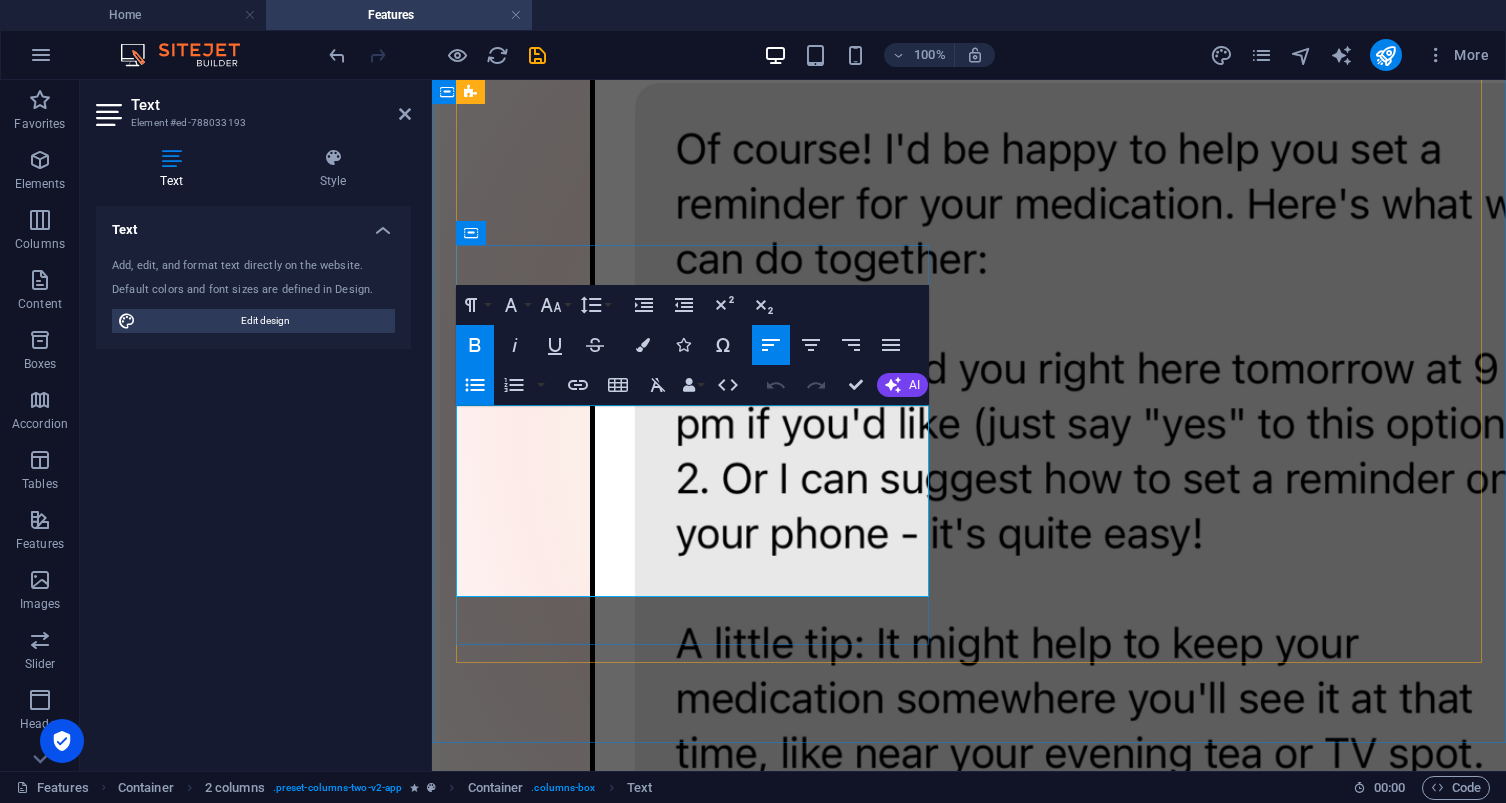 click on "Big Buttons : Senior-friendly, clear icons and text. Colorful, Calming UI : A soft color palette that’s easy on the eyes. Offline Mode : Still works if internet is lost — with helpful built-in answers." at bounding box center [969, 3543] 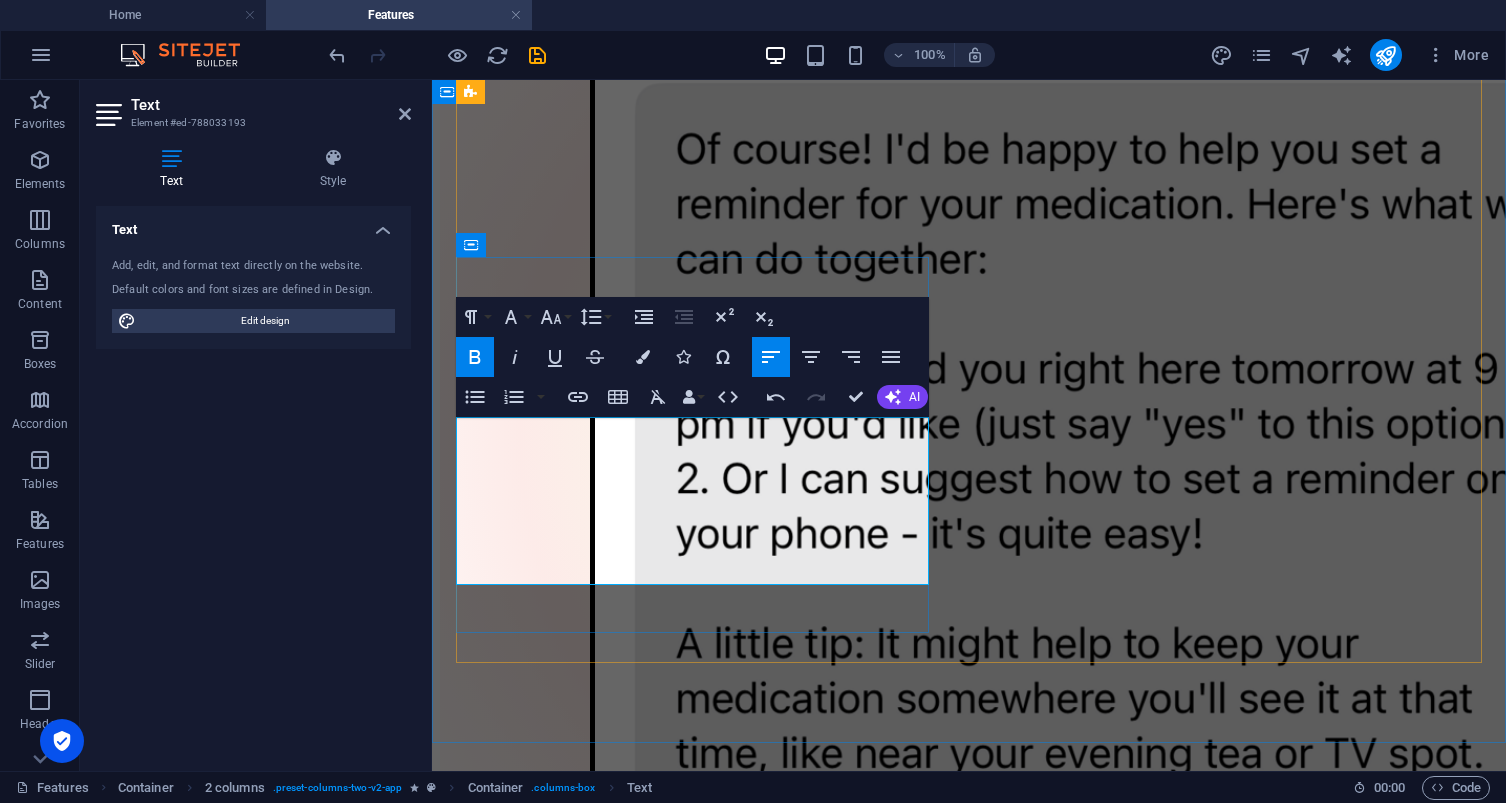 click on "Colorful, Calming UI : A soft color palette that’s easy on the eyes. Offline Mode : Still works if internet is lost — with helpful built-in answers." at bounding box center [969, 3560] 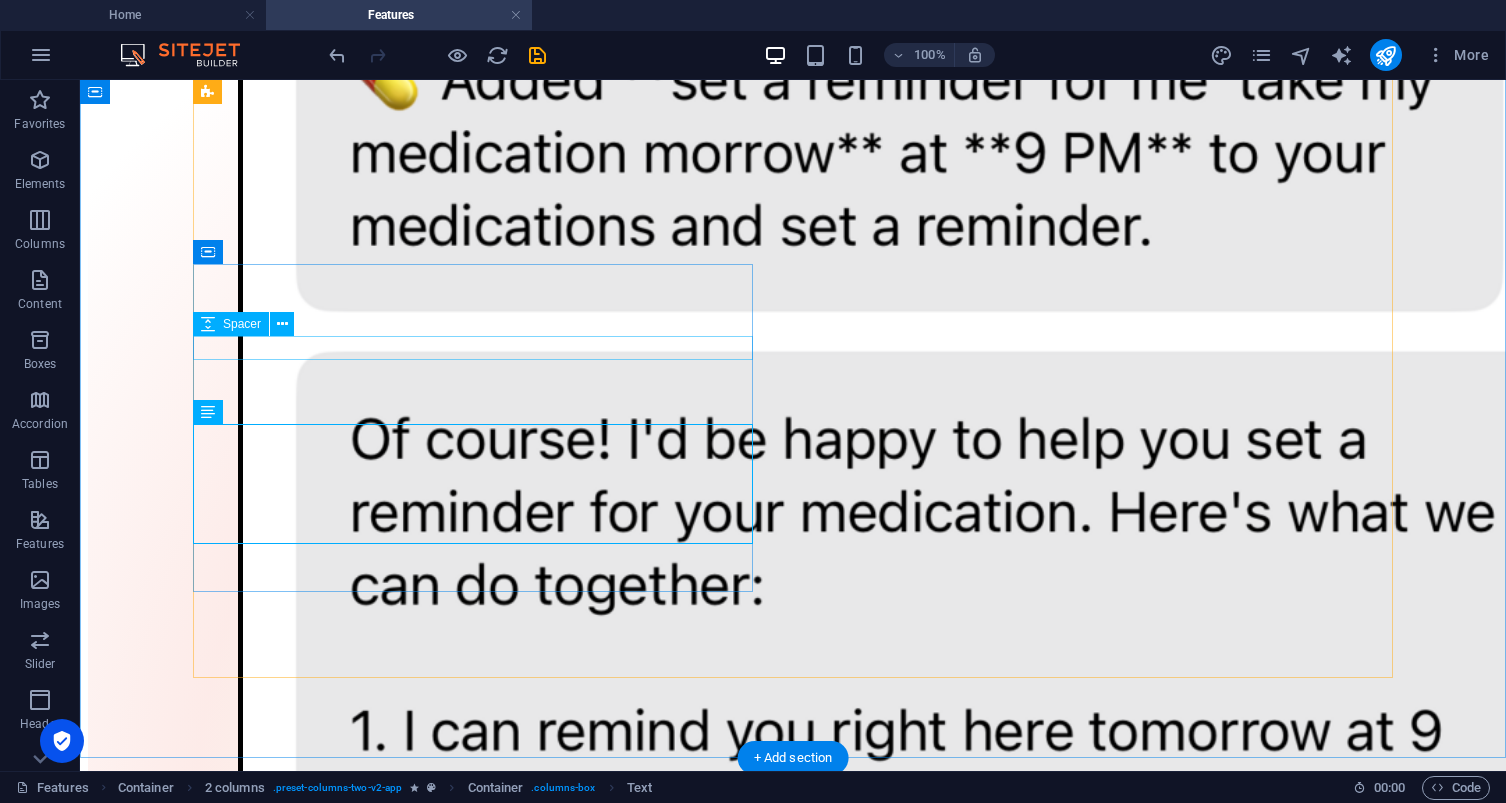 click at bounding box center (793, 4108) 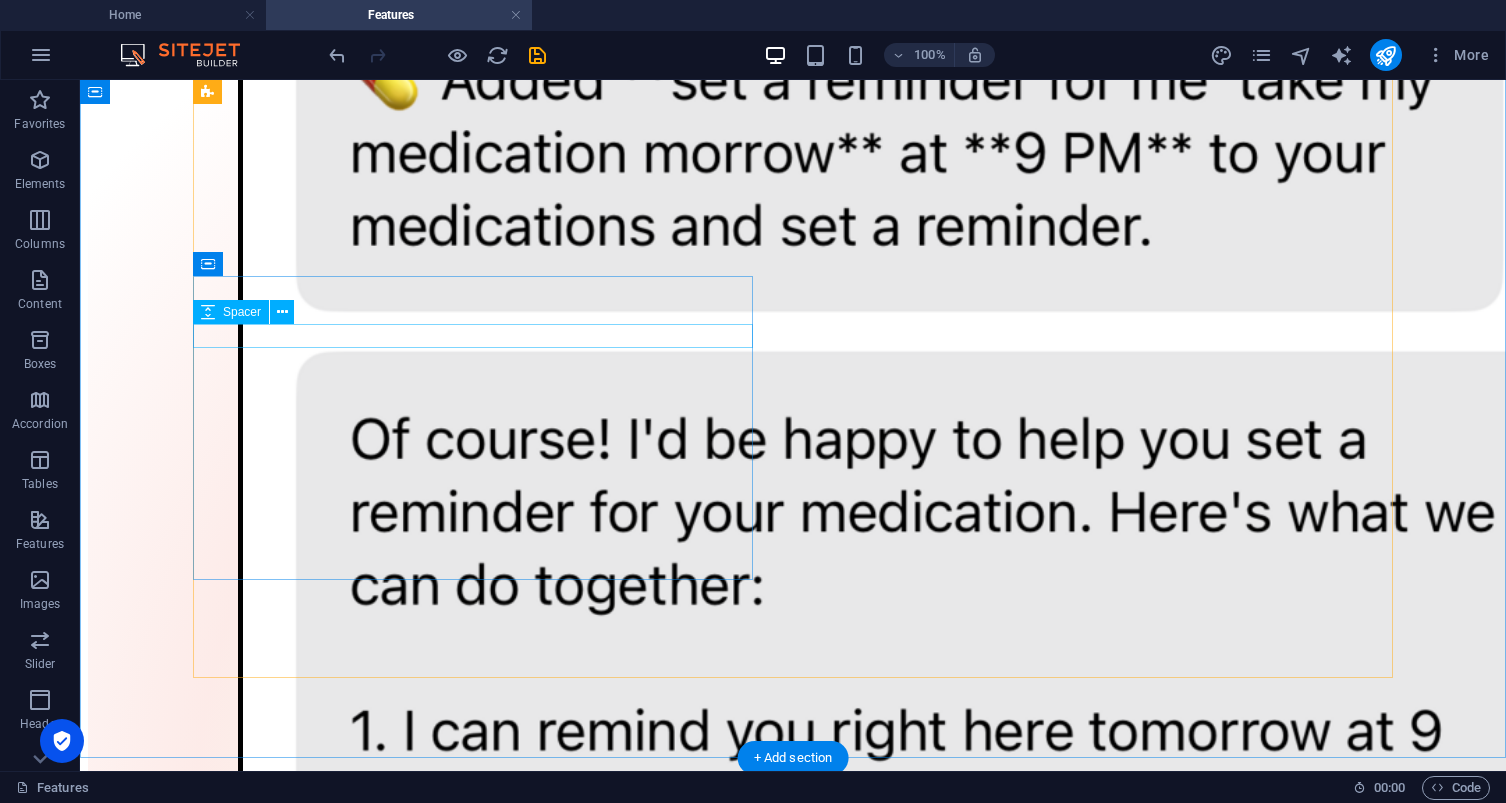 click at bounding box center [793, 4106] 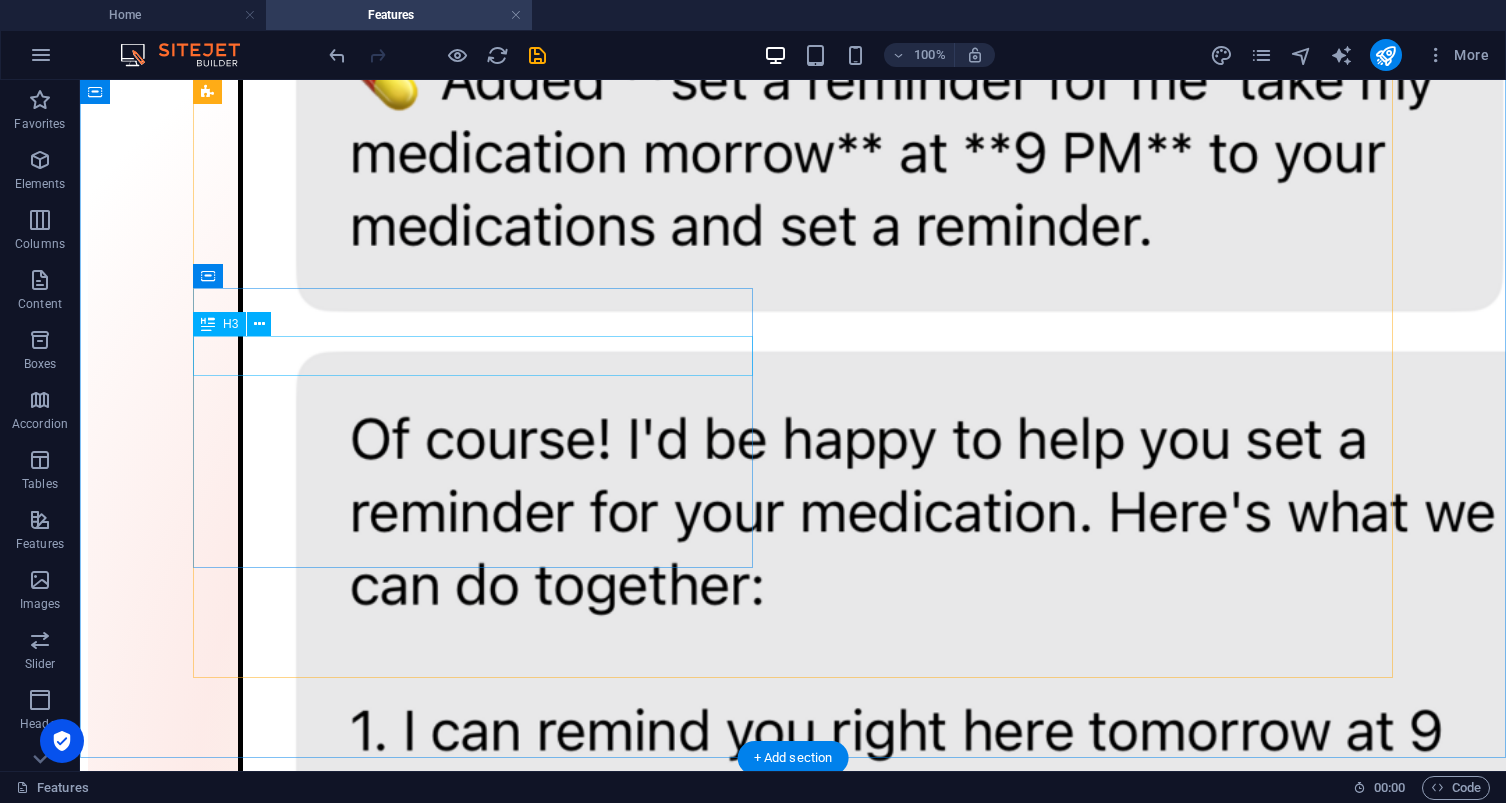 click on "Easy 0rganisation" at bounding box center (793, 4123) 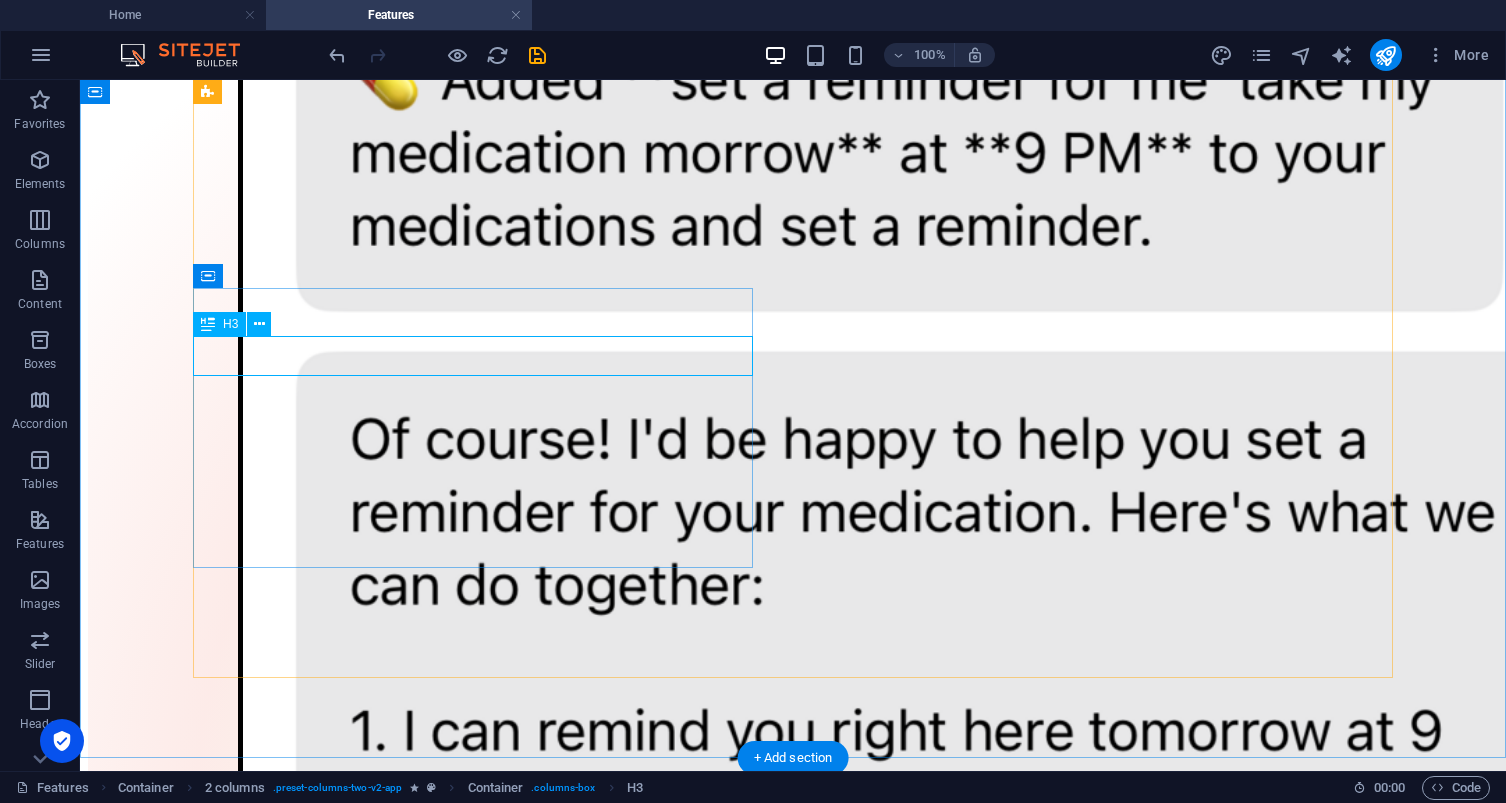 click on "Easy 0rganisation" at bounding box center (793, 4123) 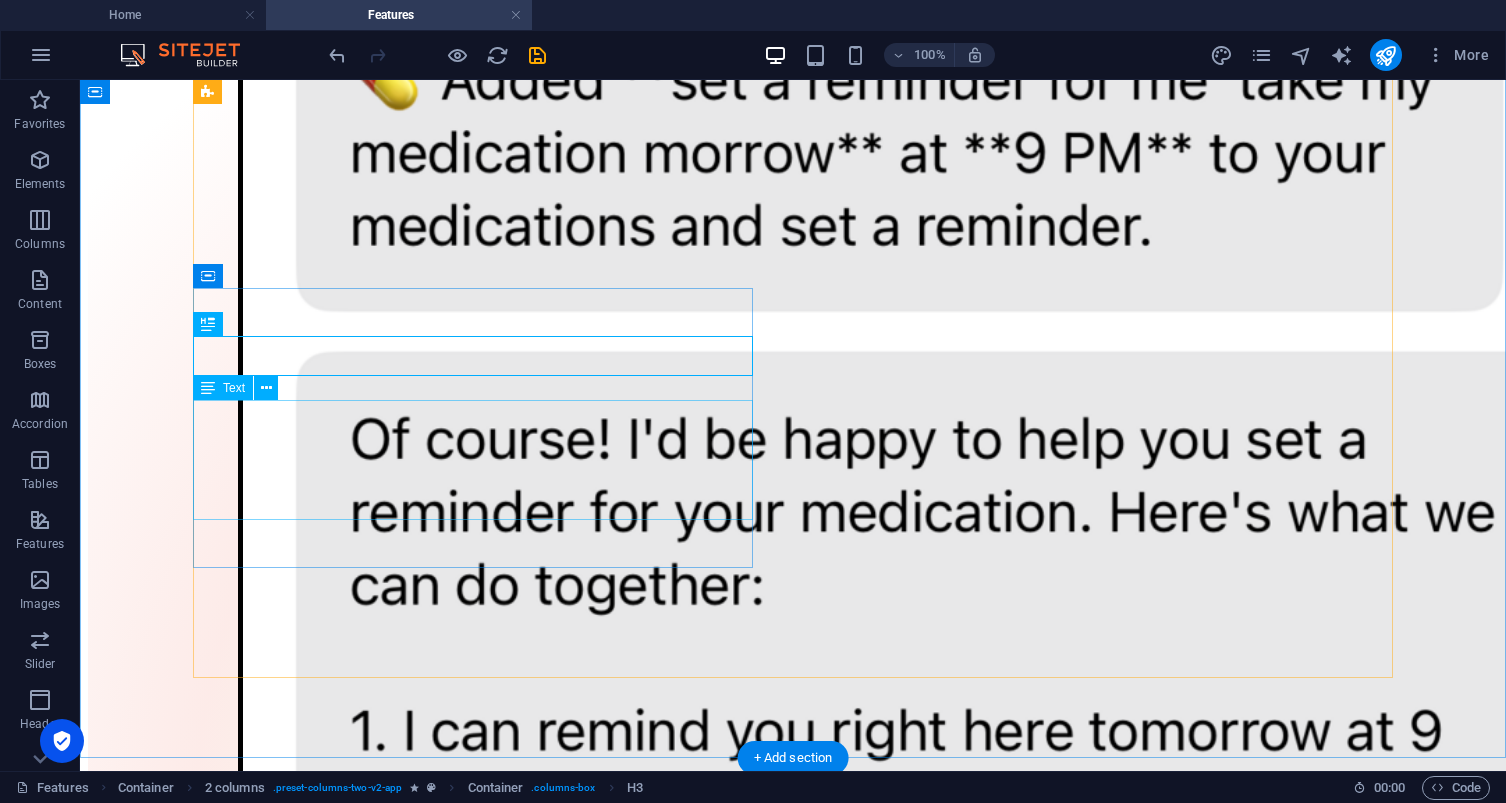 click on "Big Buttons : Senior-friendly, clear icons and text. Colorful, Calming UI : A soft color palette that’s easy on the eyes. Offline Mode : Still works if internet is lost — with helpful built-in answers." at bounding box center [793, 4270] 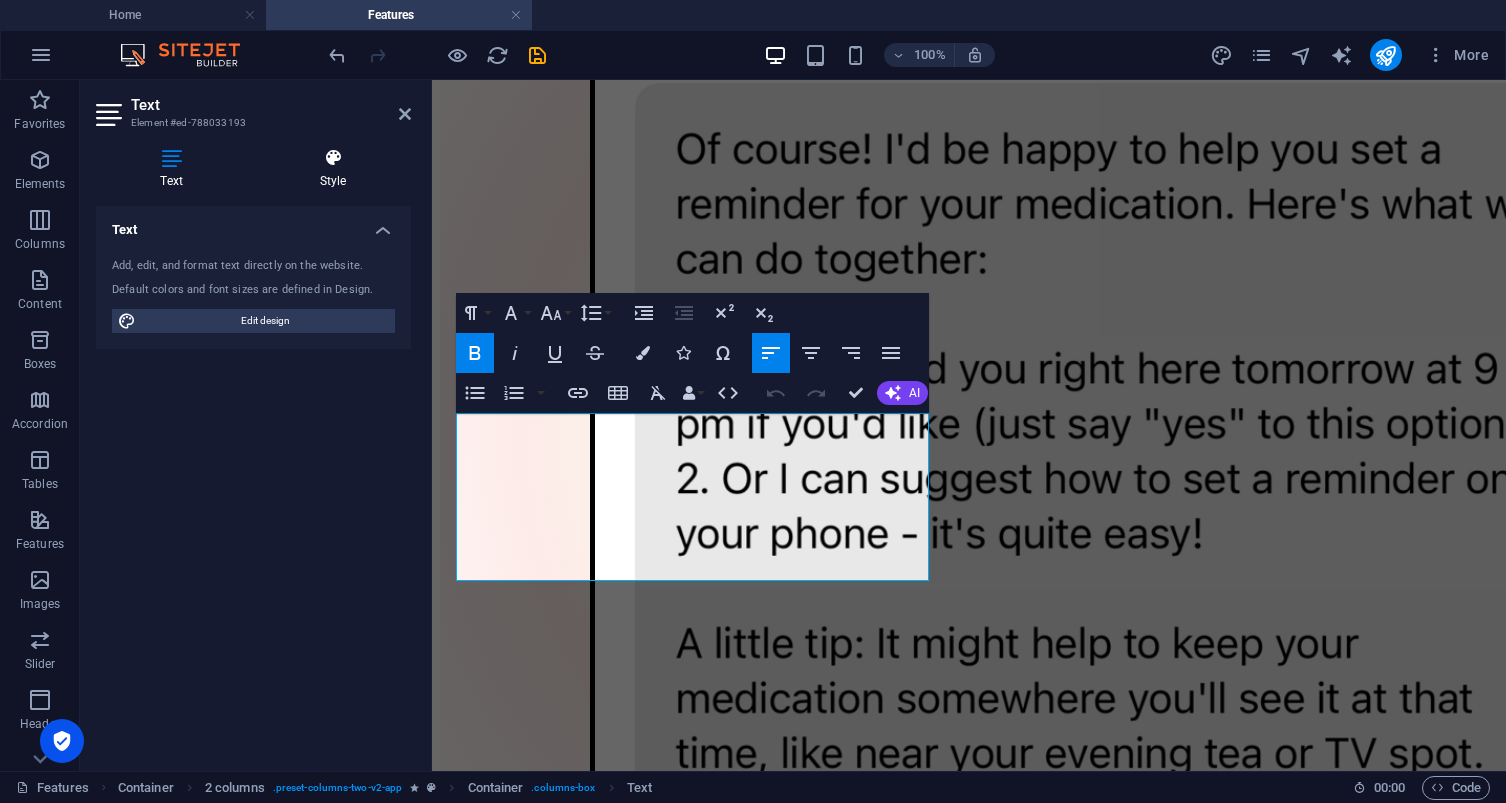 click at bounding box center [333, 158] 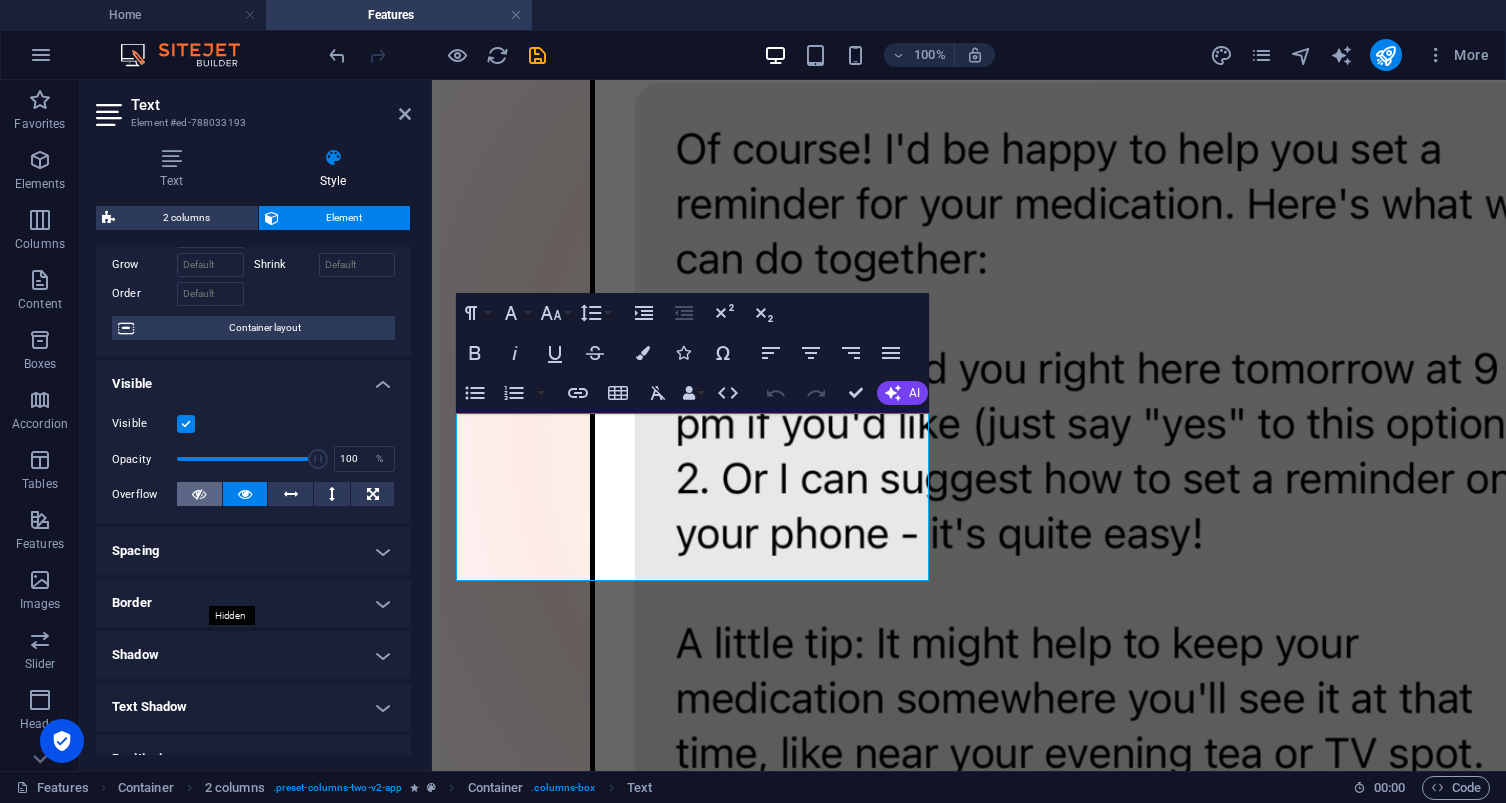 scroll, scrollTop: 101, scrollLeft: 0, axis: vertical 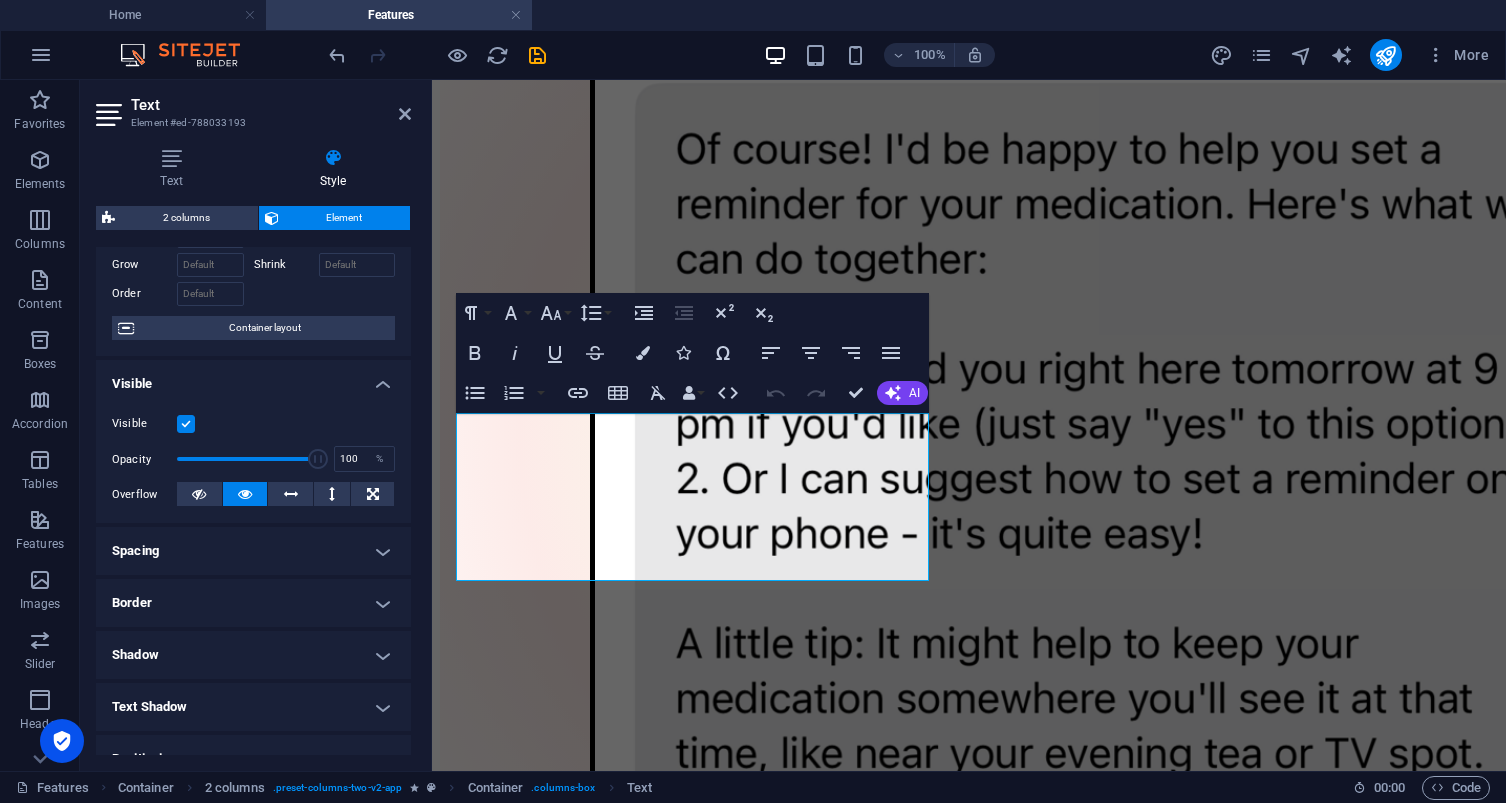 click on "Border" at bounding box center (253, 603) 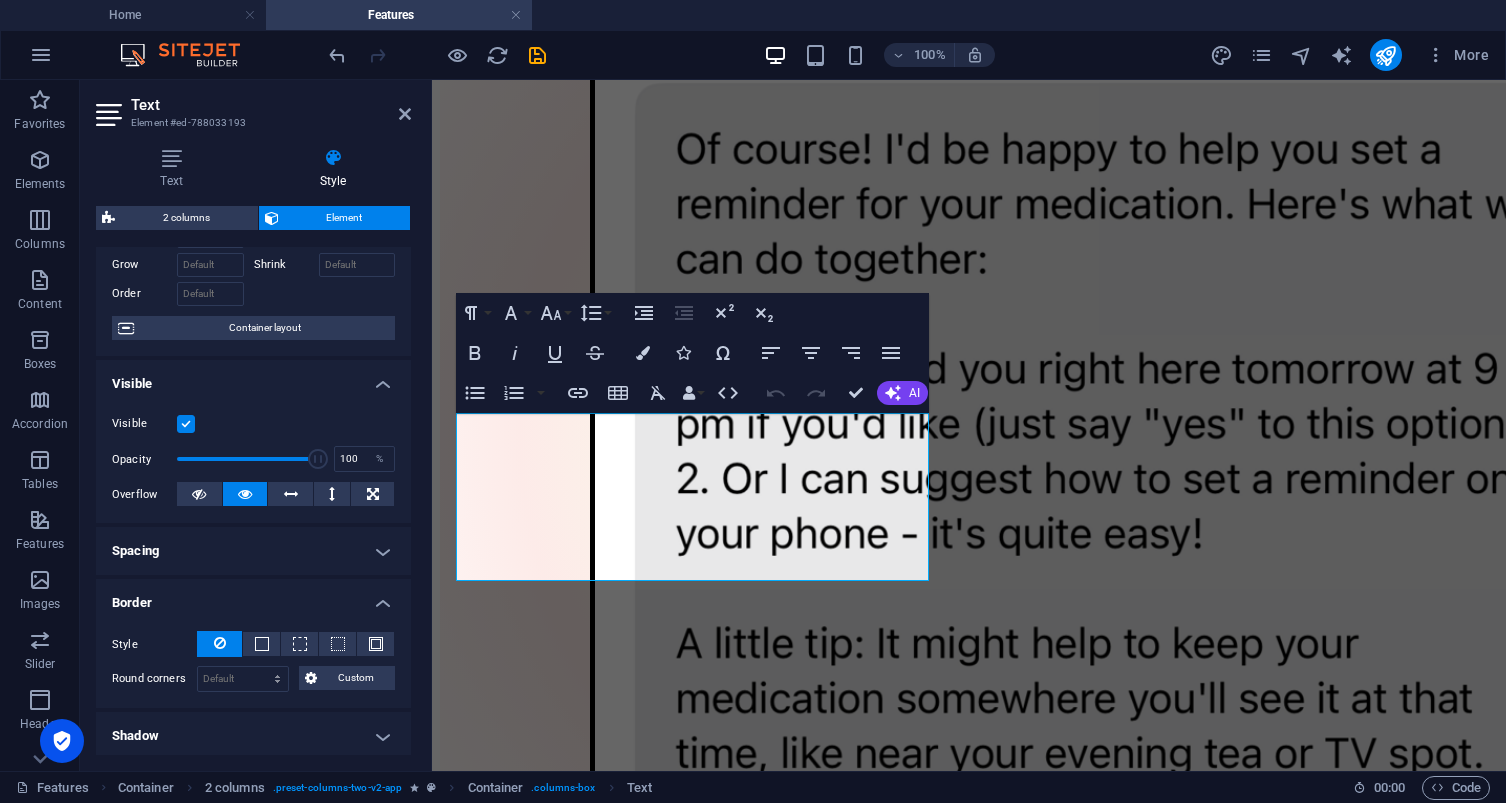 click on "Border" at bounding box center [253, 597] 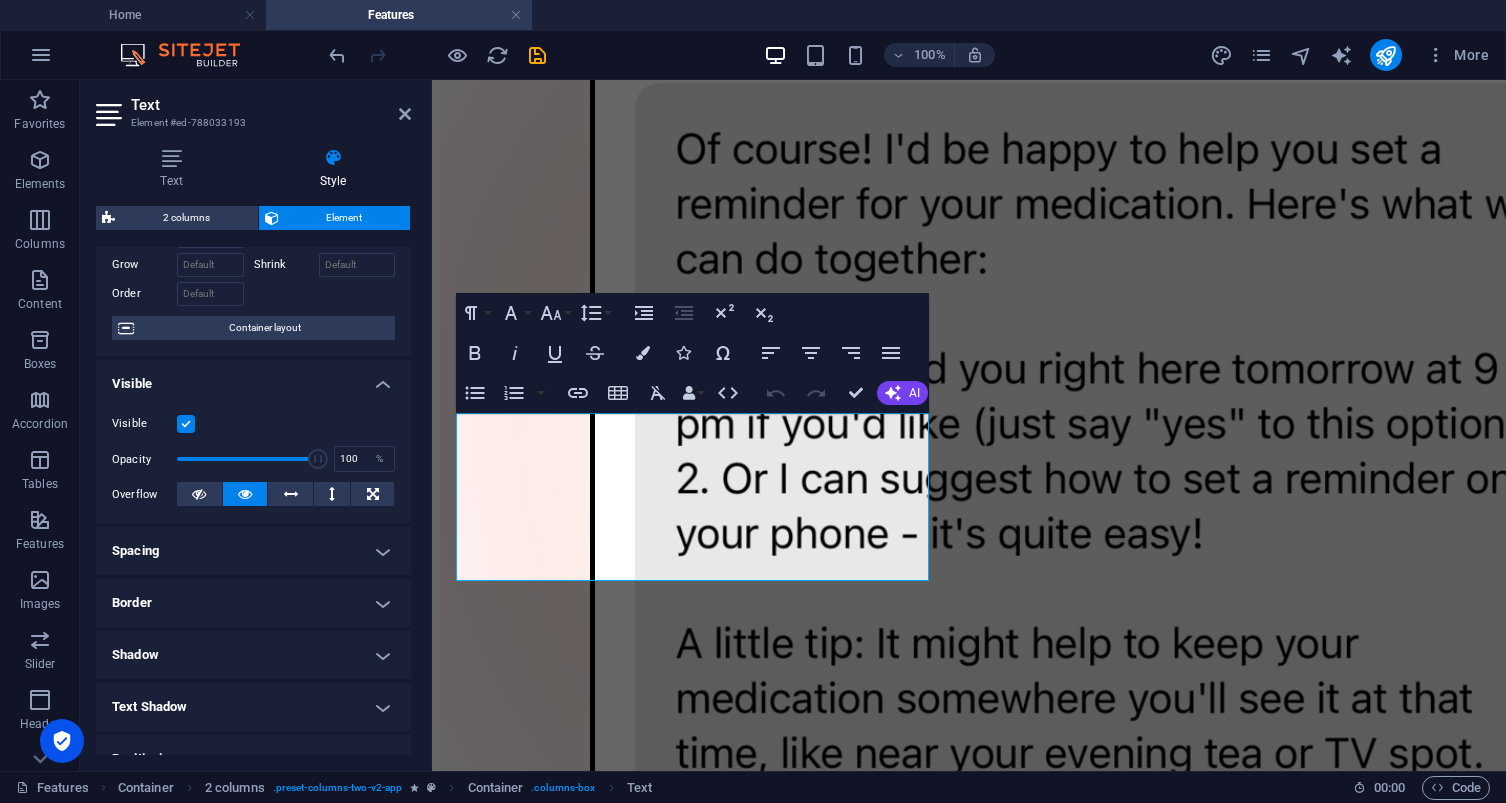 click on "Border" at bounding box center [253, 603] 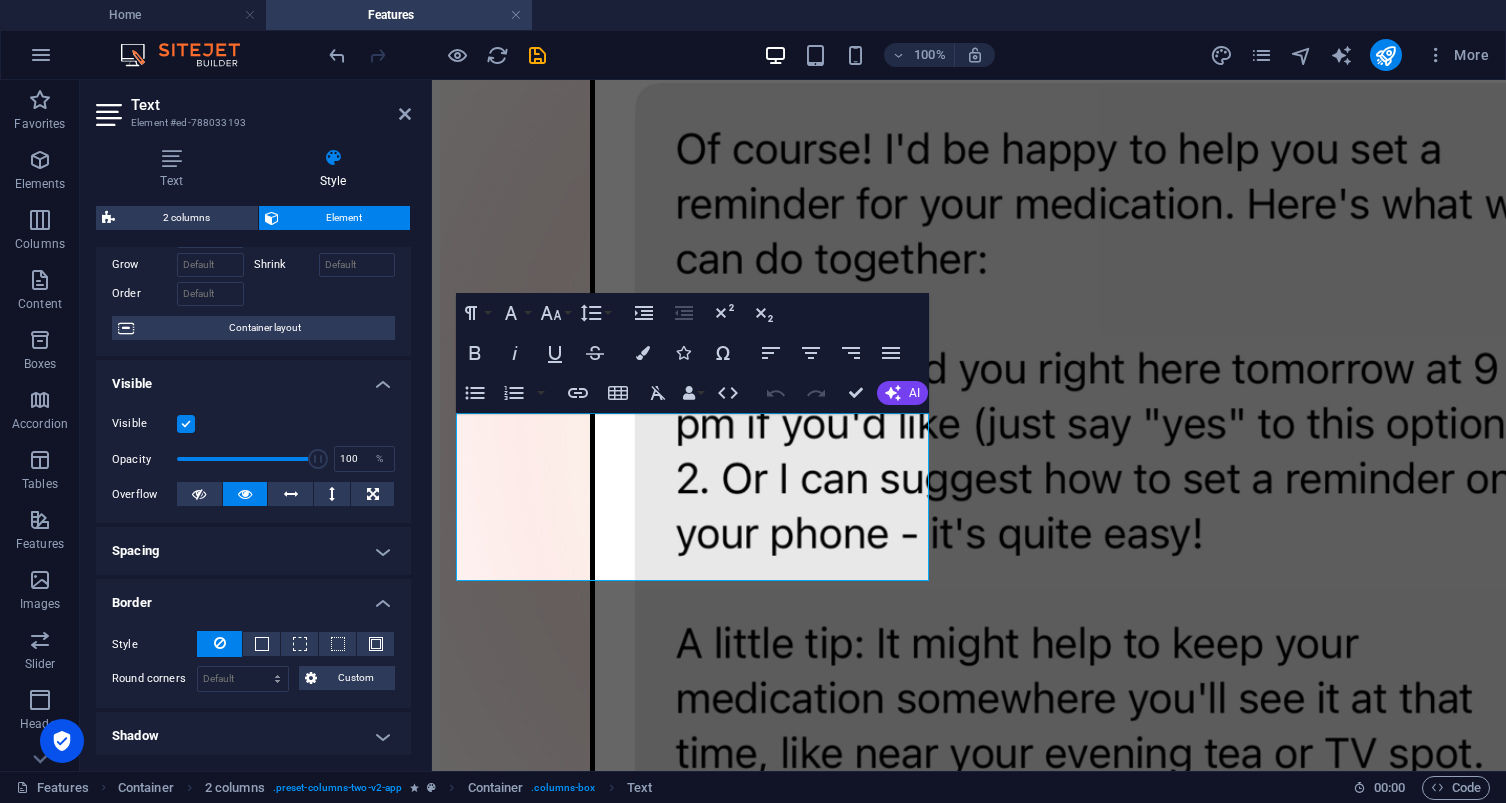 click on "Style" at bounding box center (253, 644) 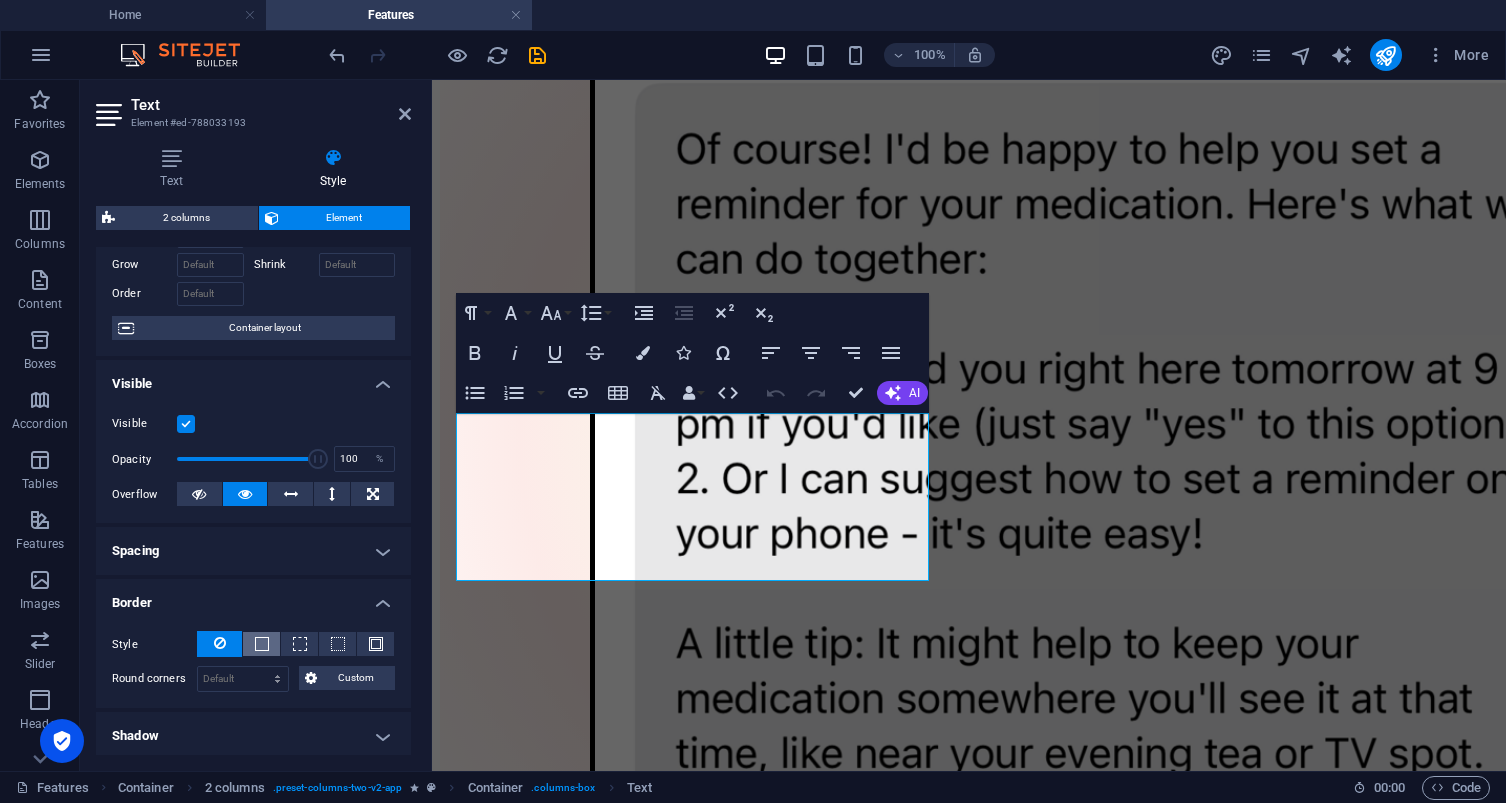 click at bounding box center [262, 644] 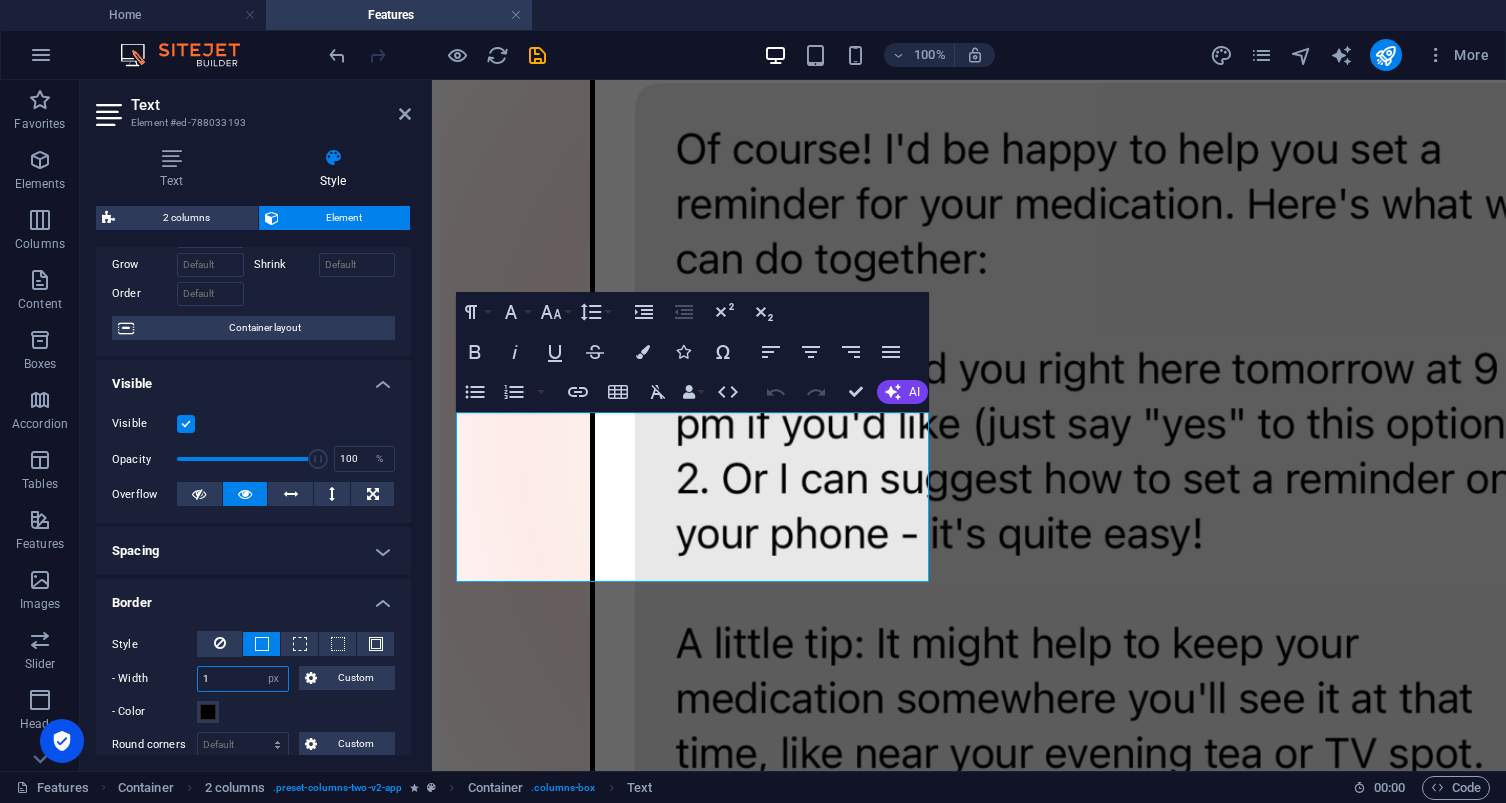 drag, startPoint x: 242, startPoint y: 674, endPoint x: 147, endPoint y: 674, distance: 95 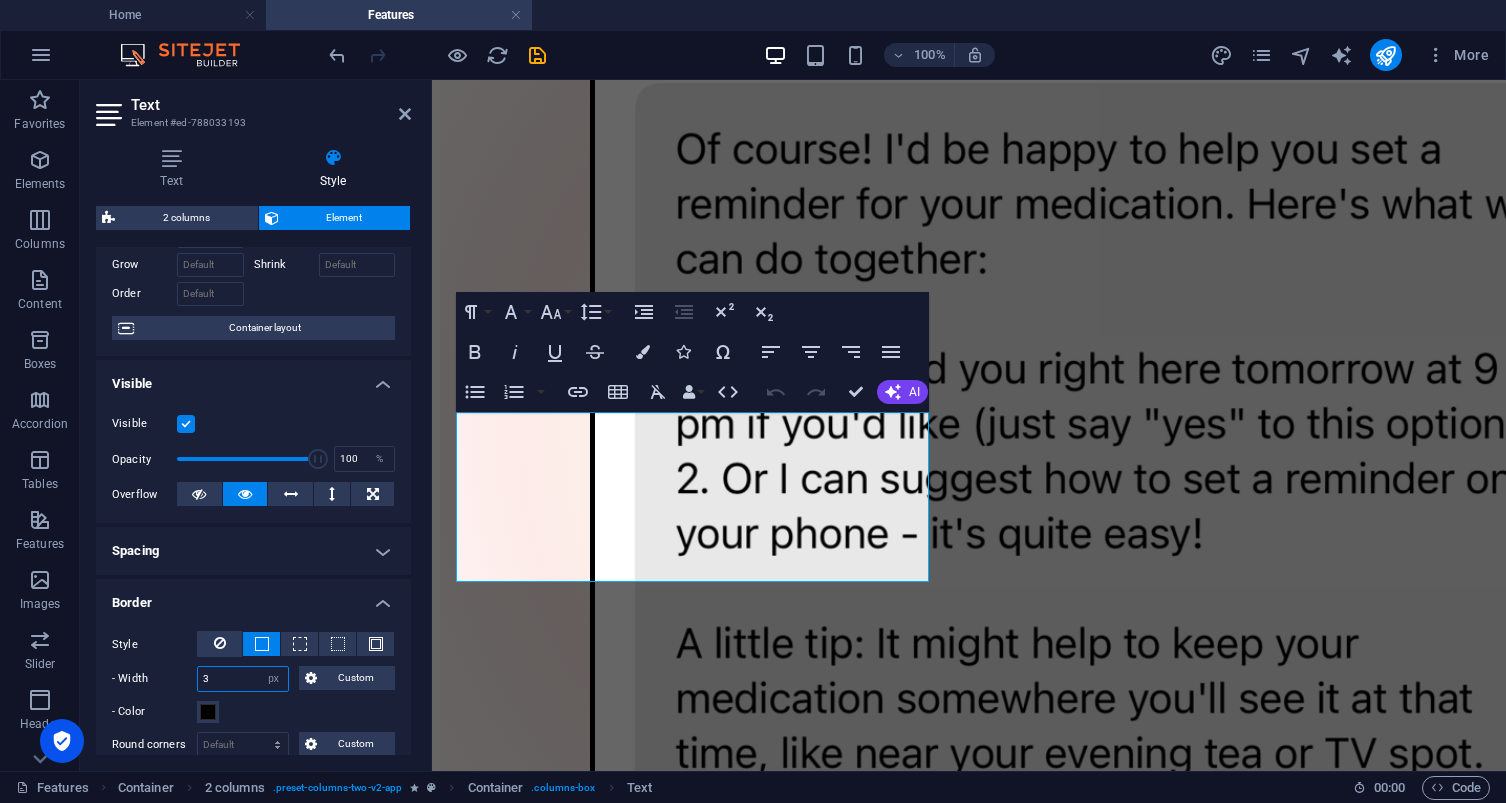 type on "3" 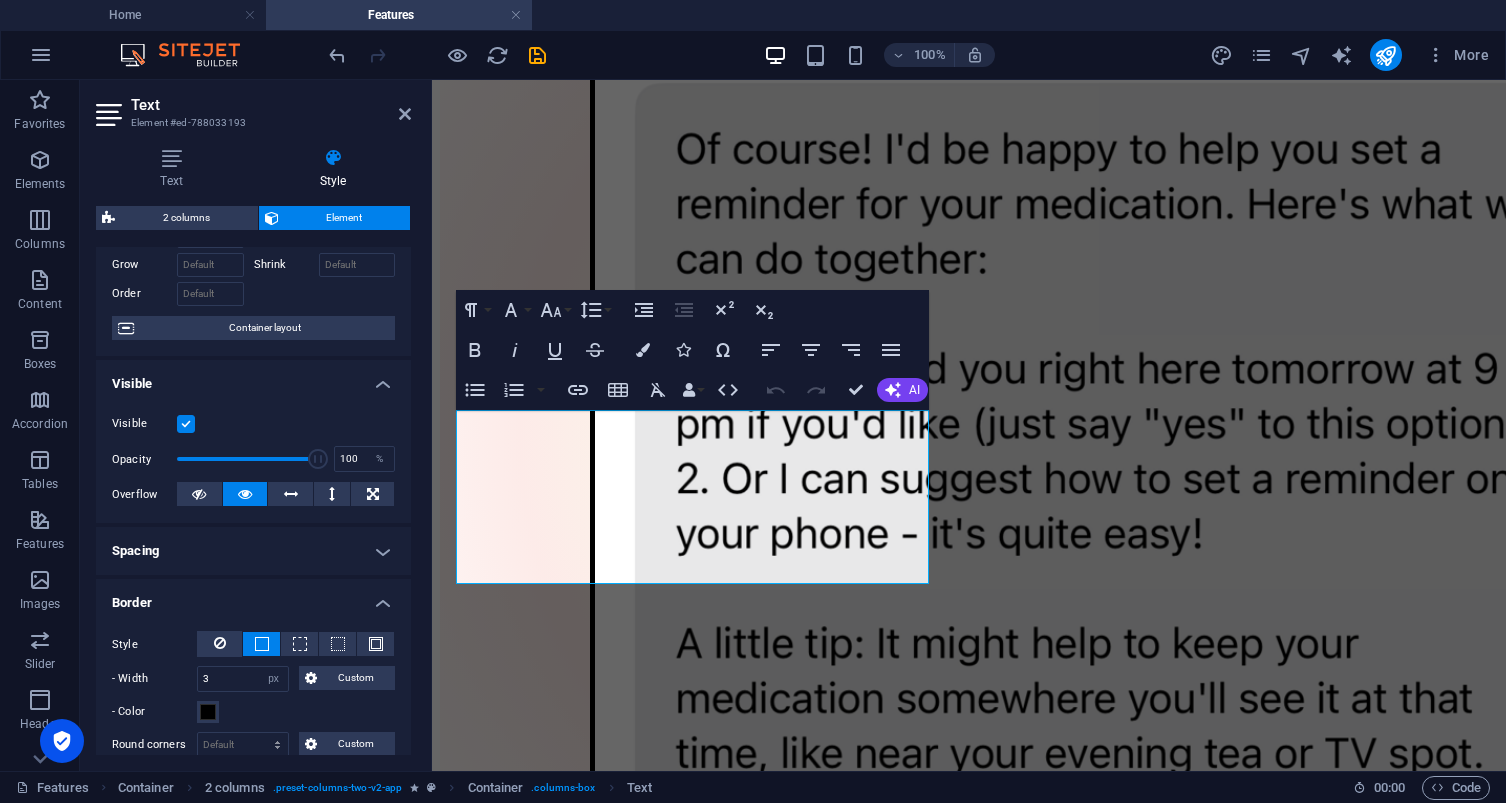 click on "Spacing" at bounding box center [253, 551] 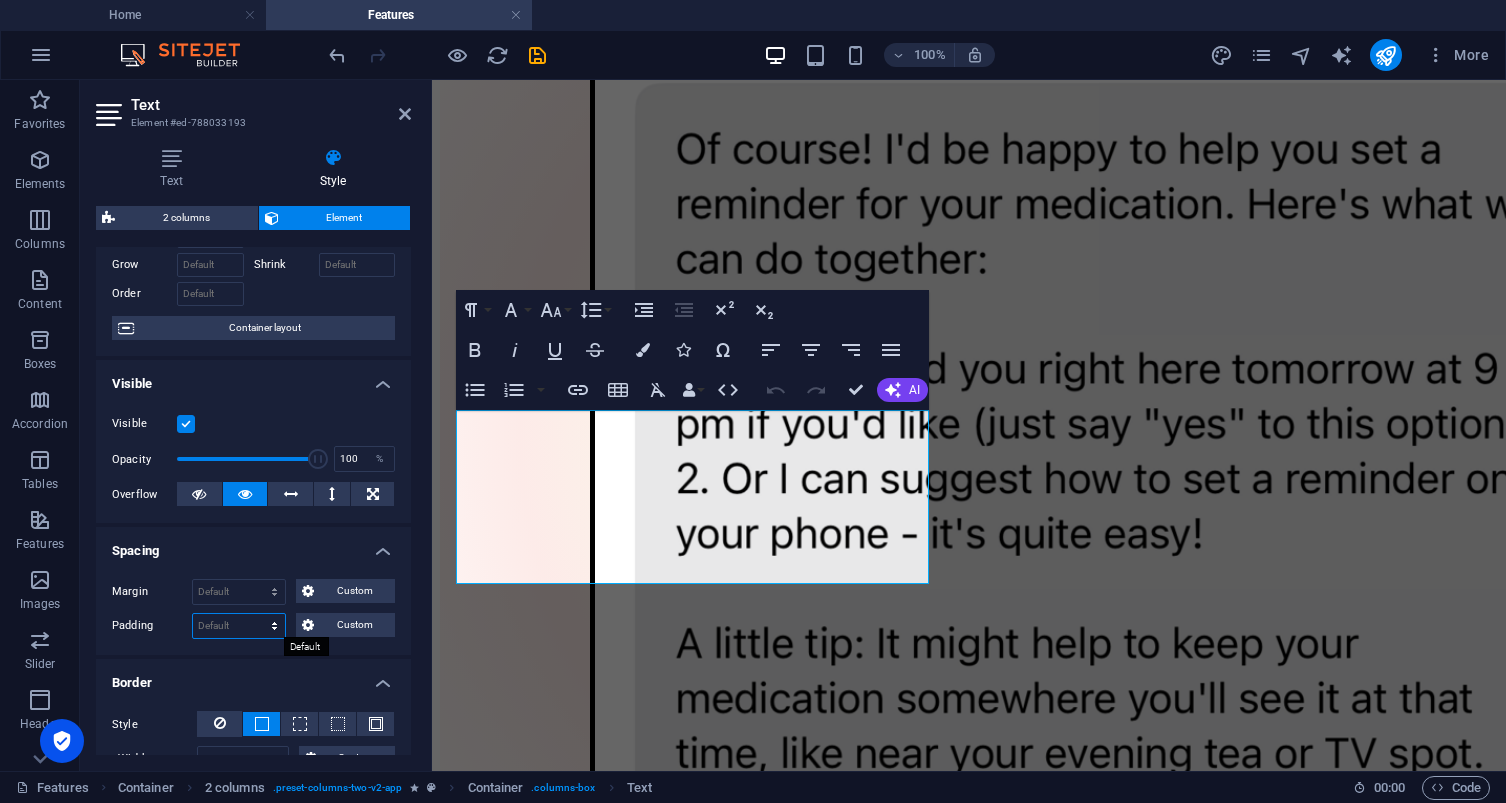 select on "rem" 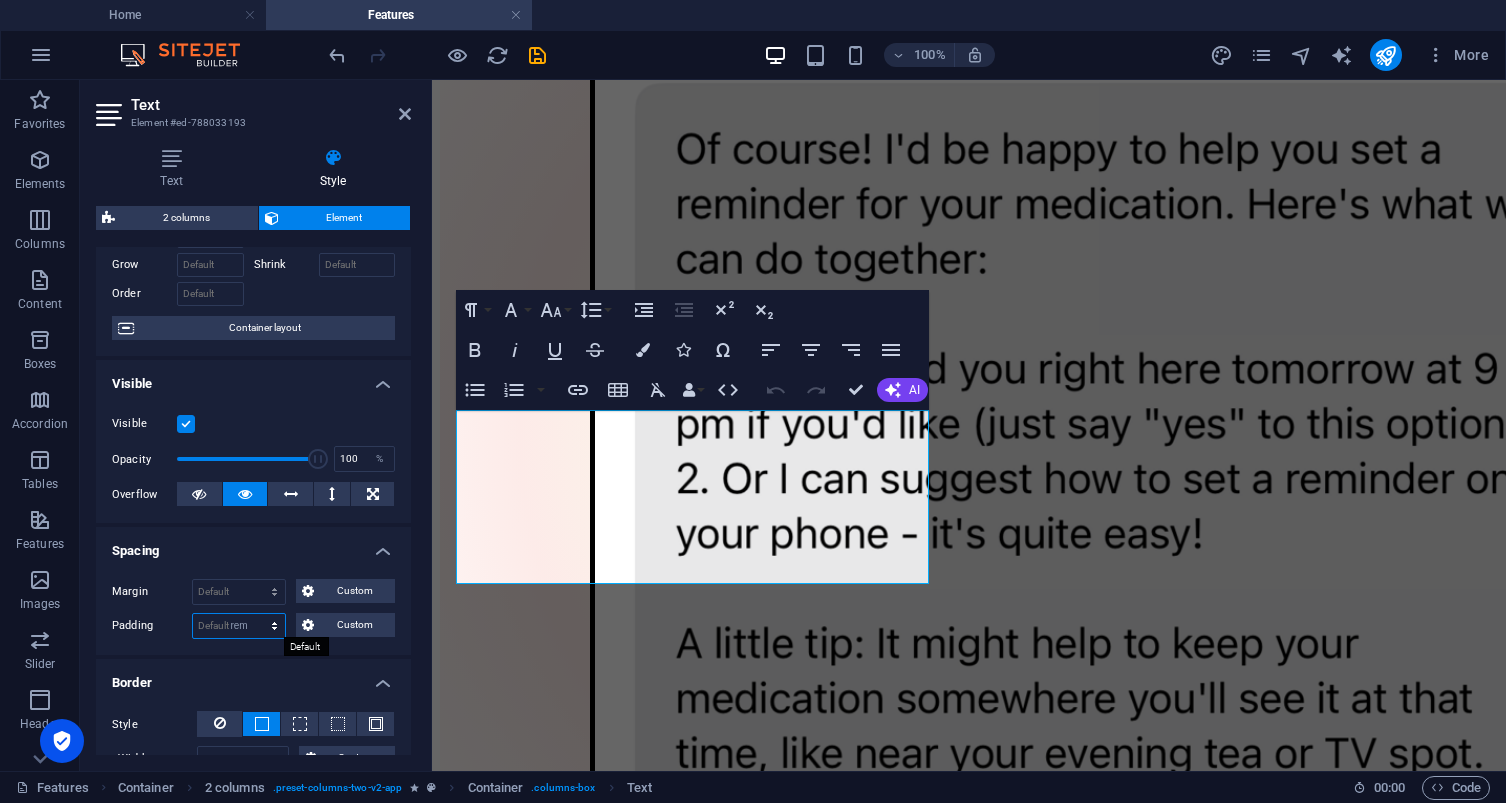 type on "0" 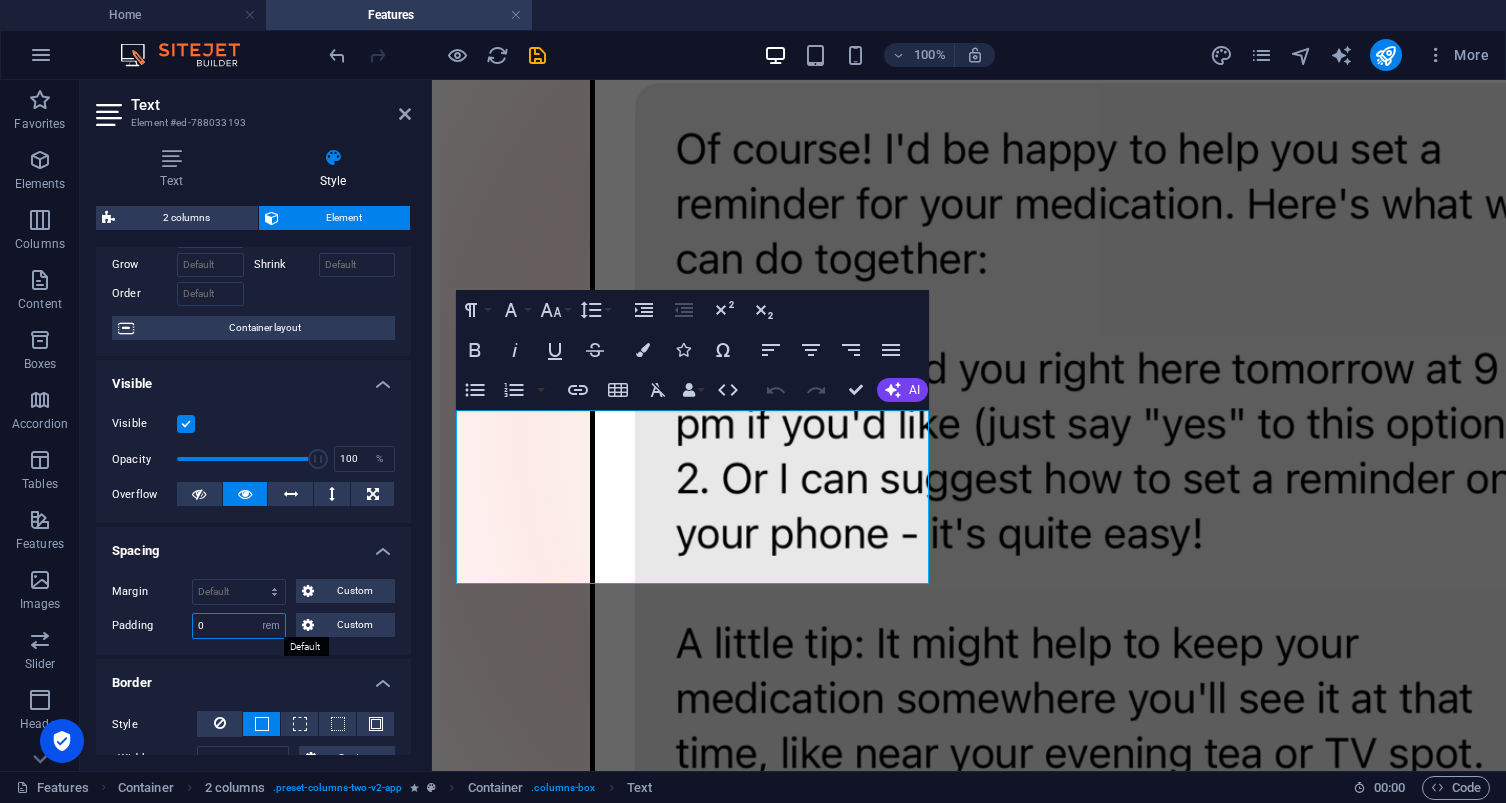 click on "0" at bounding box center (239, 626) 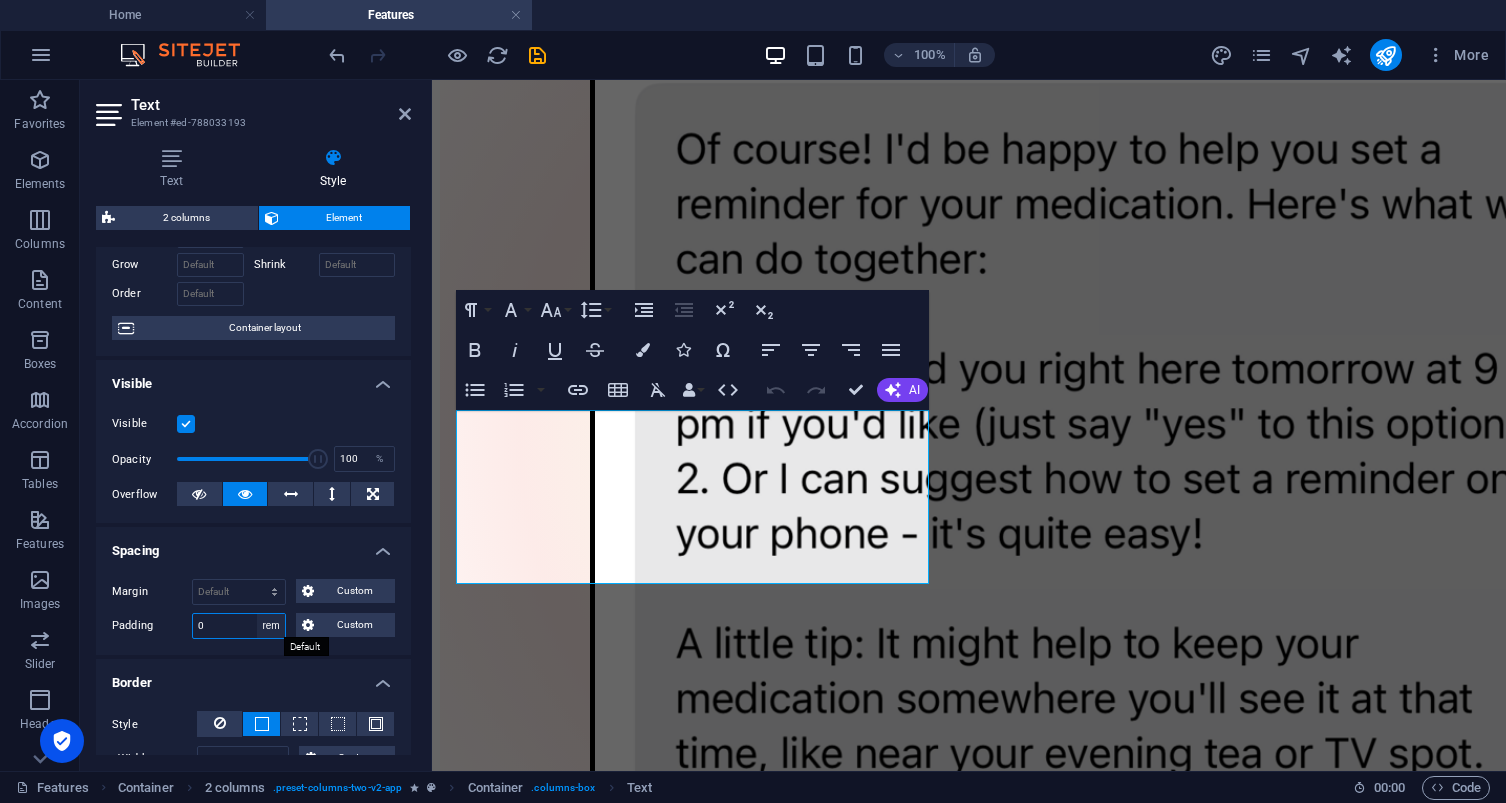 select on "px" 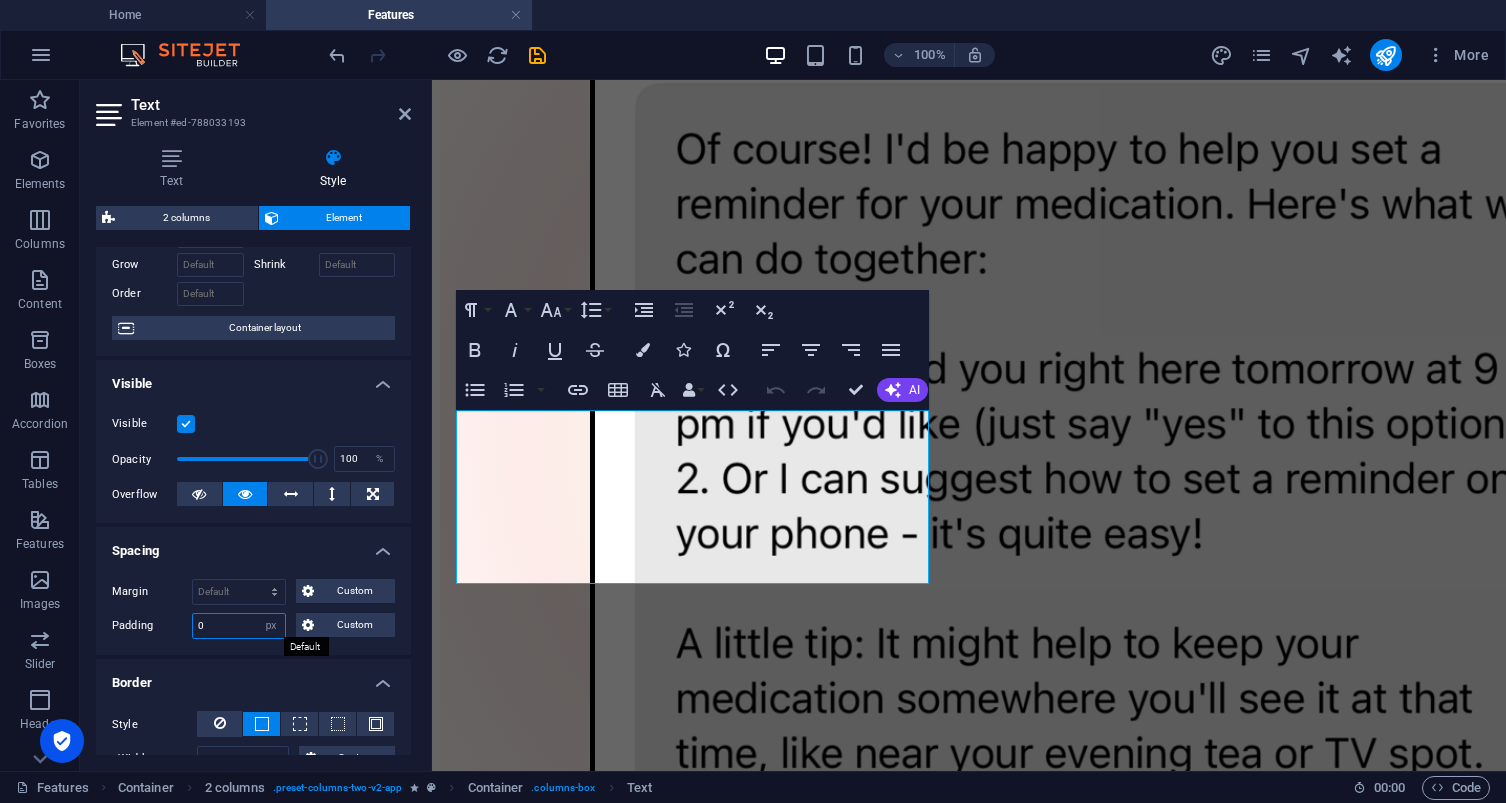 click on "0" at bounding box center (239, 626) 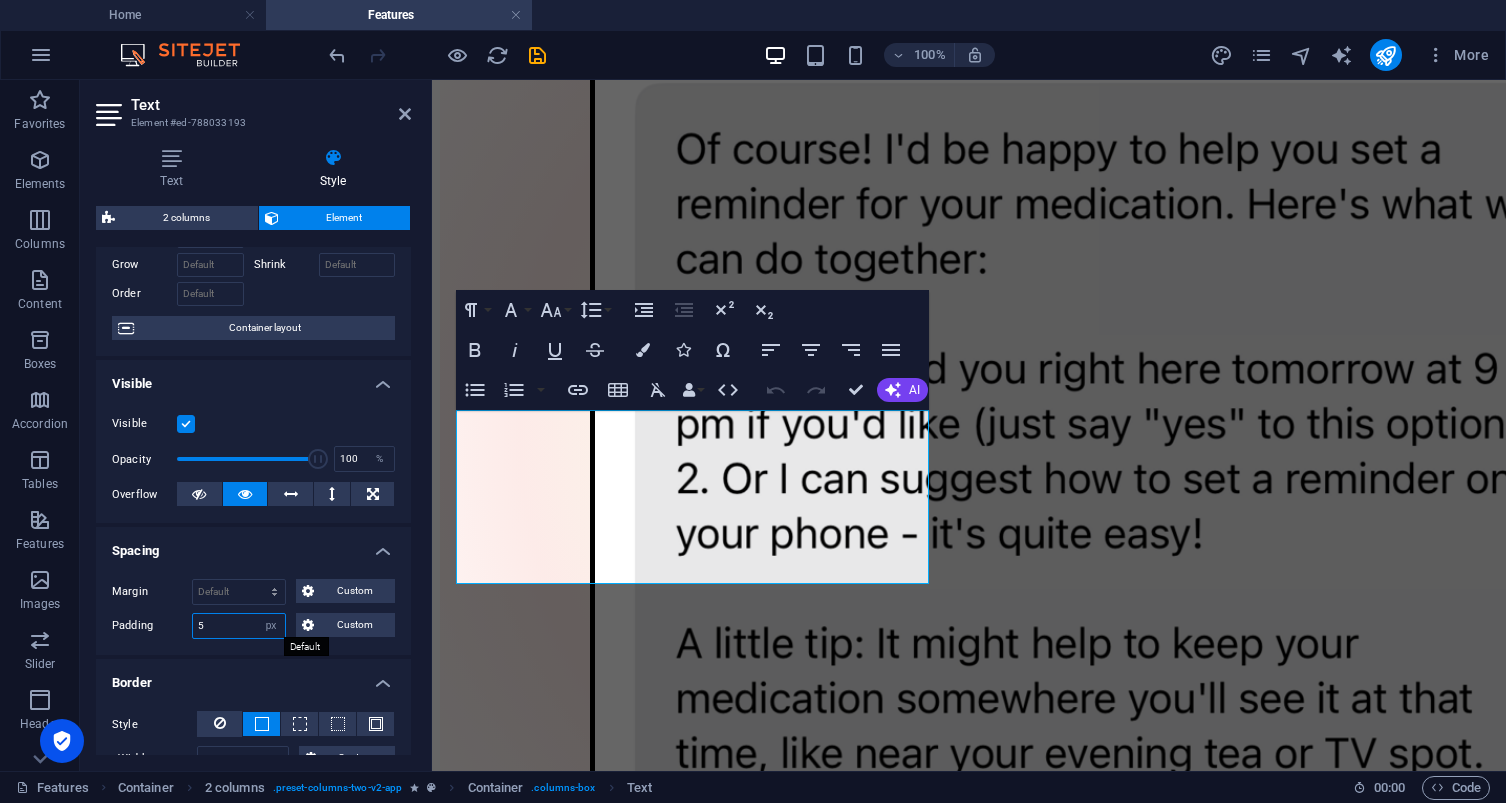 type on "5" 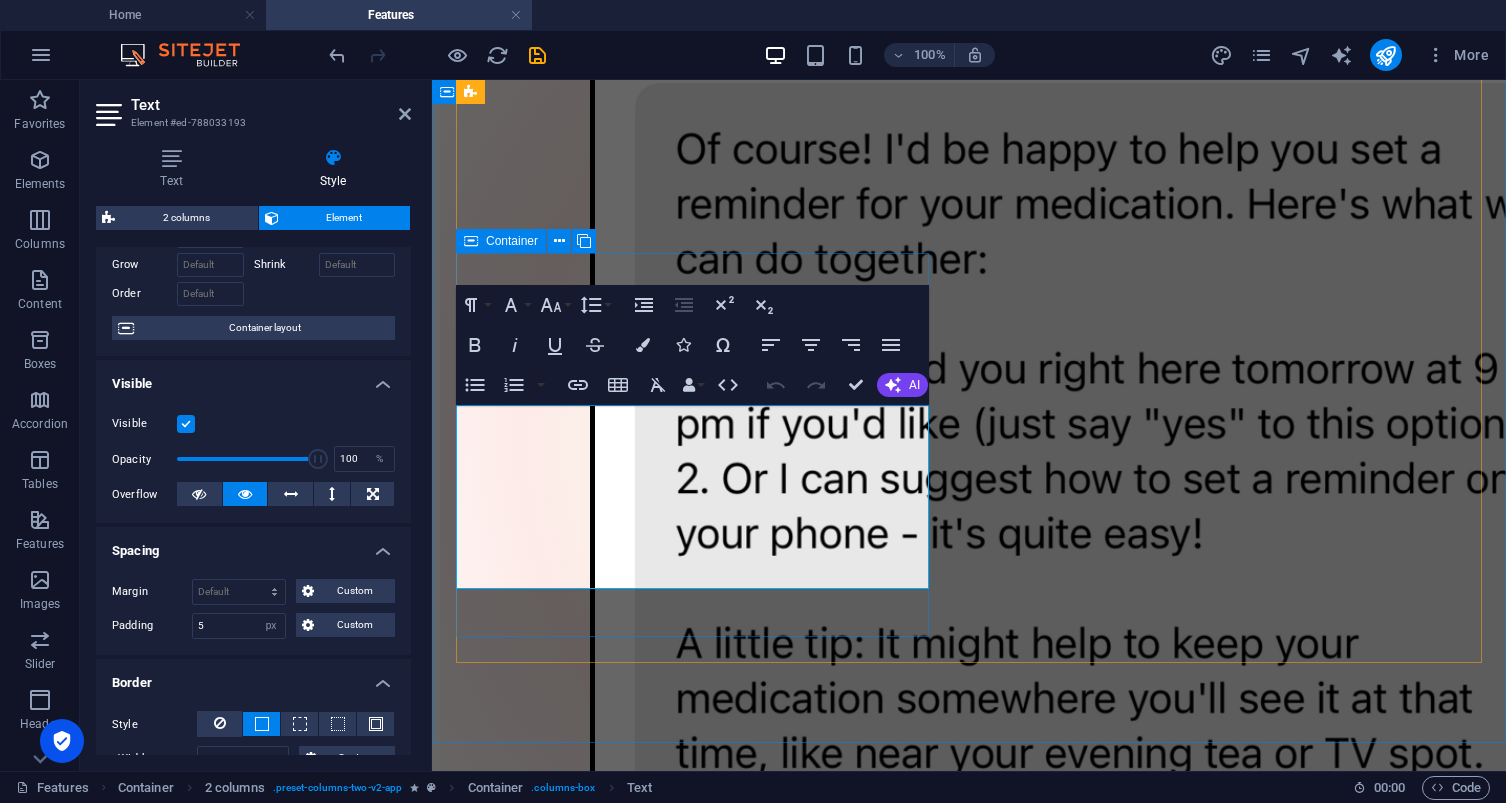 click on "🎉 Easy-to-Use Interface Big Buttons : Senior-friendly, clear icons and text. Colorful, Calming UI : A soft color palette that’s easy on the eyes. Offline Mode : Still works if internet is lost — with helpful built-in answers." at bounding box center (969, 3501) 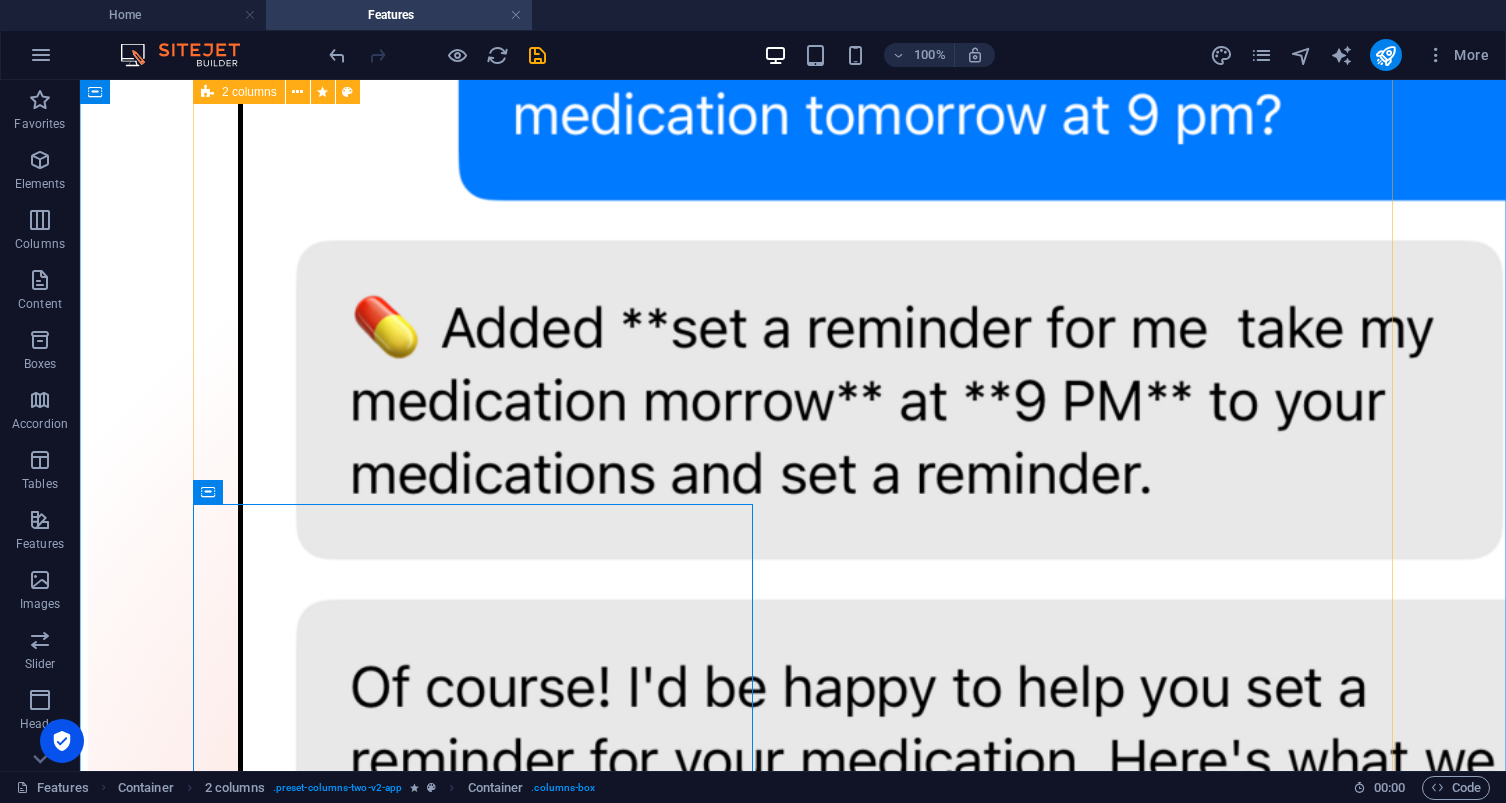 scroll, scrollTop: 1998, scrollLeft: 0, axis: vertical 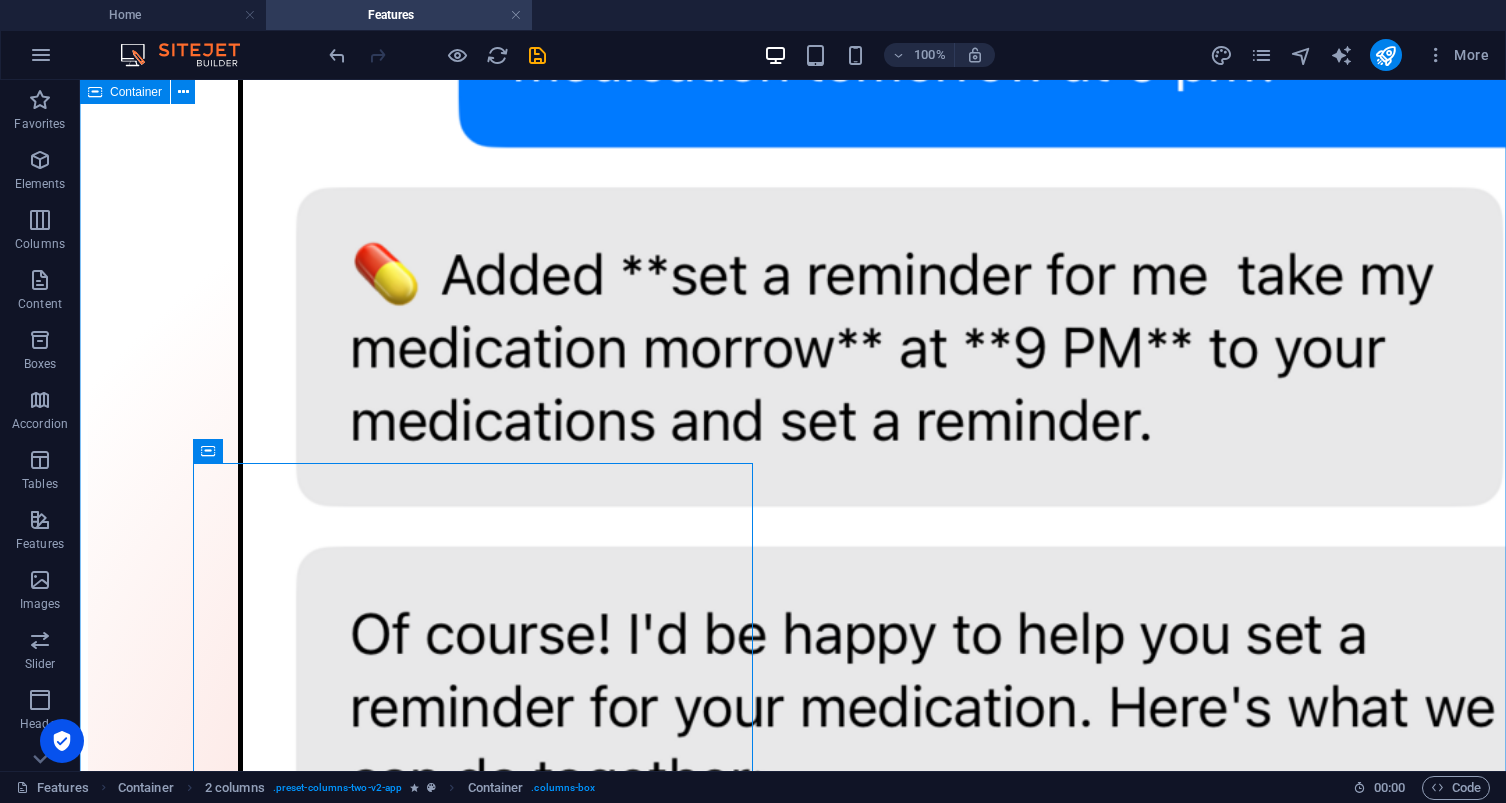 click on "Our features Our features 💊 Health Assistant Conversational AI Chat : Ask questions, get health tips, or create tasks by simply messaging the assistant. Smart Task Creation : The assistant can automatically add   medications,   appointments, or   exercises   based on what you say (e.g., “Remind me to take my medicine at 9 pm”). Multiple Chat Threads : Keep separate conversations with the assistant for different topics. 🗓️ Task Reminders & Daily Motivation Smart Reminders : Get notified when it's time for medications, appointments, or exercise. Easy Scheduling : Add doctor visits, therapy, or workouts with just a few taps. Daily To-Do Lists : View your personalized list of appointments and exercises each day. Progress Tracking : See a live completion ring and percentage for your daily health tasks. Motivational Confetti : Celebrate your wins with fun animations when you finish everything! 🌍 Family Map Location Sharing : Keep track of where loved ones are (via Family Map). Peace of Mind" at bounding box center (793, 2046) 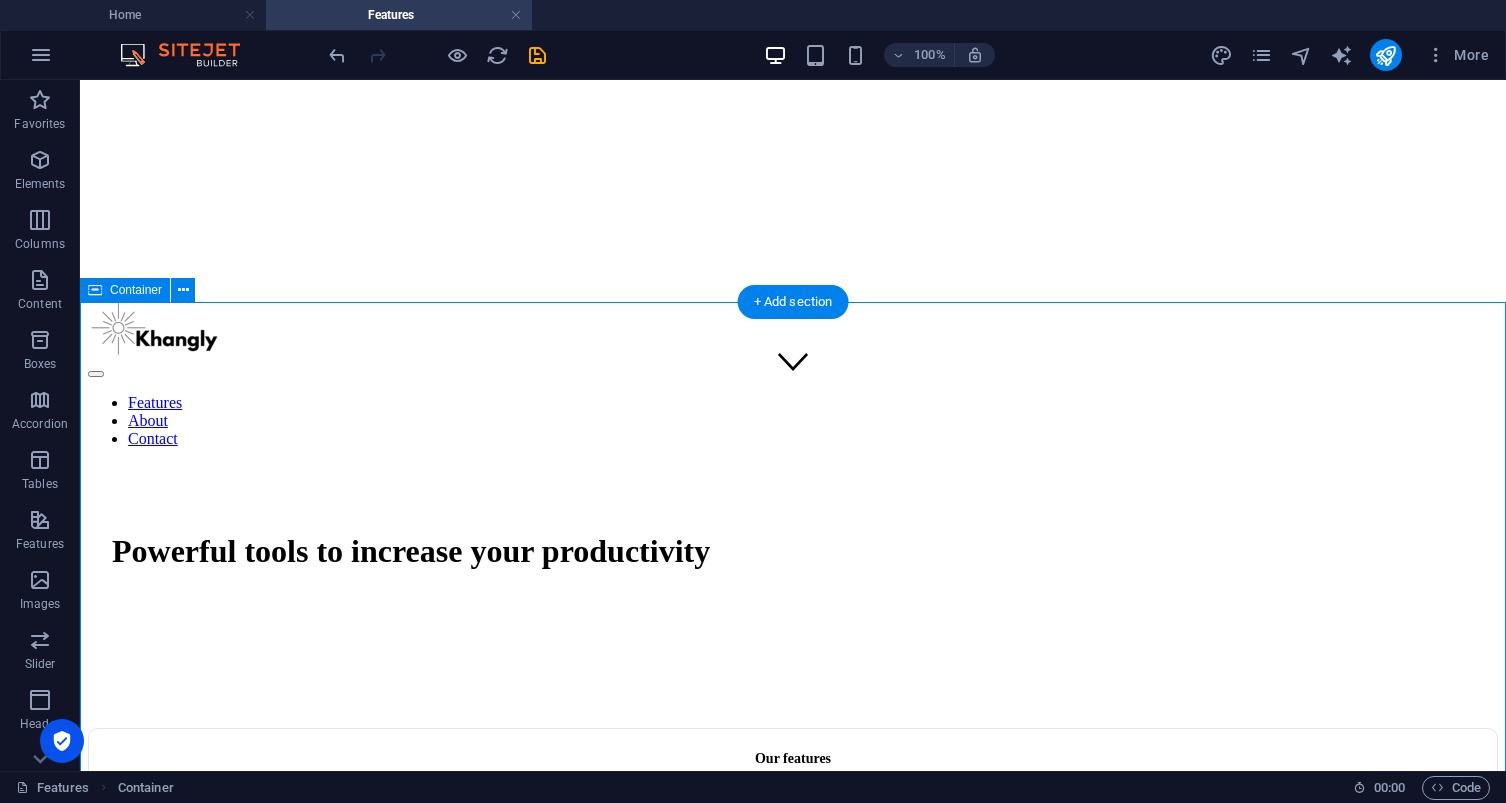 scroll, scrollTop: 507, scrollLeft: 0, axis: vertical 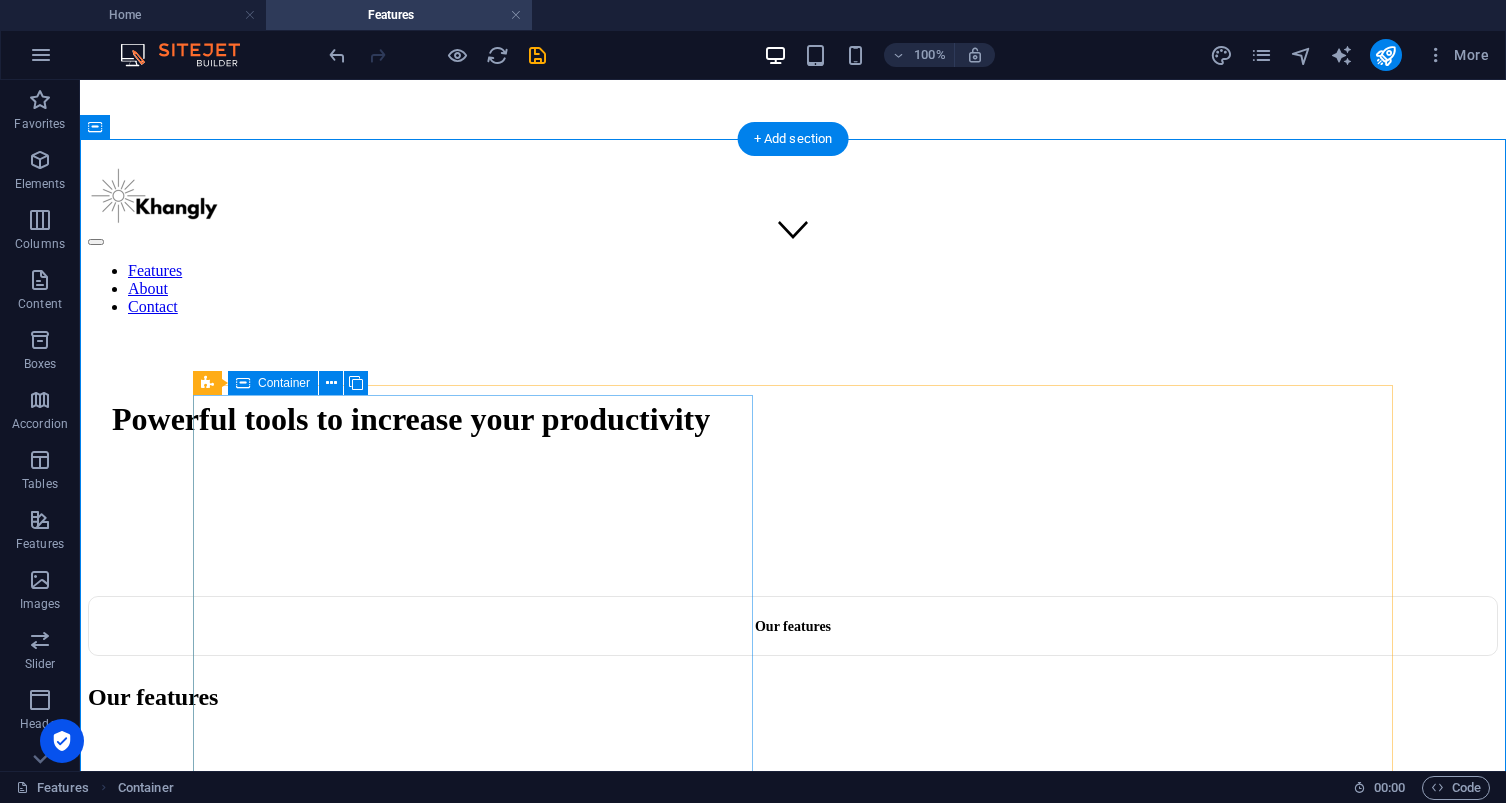 click at bounding box center [793, 2497] 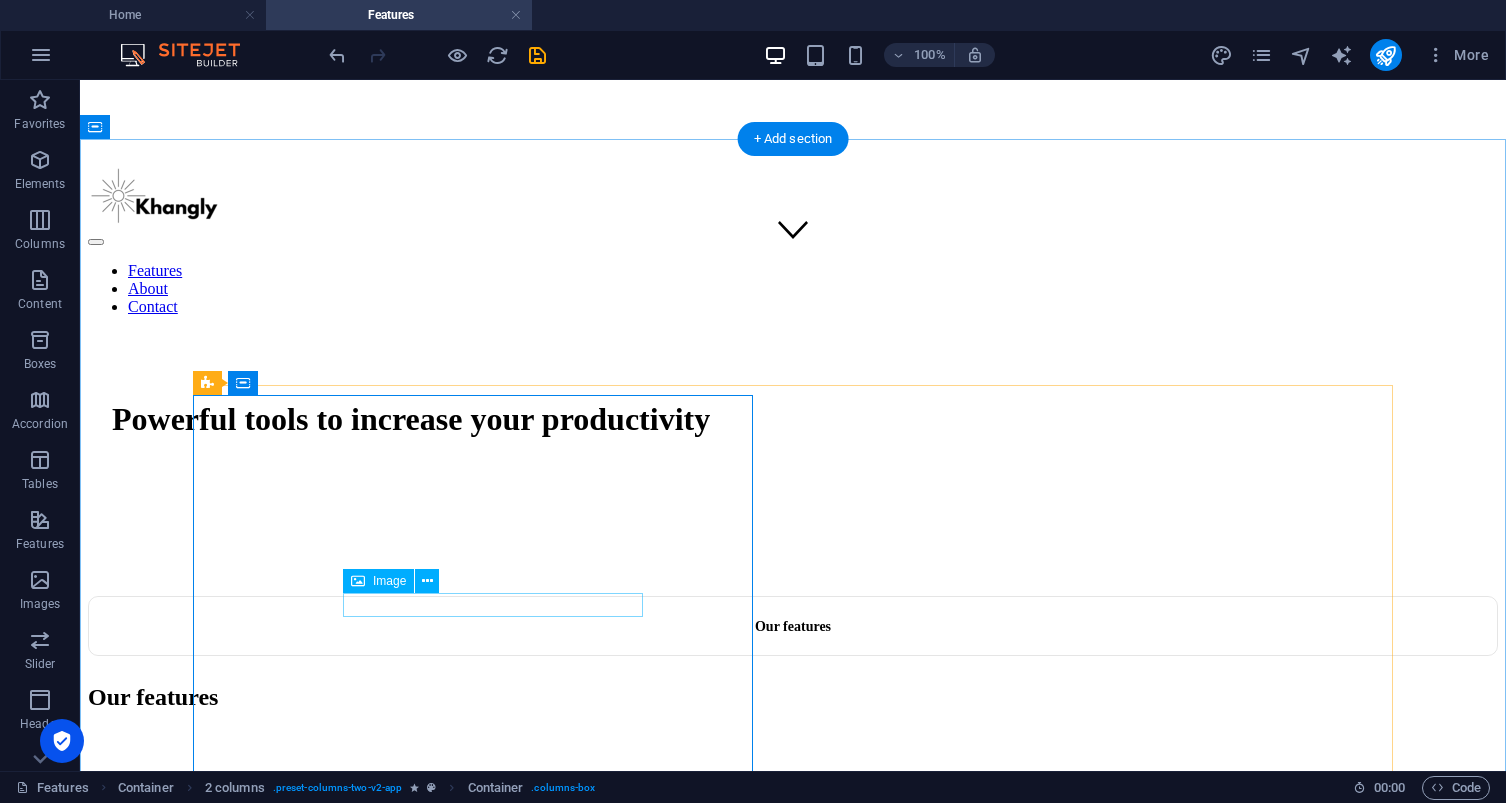 click at bounding box center (793, 2497) 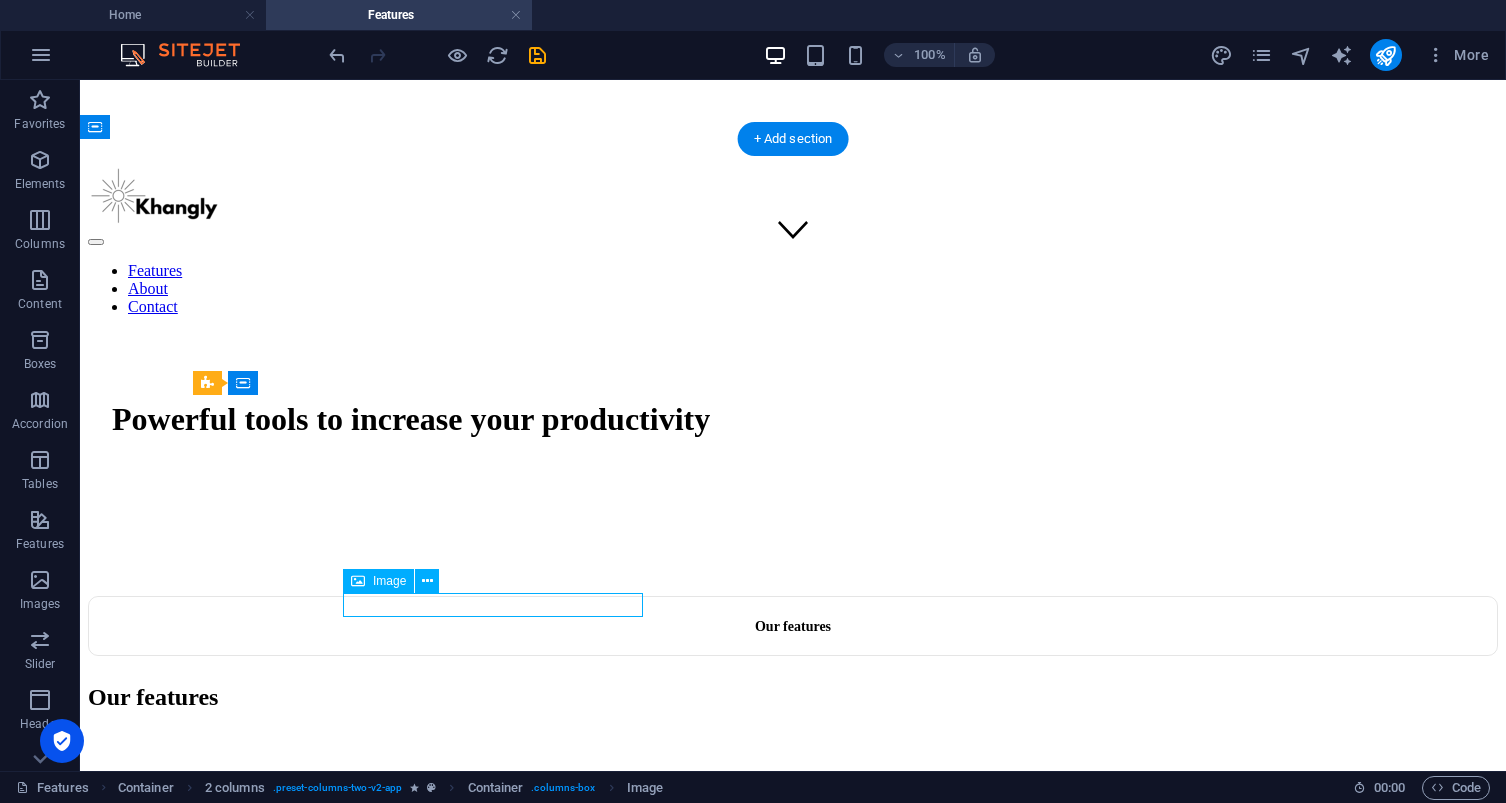 click at bounding box center [793, 2497] 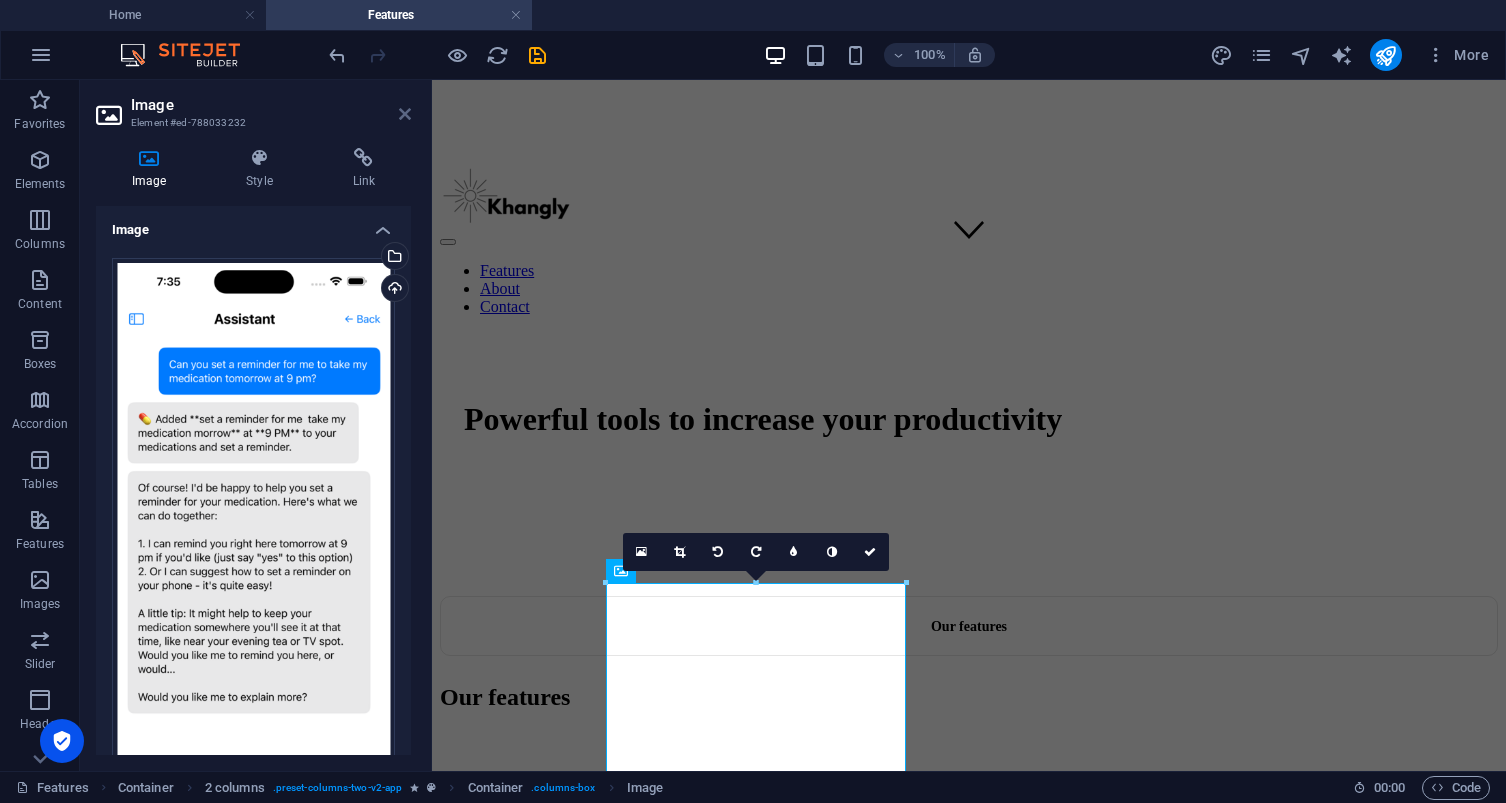 click at bounding box center [405, 114] 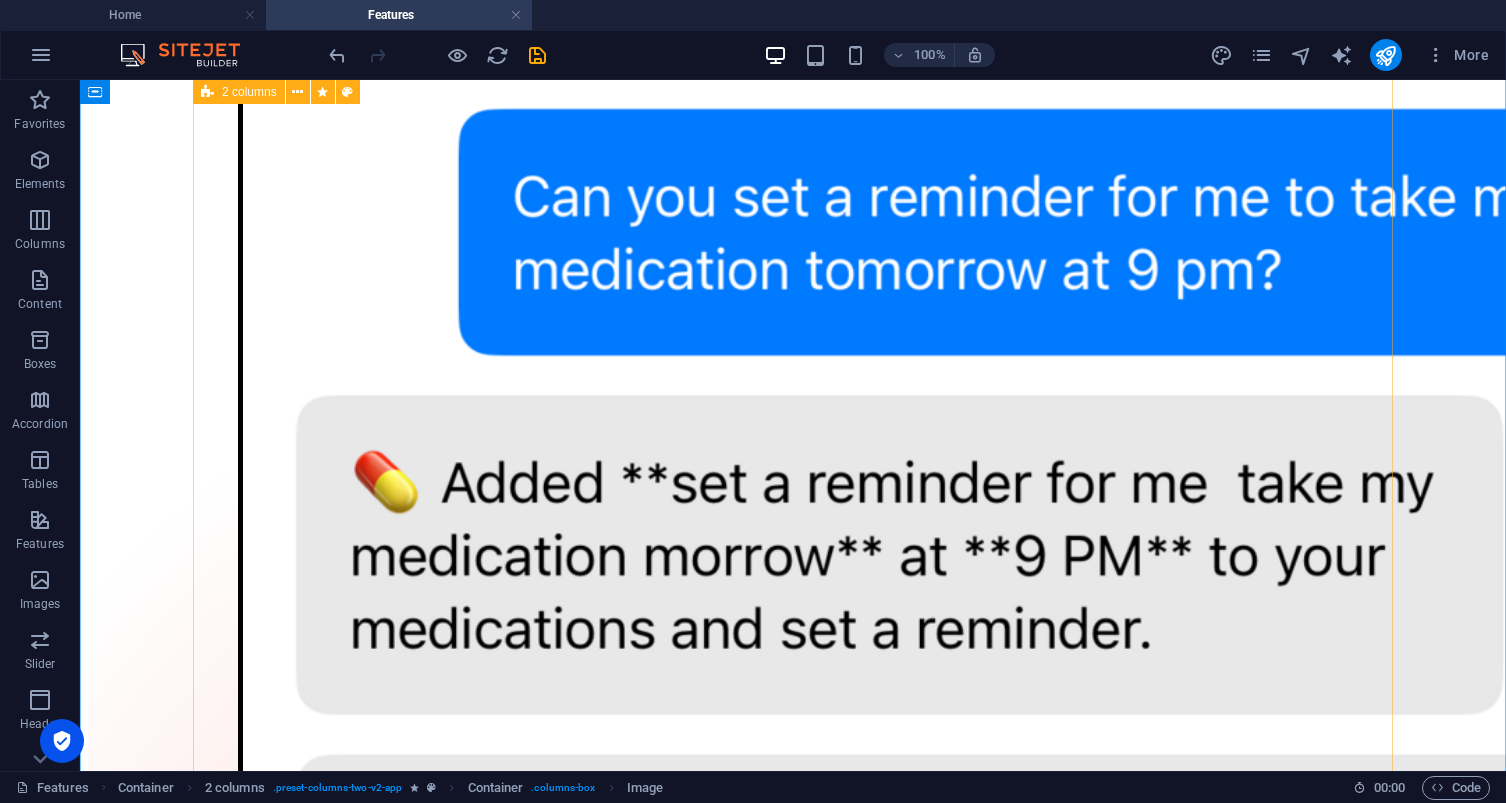 scroll, scrollTop: 1788, scrollLeft: 0, axis: vertical 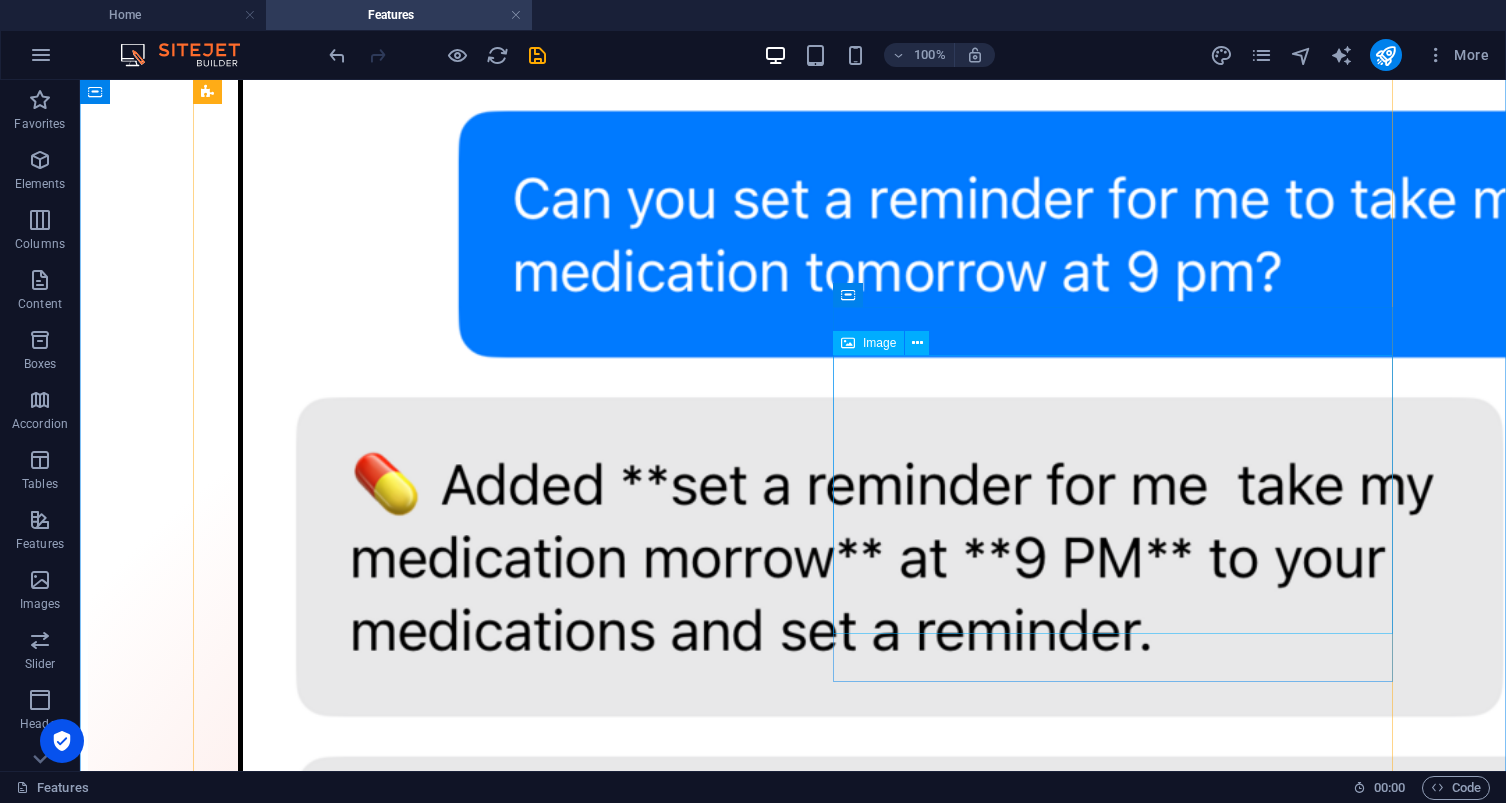 click at bounding box center [793, 3814] 